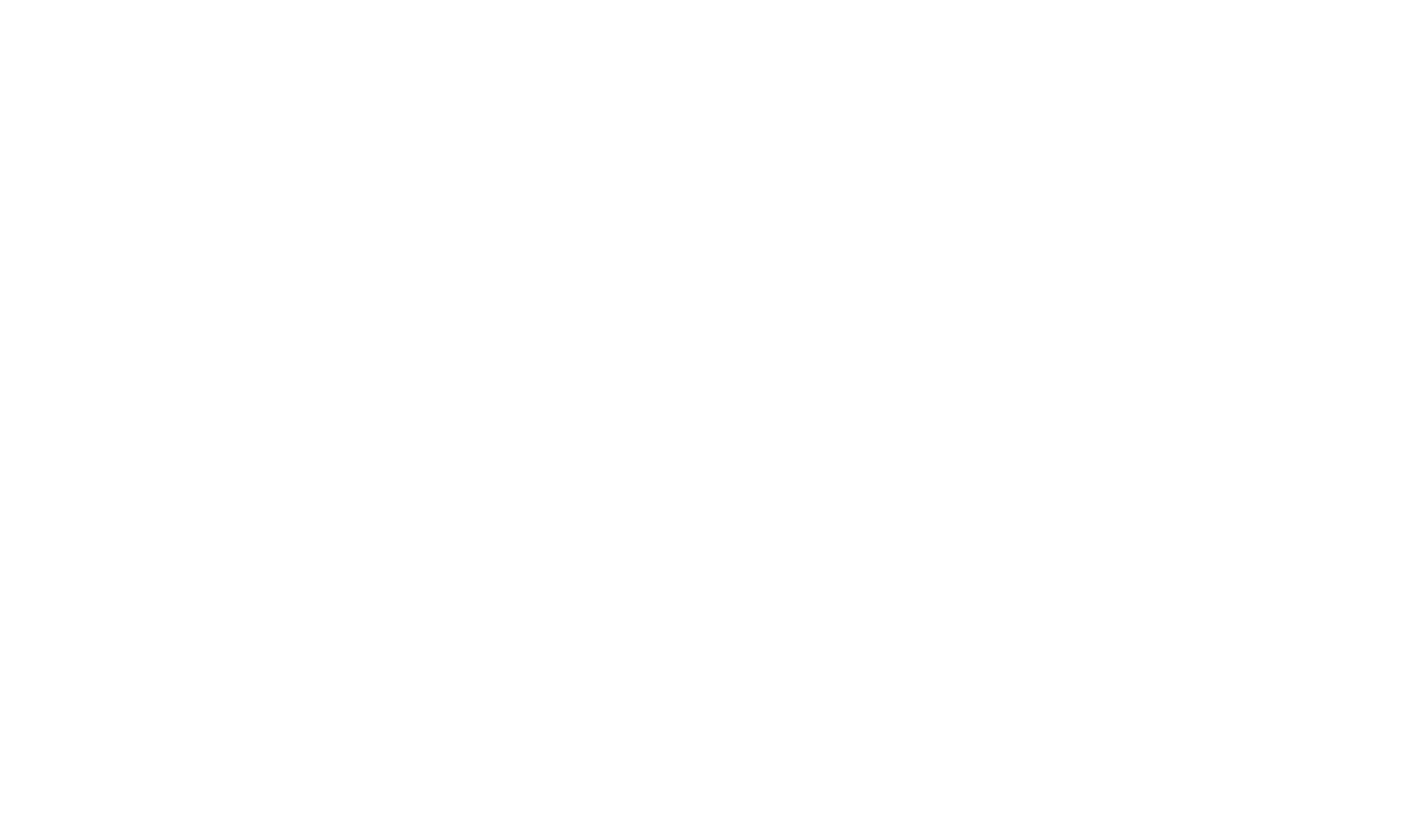 scroll, scrollTop: 0, scrollLeft: 0, axis: both 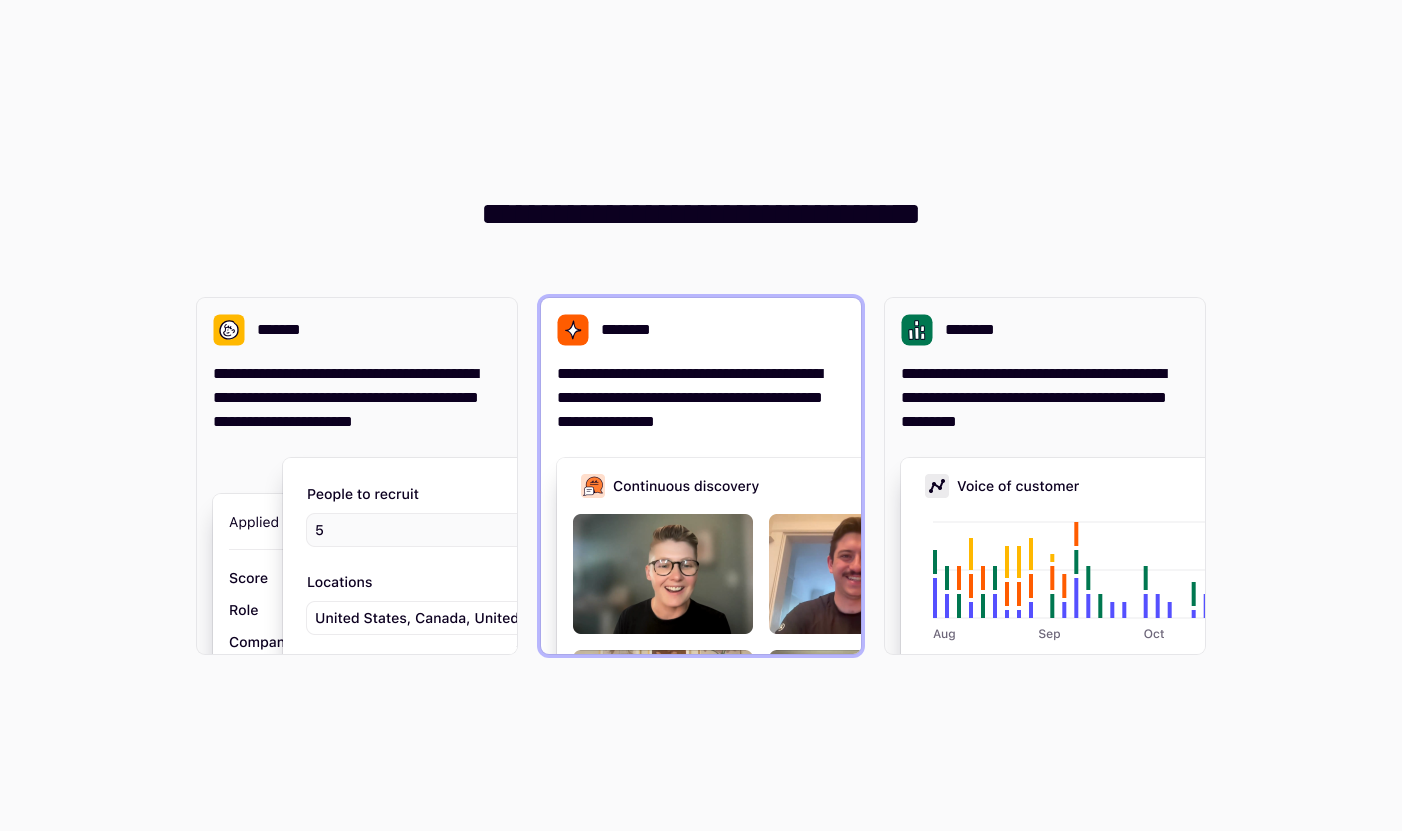click on "********" at bounding box center [701, 330] 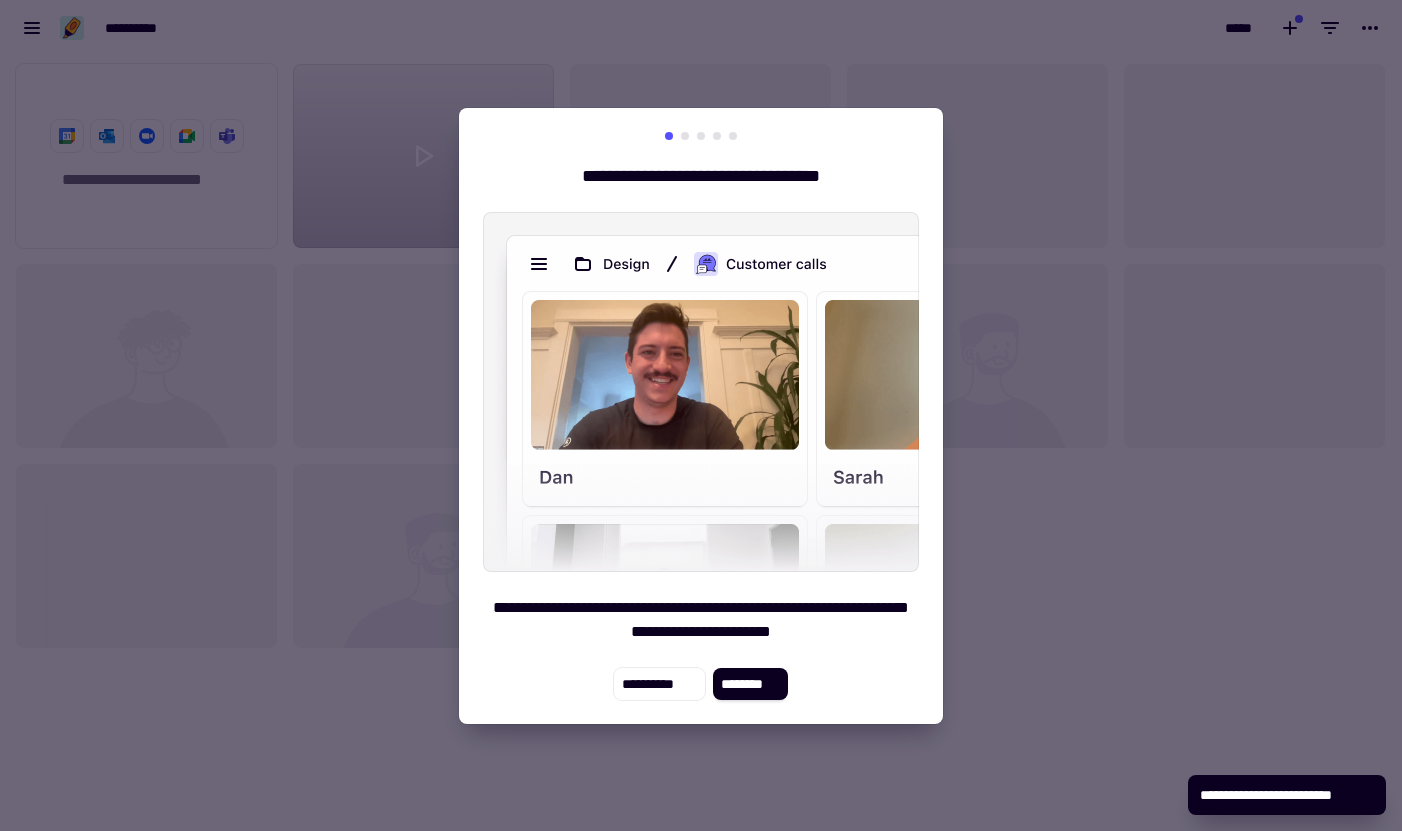 scroll, scrollTop: 1, scrollLeft: 1, axis: both 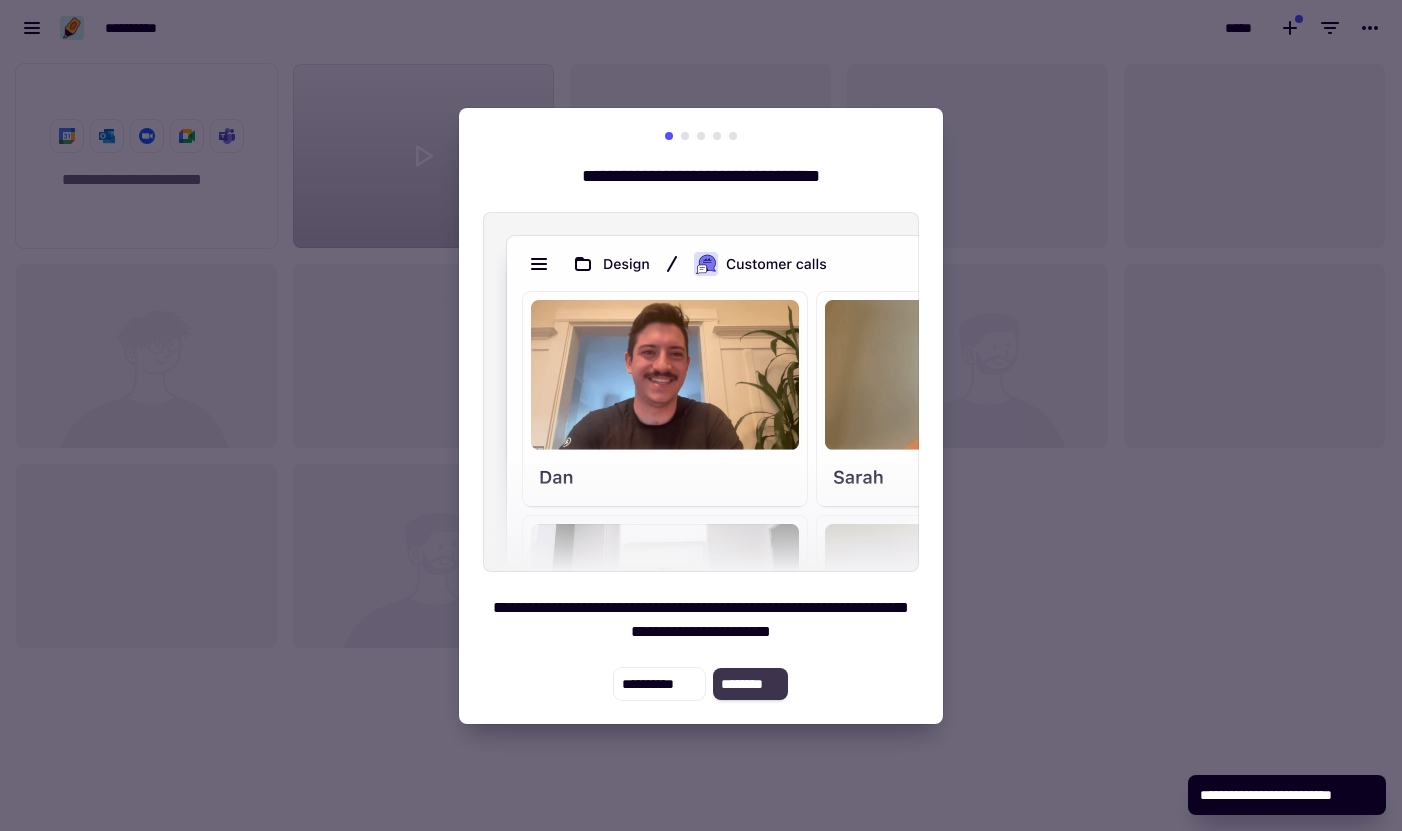 click on "********" 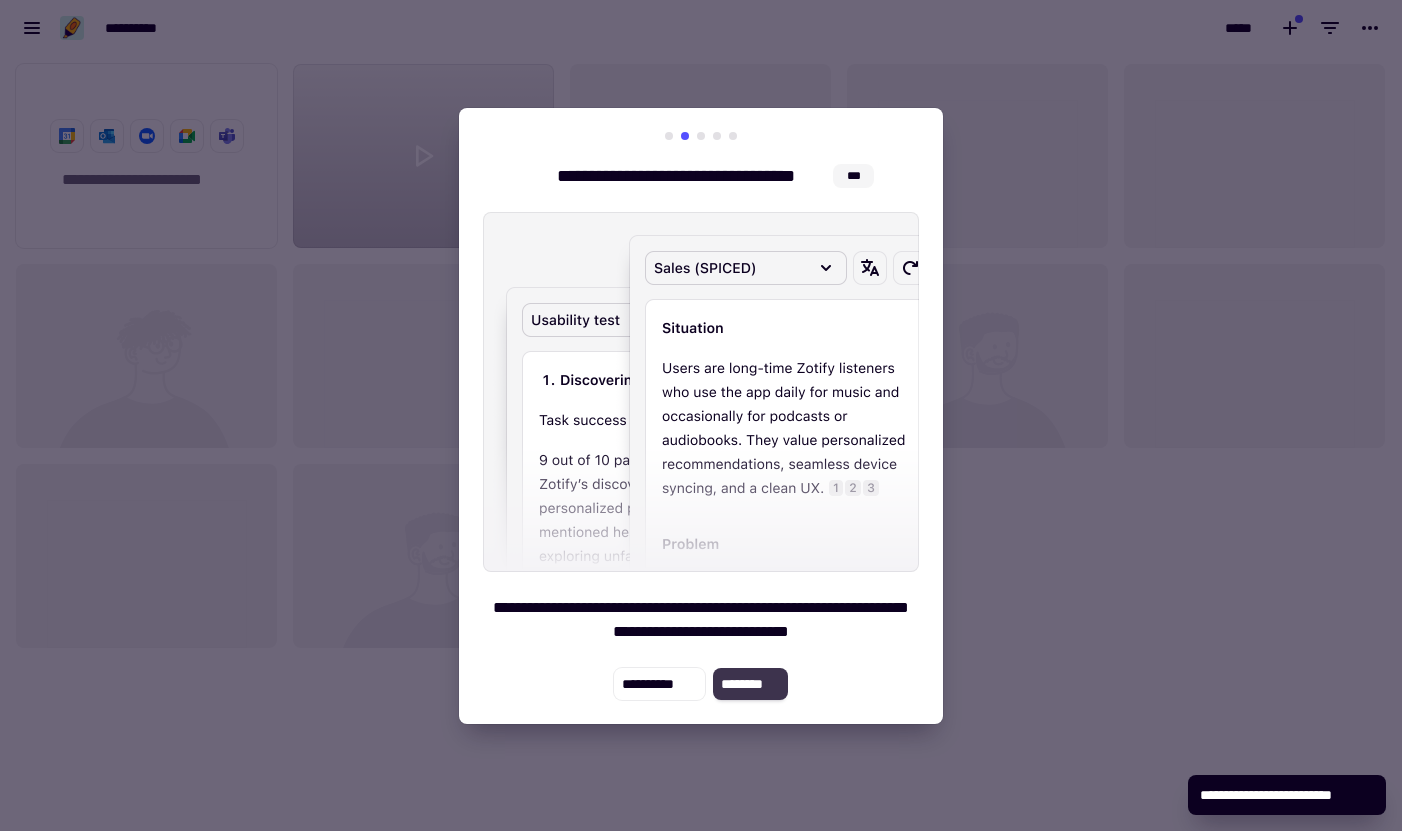 click on "********" 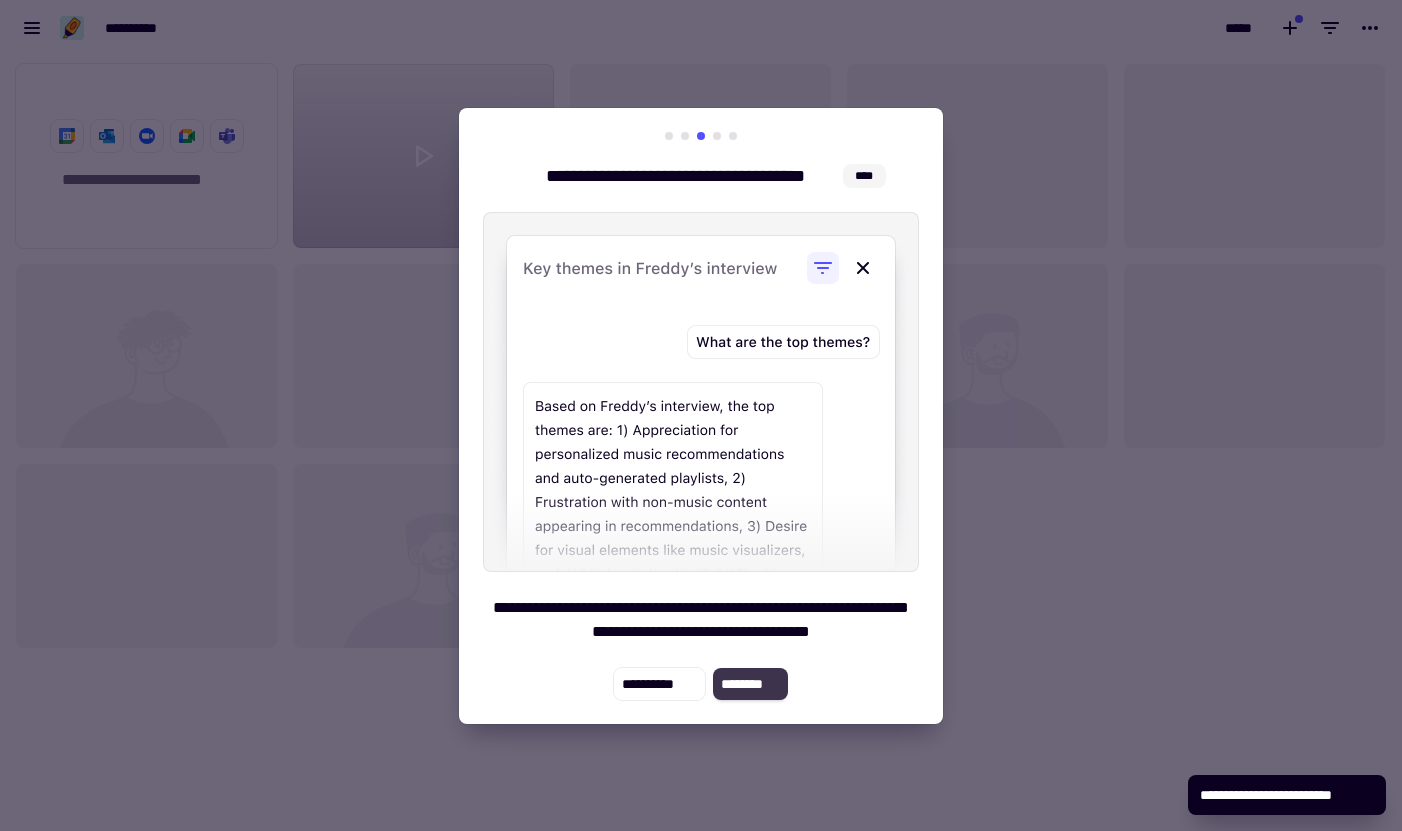 click on "********" 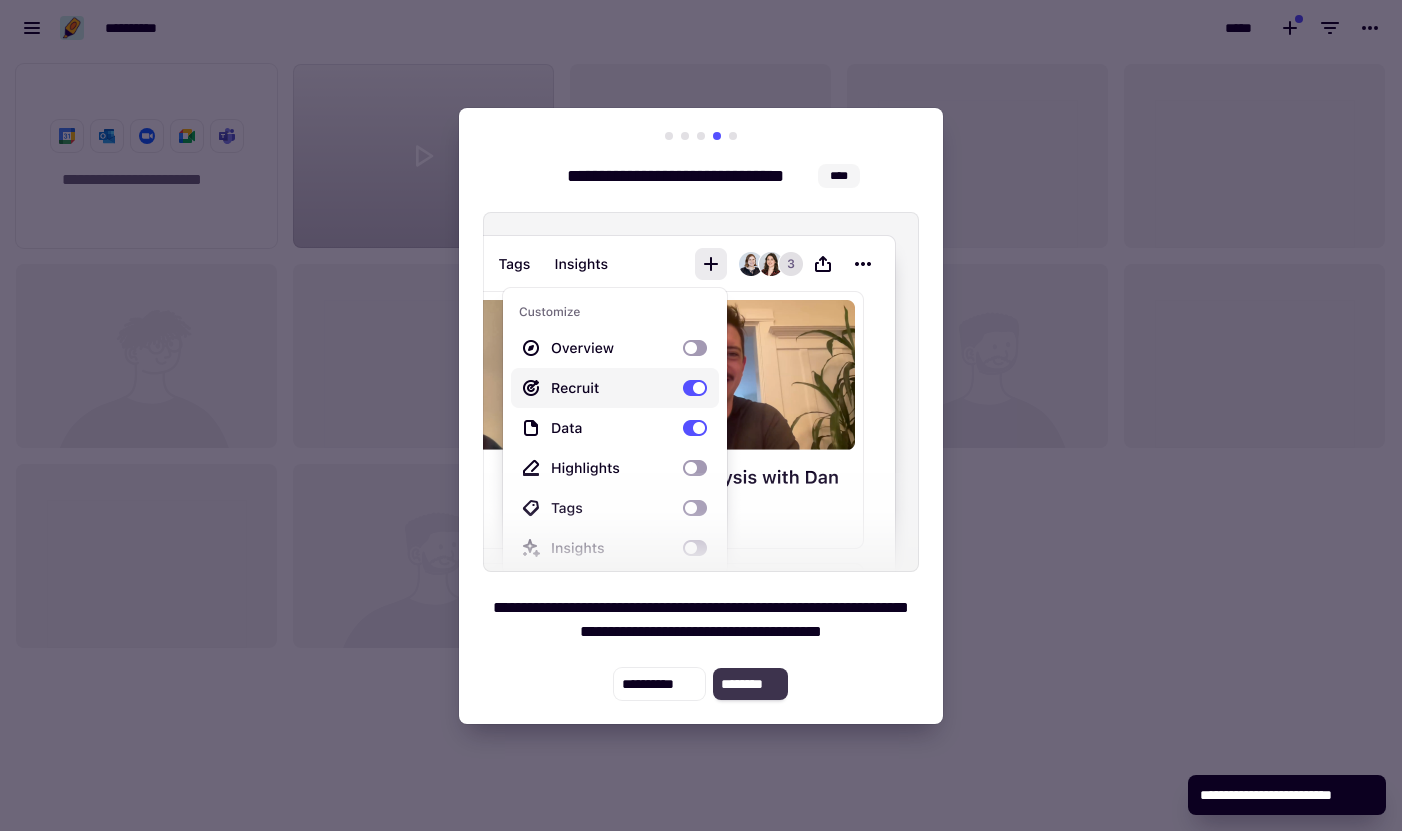 click on "********" 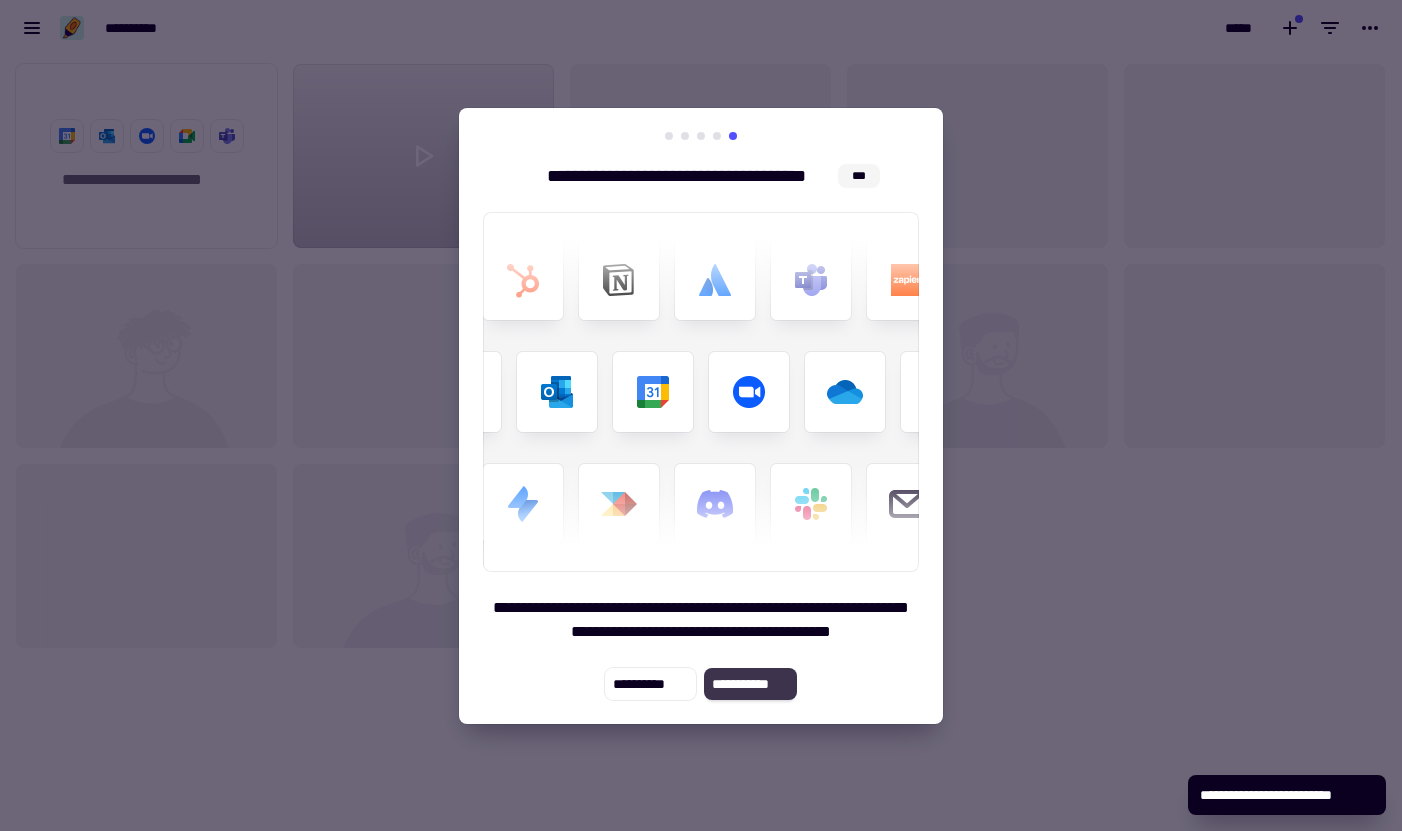 click on "**********" 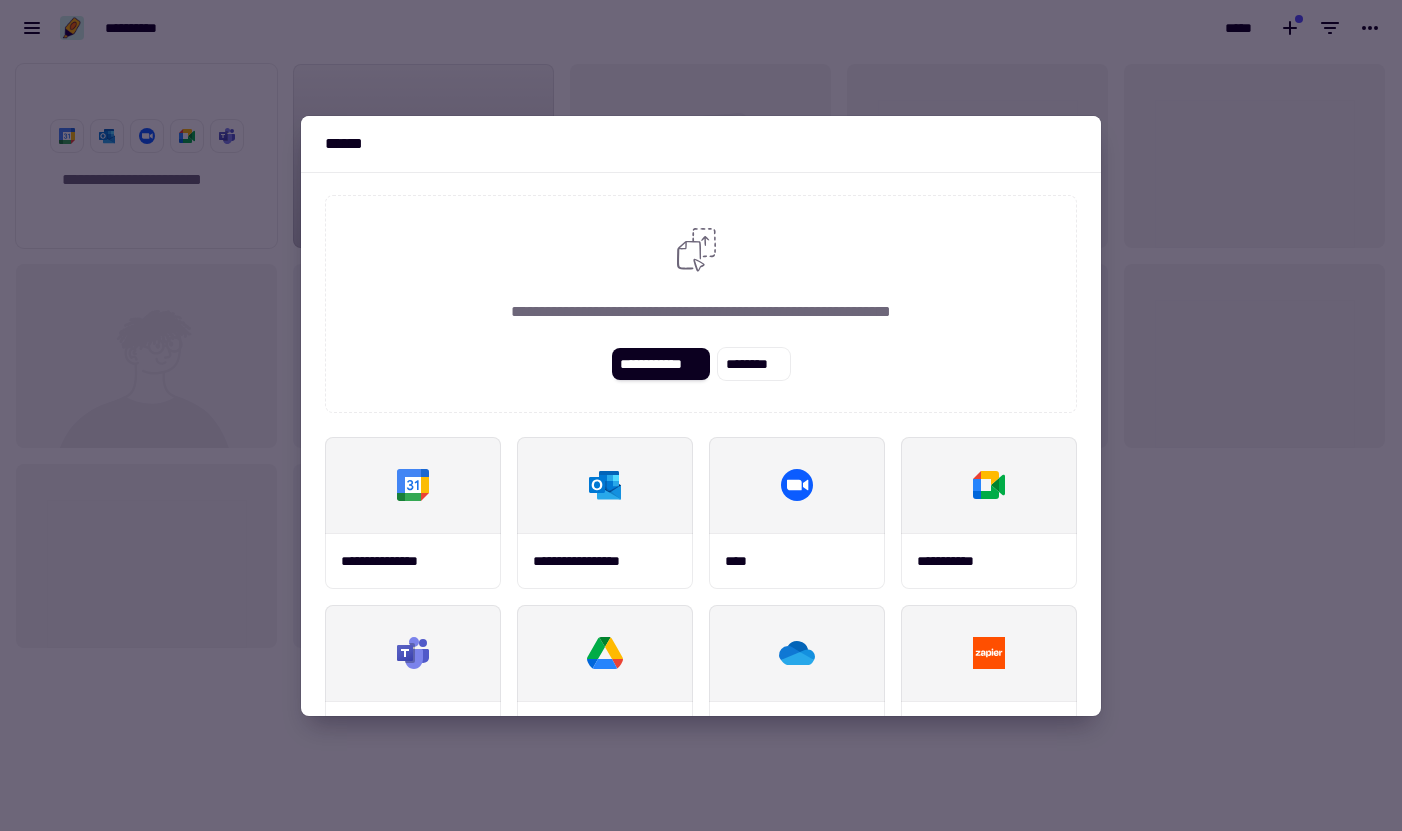 scroll, scrollTop: 0, scrollLeft: 0, axis: both 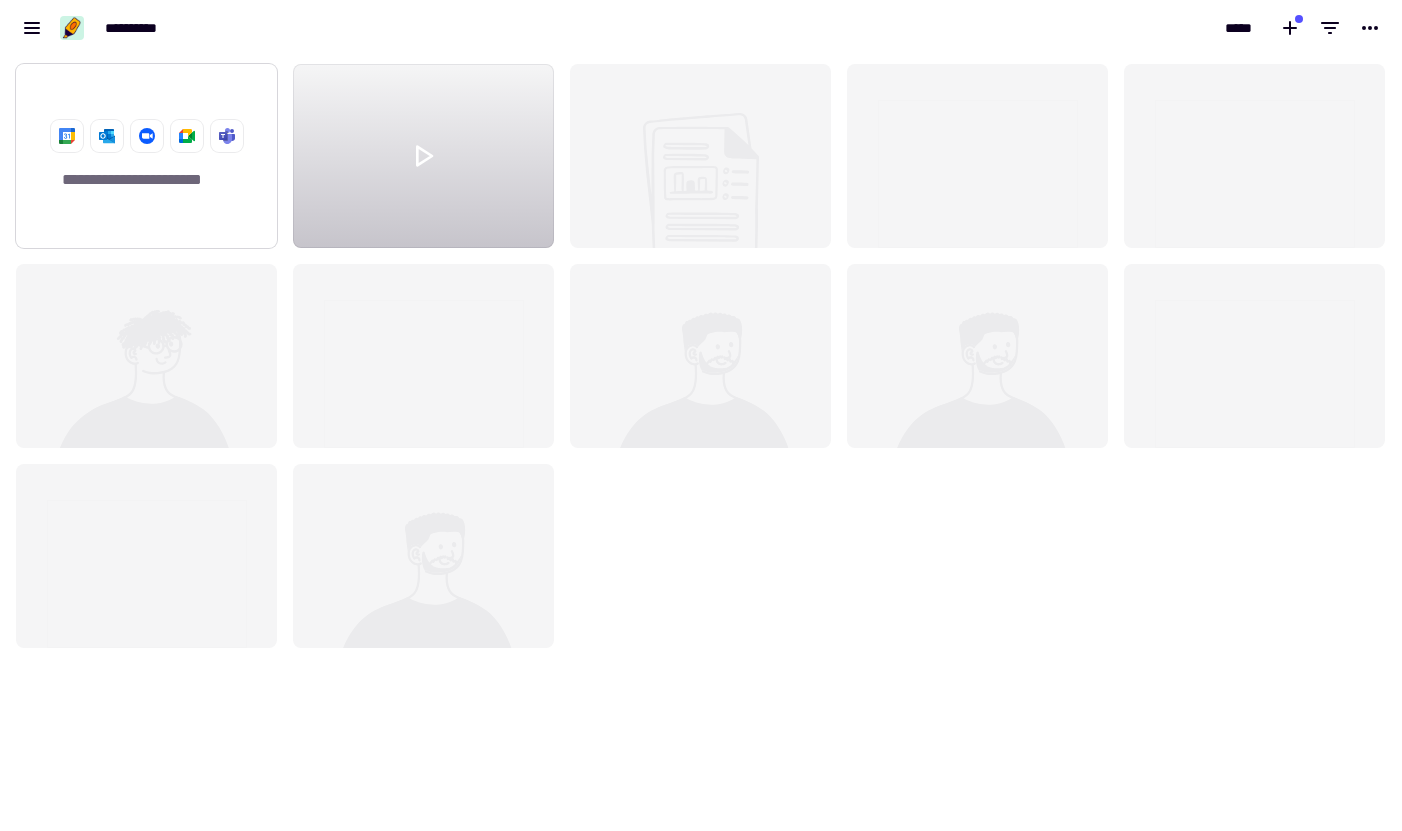 click on "**********" 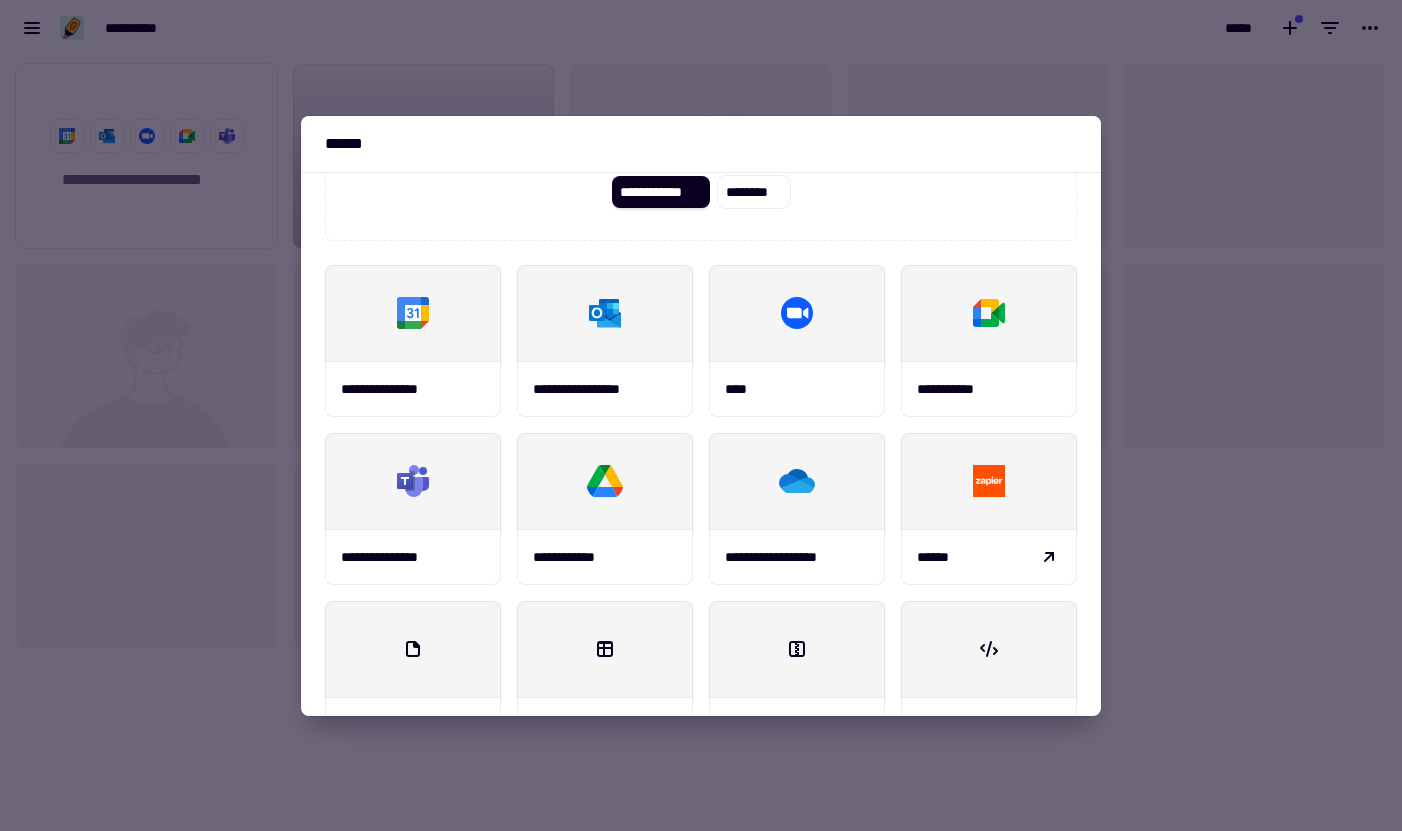 scroll, scrollTop: 234, scrollLeft: 0, axis: vertical 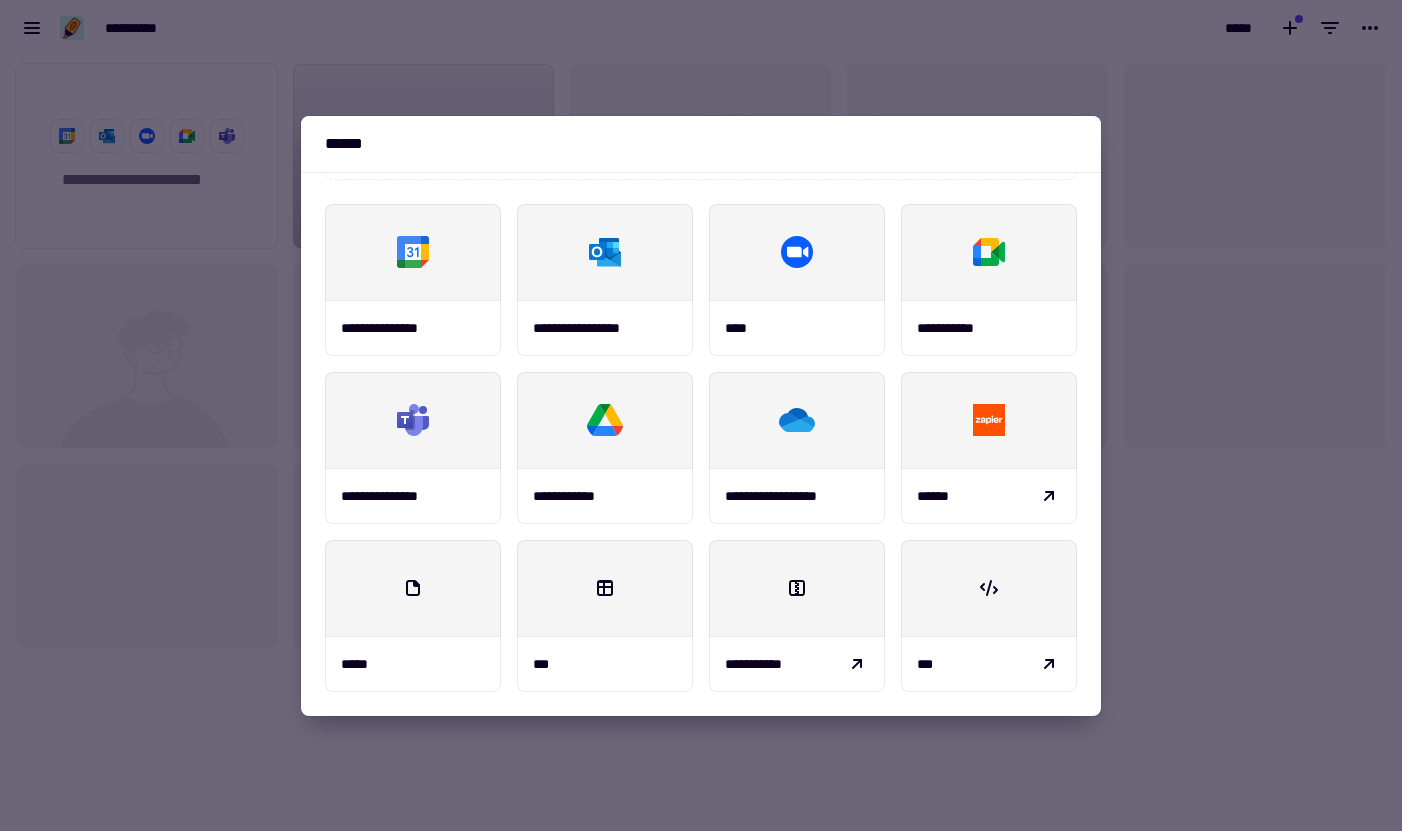 click at bounding box center (701, 415) 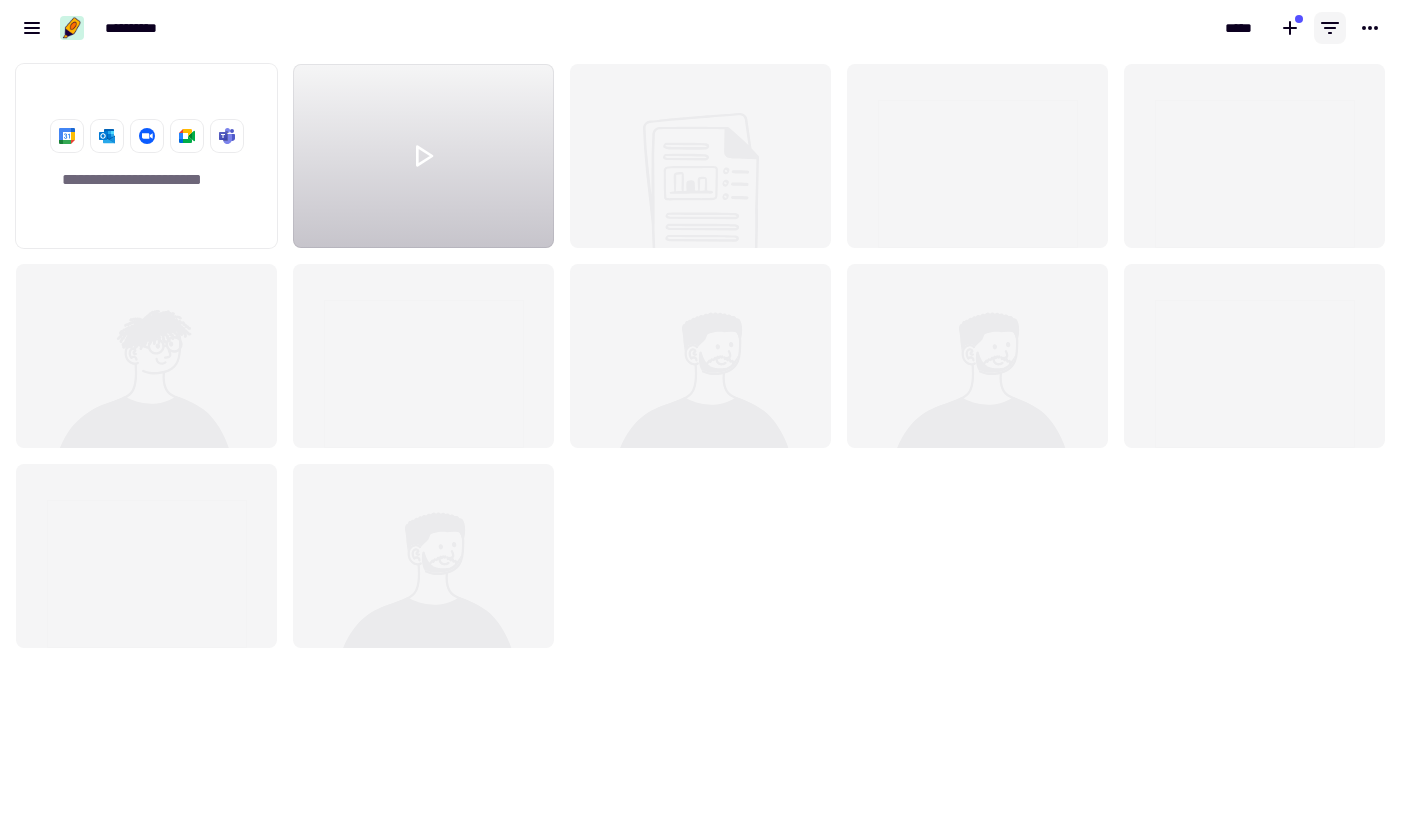 click 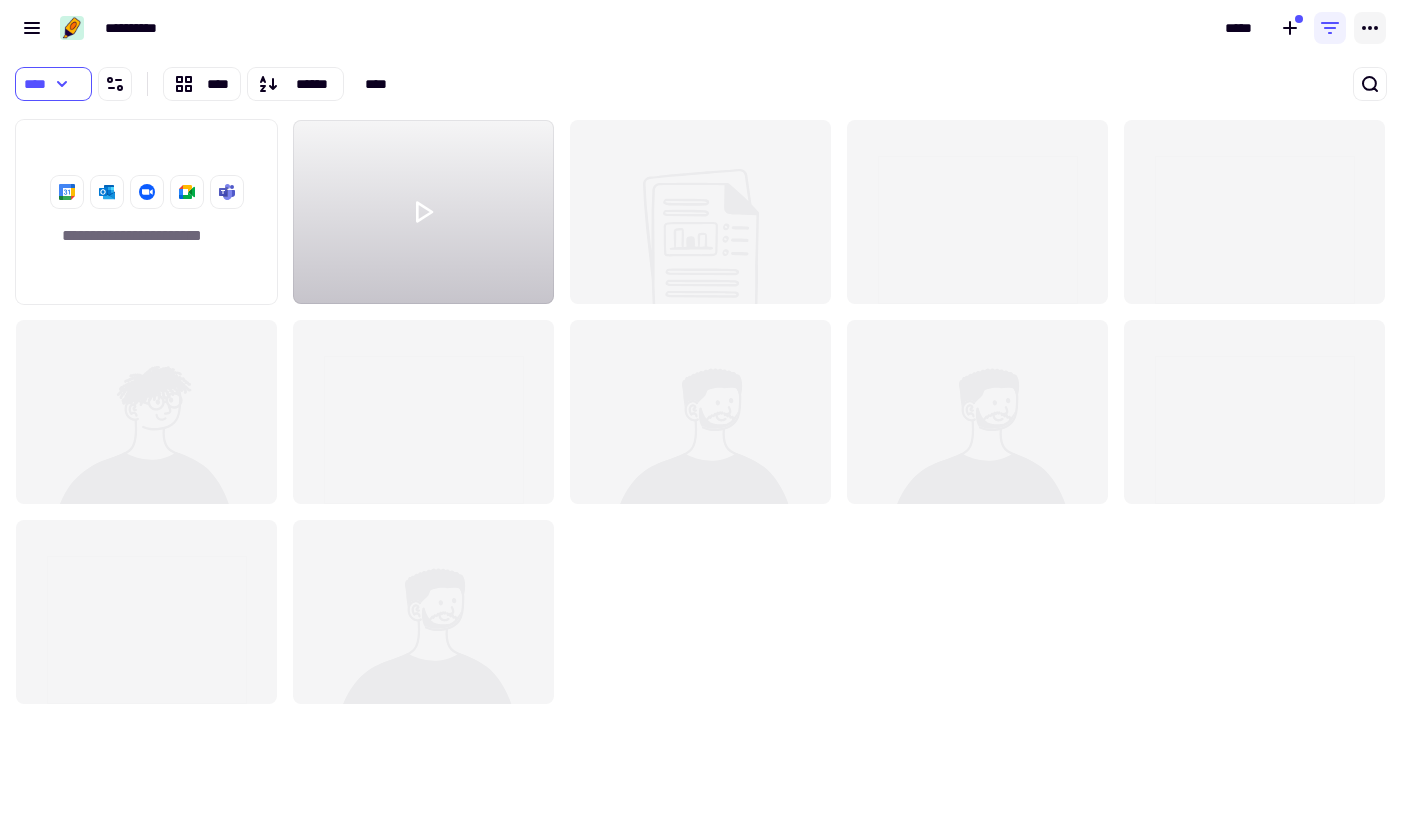 click 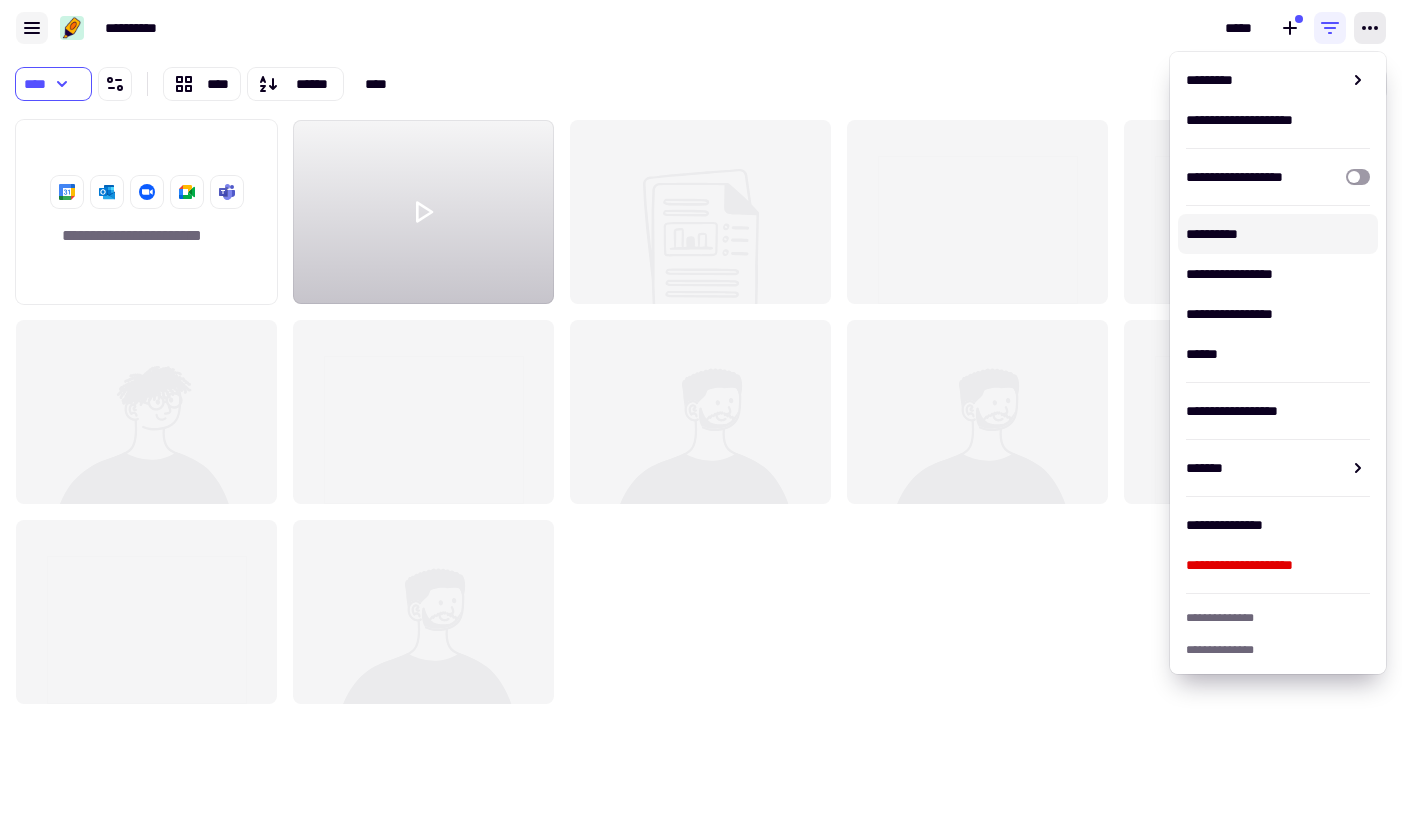 click 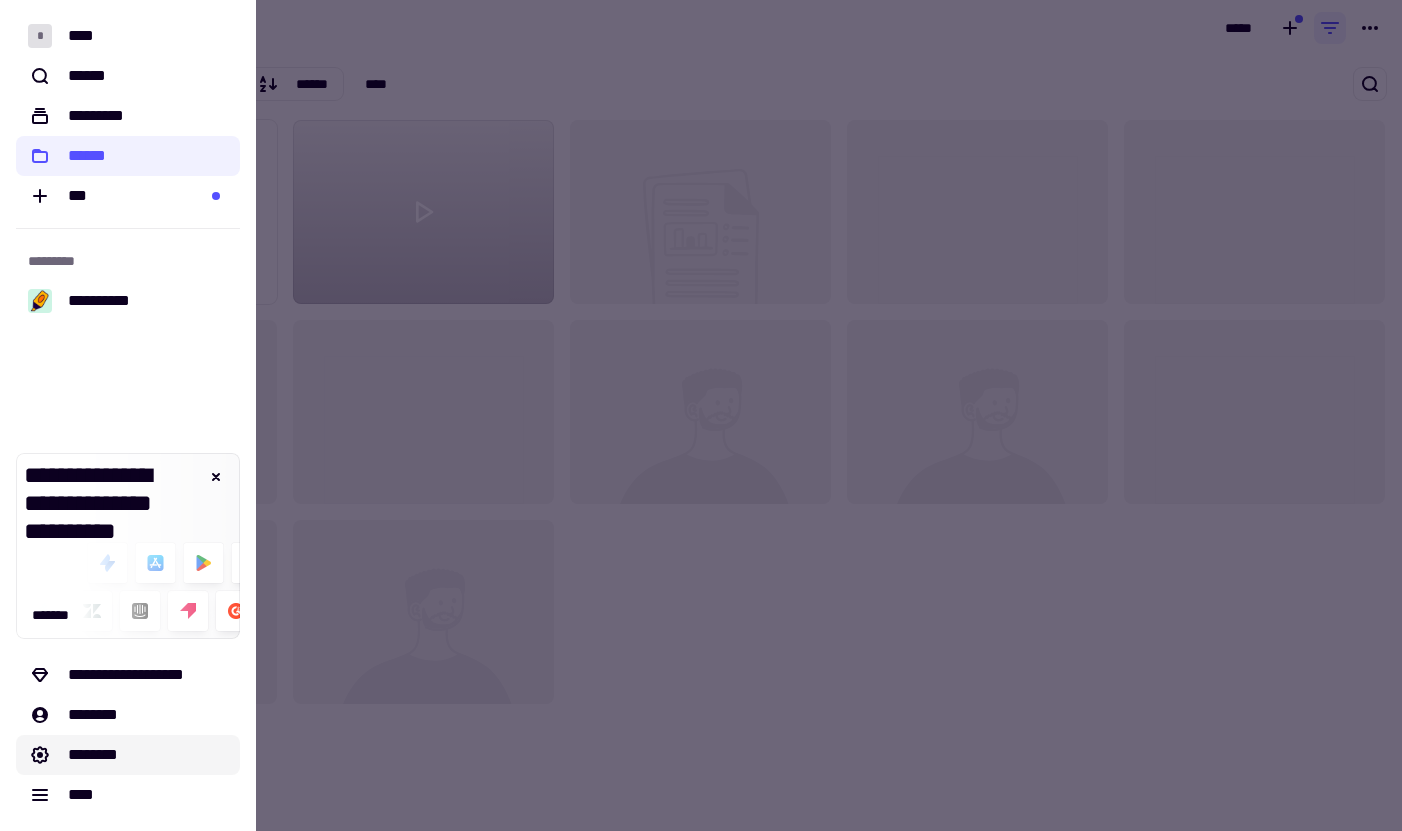 click on "********" 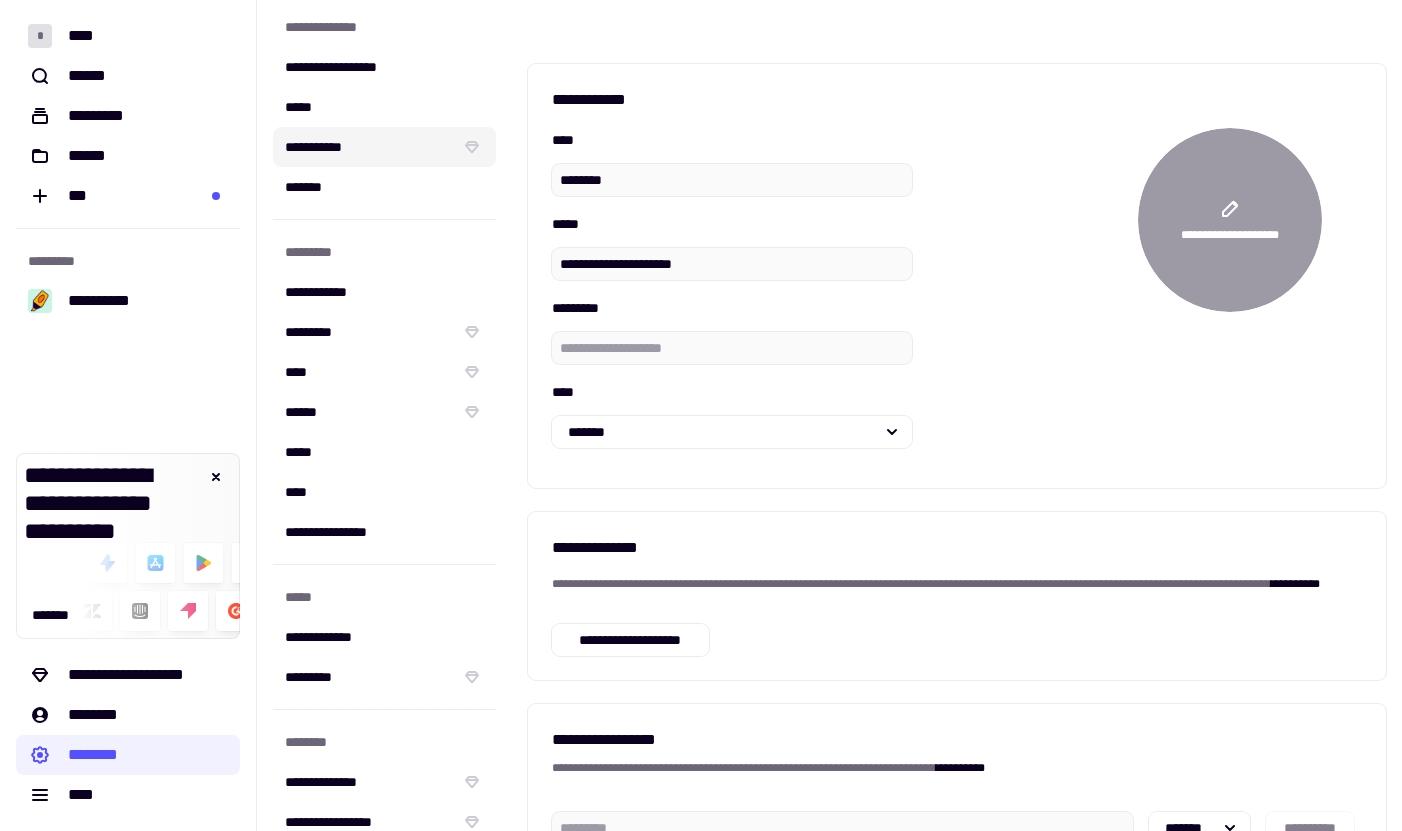 scroll, scrollTop: 221, scrollLeft: 0, axis: vertical 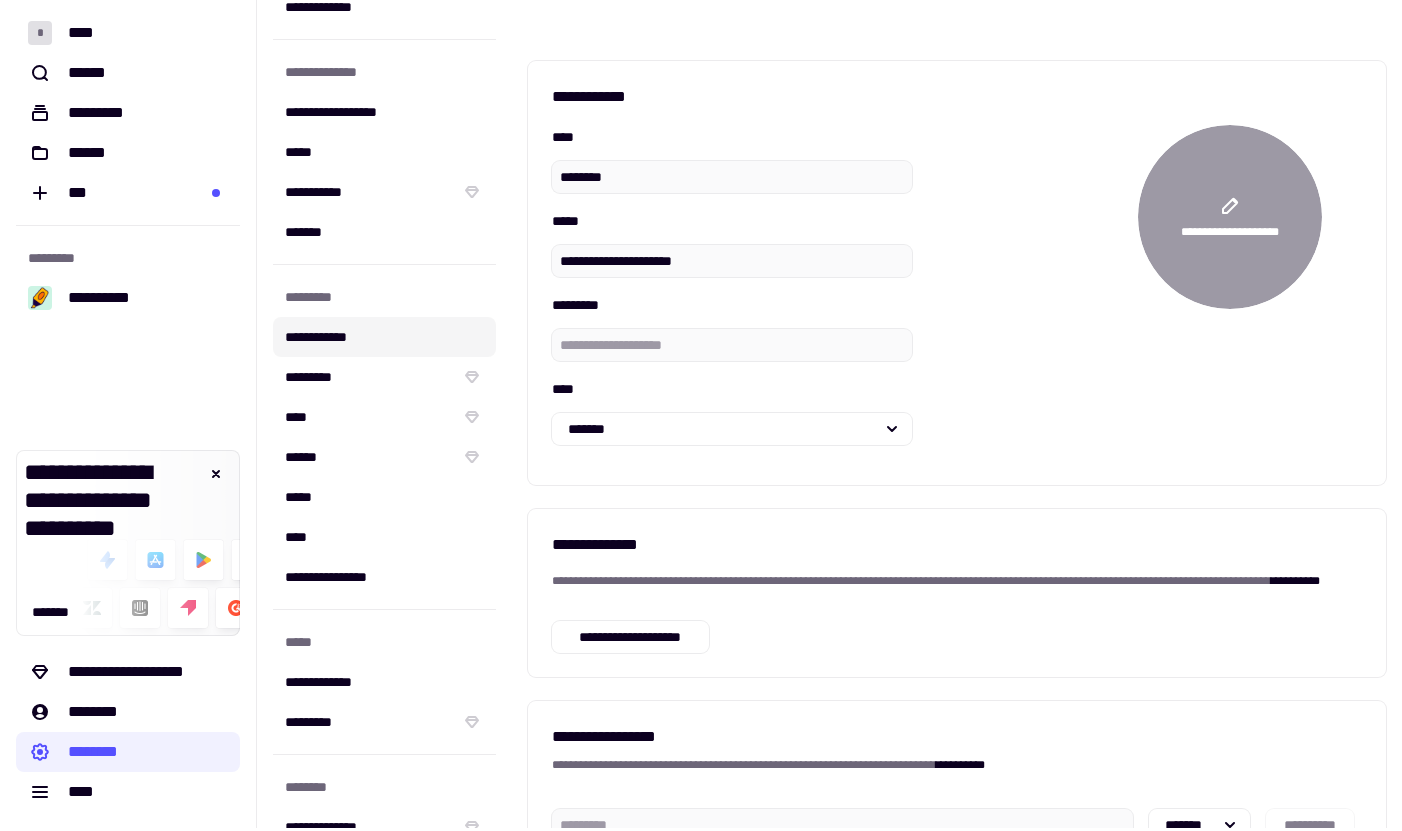 click on "**********" 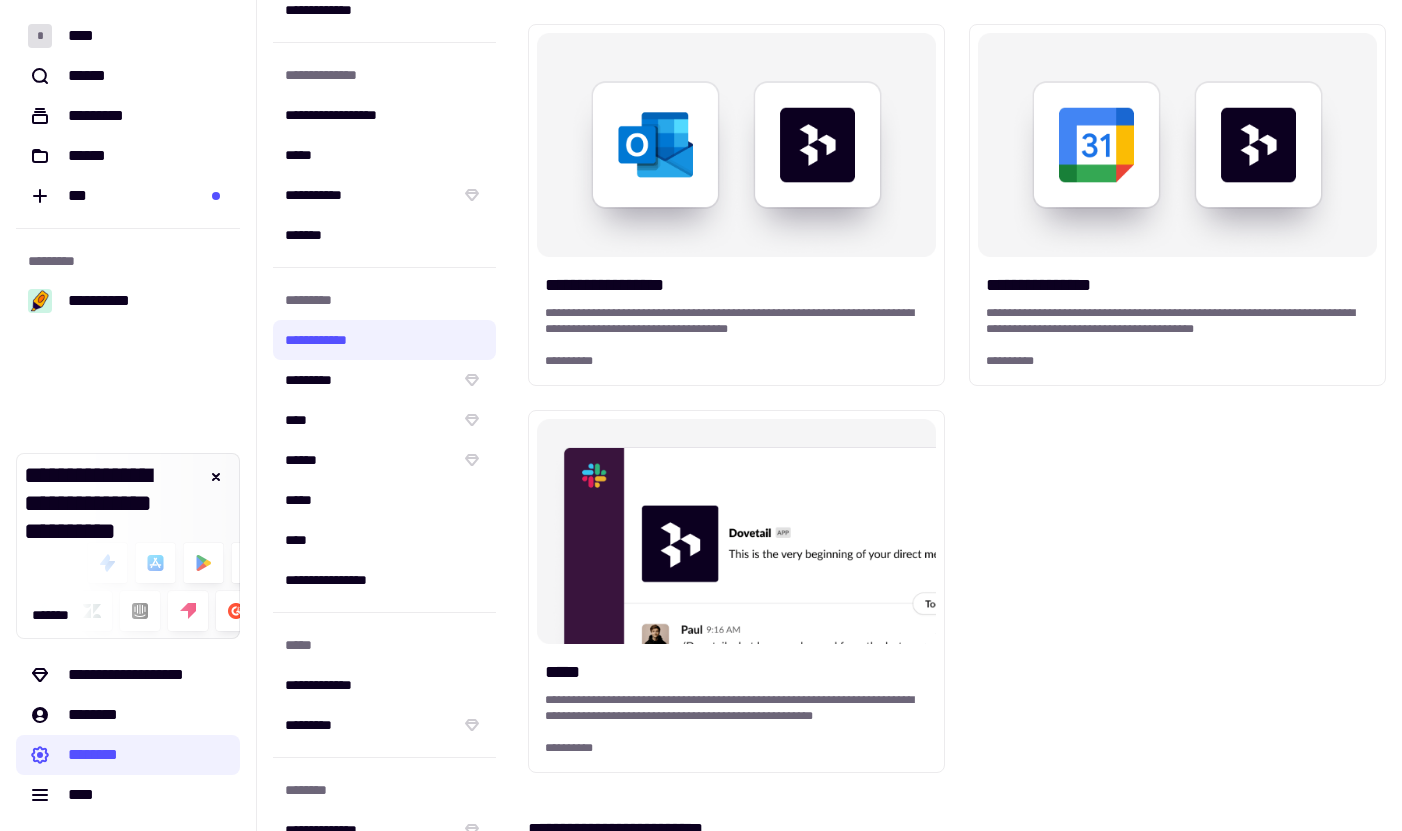 scroll, scrollTop: 199, scrollLeft: 0, axis: vertical 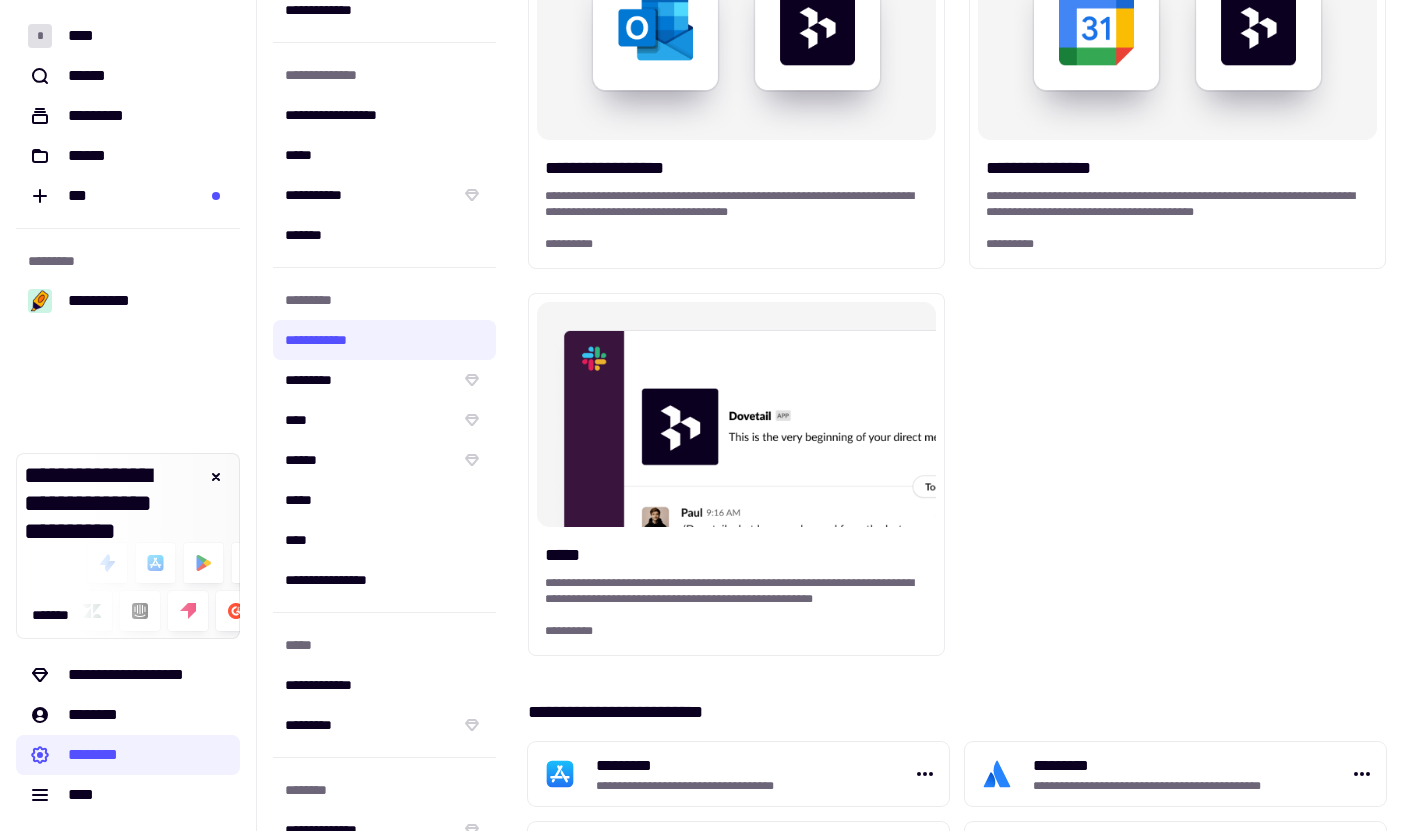 click on "**********" at bounding box center [736, 591] 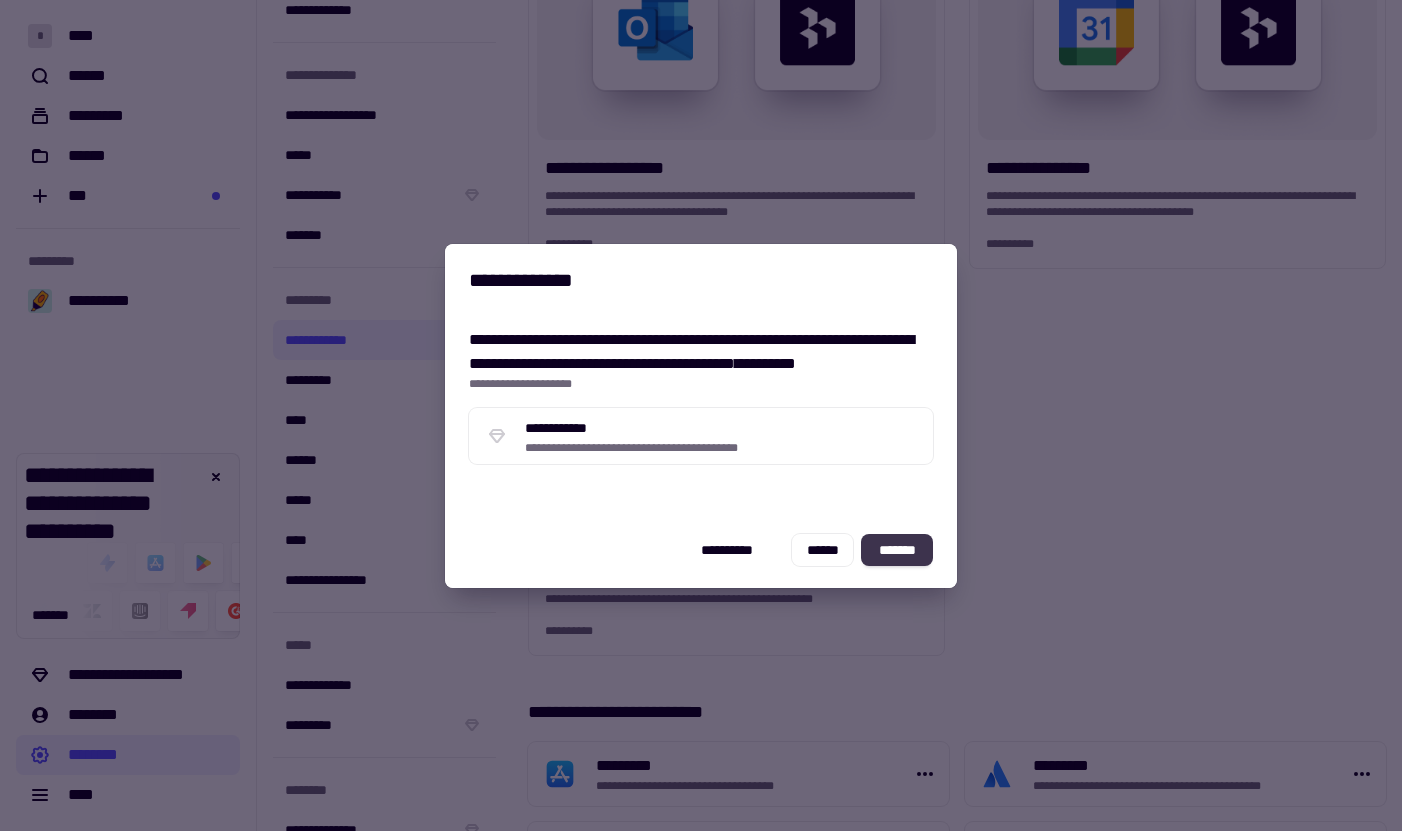click on "*******" 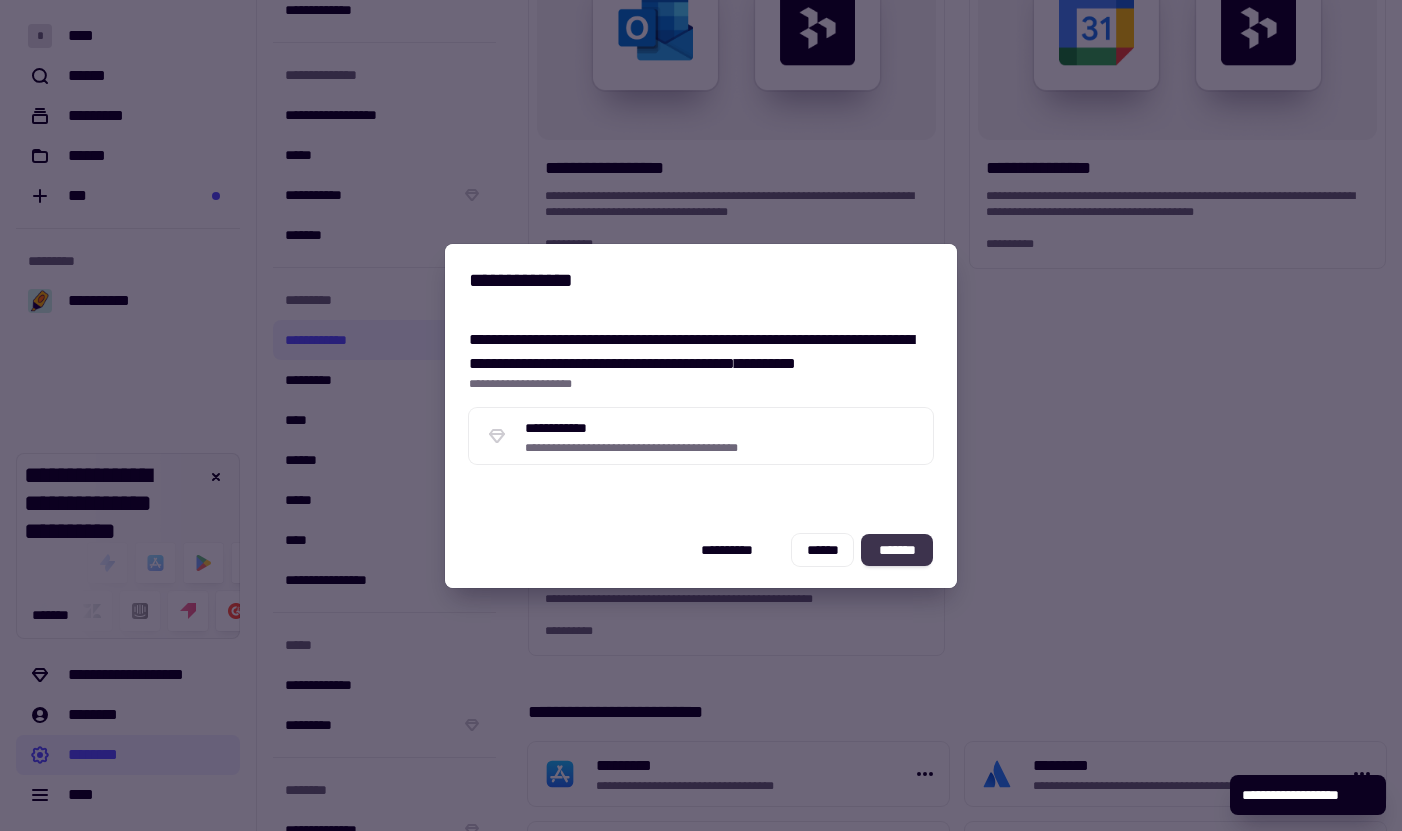 click on "*******" 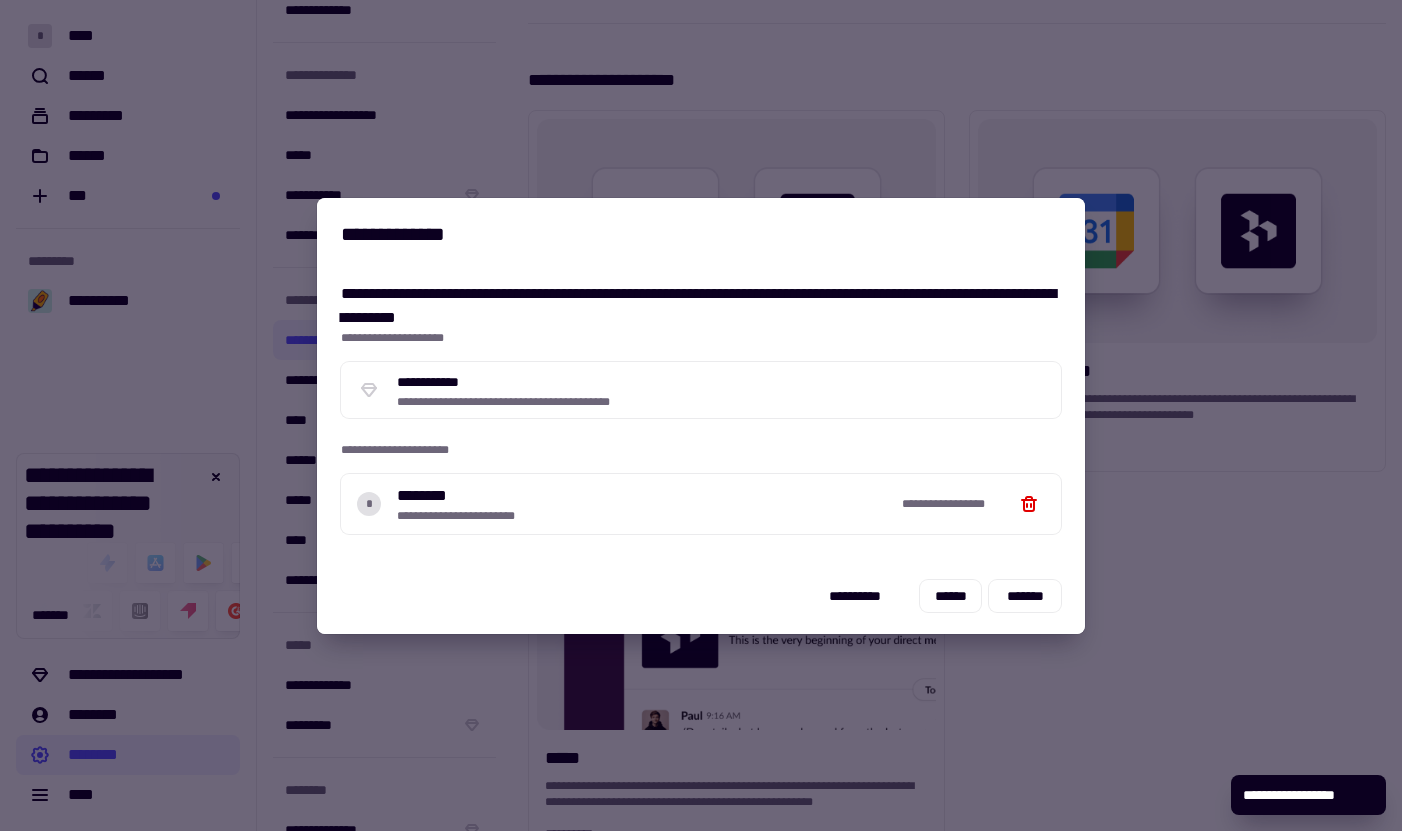 scroll, scrollTop: 402, scrollLeft: 0, axis: vertical 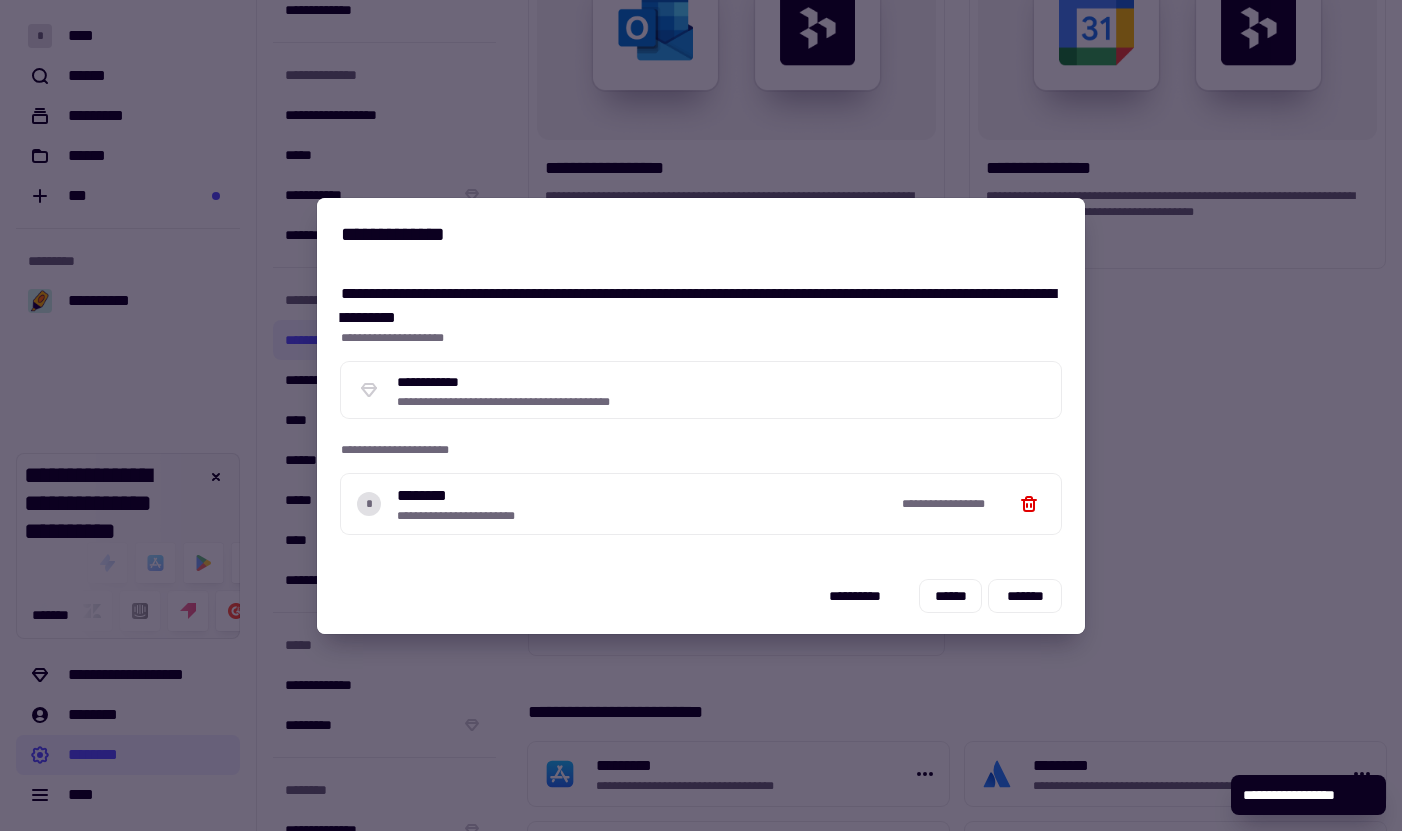 click on "**********" at bounding box center [713, 382] 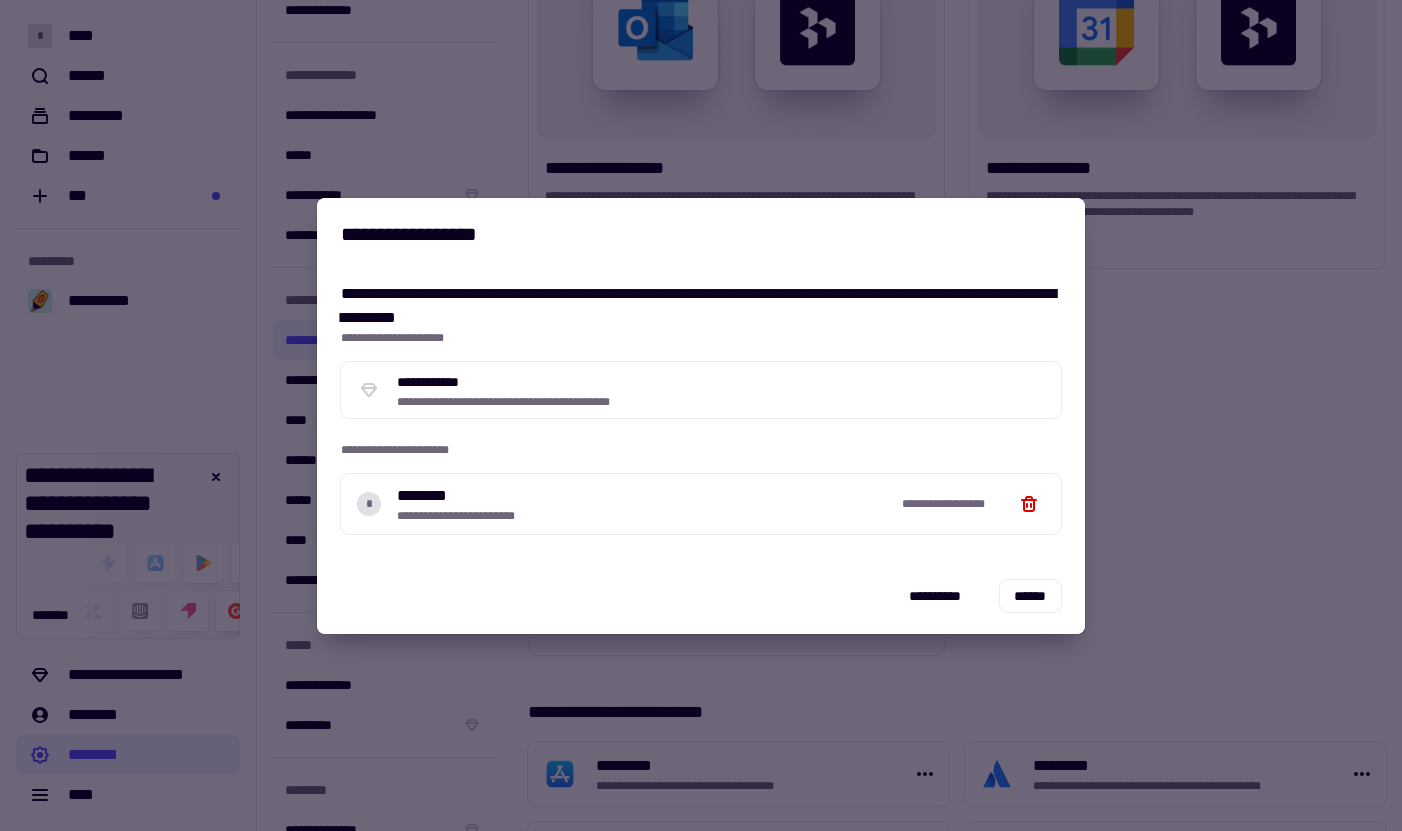 drag, startPoint x: 1036, startPoint y: 590, endPoint x: 1219, endPoint y: 491, distance: 208.06248 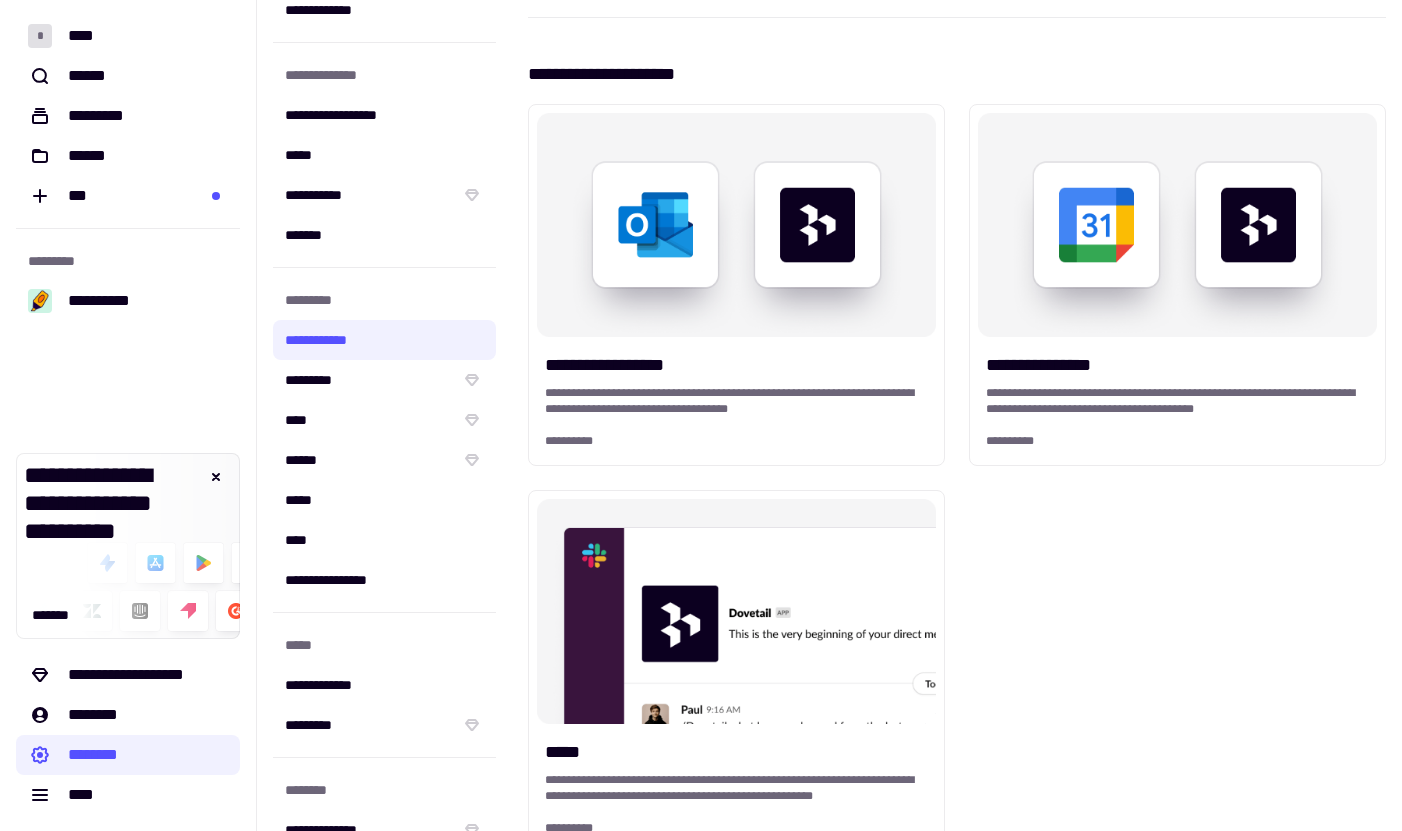 scroll, scrollTop: 0, scrollLeft: 0, axis: both 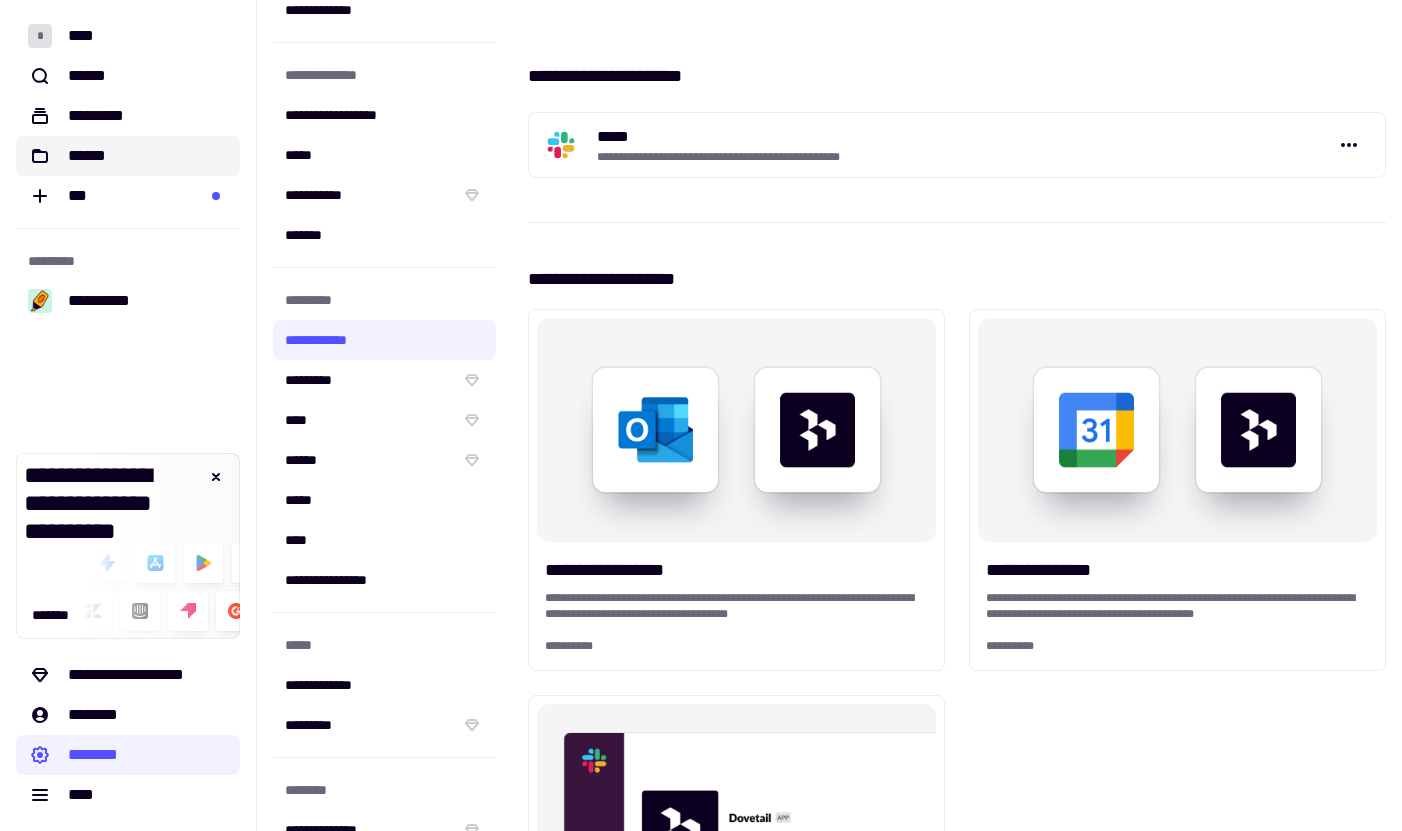 click on "******" 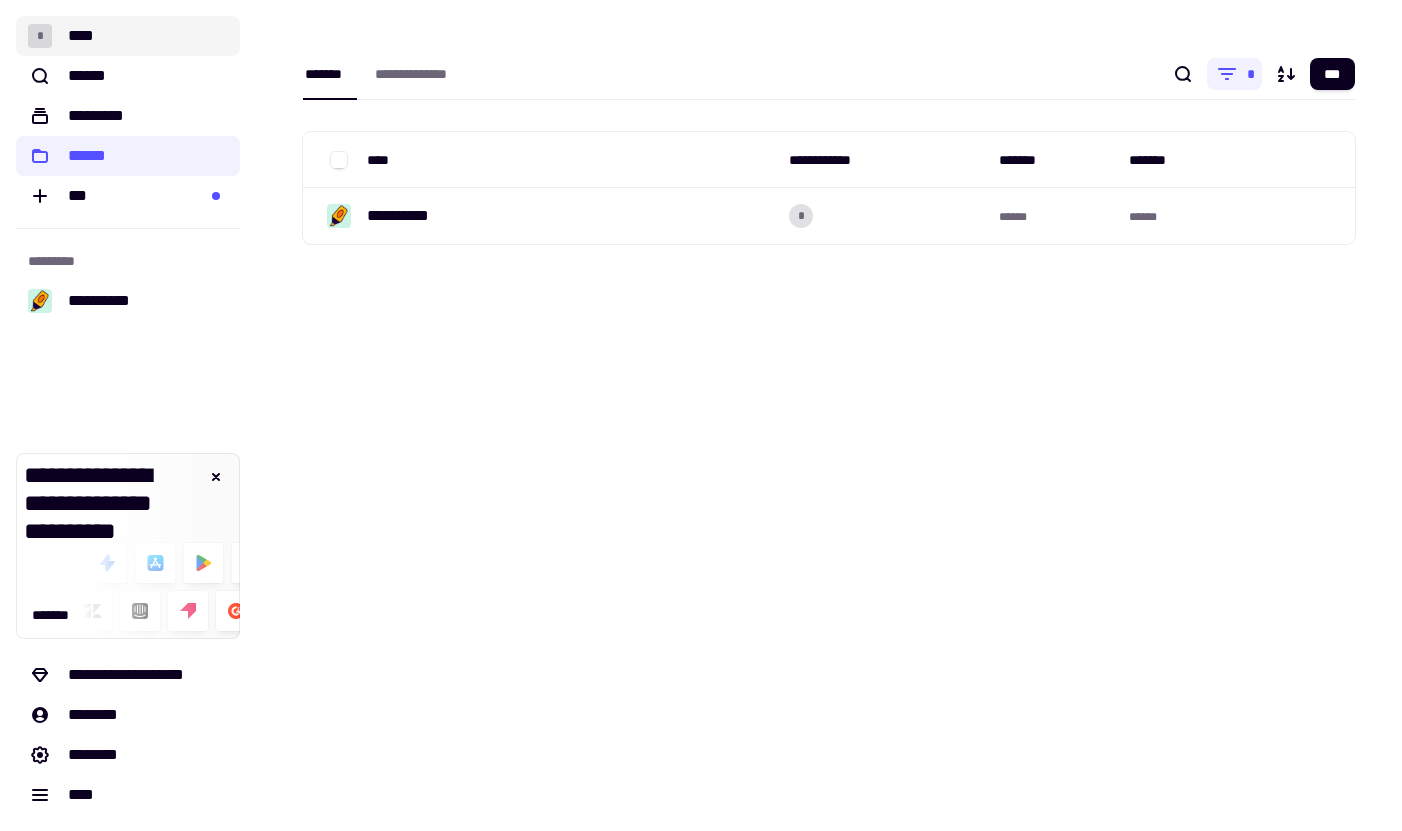 click on "* ****" 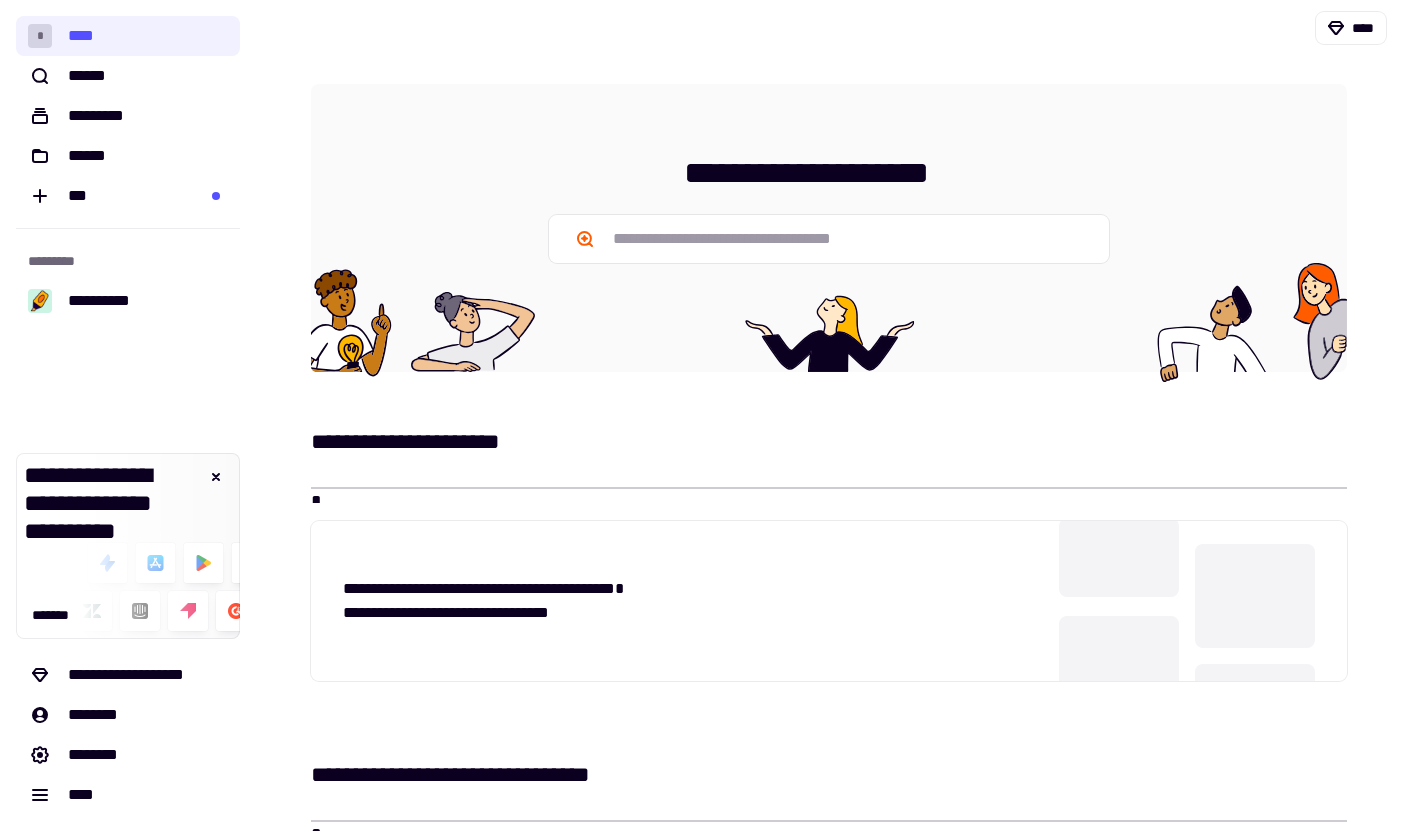 scroll, scrollTop: 0, scrollLeft: 0, axis: both 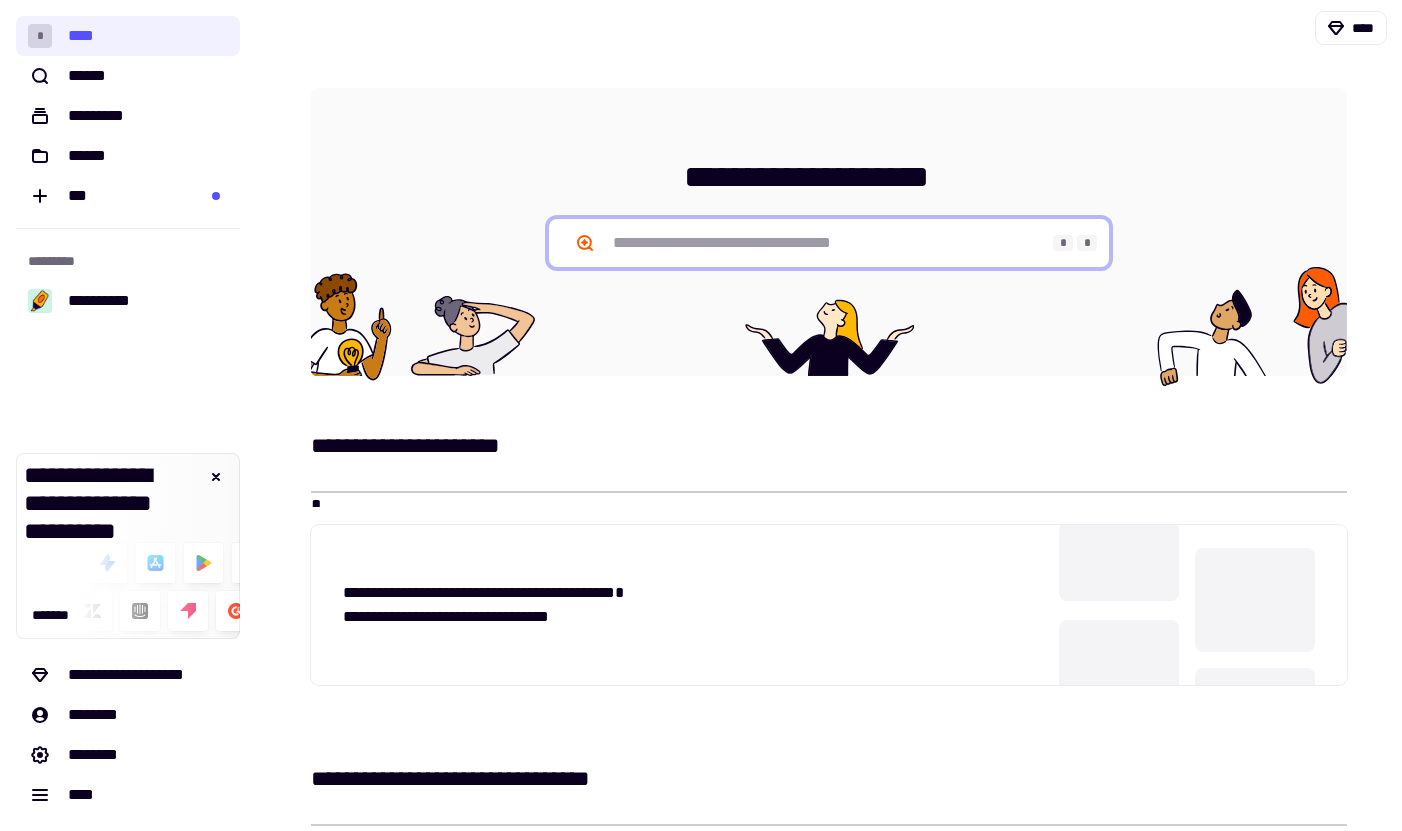 click at bounding box center (829, 243) 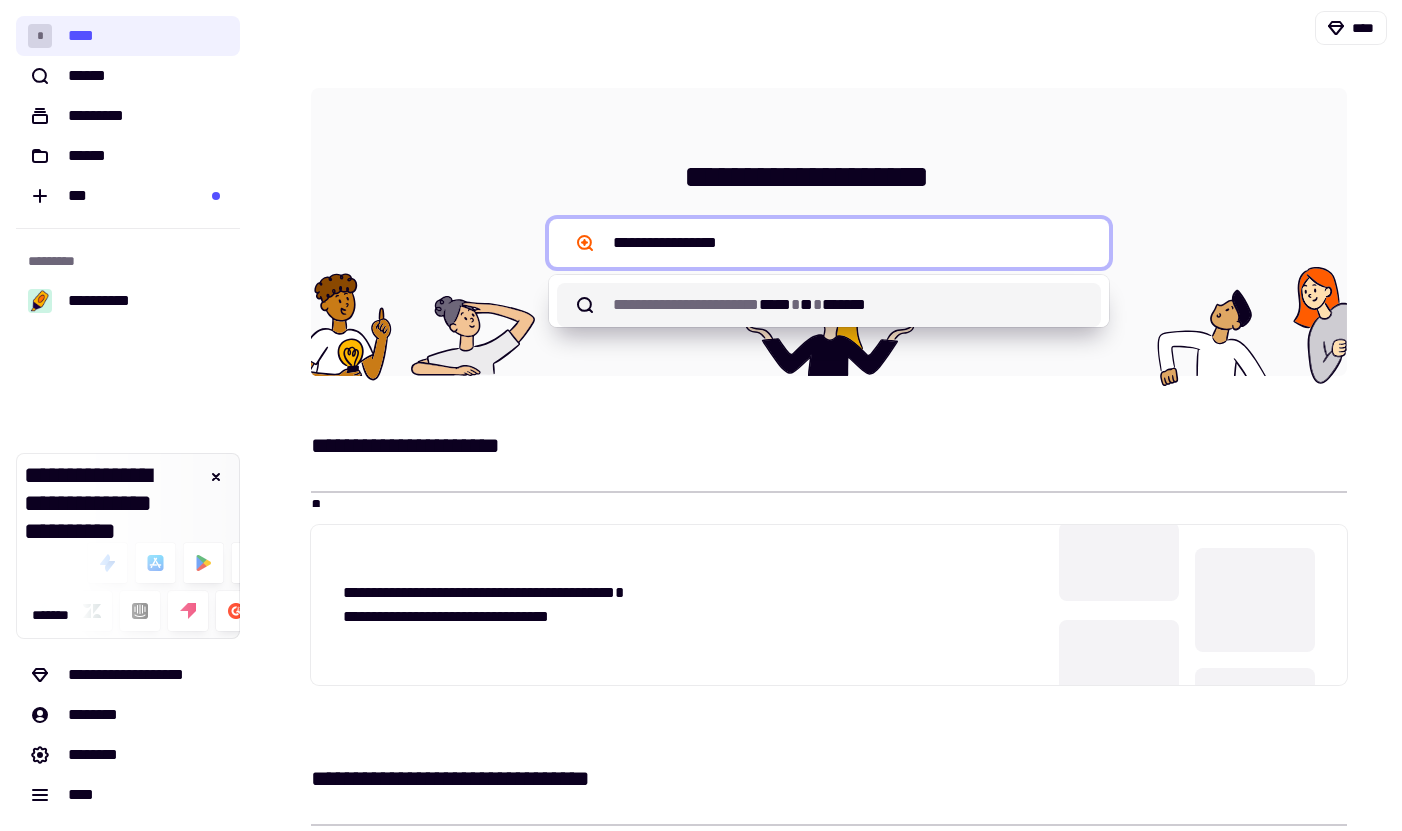 type on "**********" 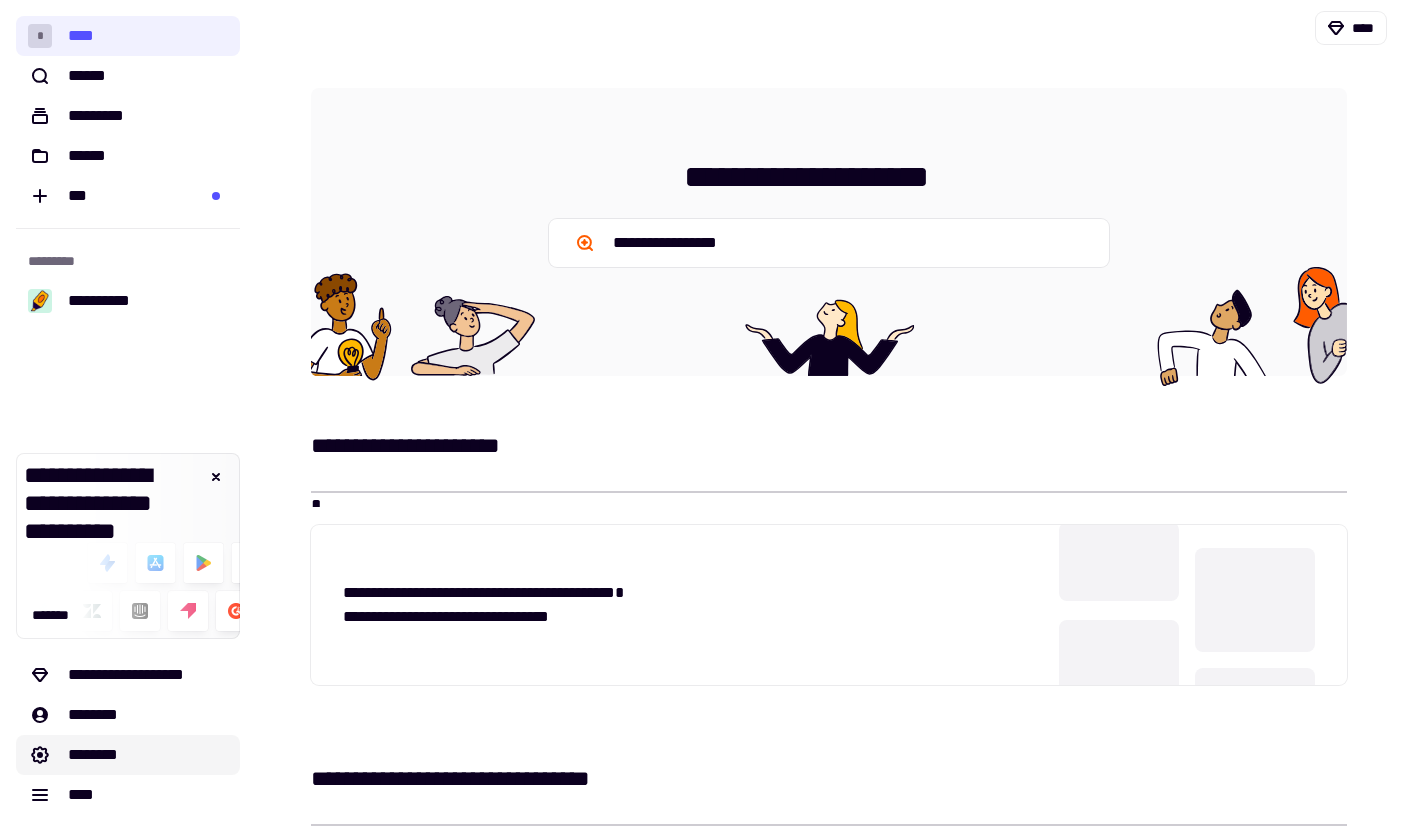 click on "********" 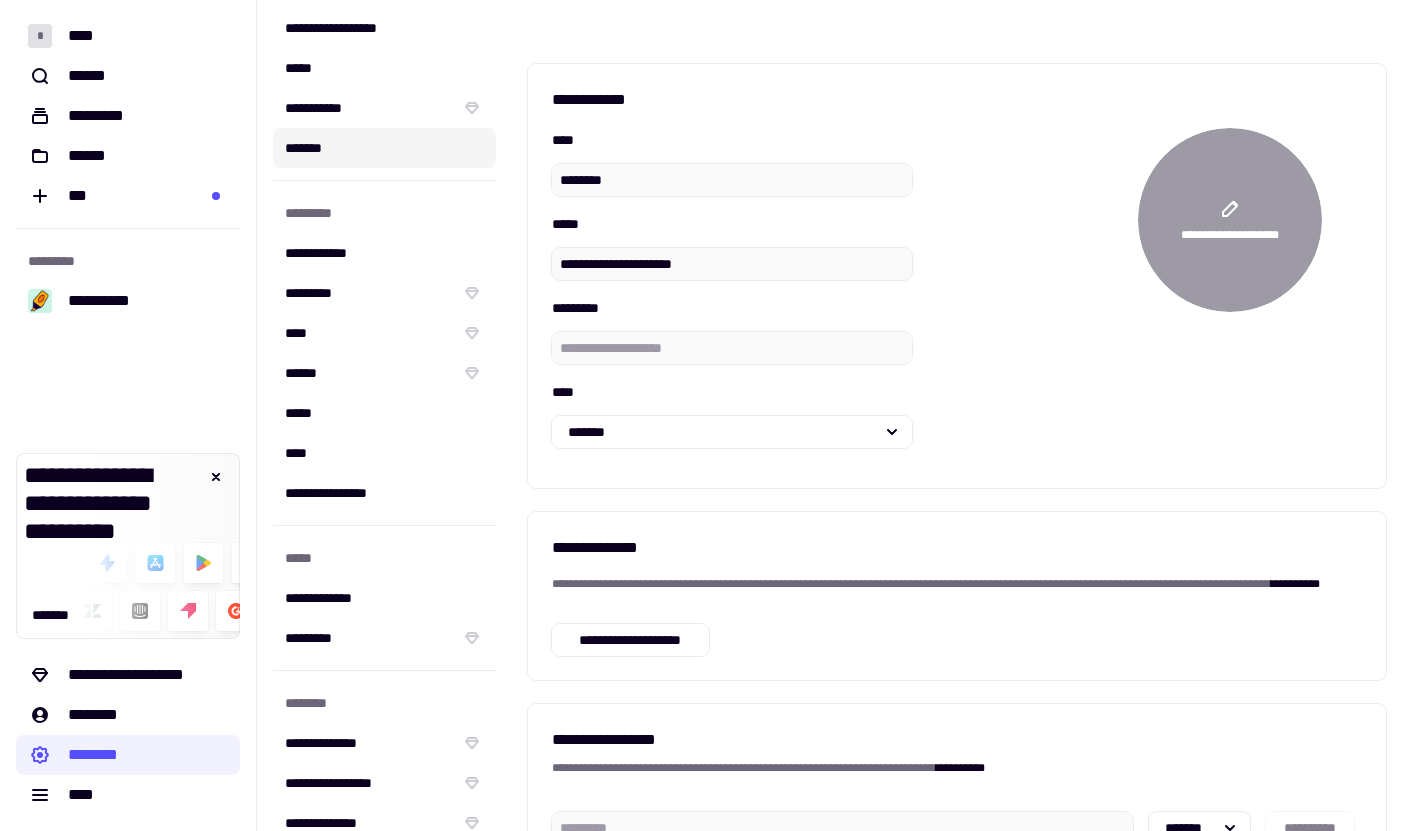 scroll, scrollTop: 221, scrollLeft: 0, axis: vertical 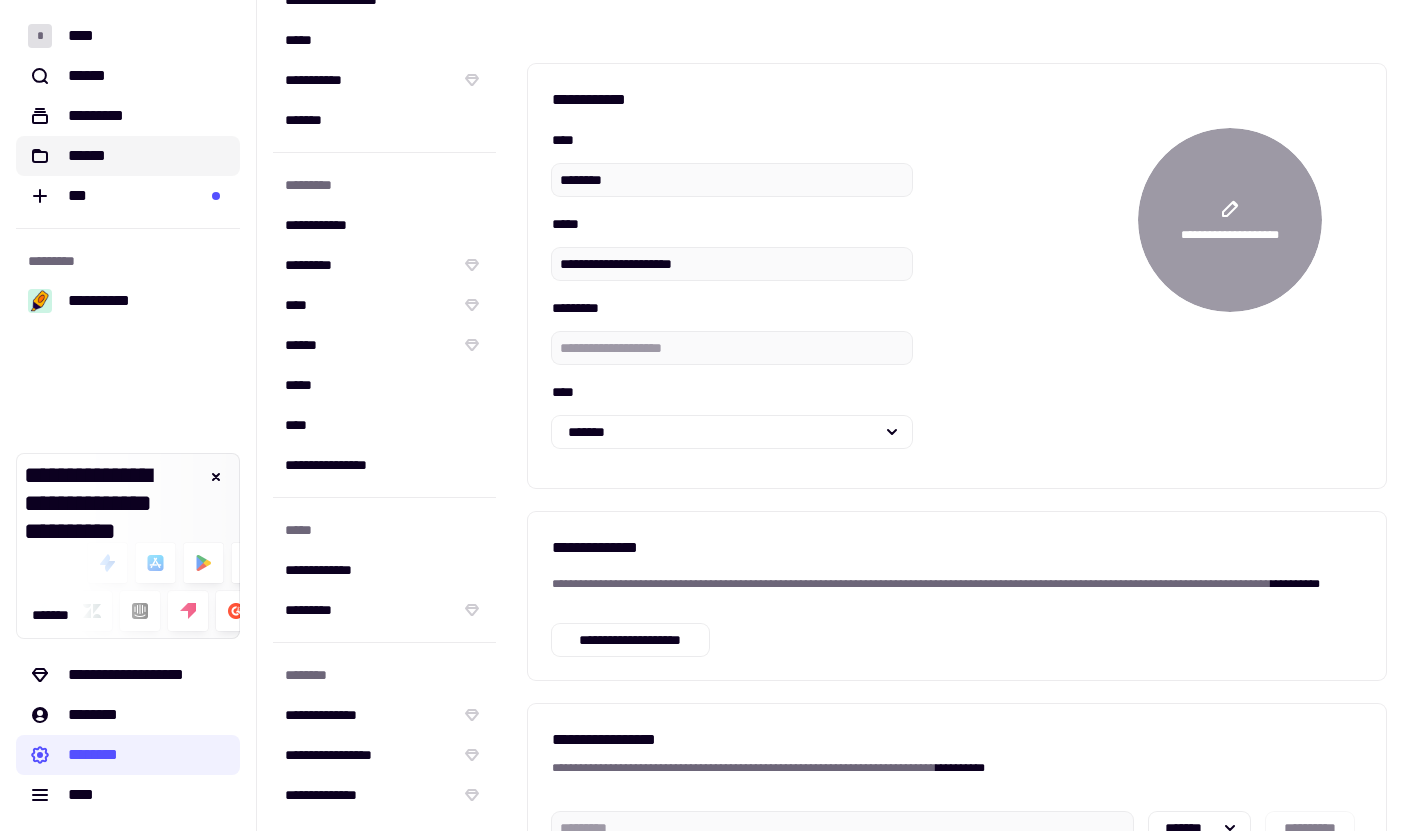click on "******" 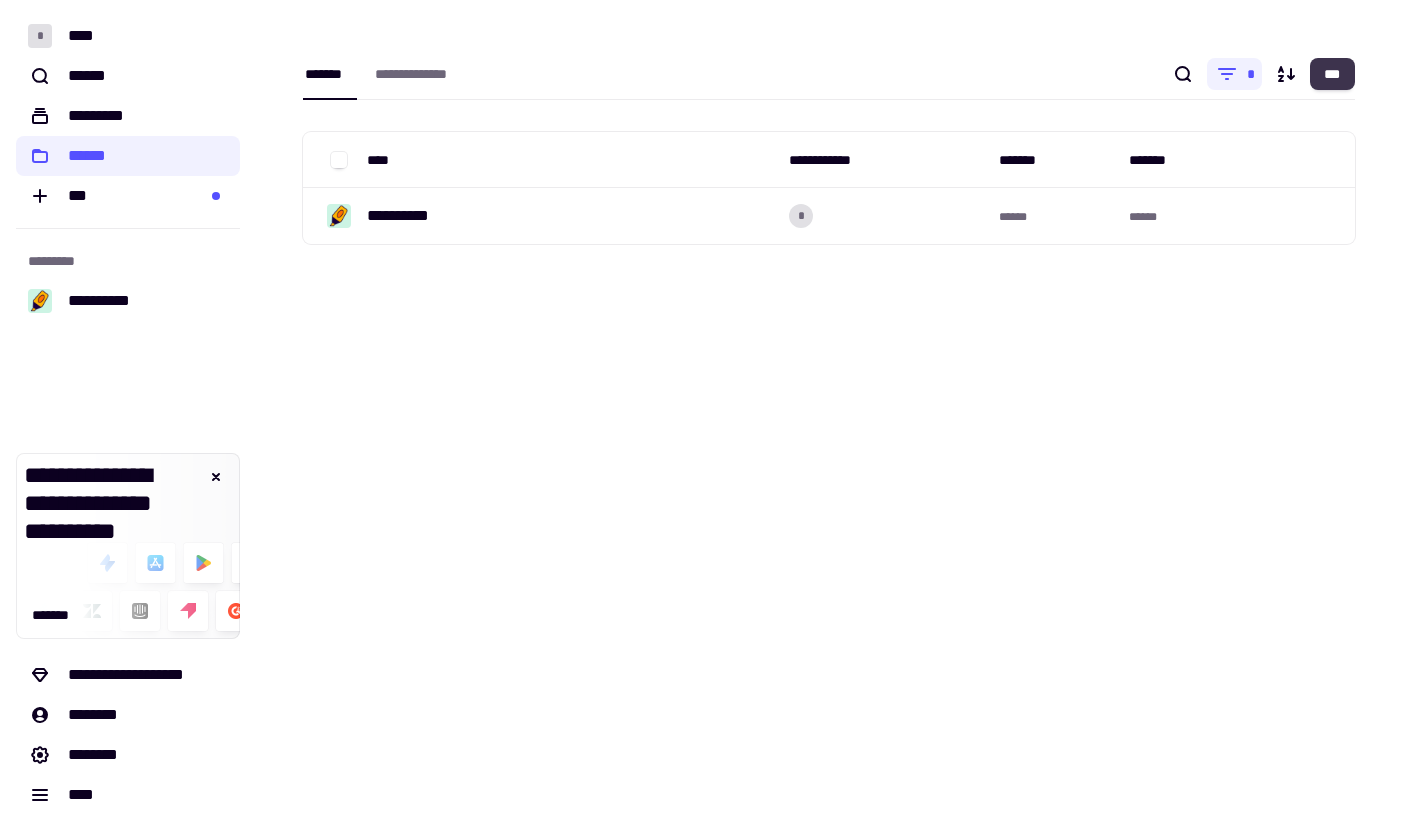 click on "***" 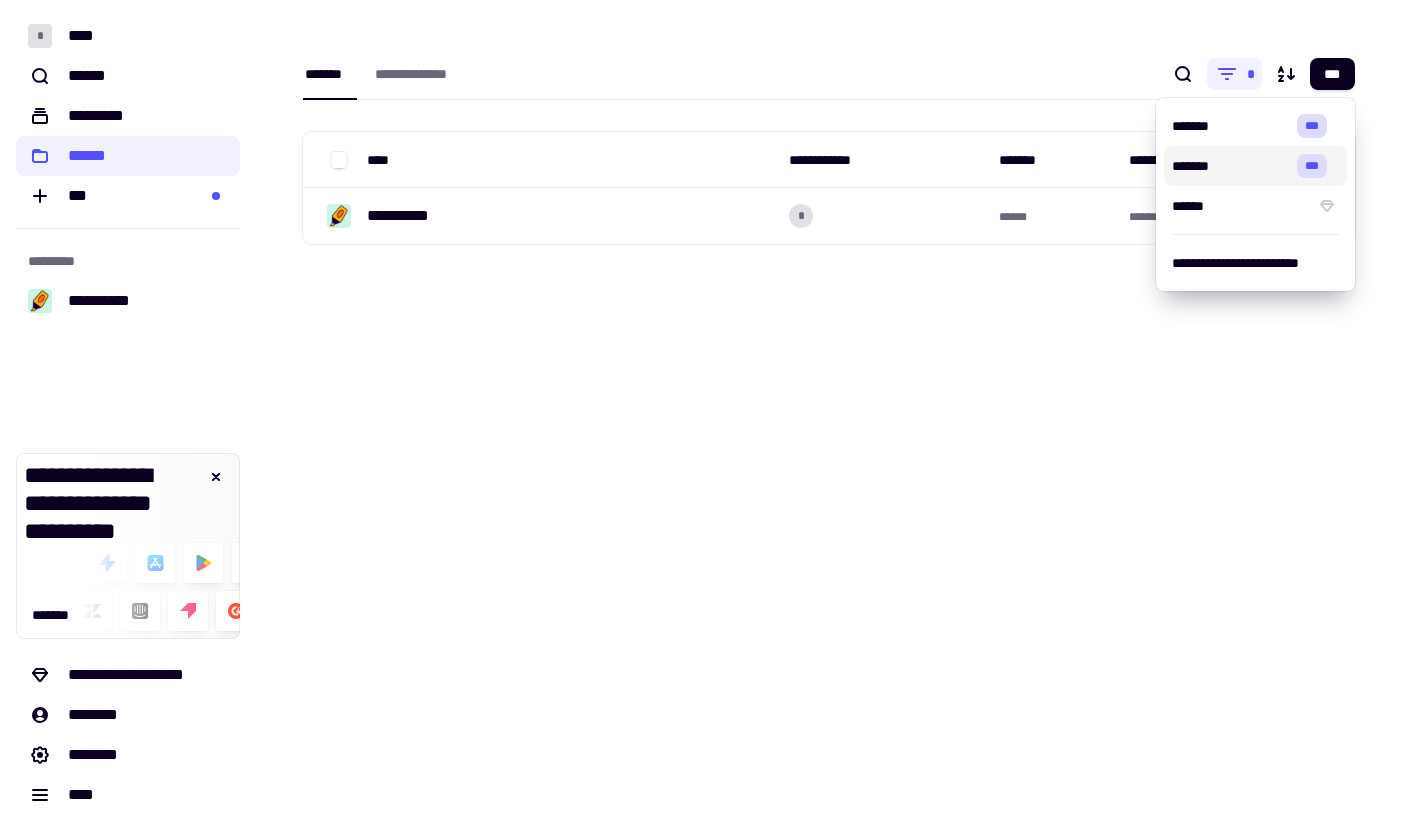 click on "*******" at bounding box center [1227, 166] 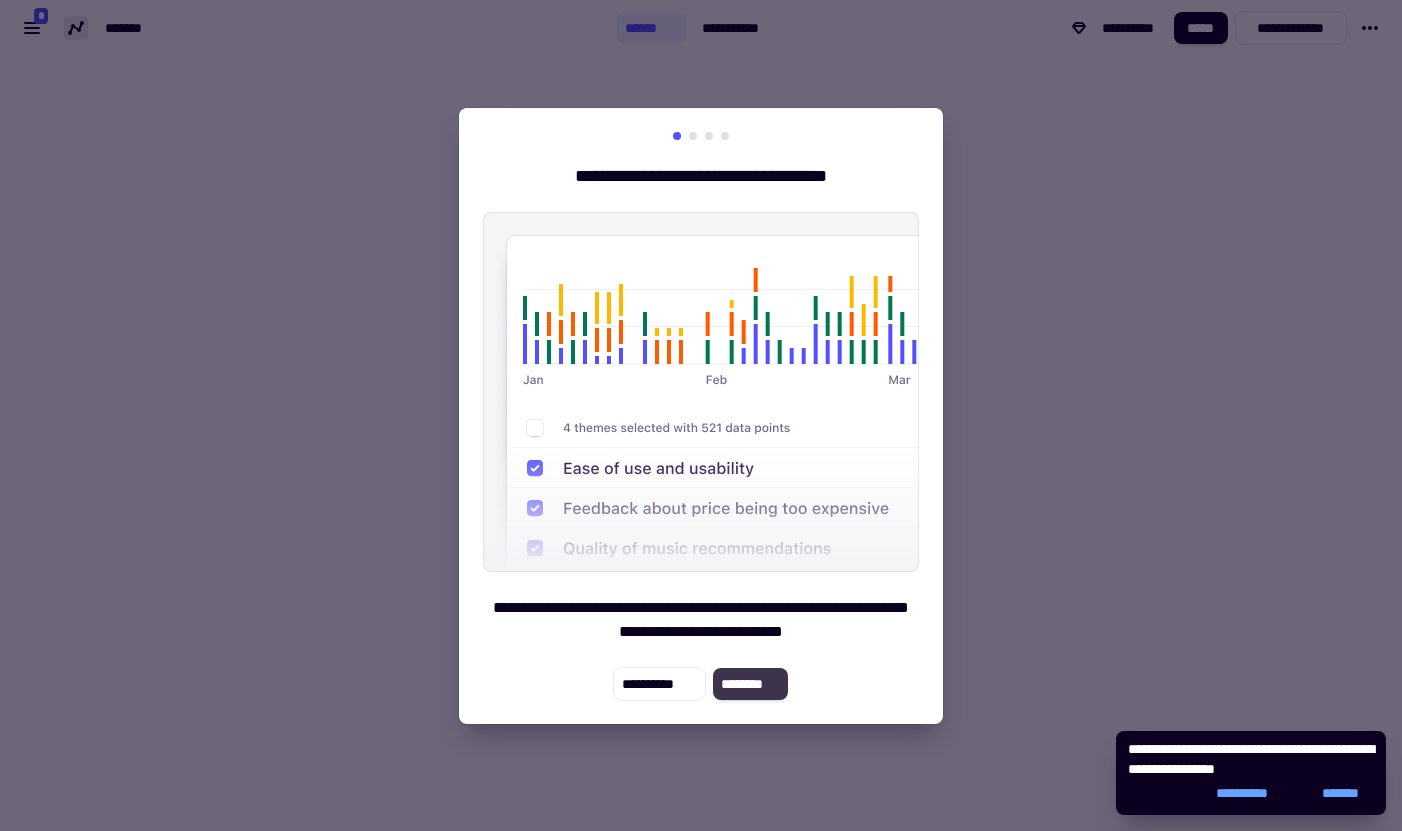 click on "********" 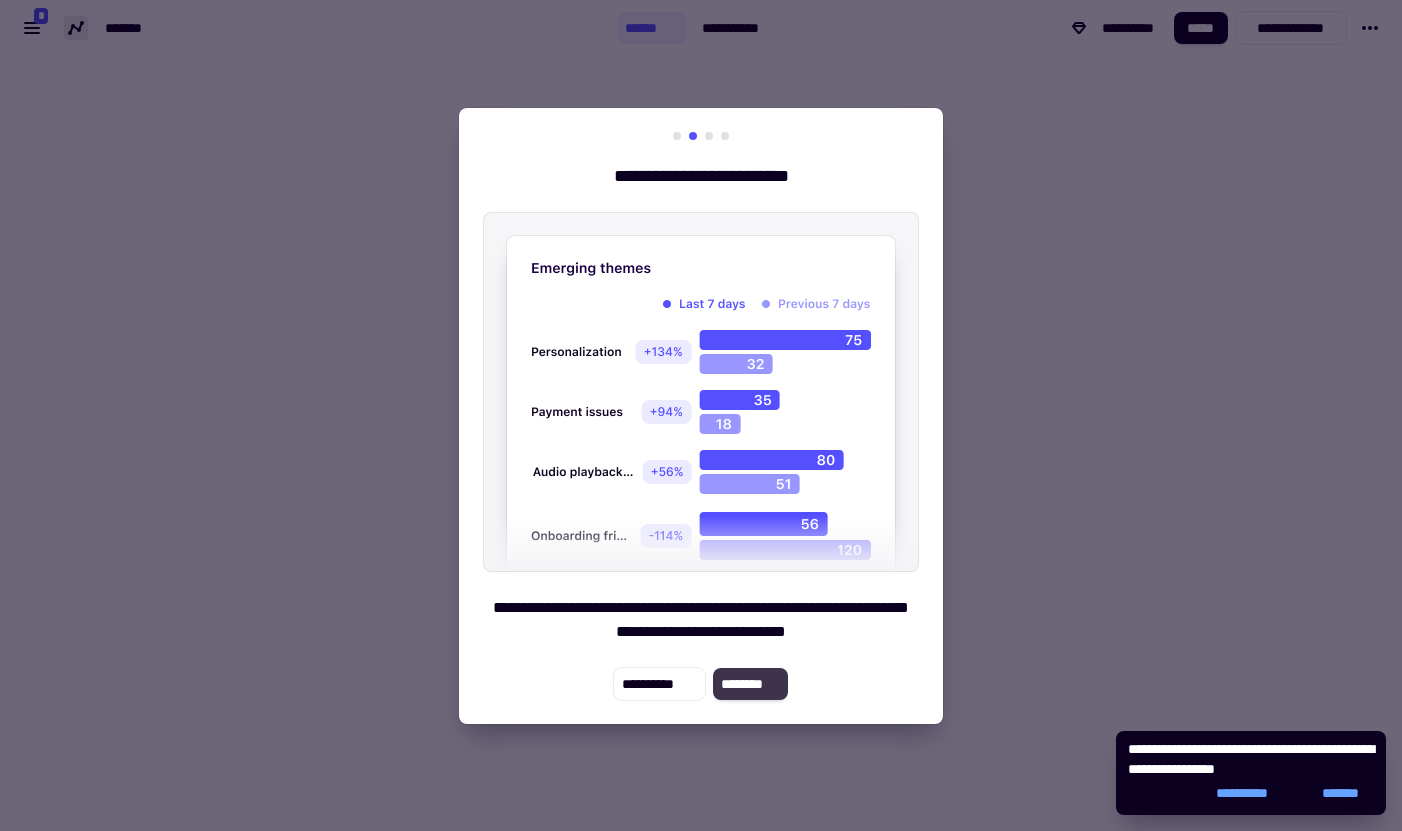 click on "********" 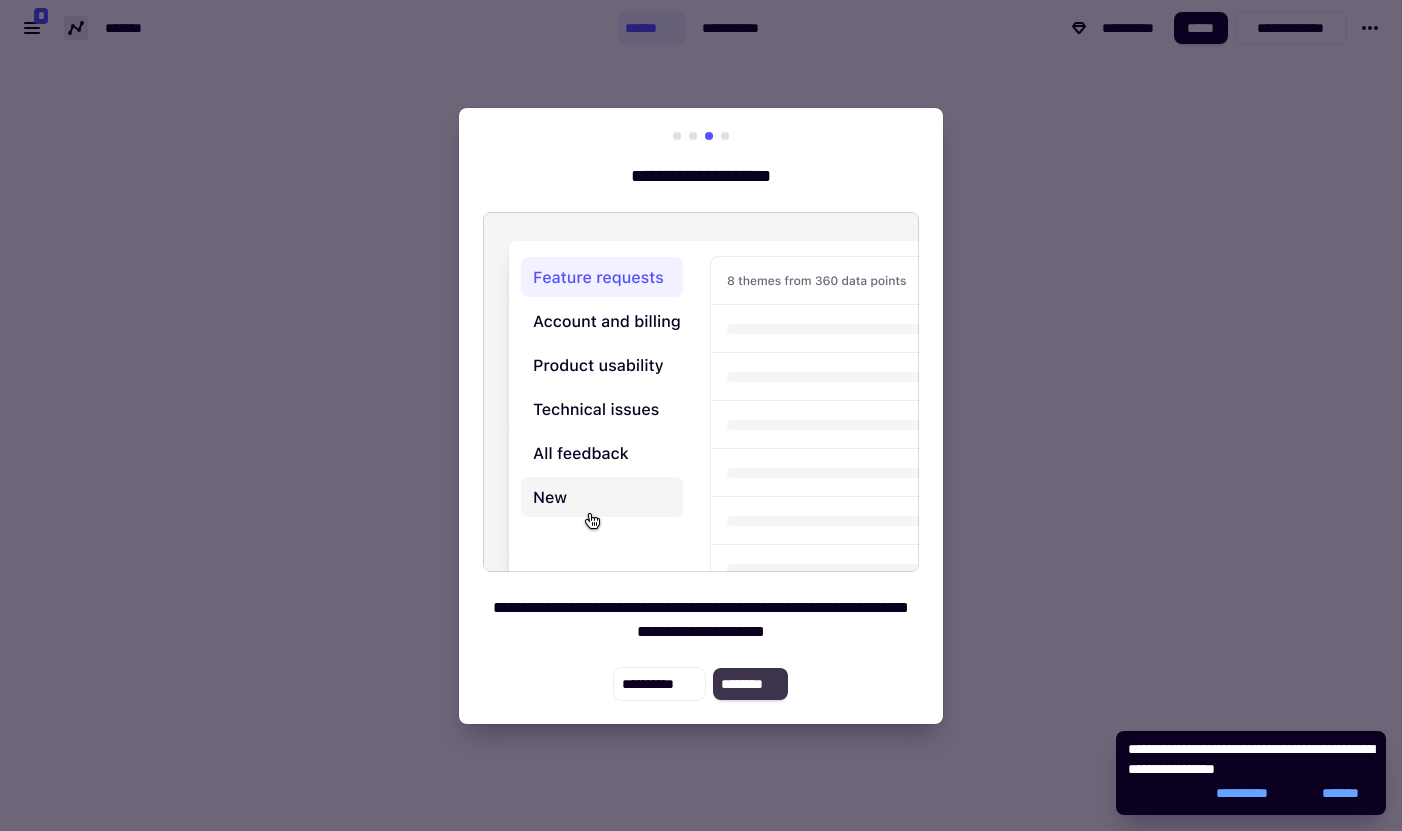 click on "********" 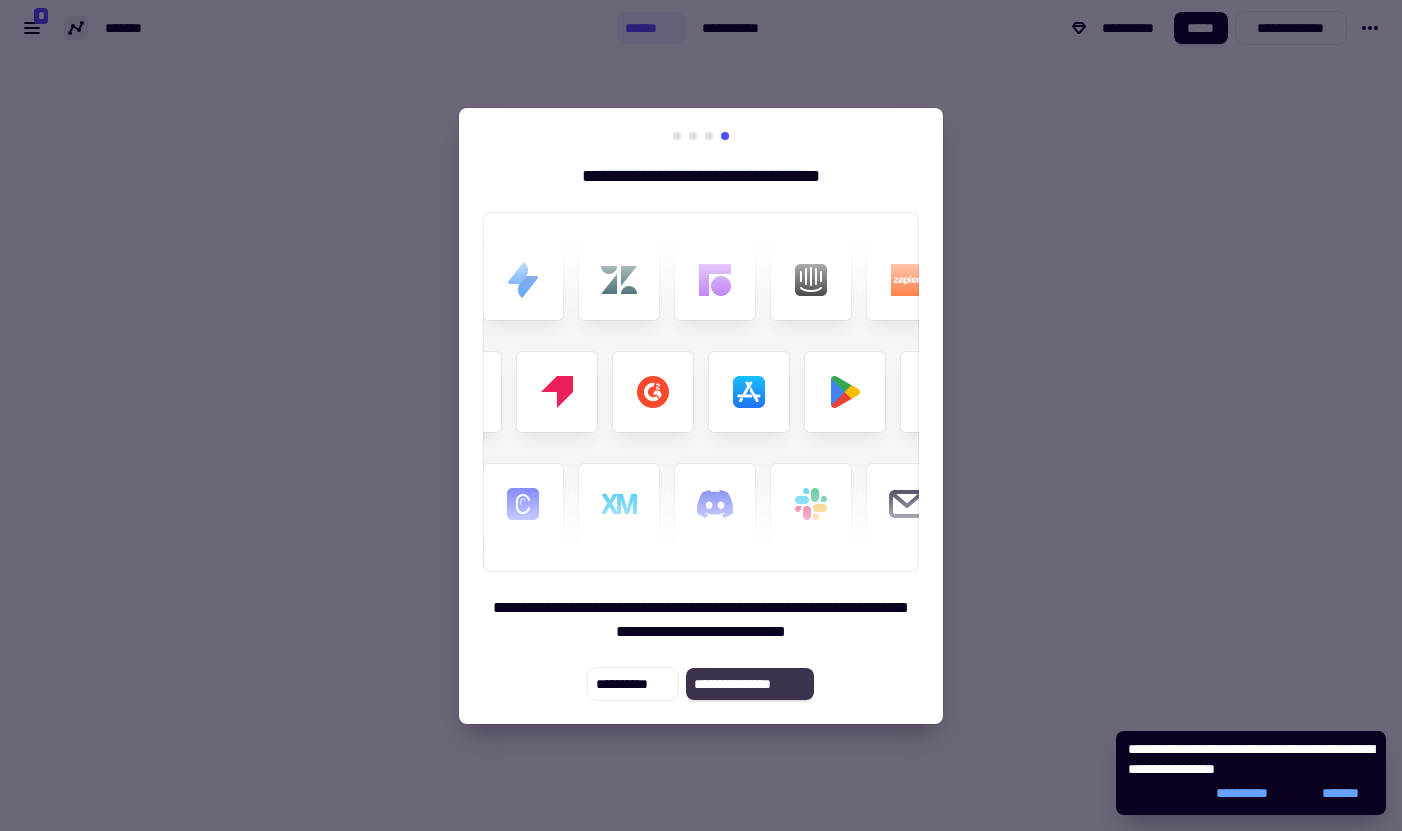 click on "**********" 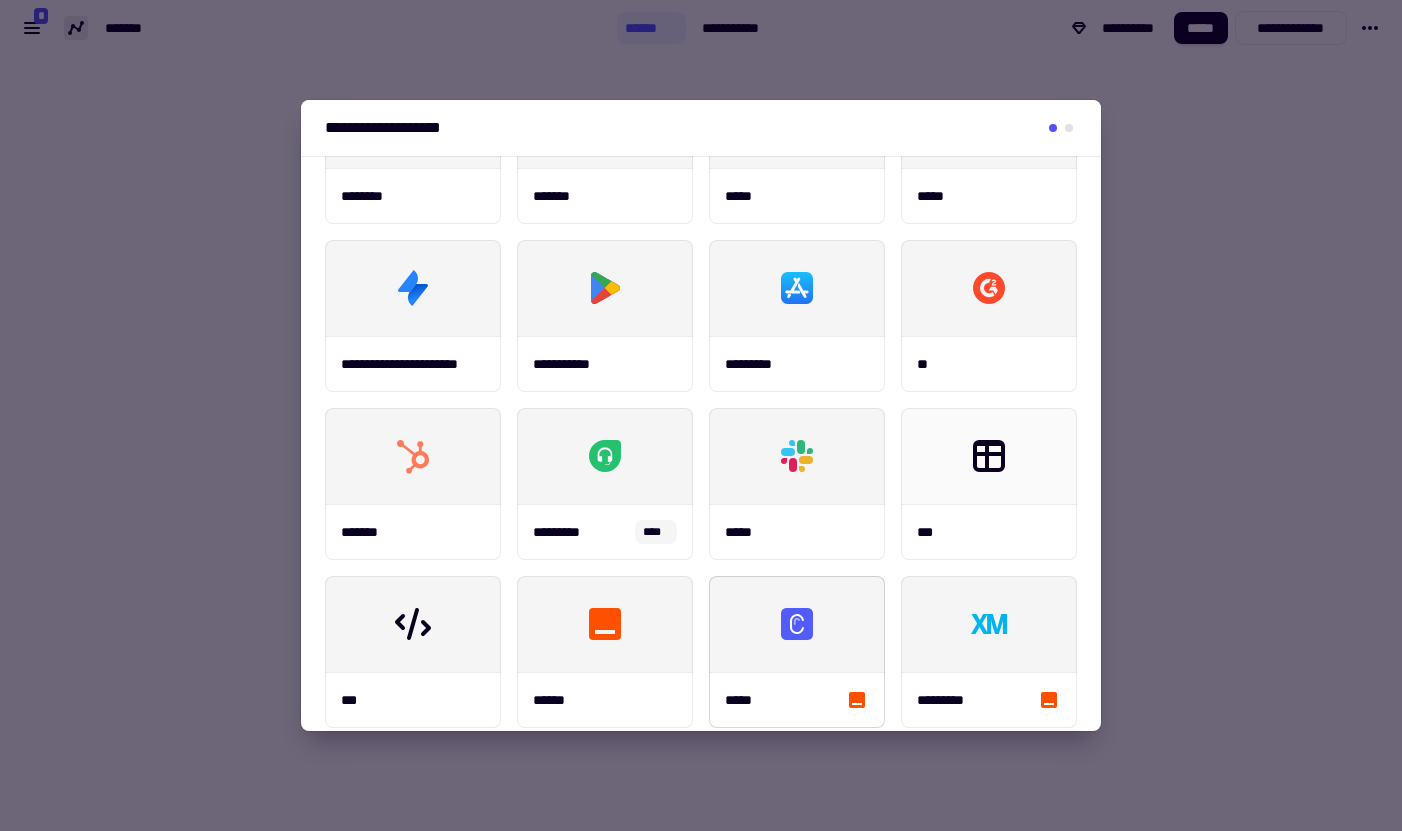 scroll, scrollTop: 0, scrollLeft: 0, axis: both 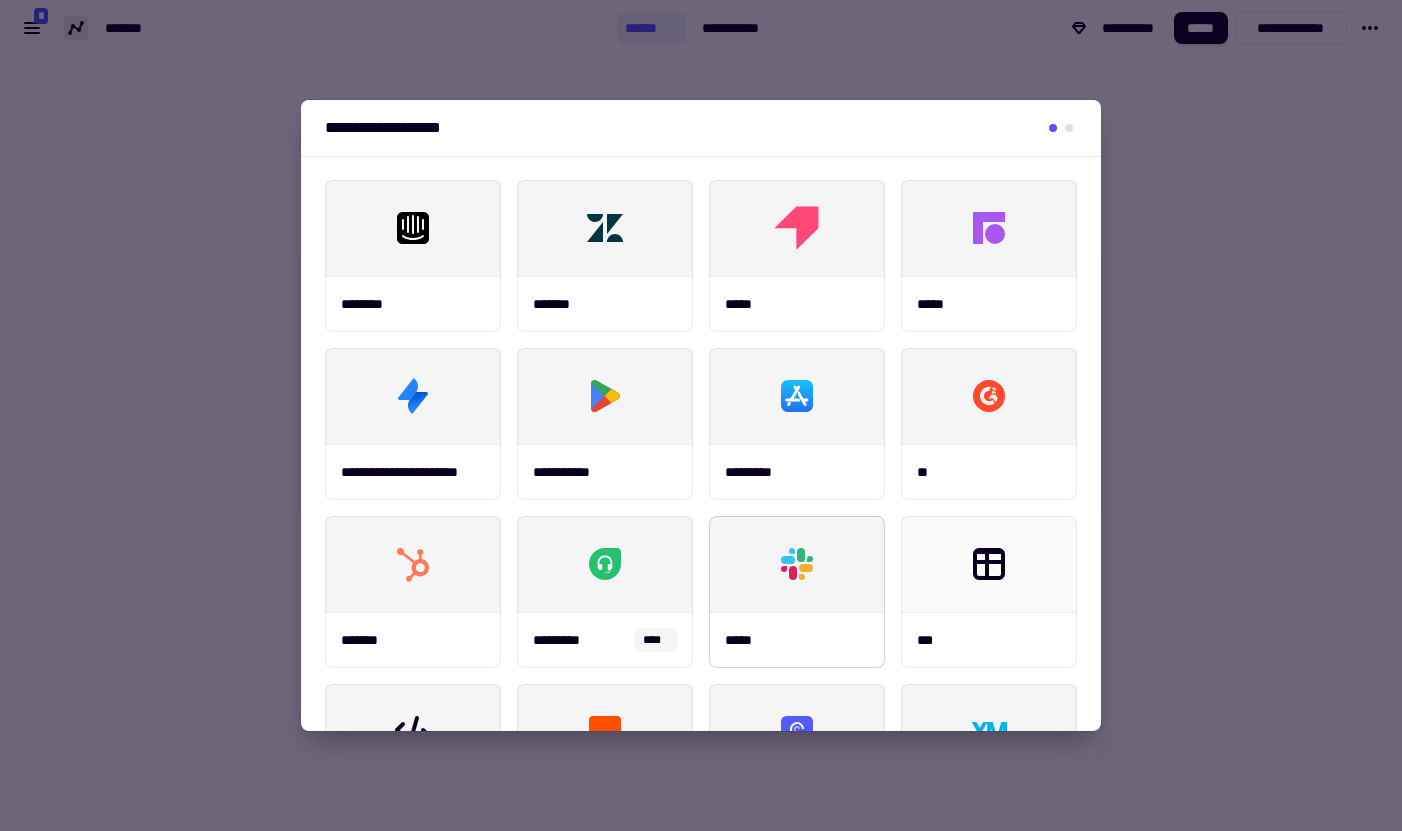click 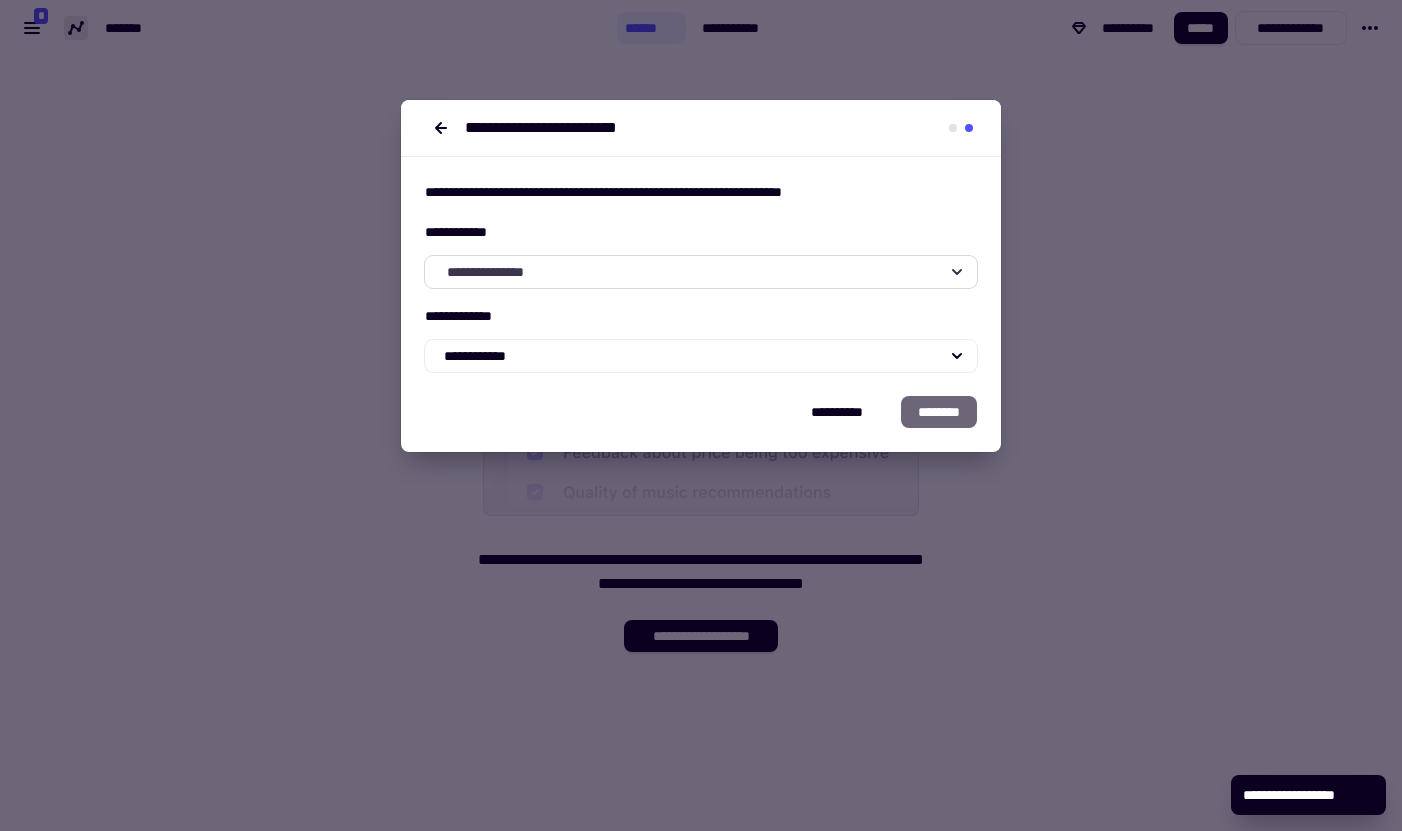click on "**********" 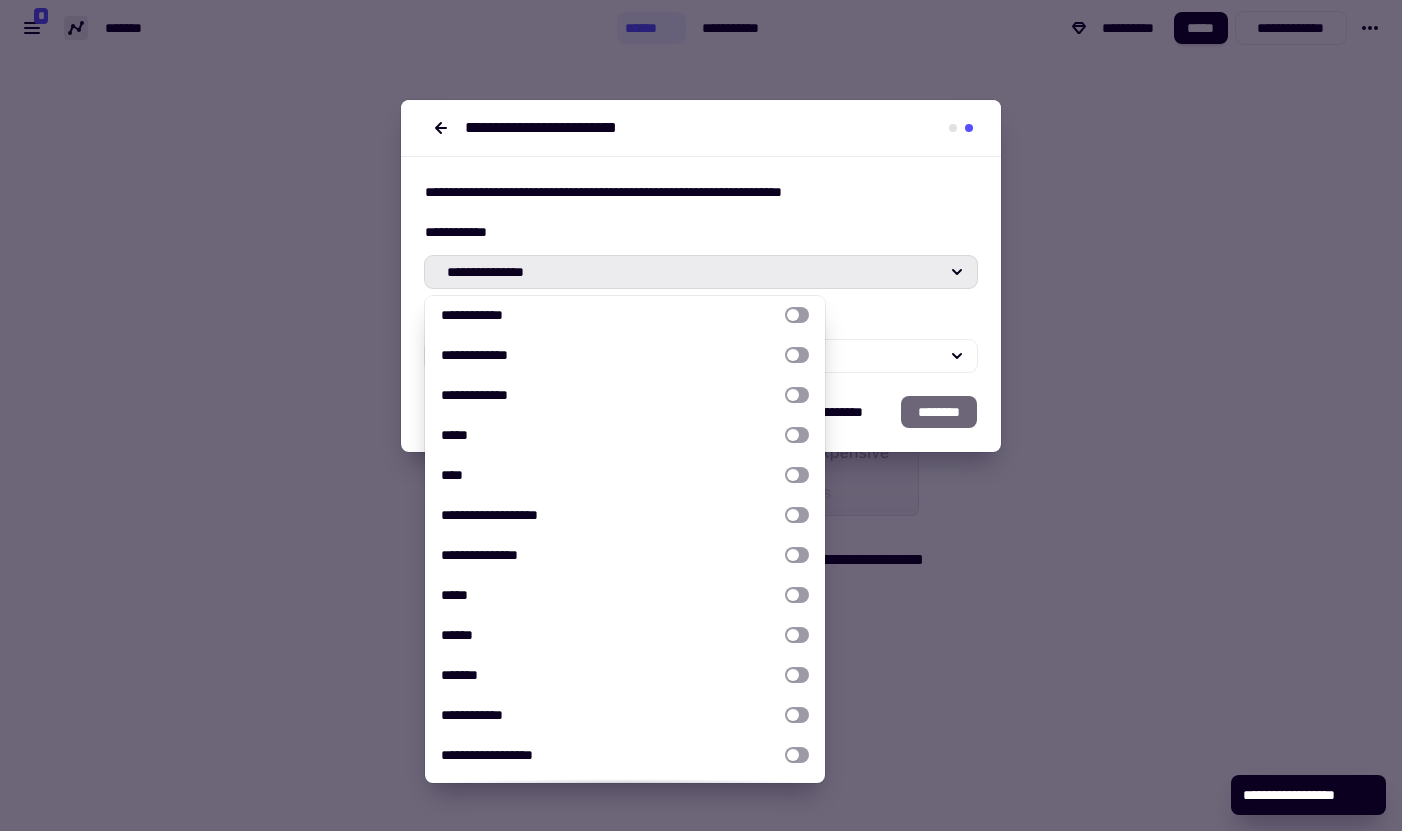 scroll, scrollTop: 449, scrollLeft: 0, axis: vertical 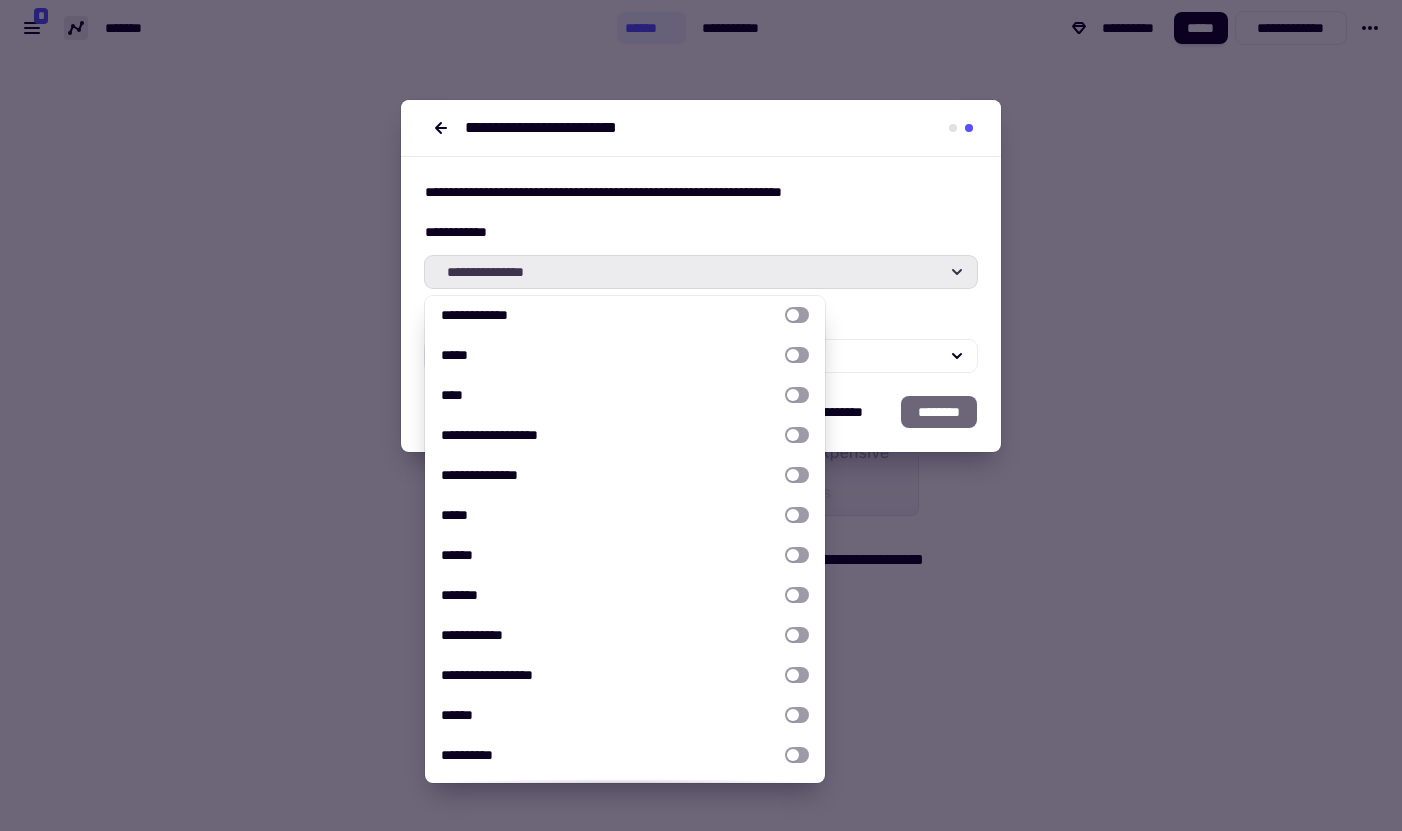 click on "**********" 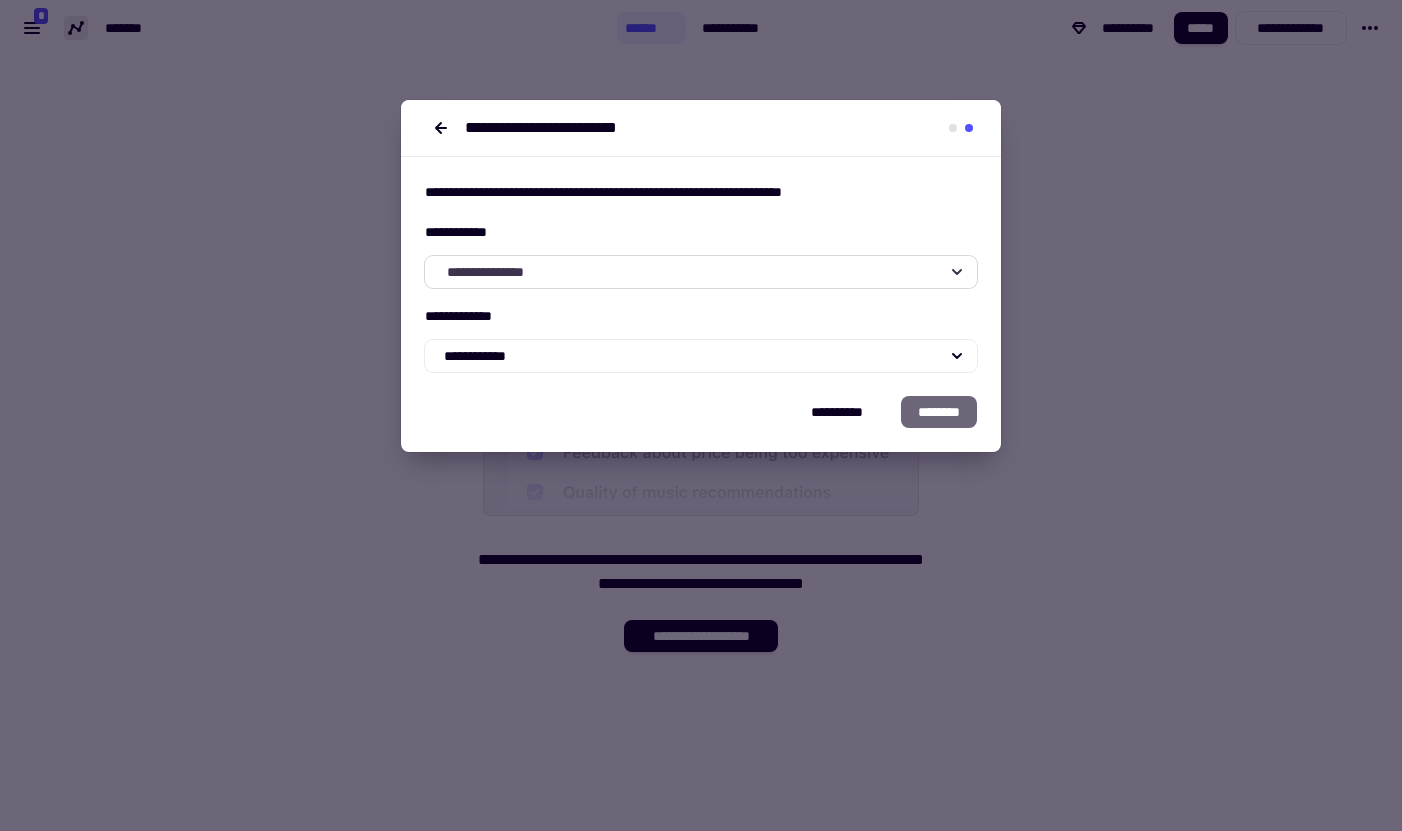 type 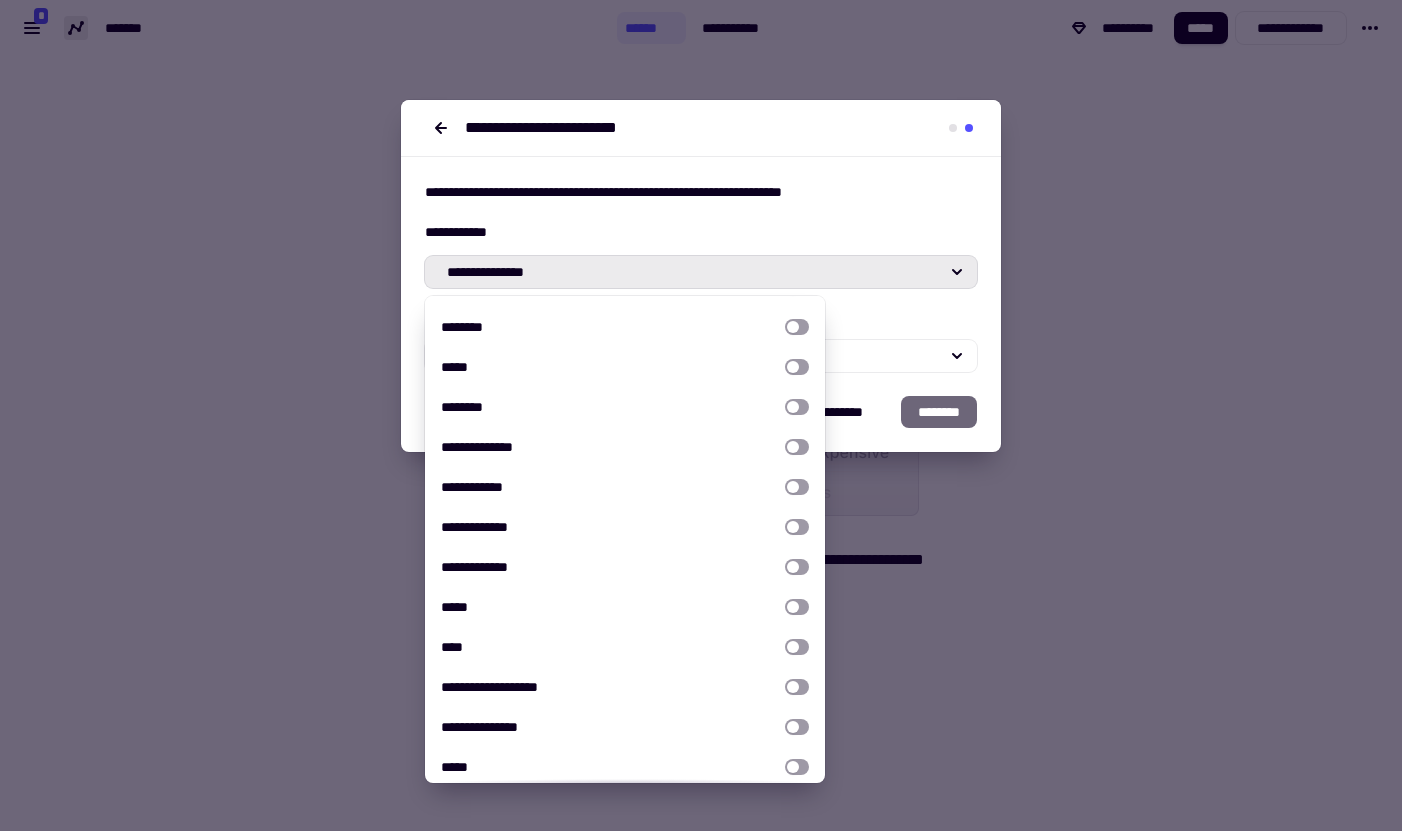 scroll, scrollTop: 0, scrollLeft: 0, axis: both 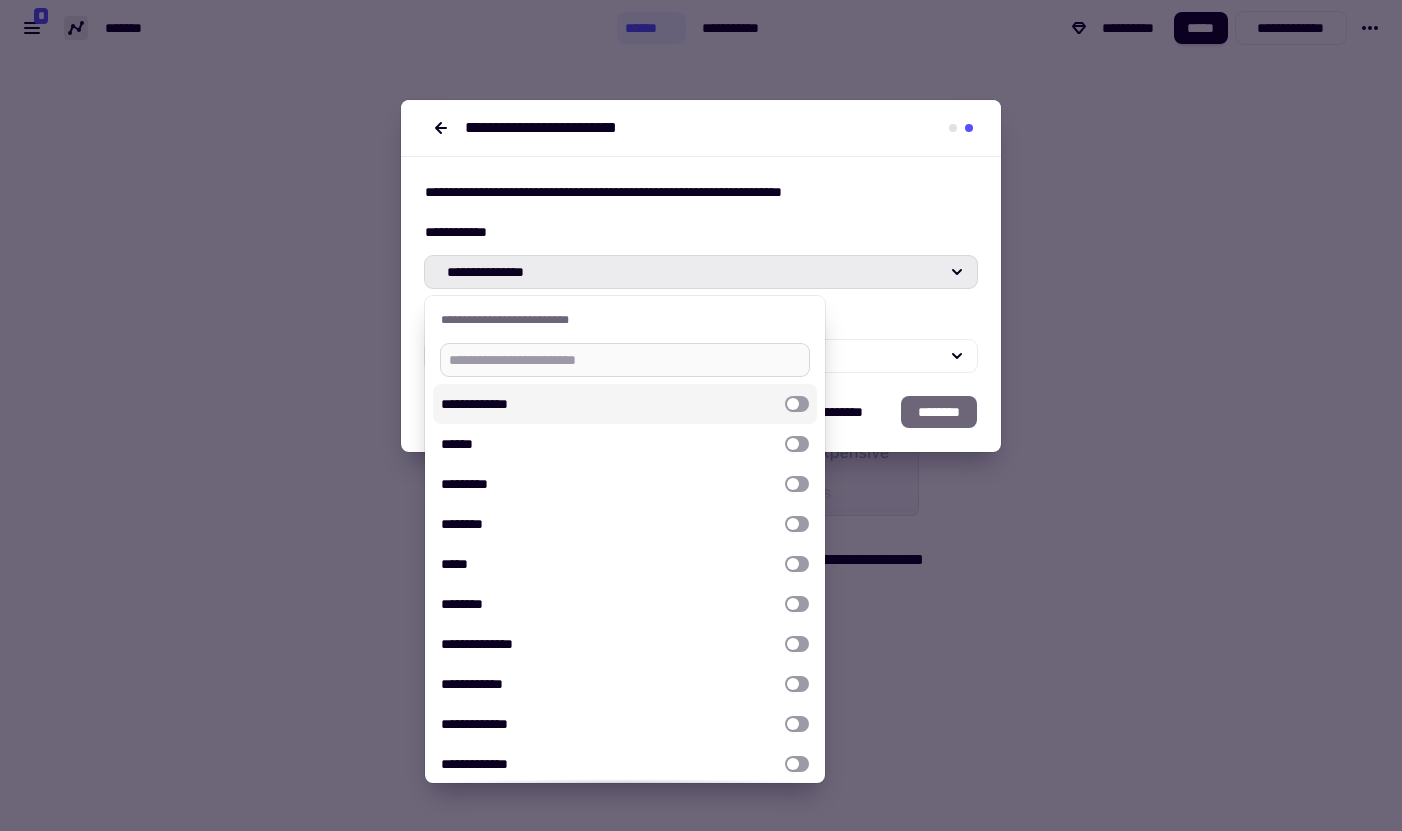 click at bounding box center (625, 360) 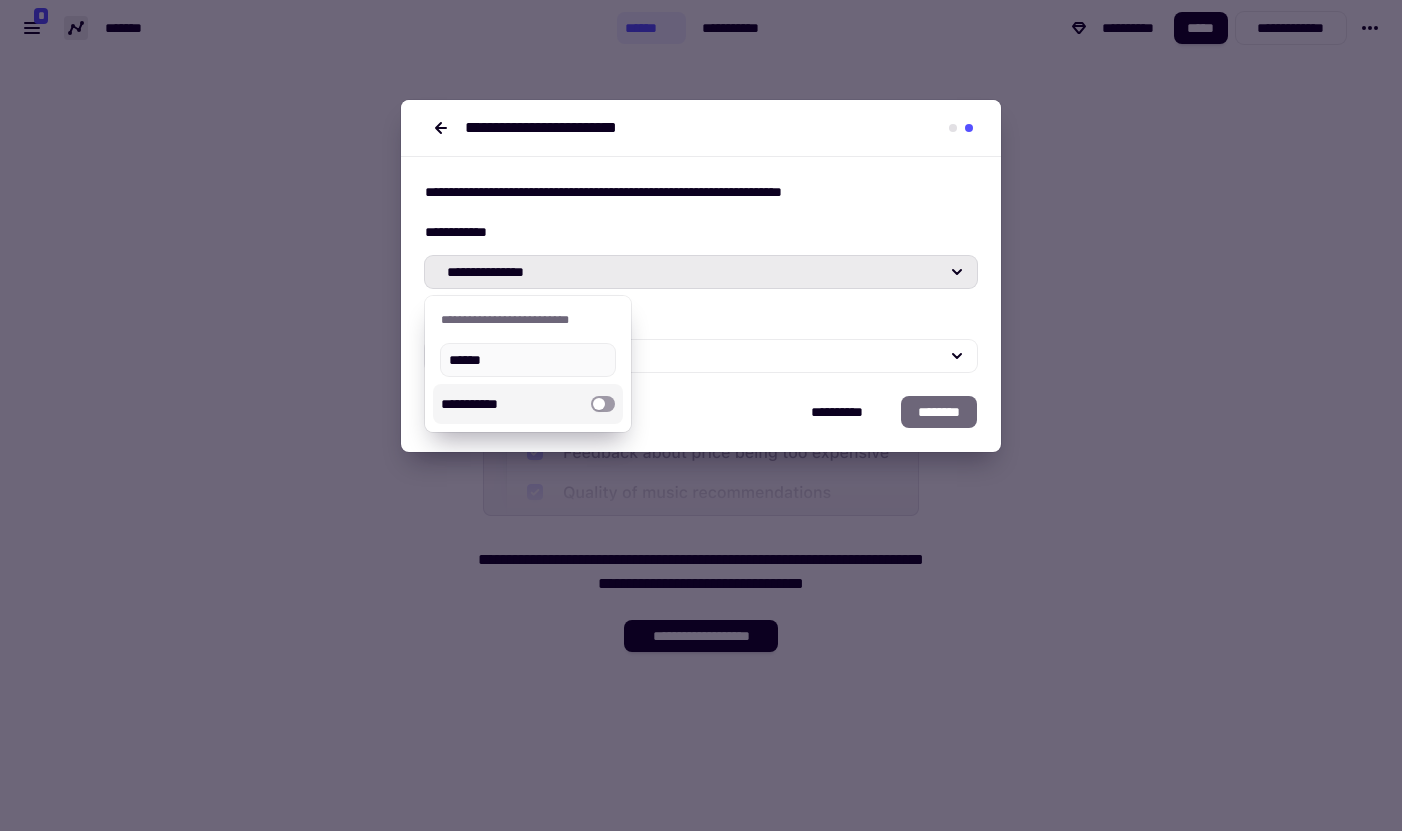 type on "******" 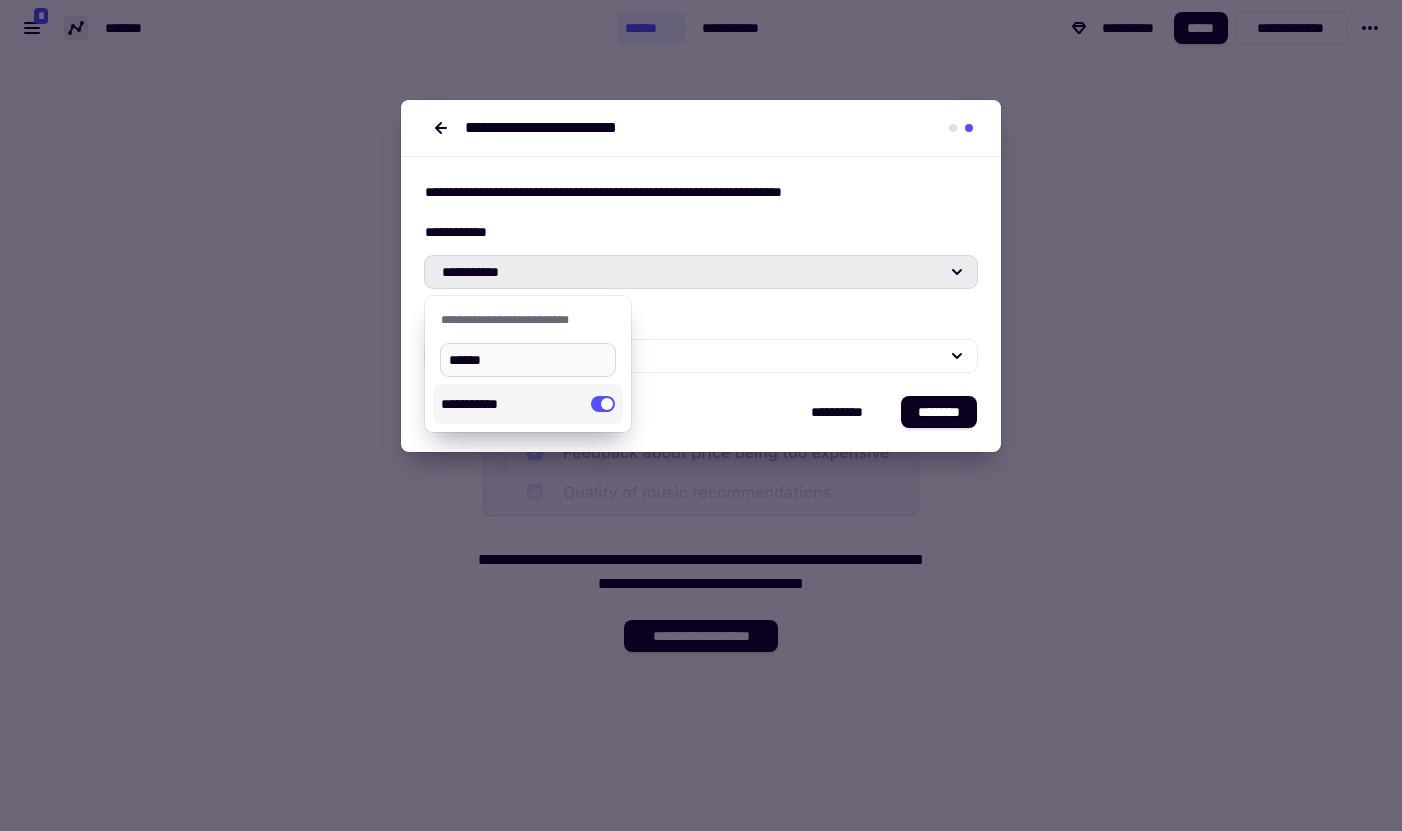 click on "******" at bounding box center [528, 360] 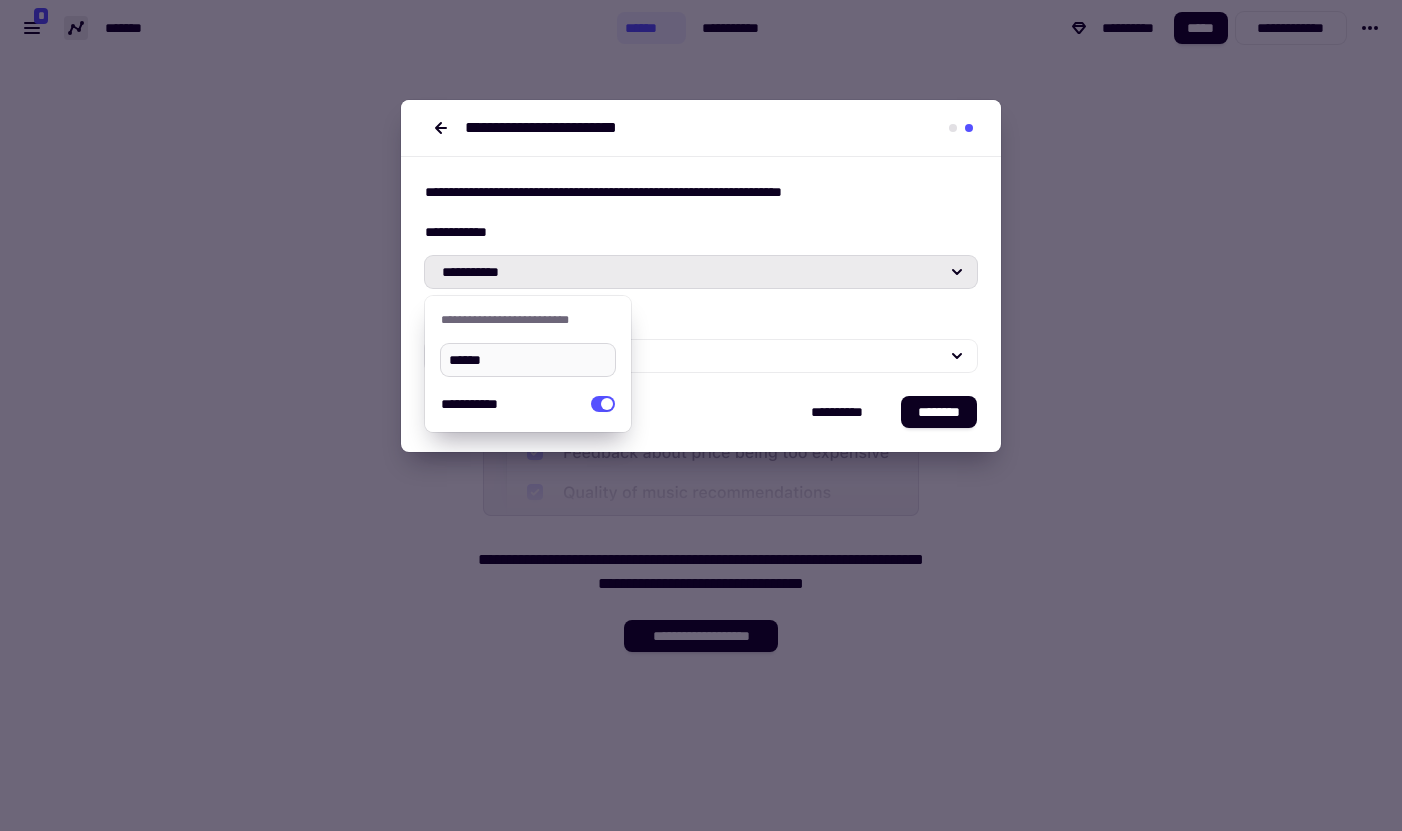 click on "******" at bounding box center [528, 360] 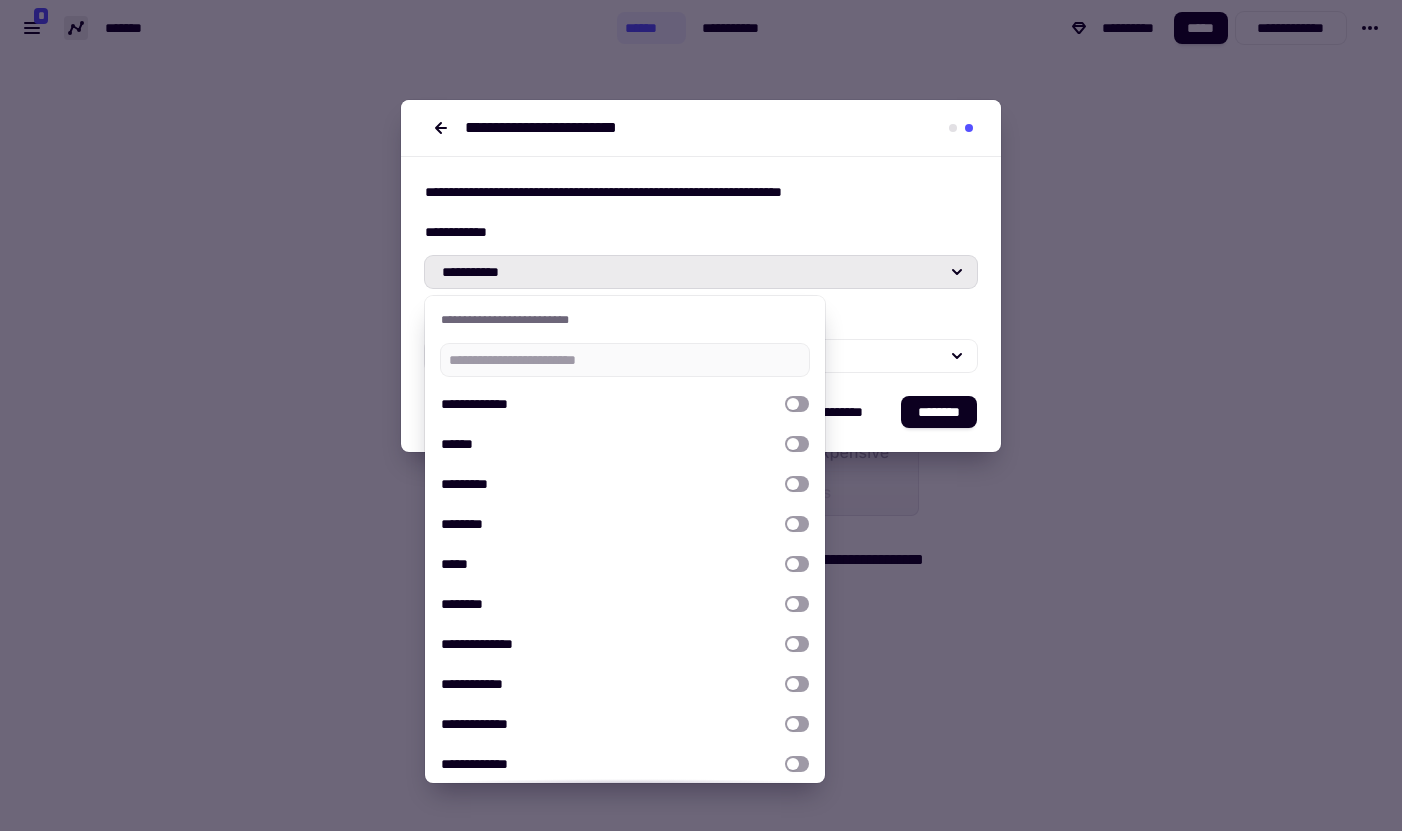 type 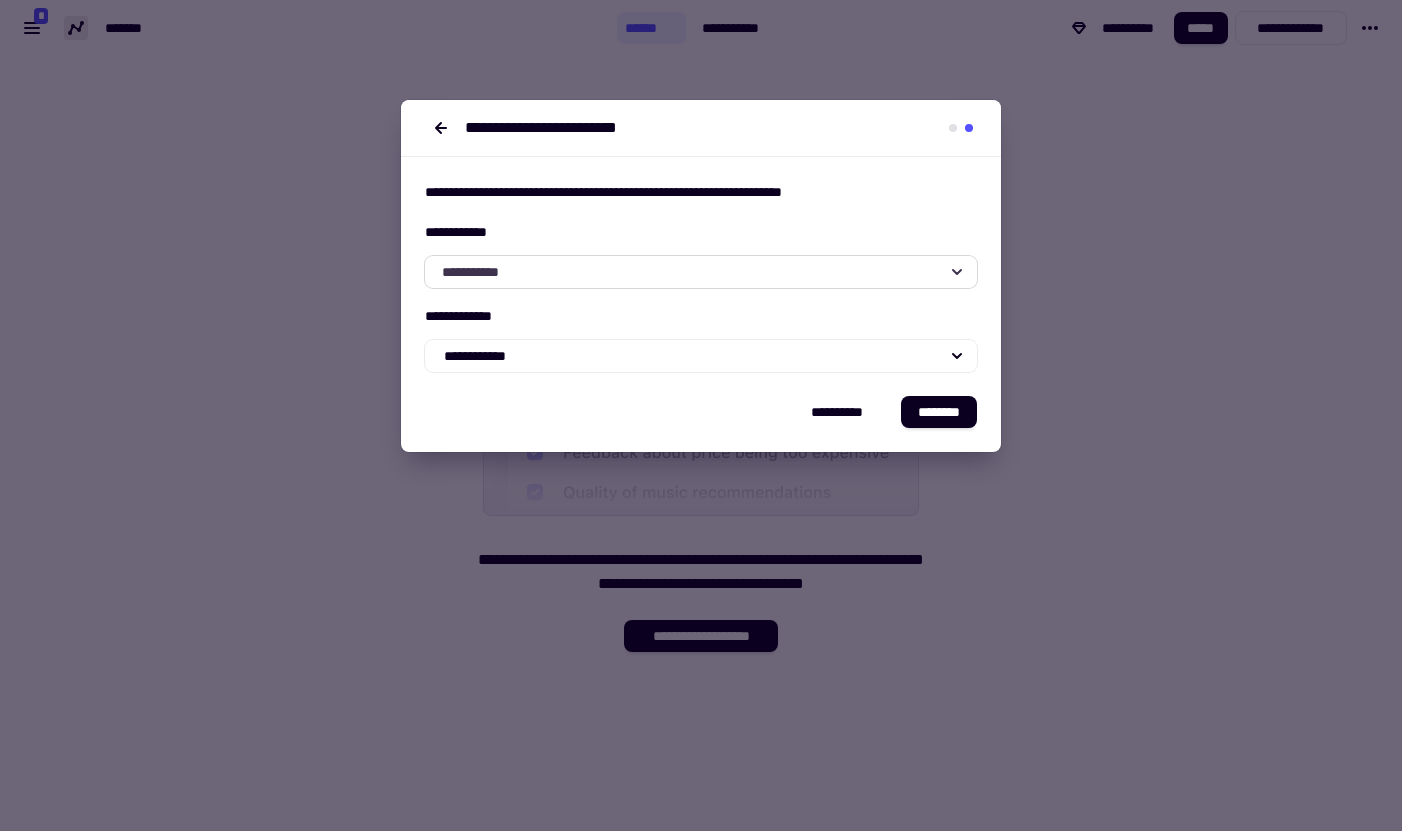 click on "**********" 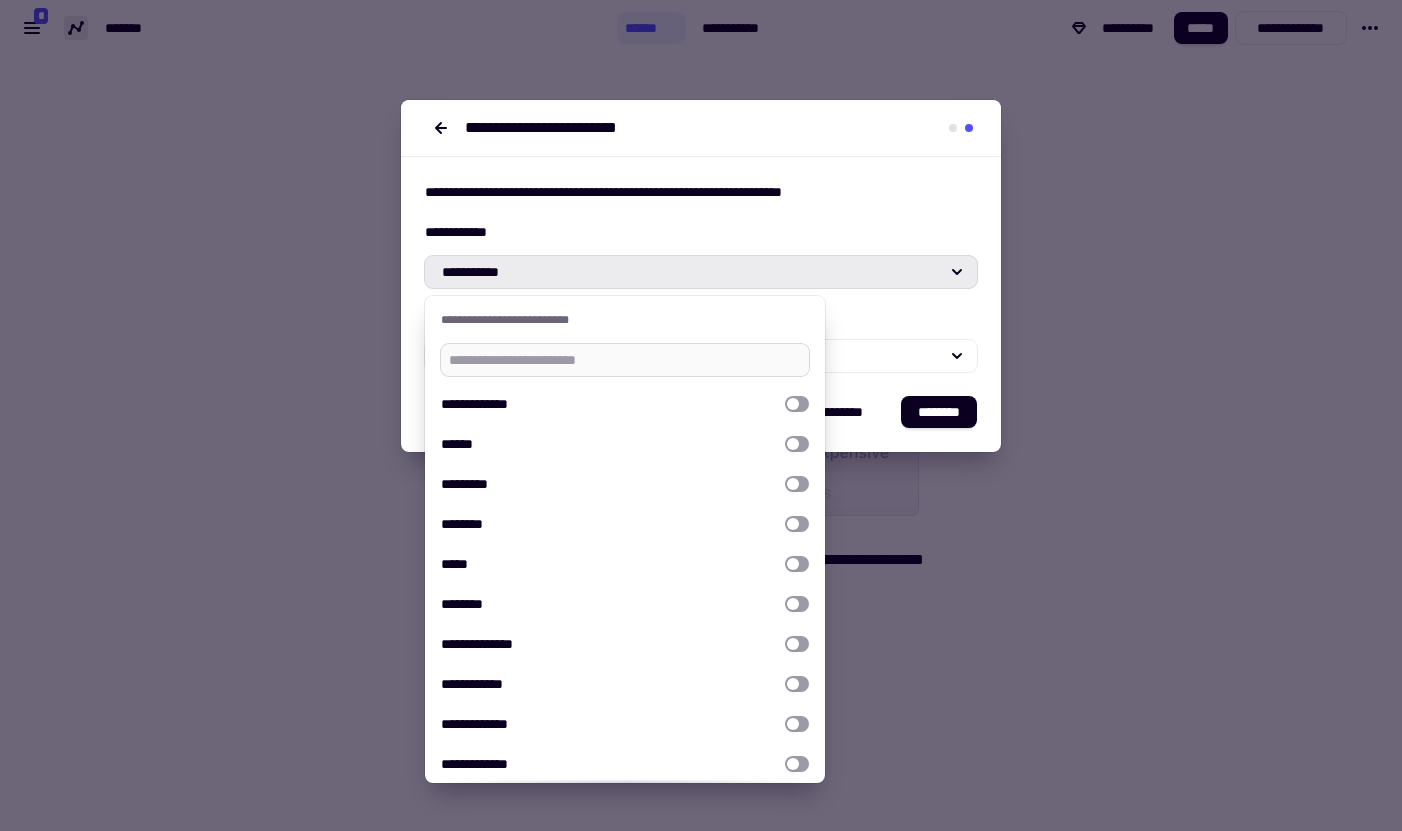 click at bounding box center [625, 360] 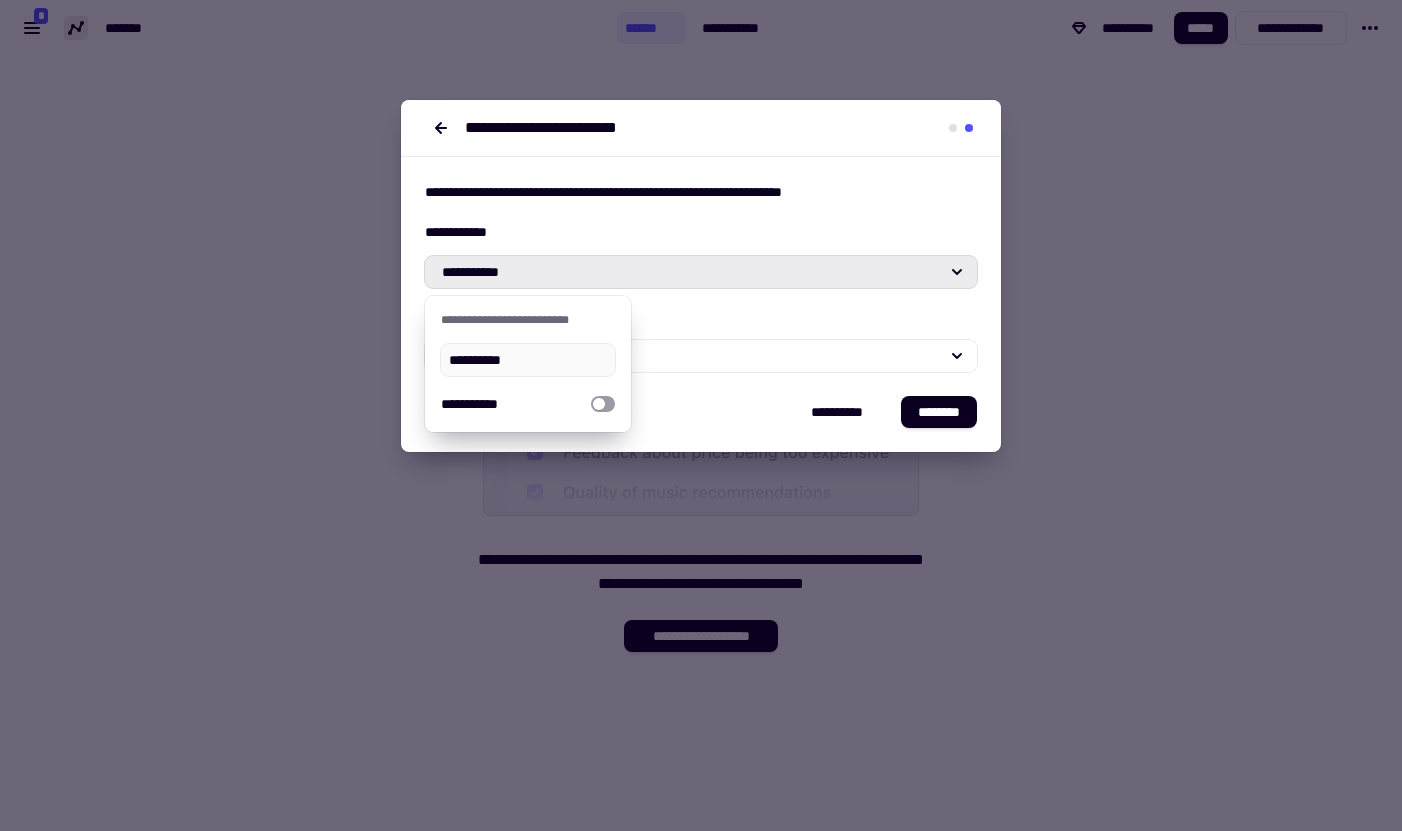 type on "**********" 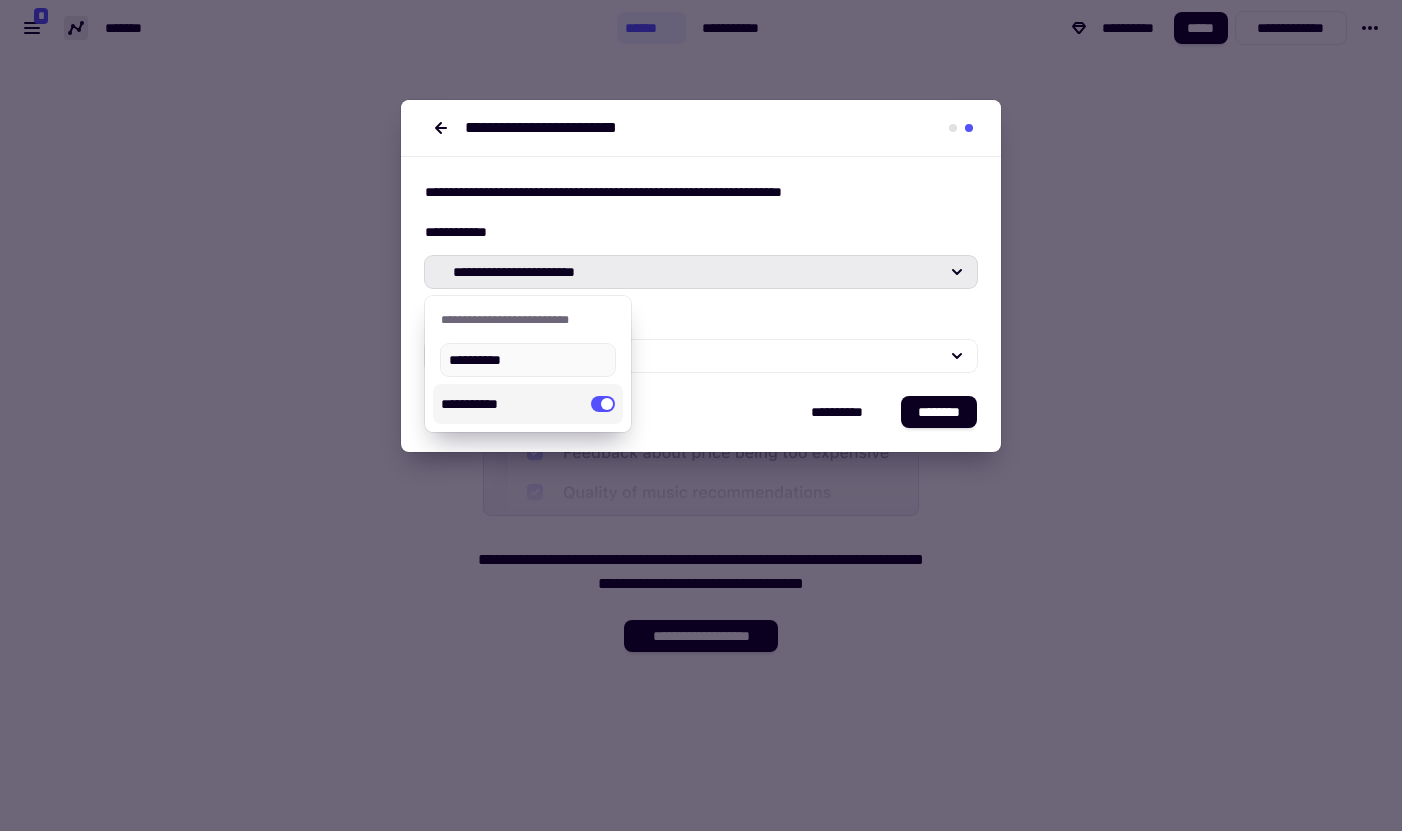 click on "**********" at bounding box center [701, 128] 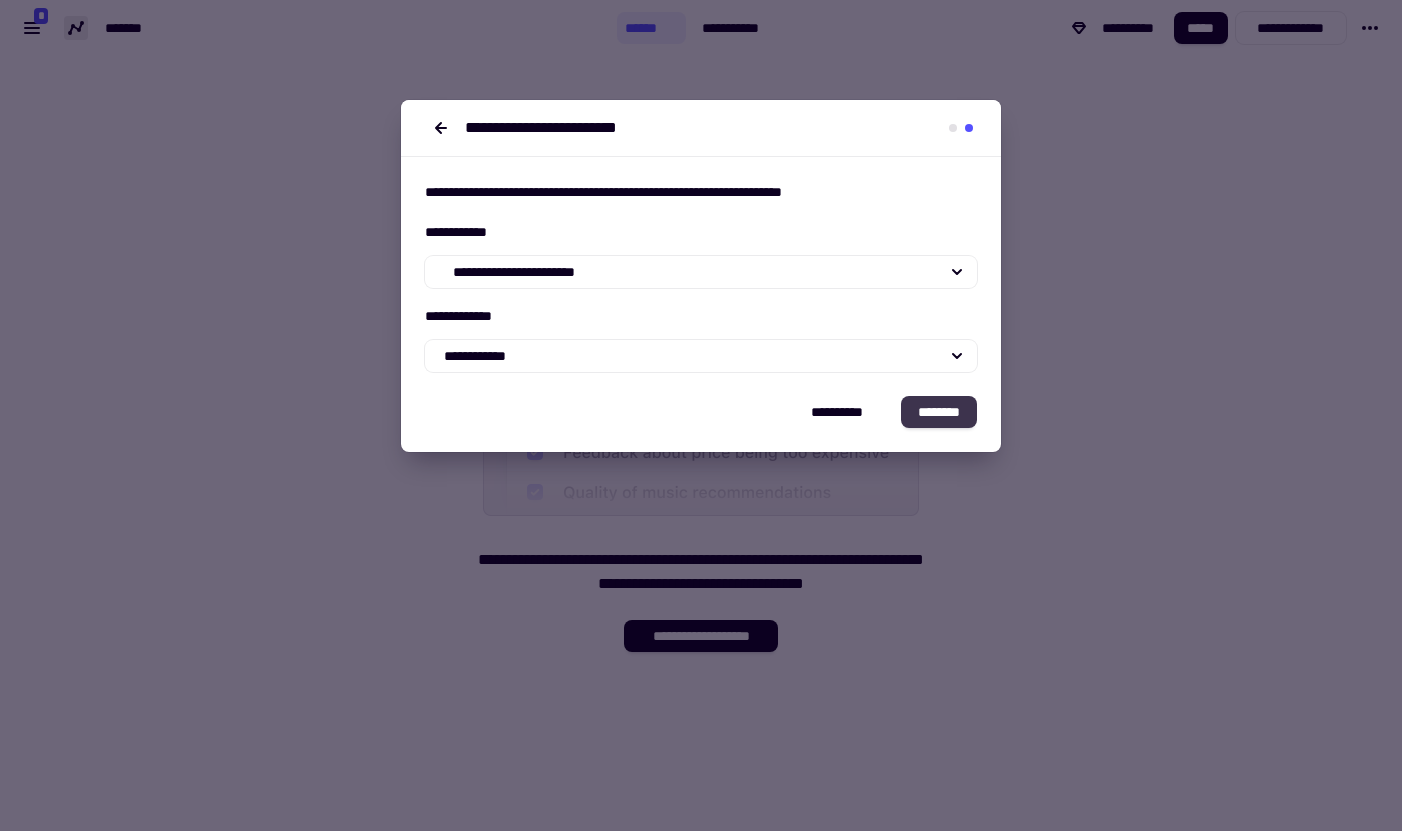 click on "********" 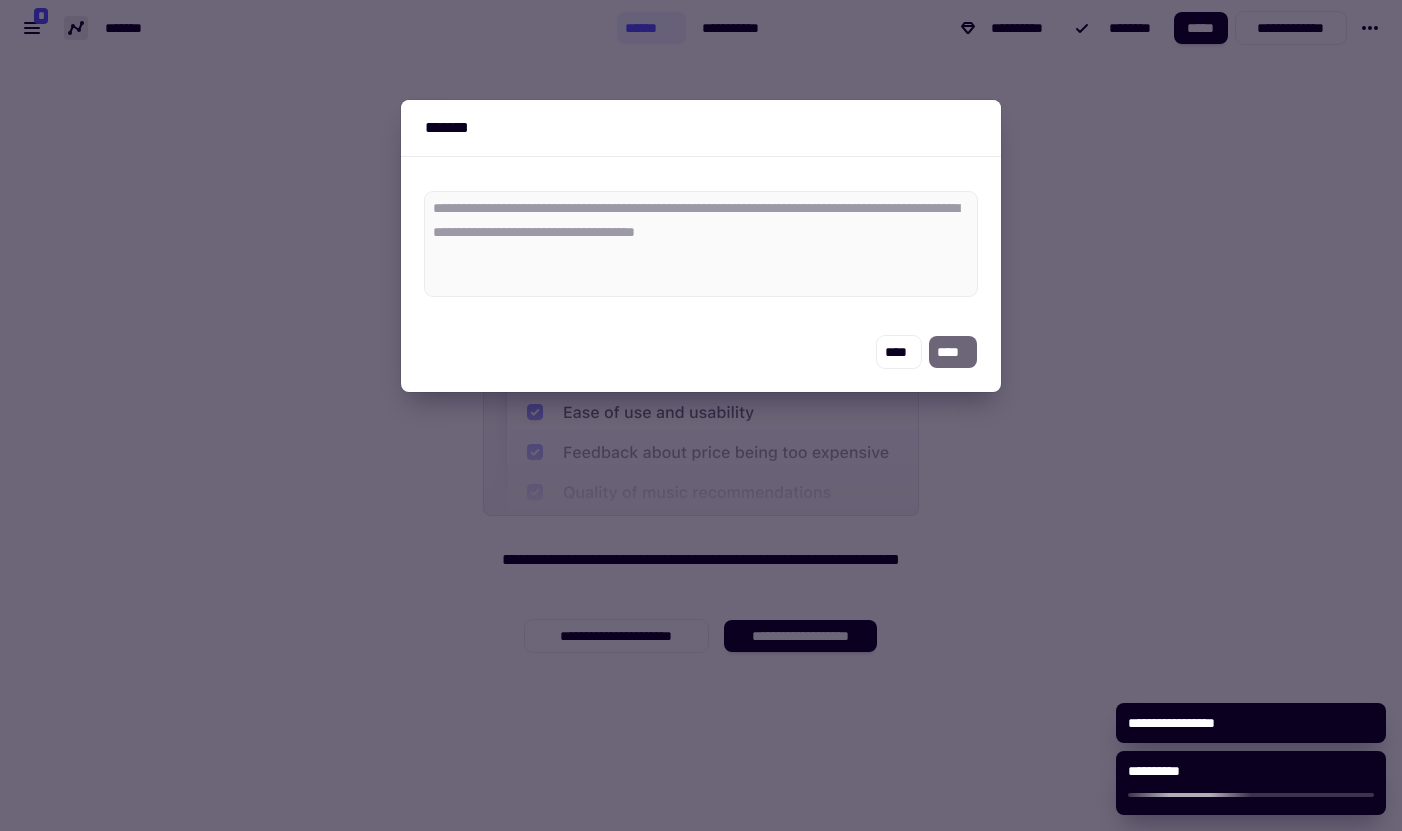 type on "*" 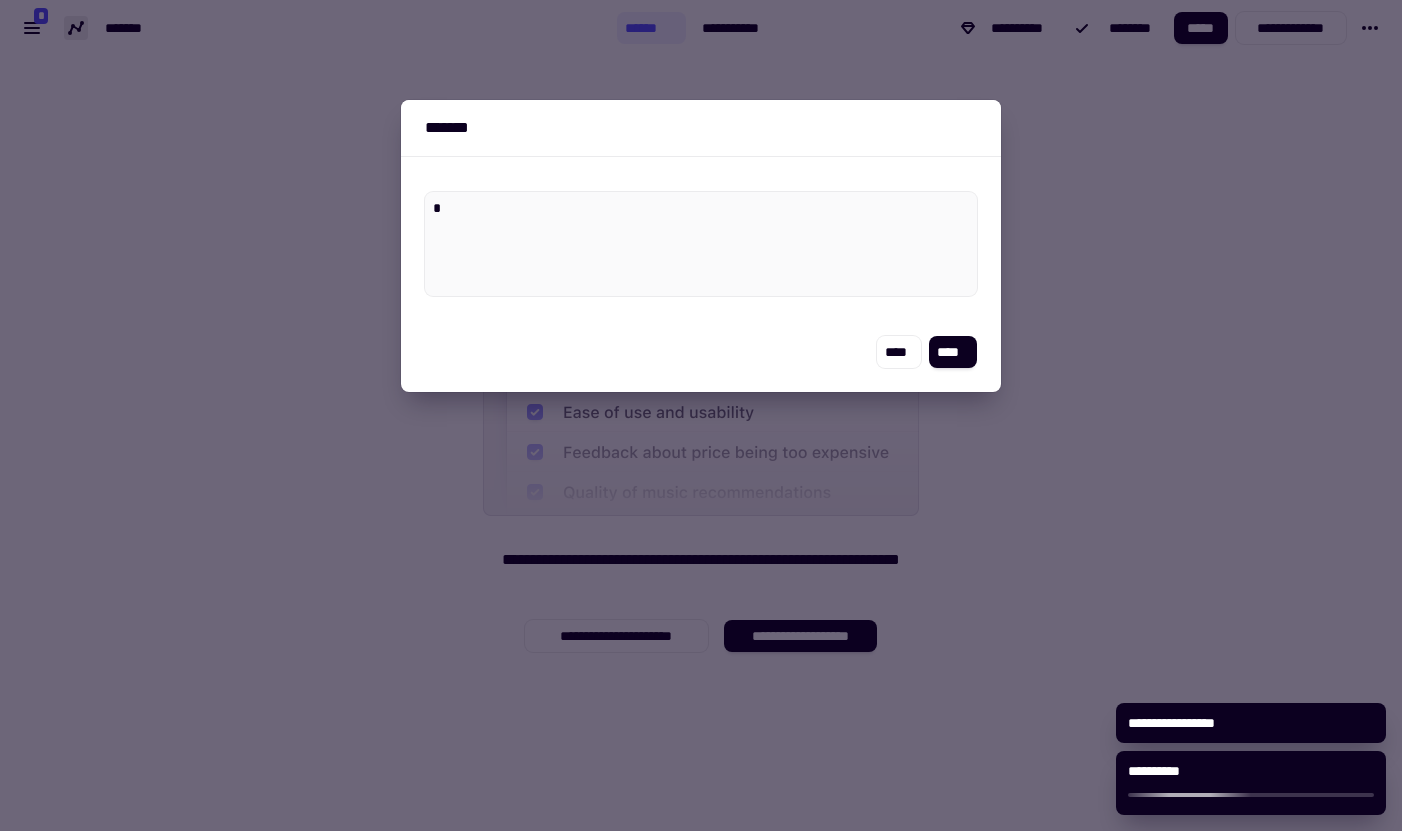 type on "*" 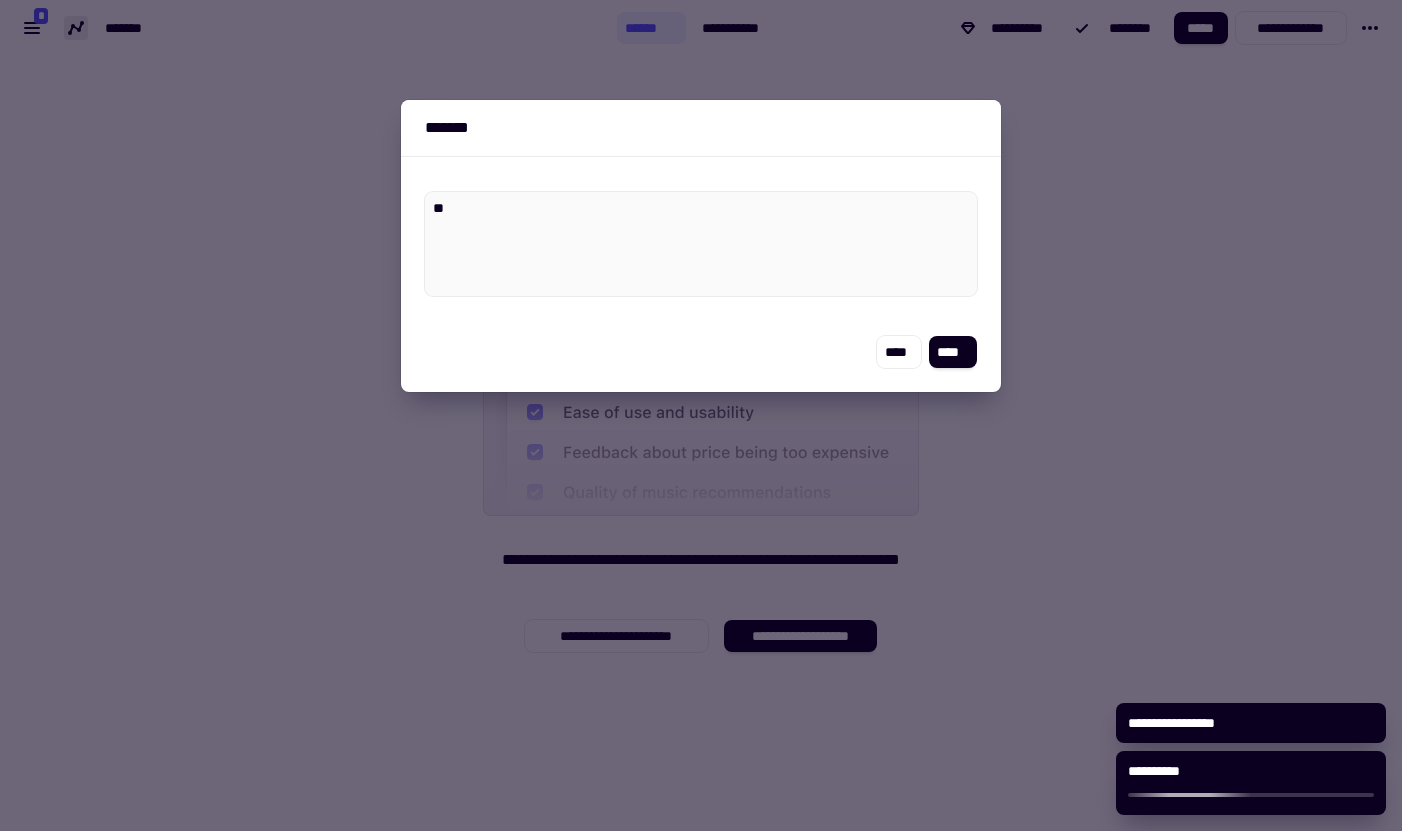 type on "*" 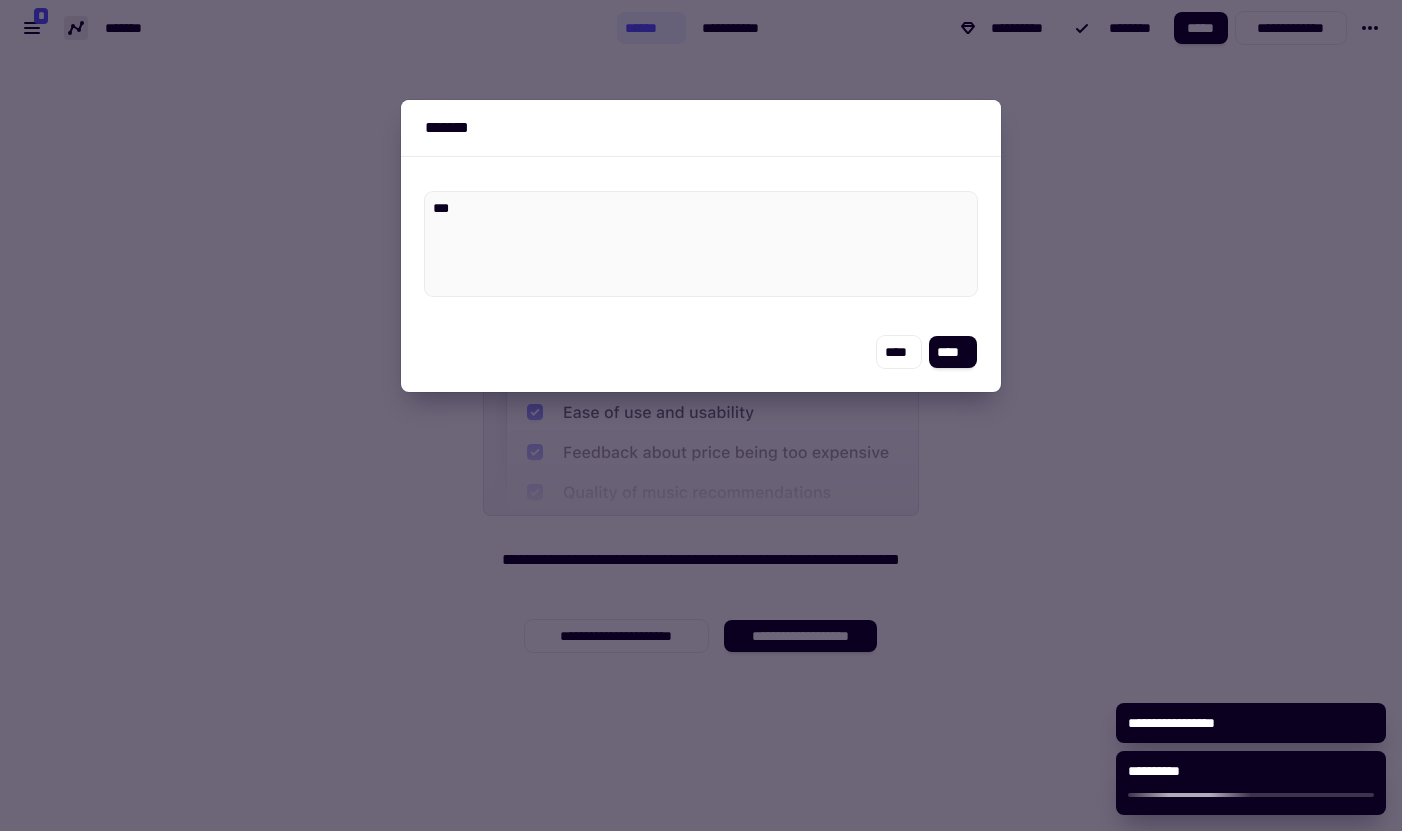 type on "*" 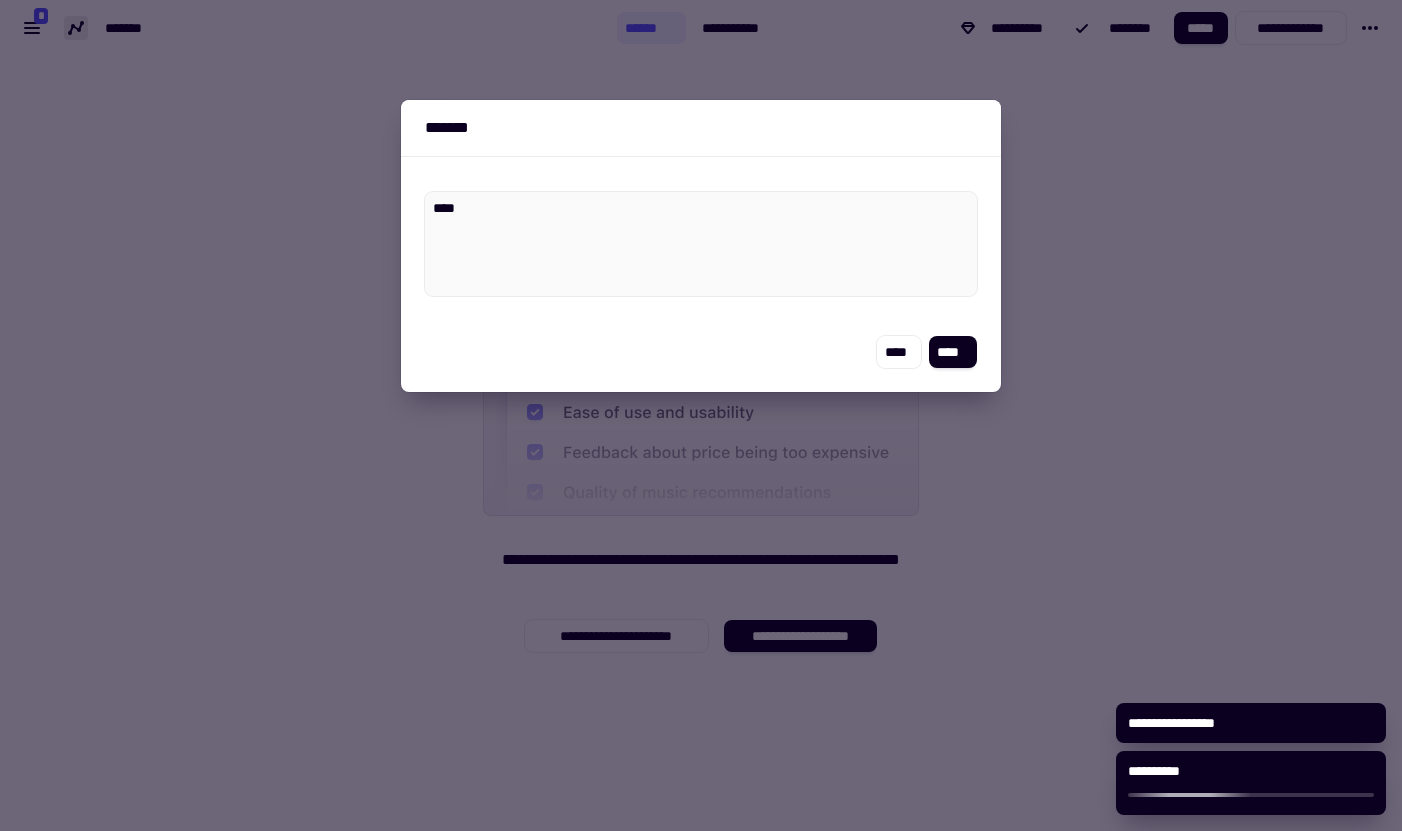 type on "*" 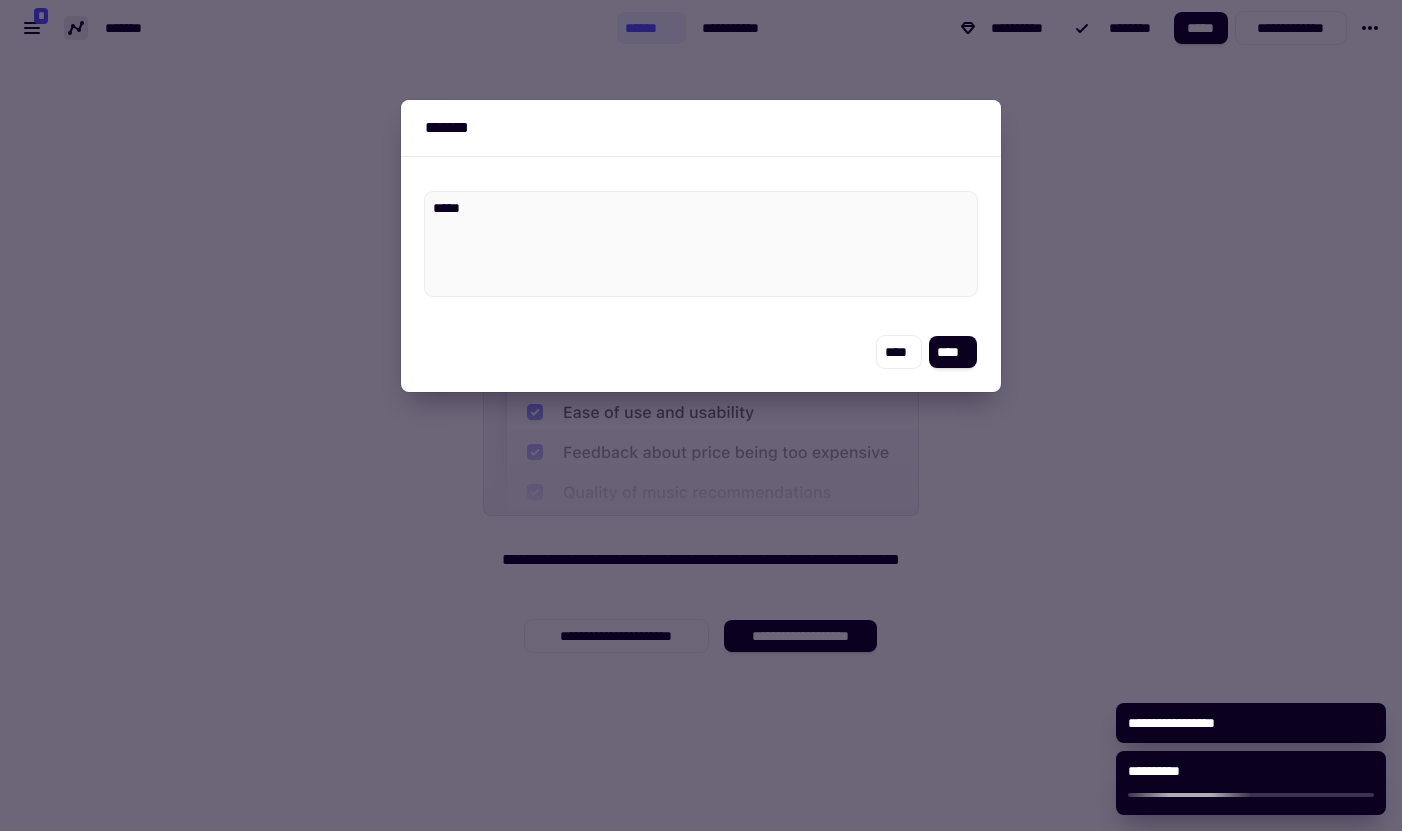 type on "*" 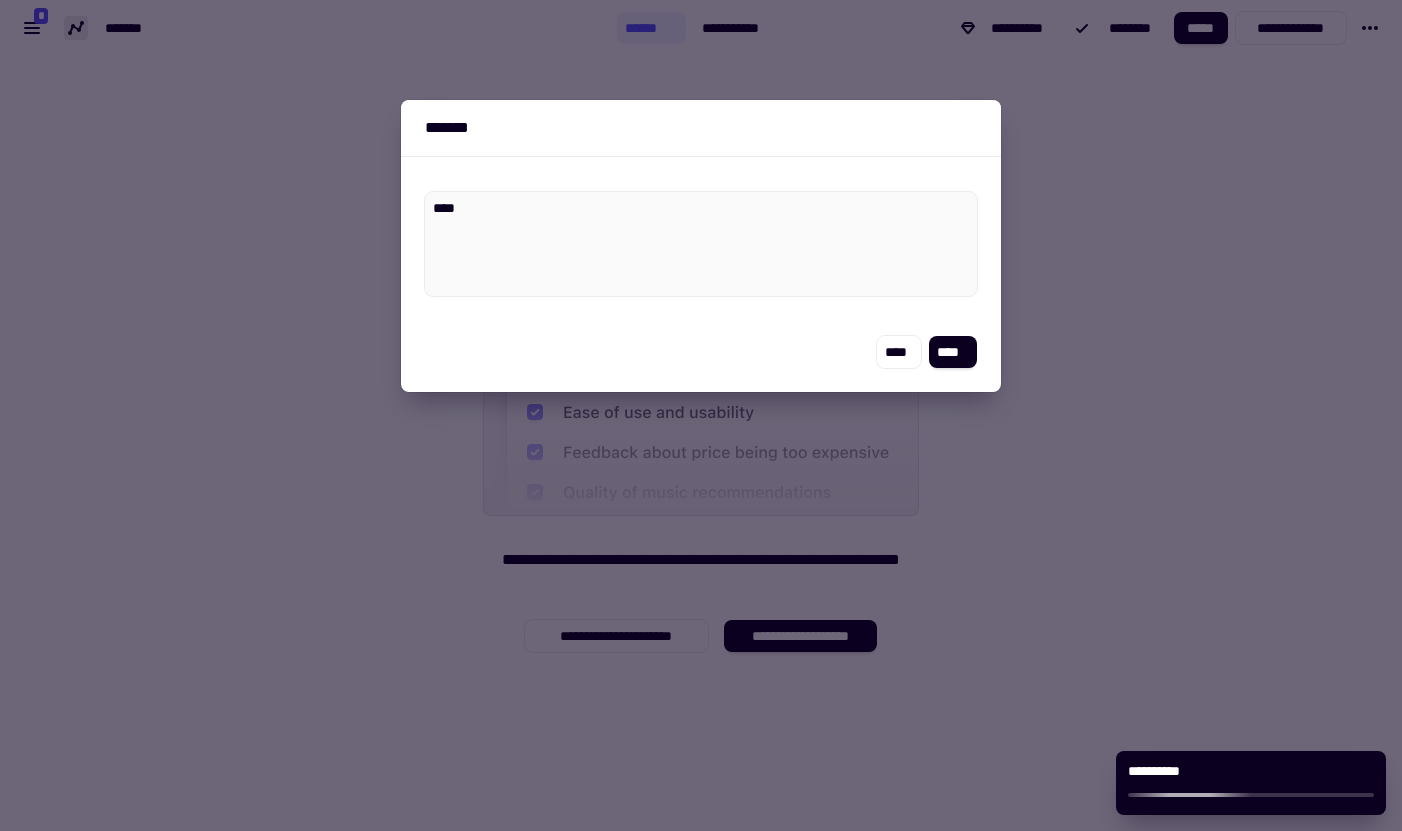 type on "*" 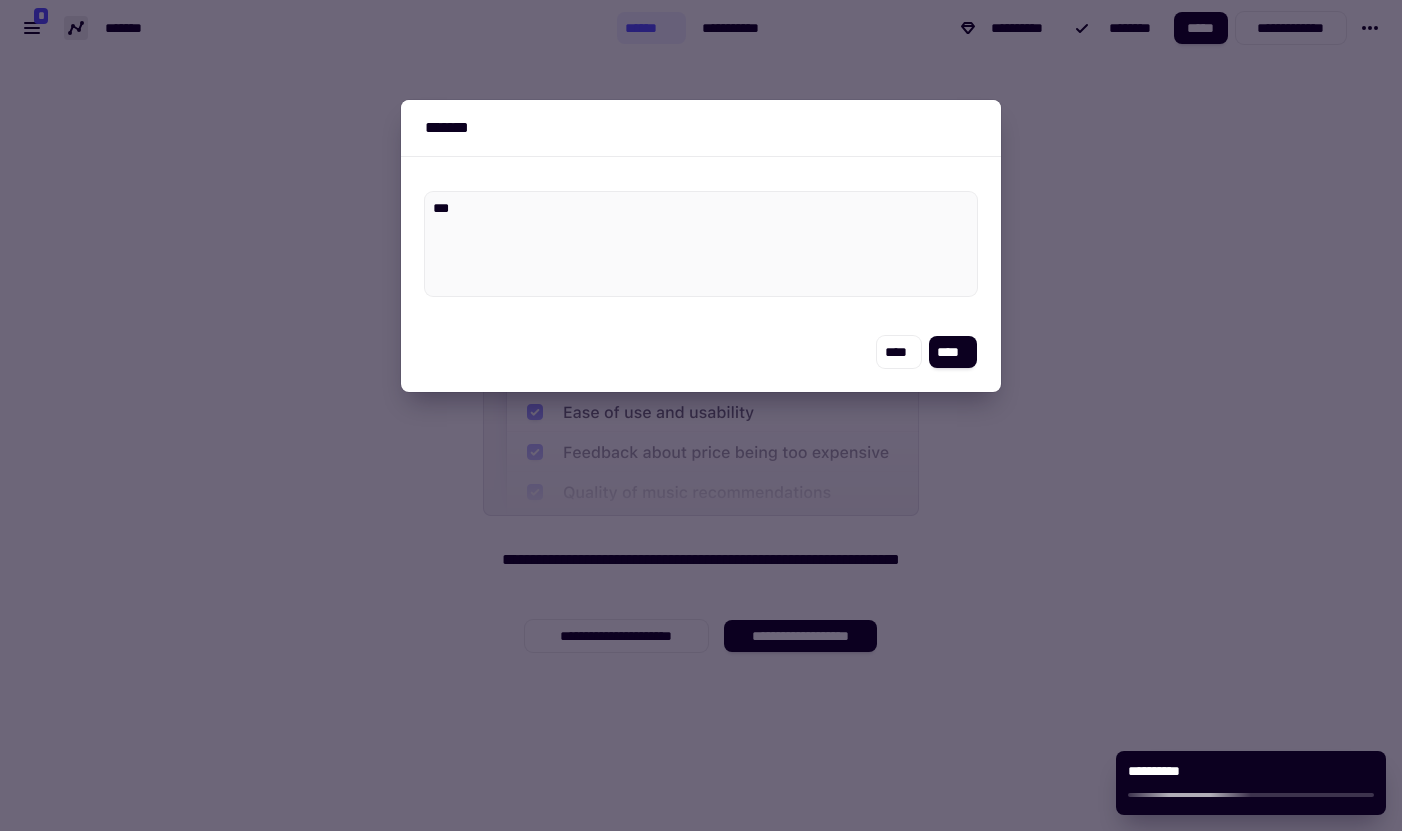 type on "*" 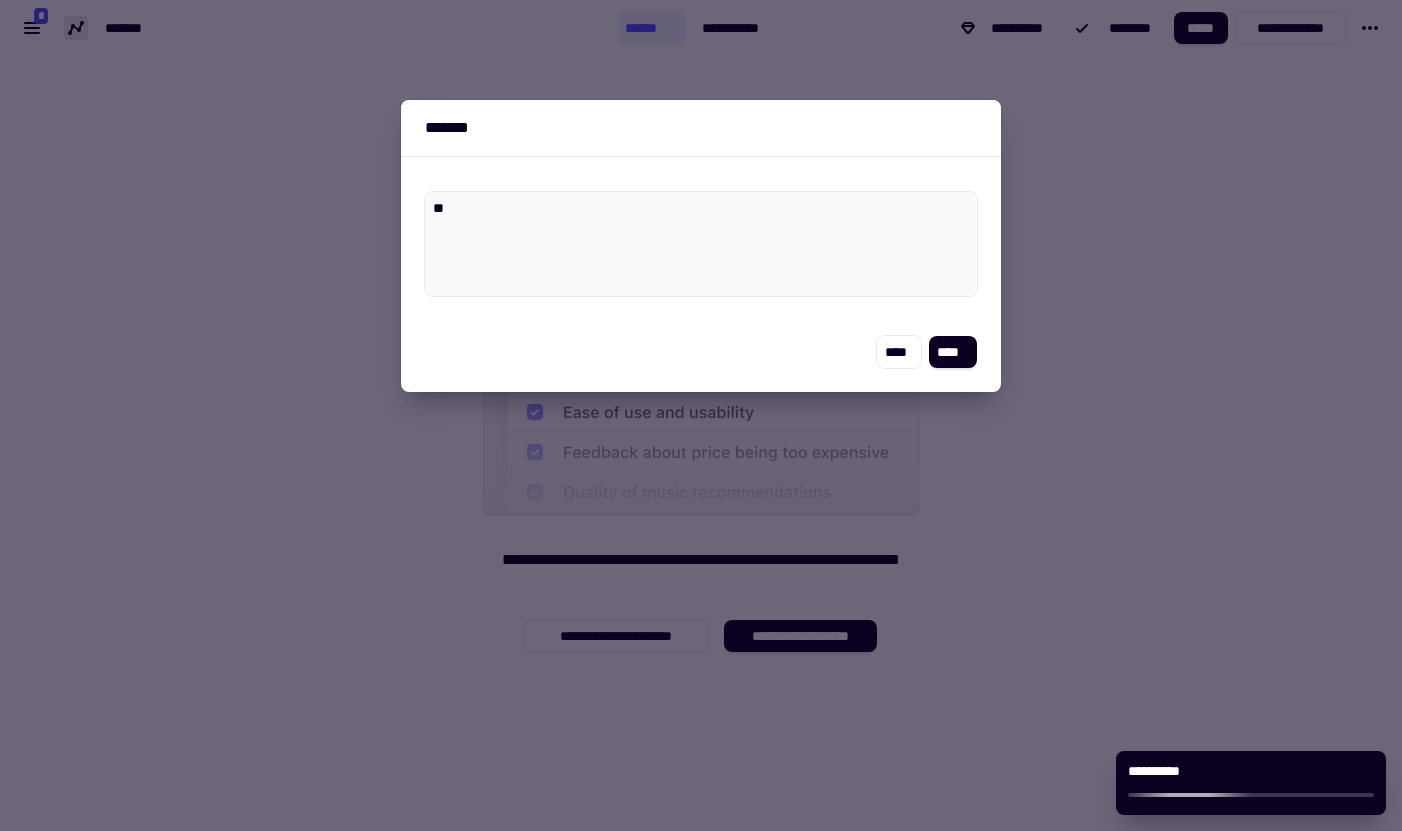 type on "*" 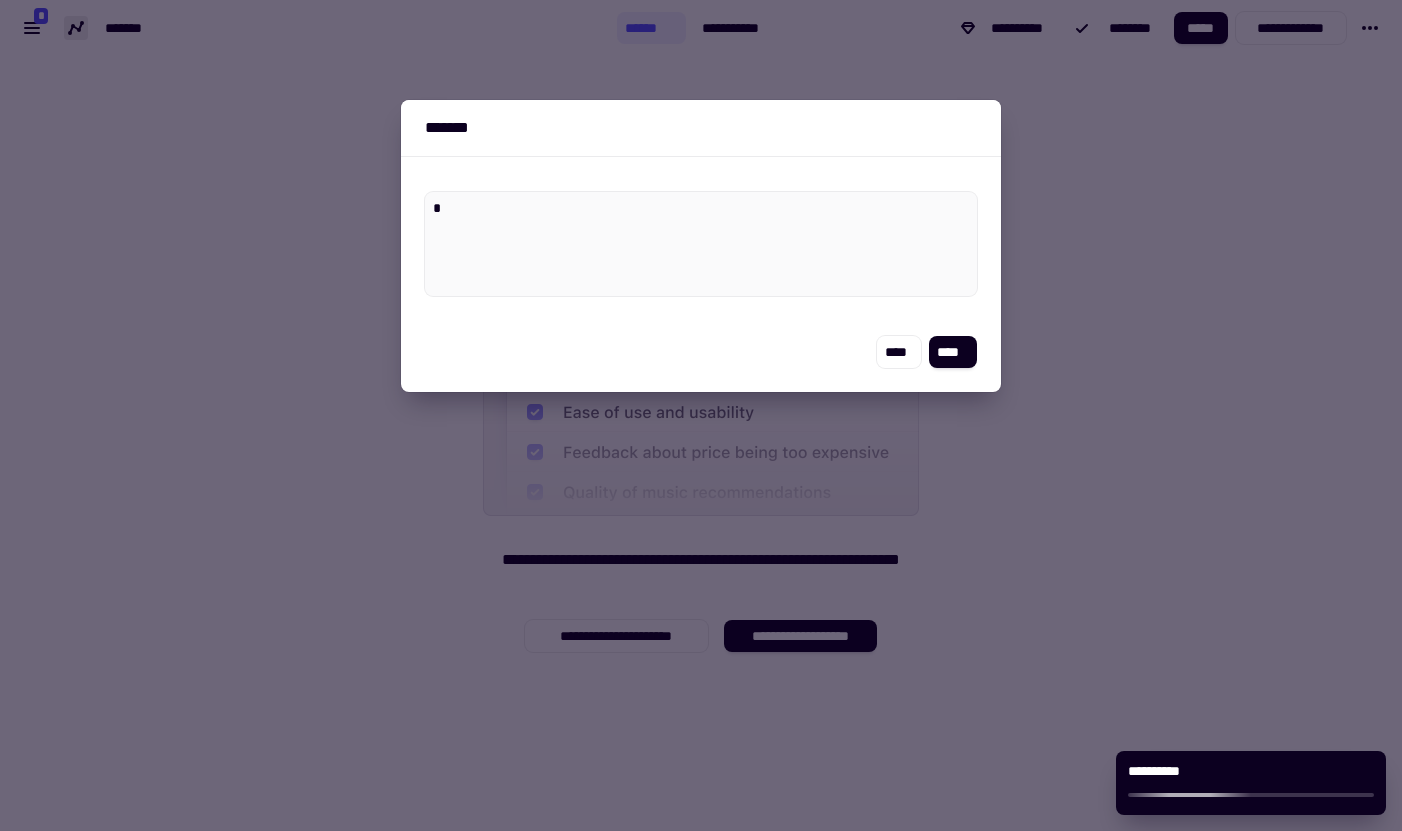 type on "*" 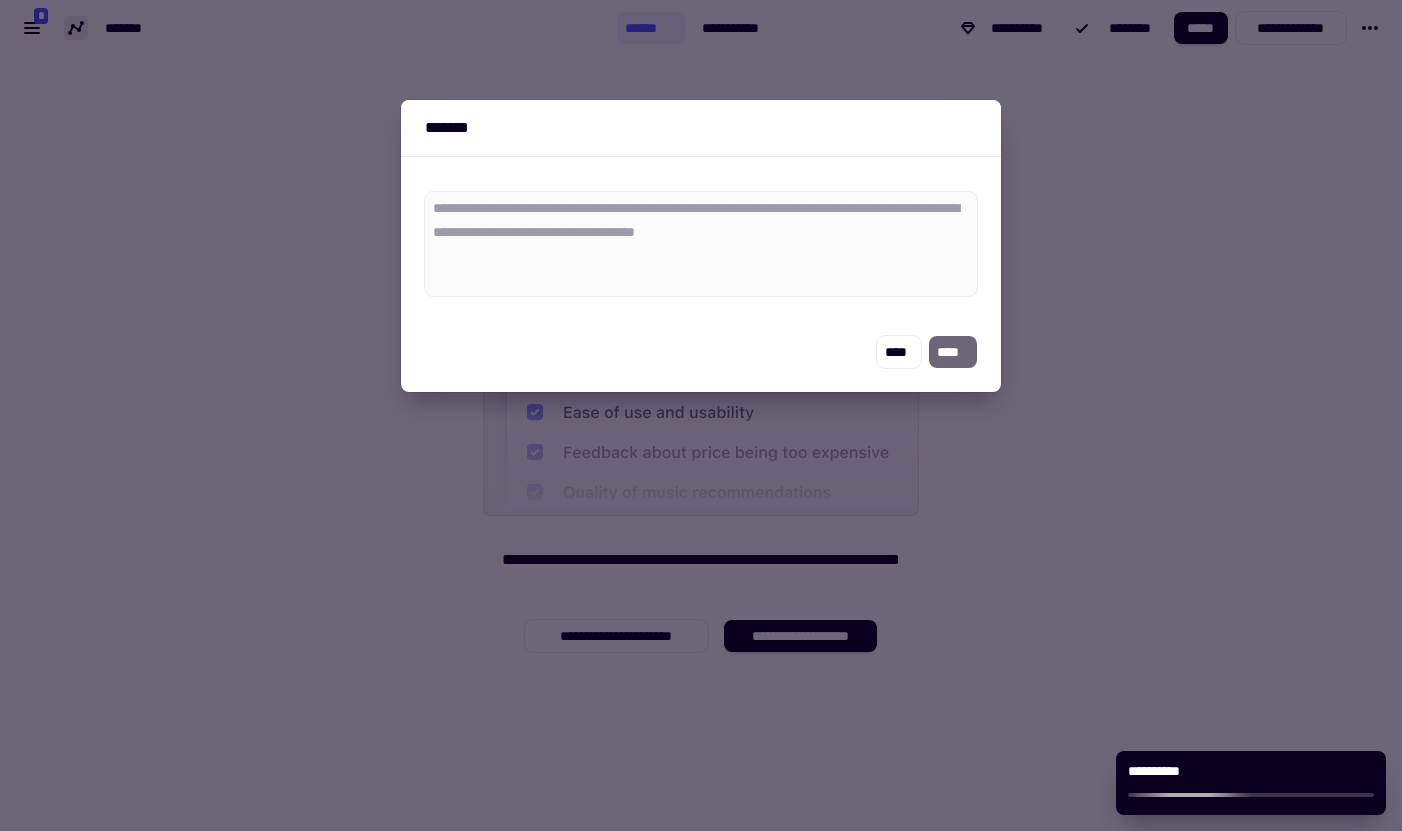 type on "*" 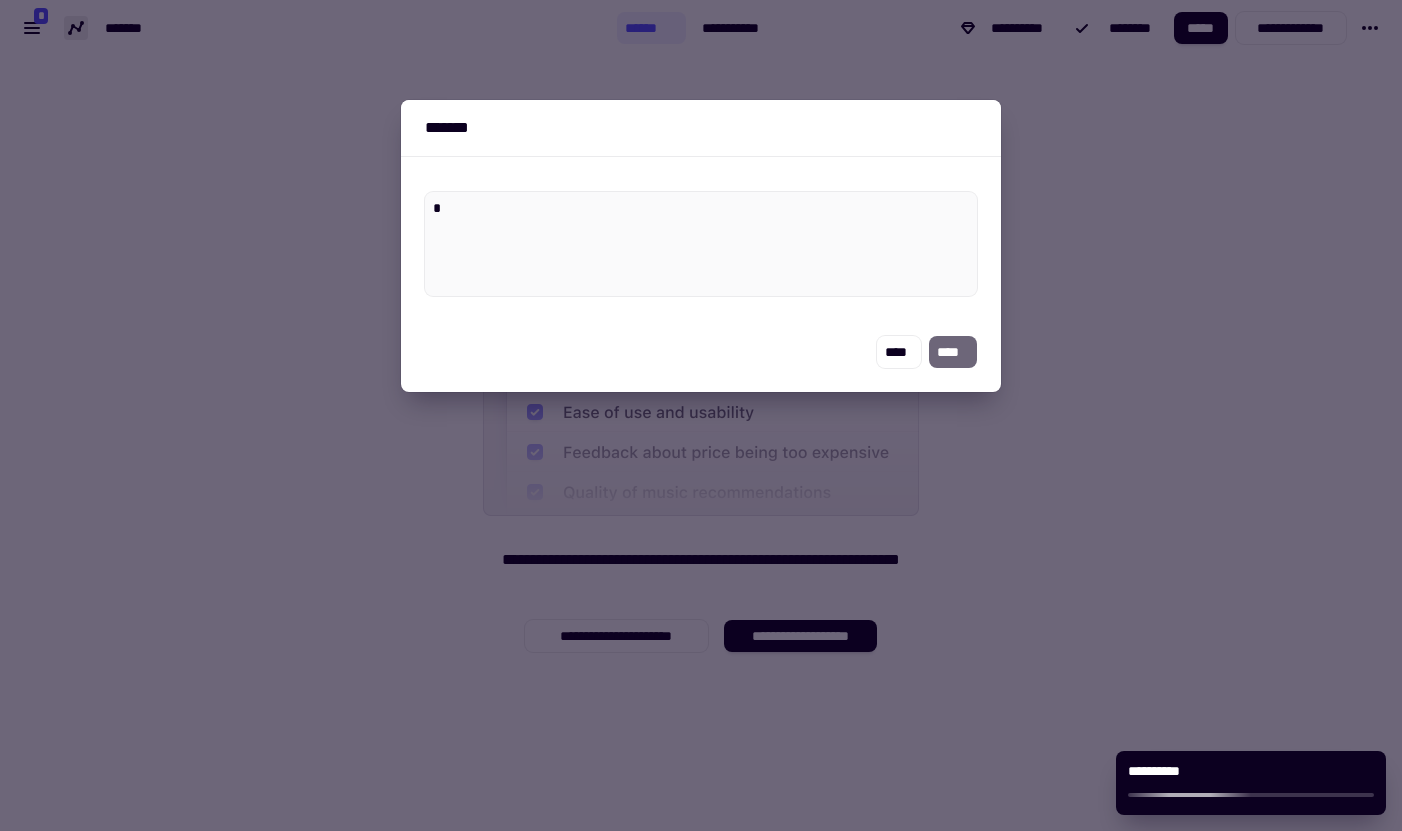 type on "*" 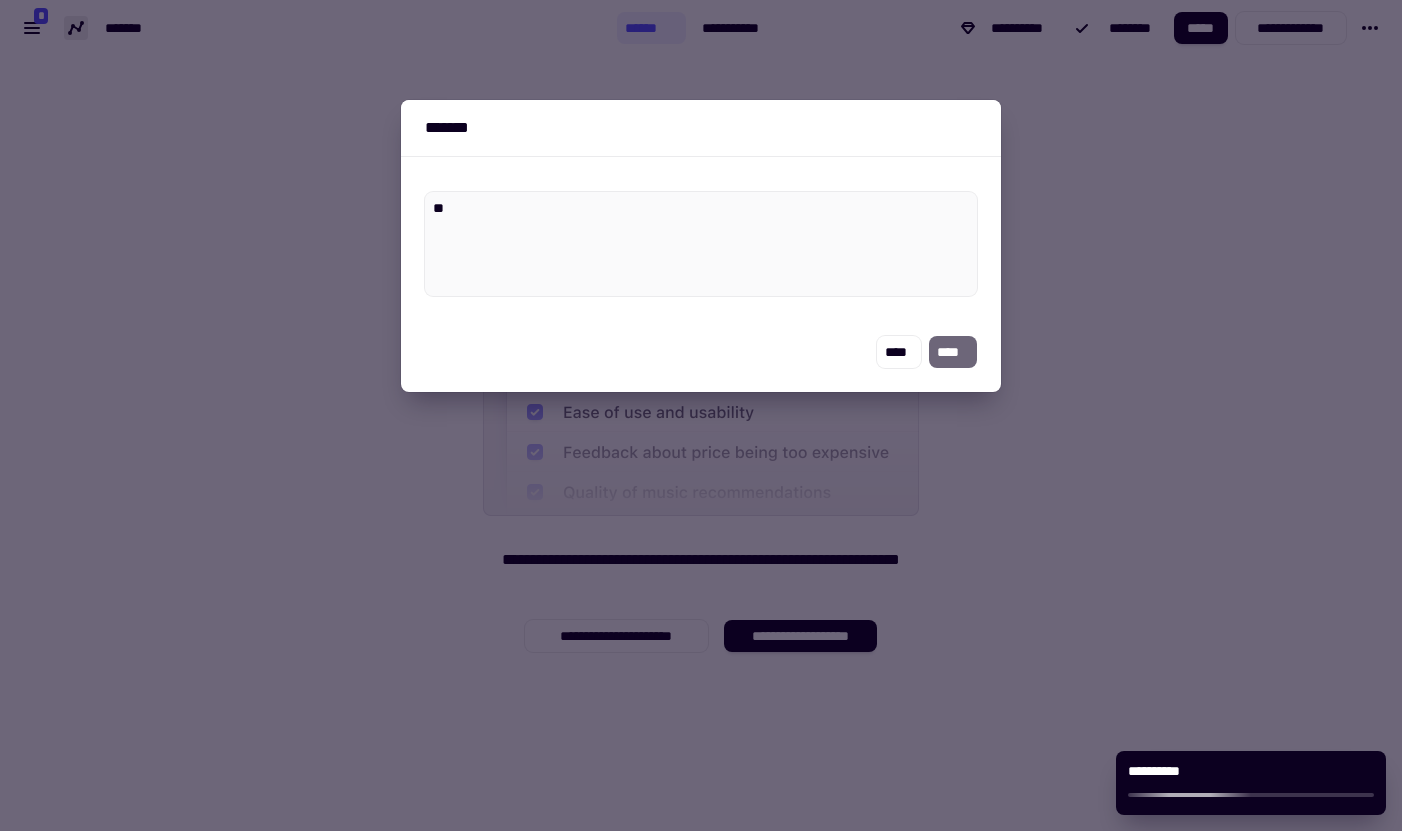 type on "*" 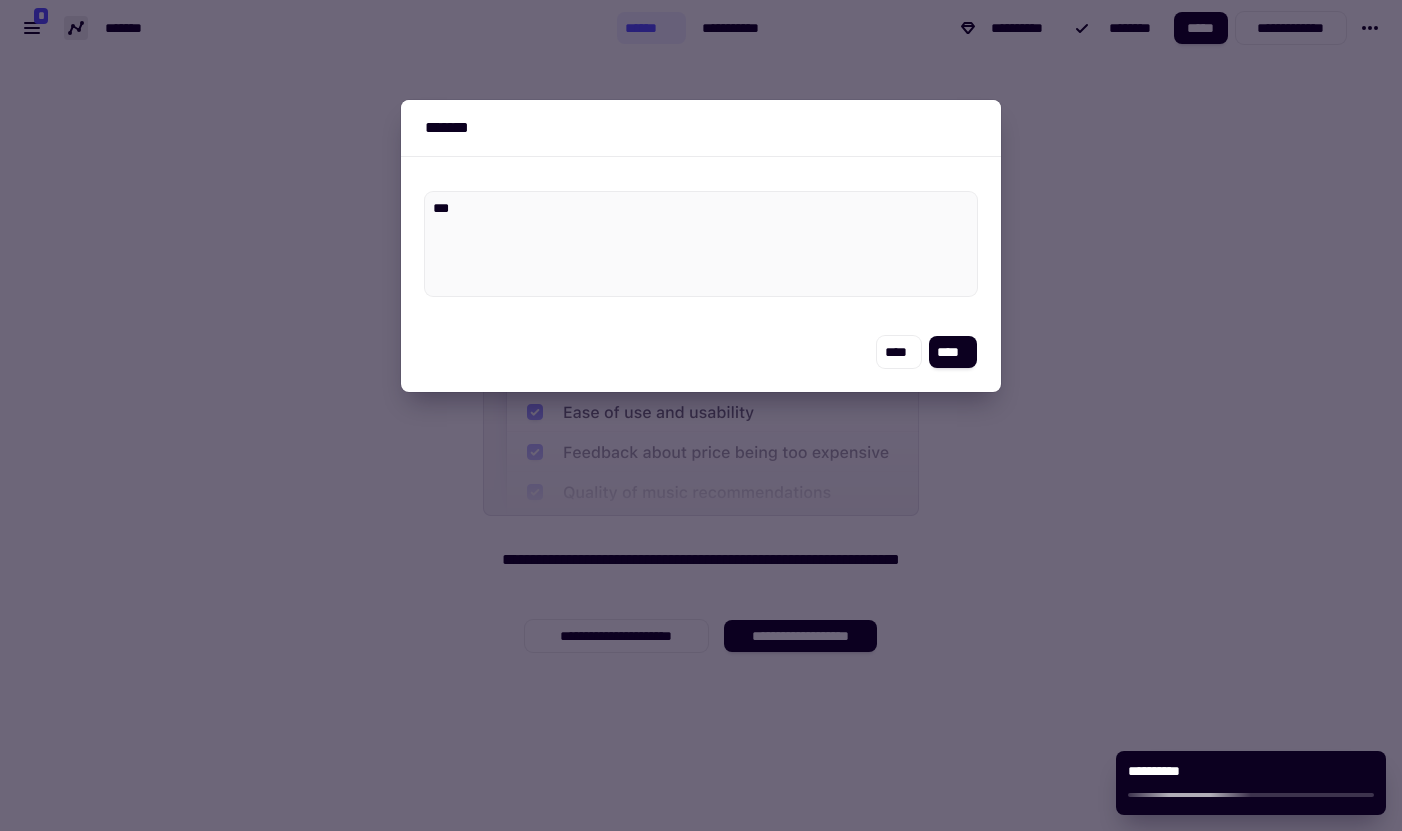 type on "*" 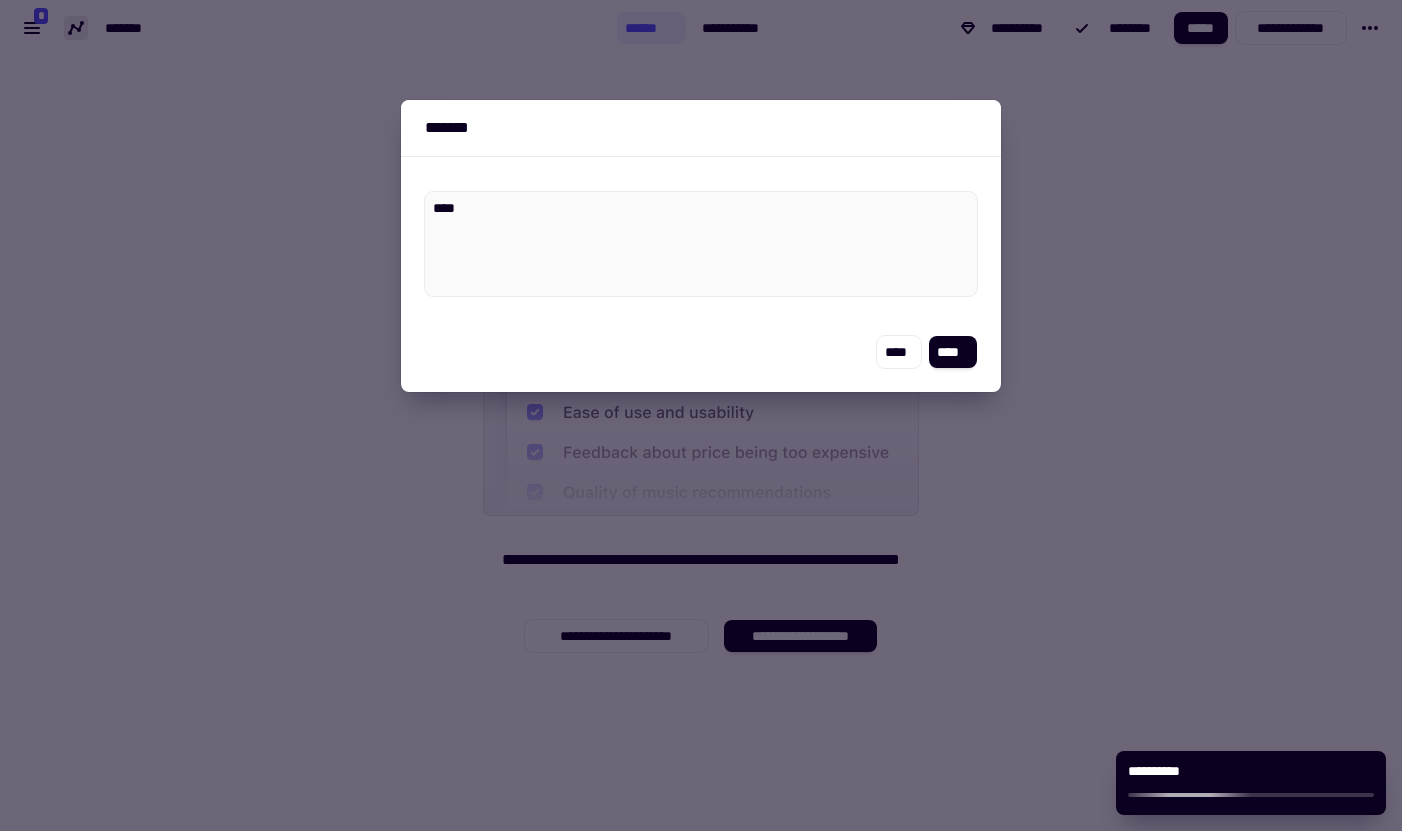 type on "*" 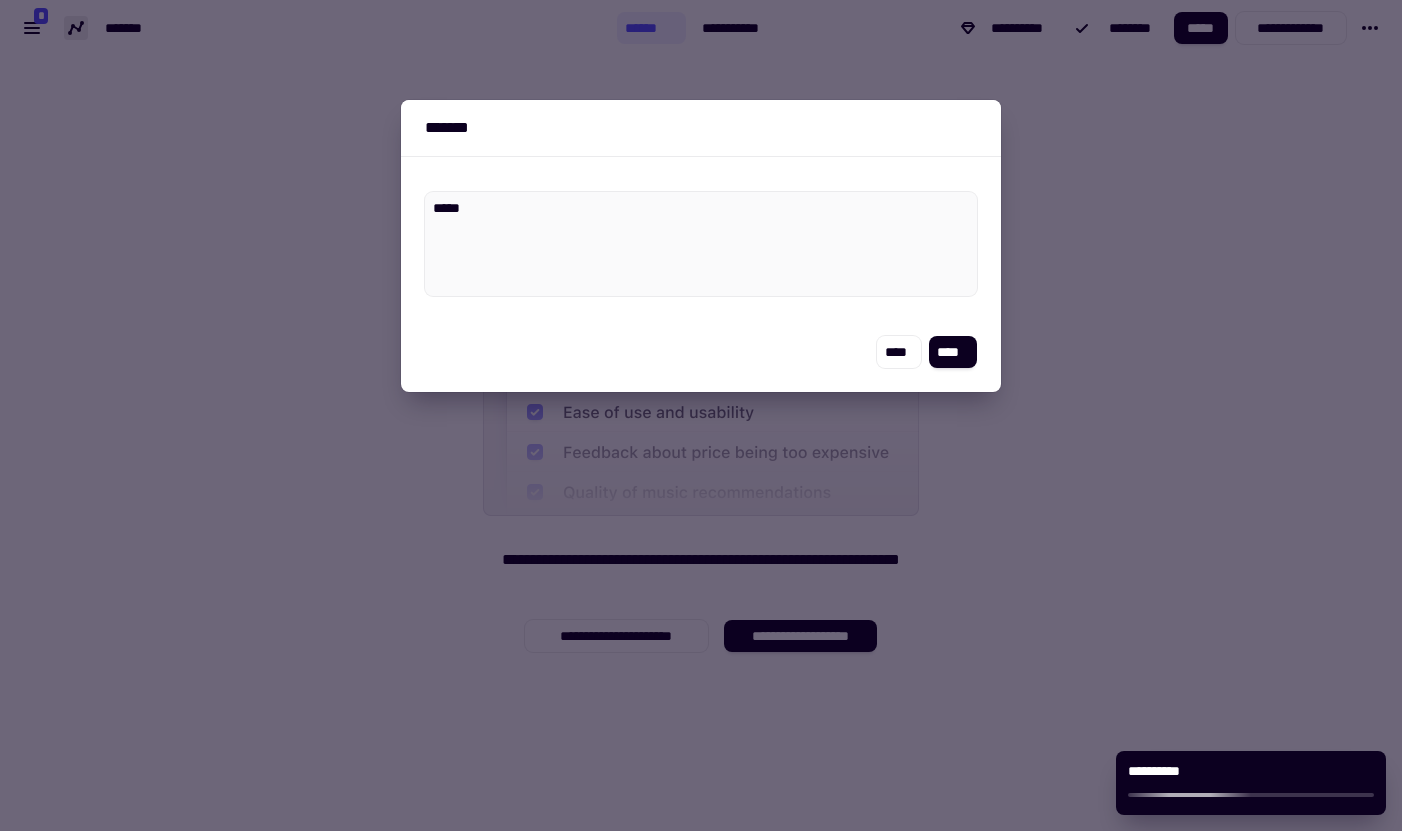 type on "*" 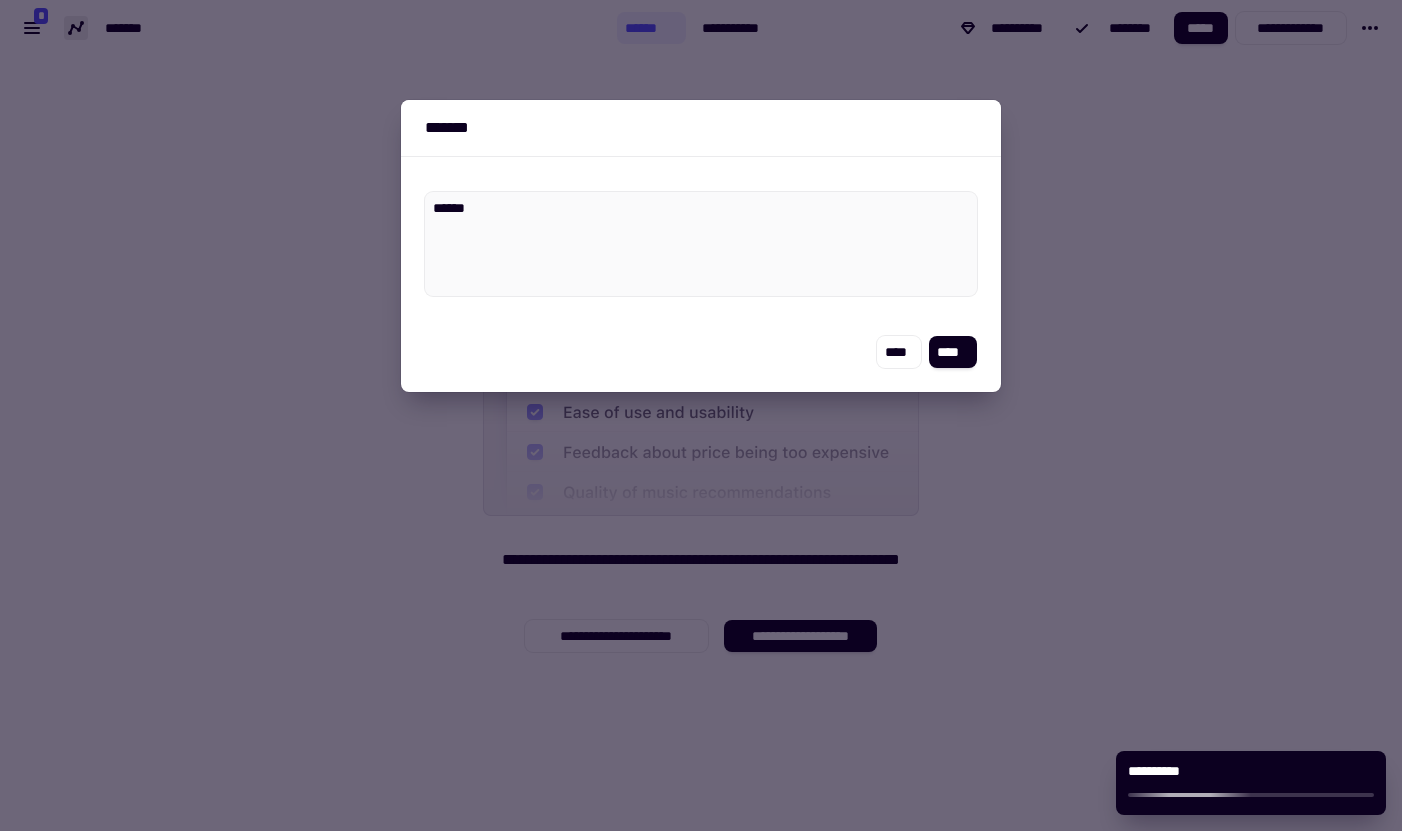 type on "*" 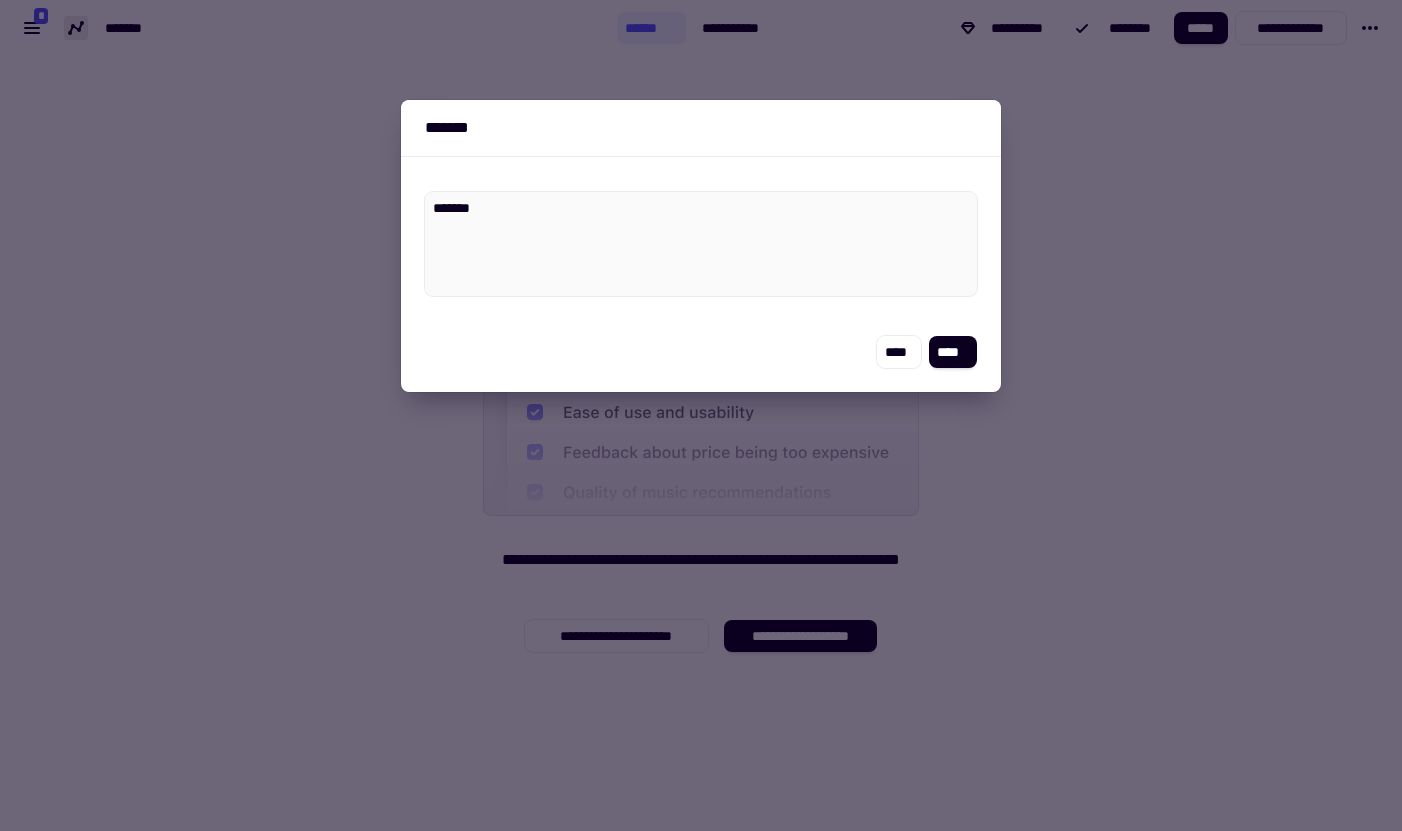 type on "*" 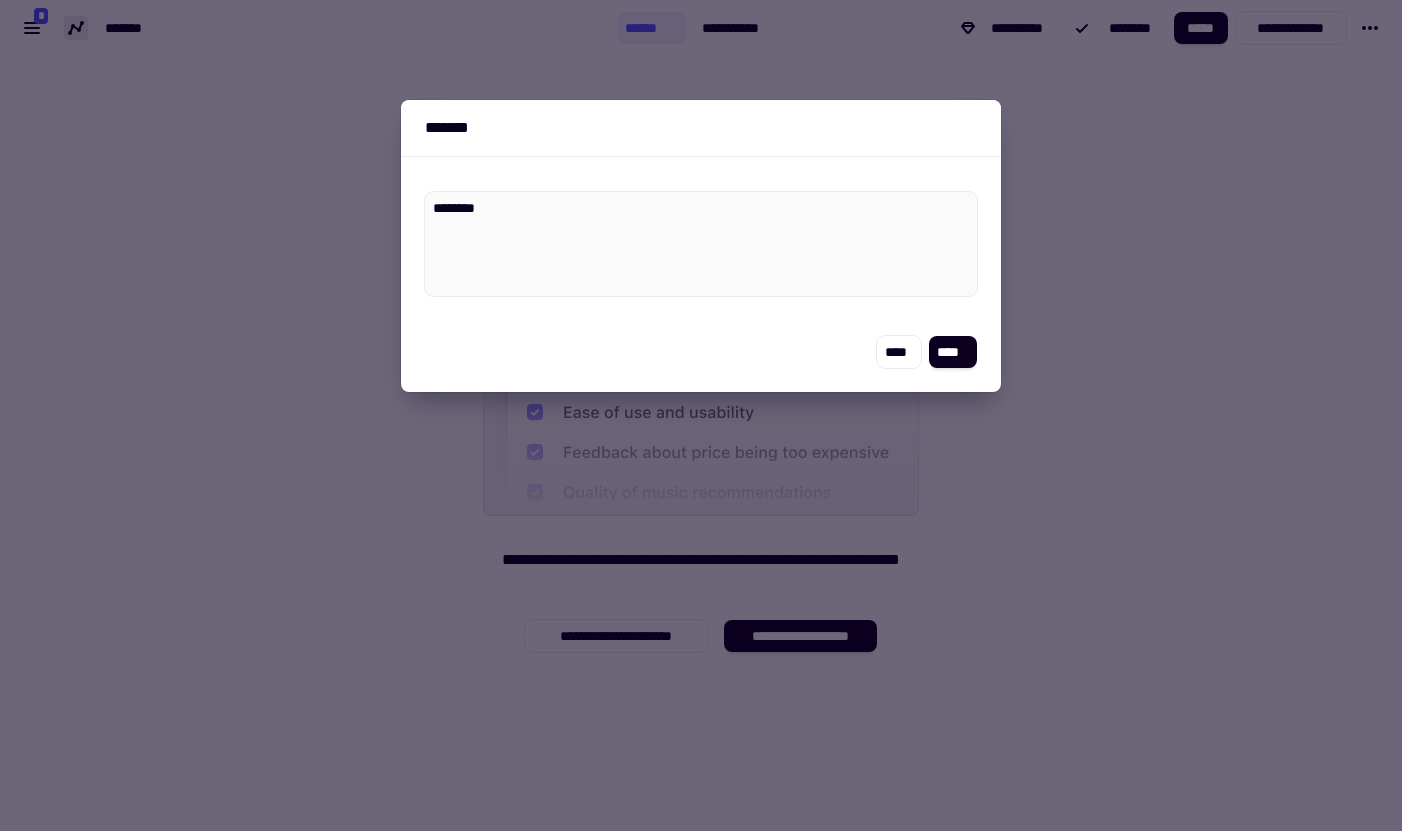 type on "*" 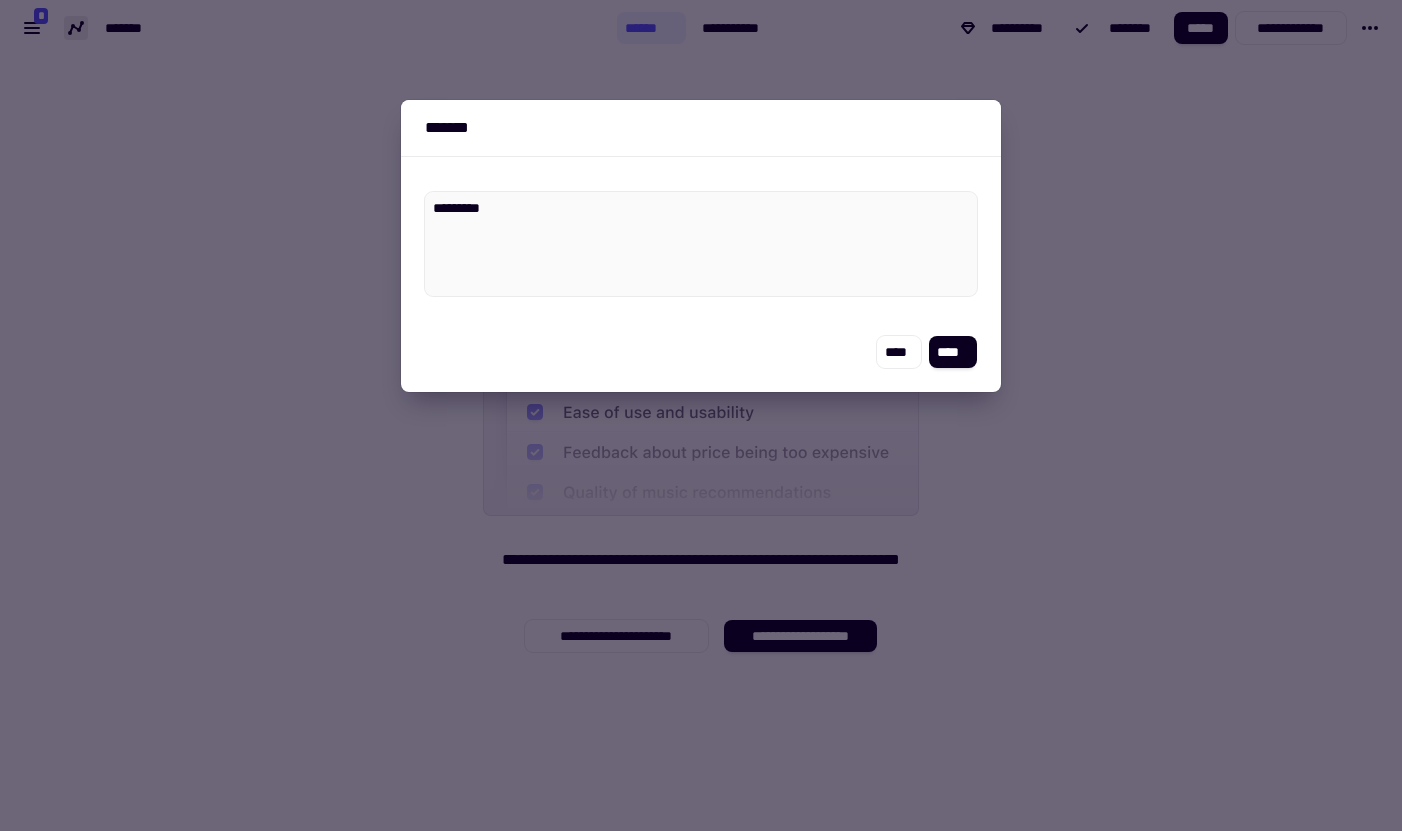 type on "*" 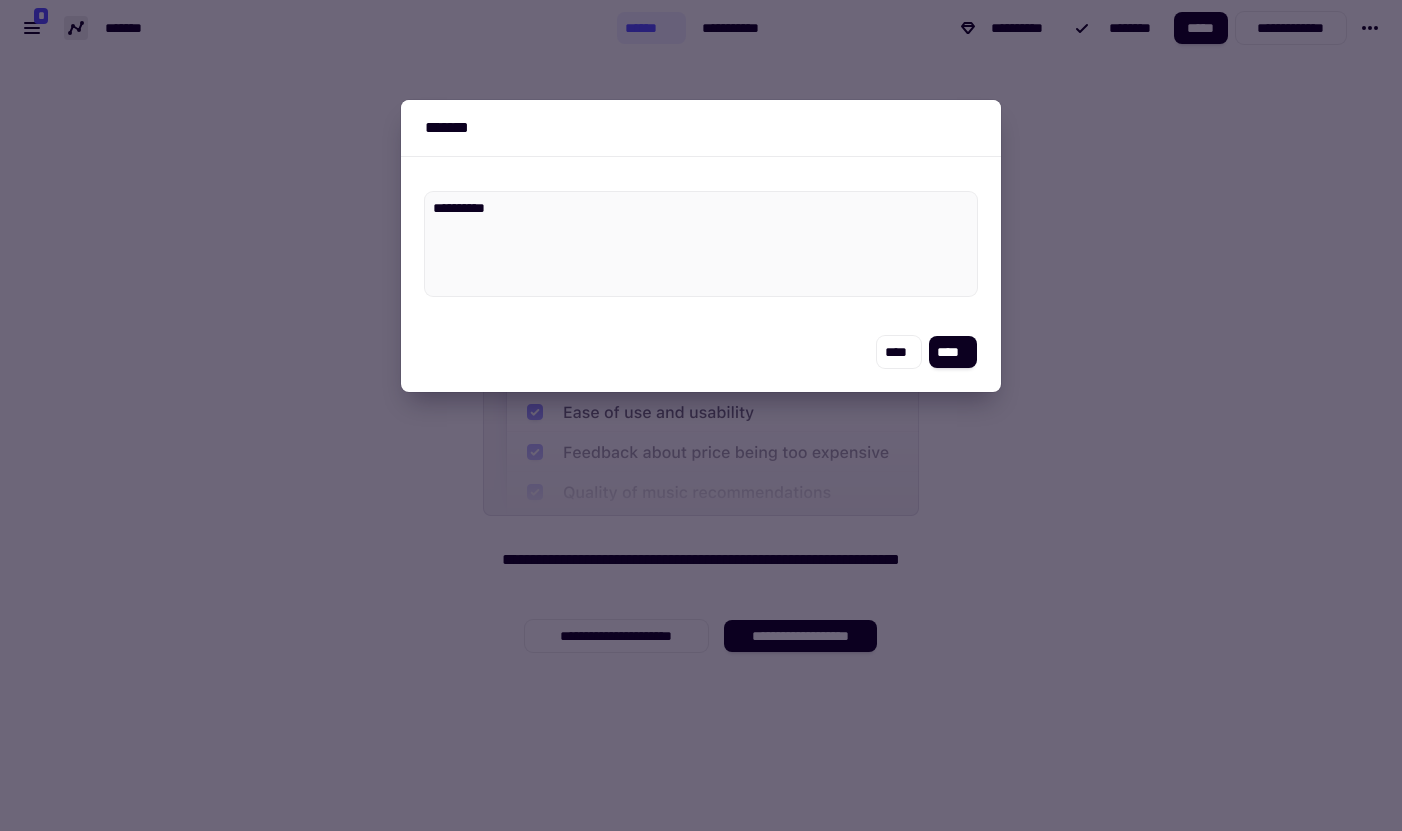 type on "*" 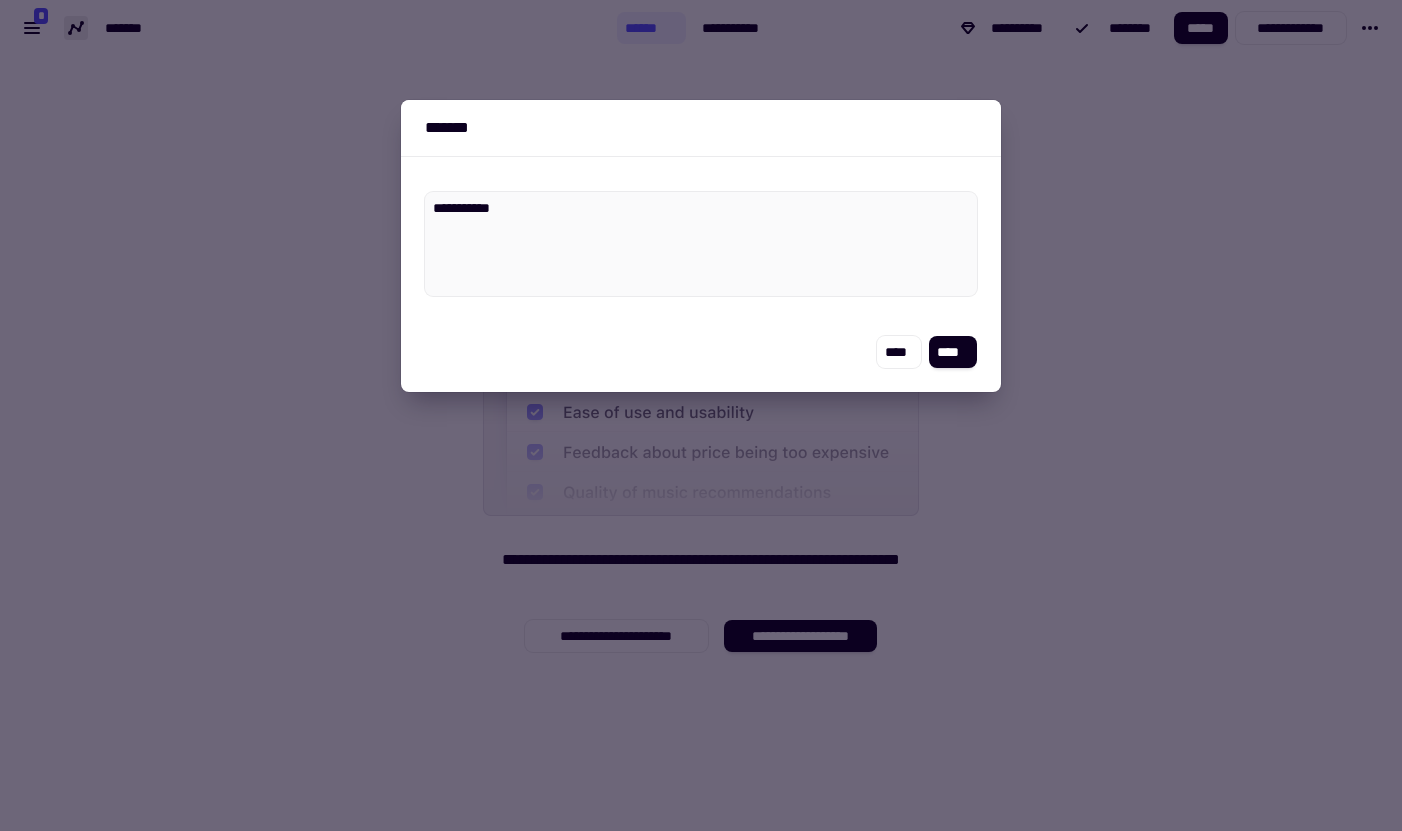 type on "*" 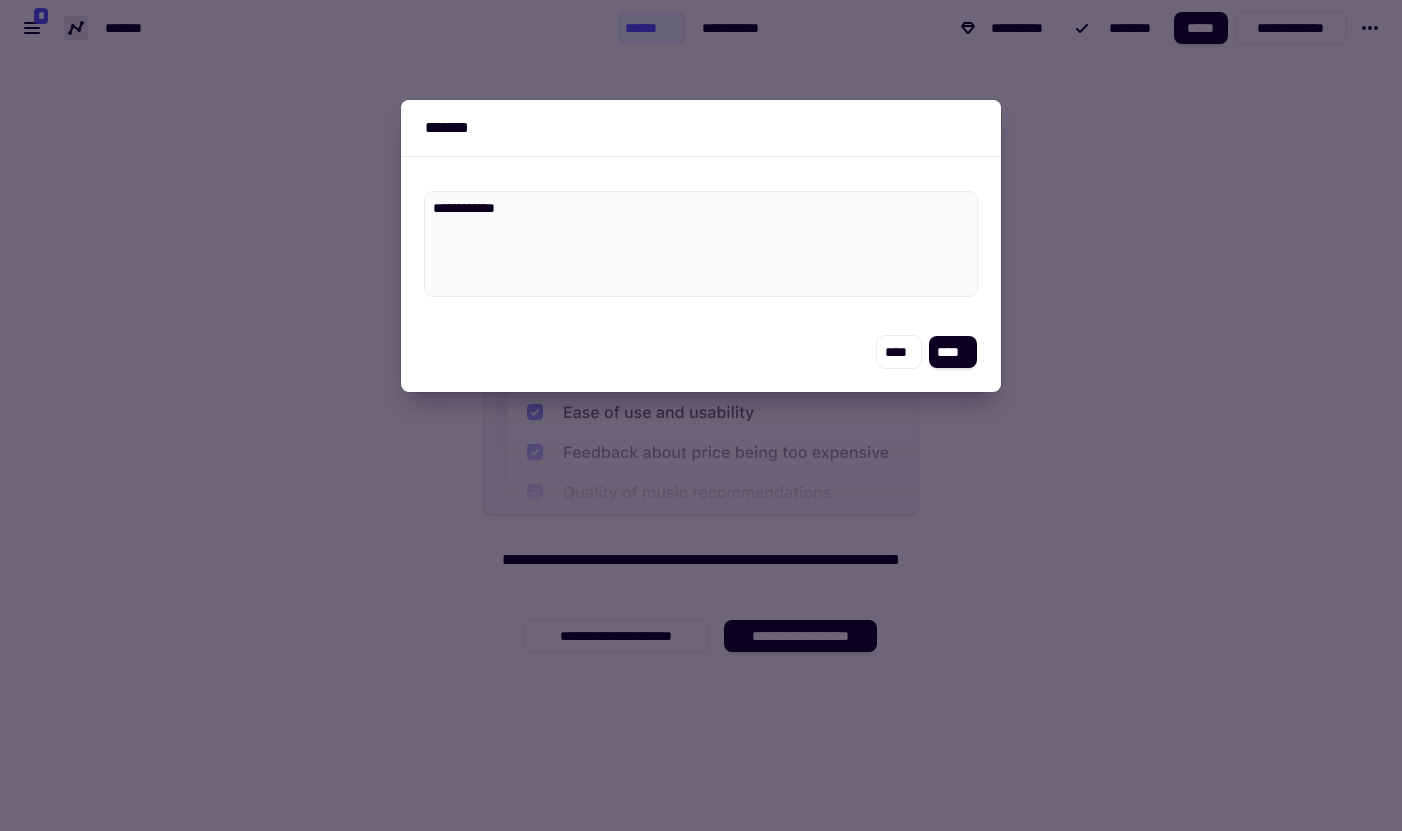 type on "*" 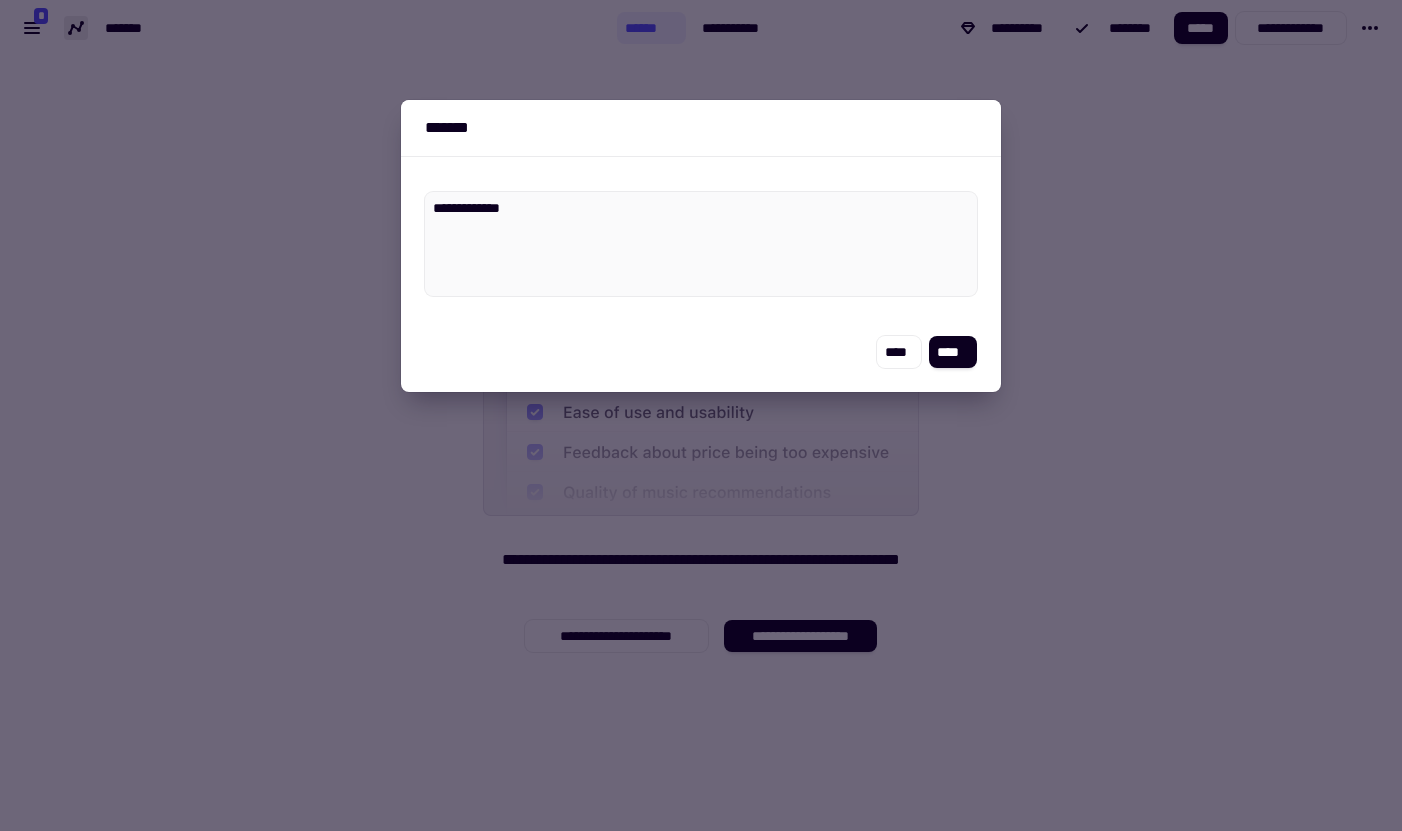 type on "*" 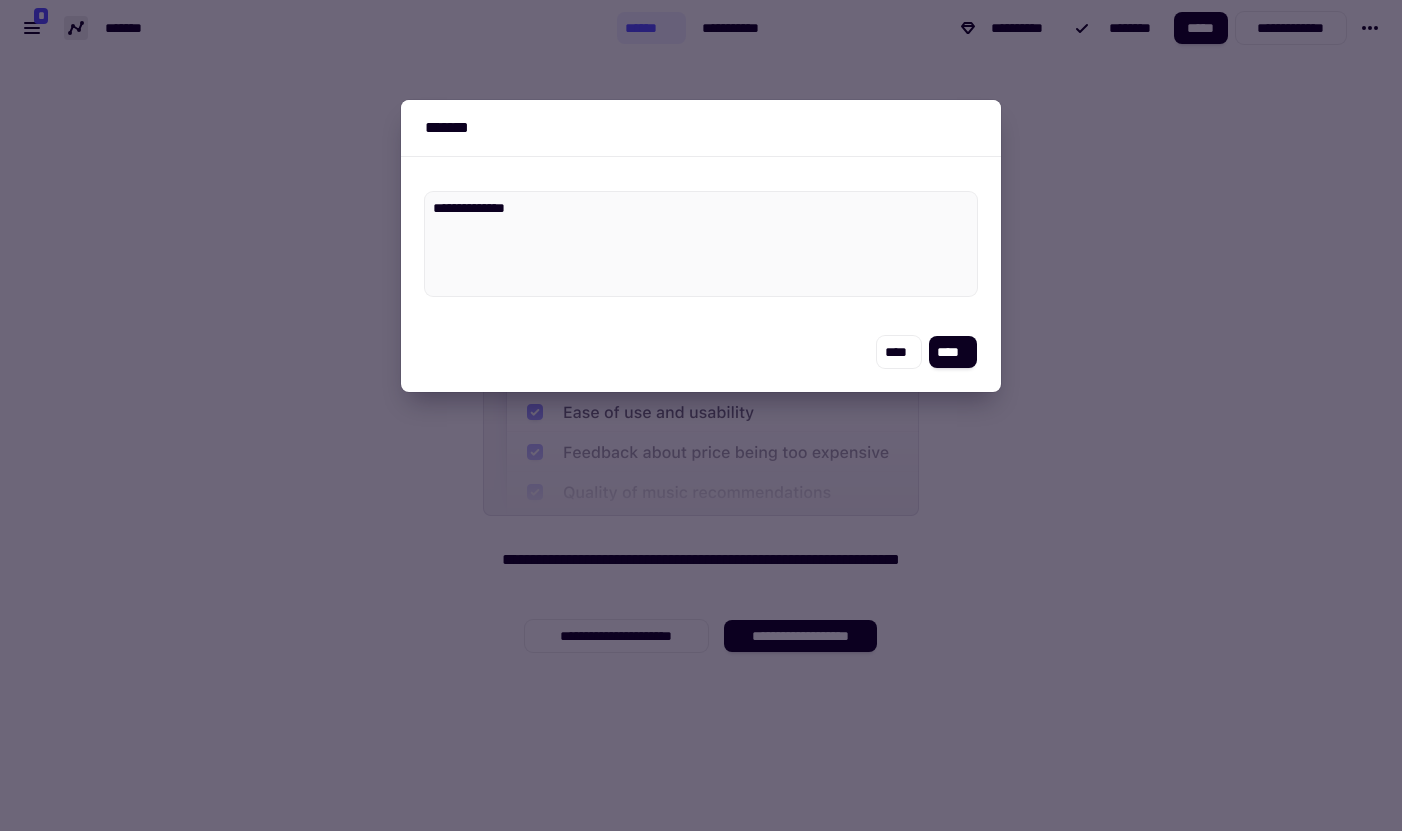 type on "*" 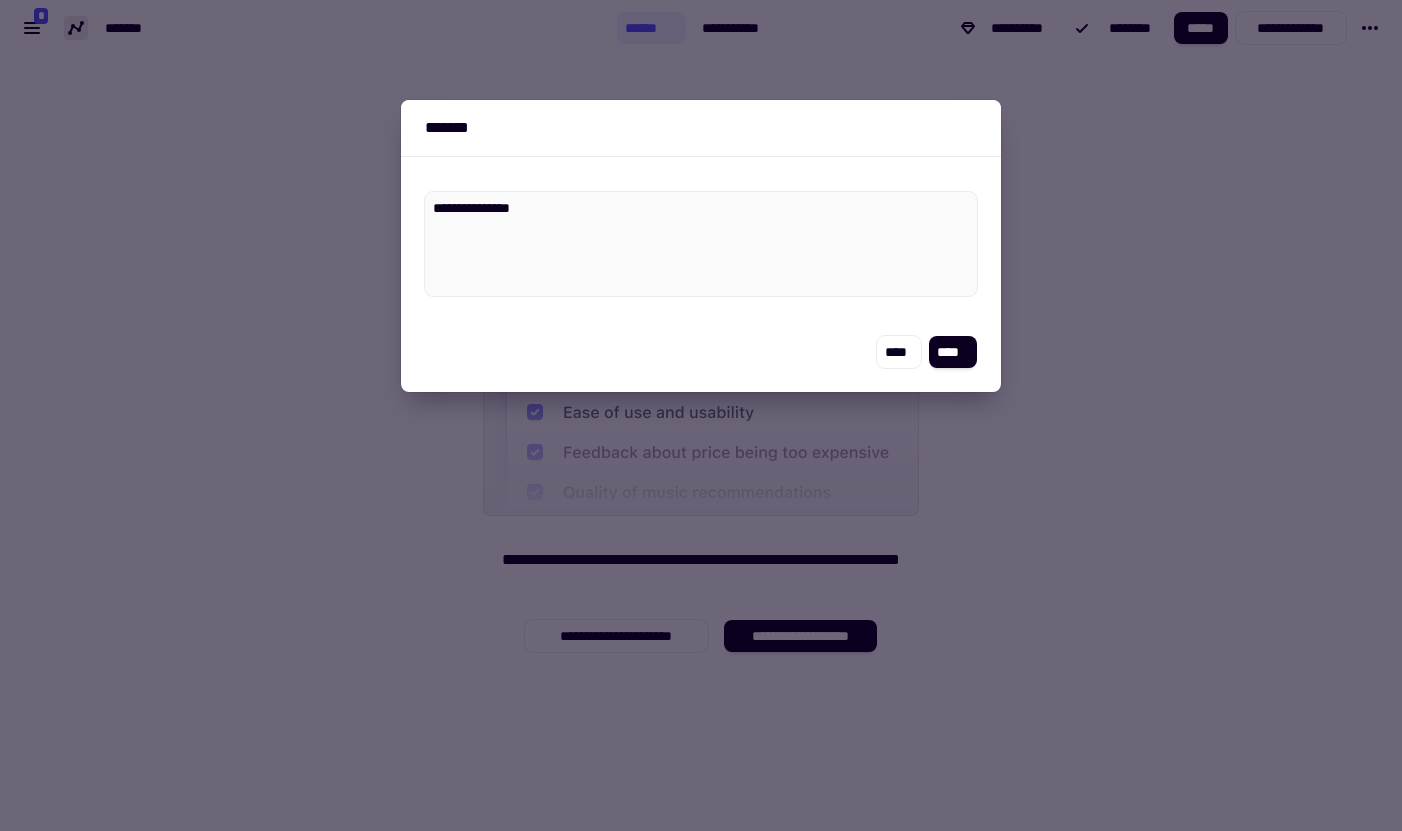 type on "*" 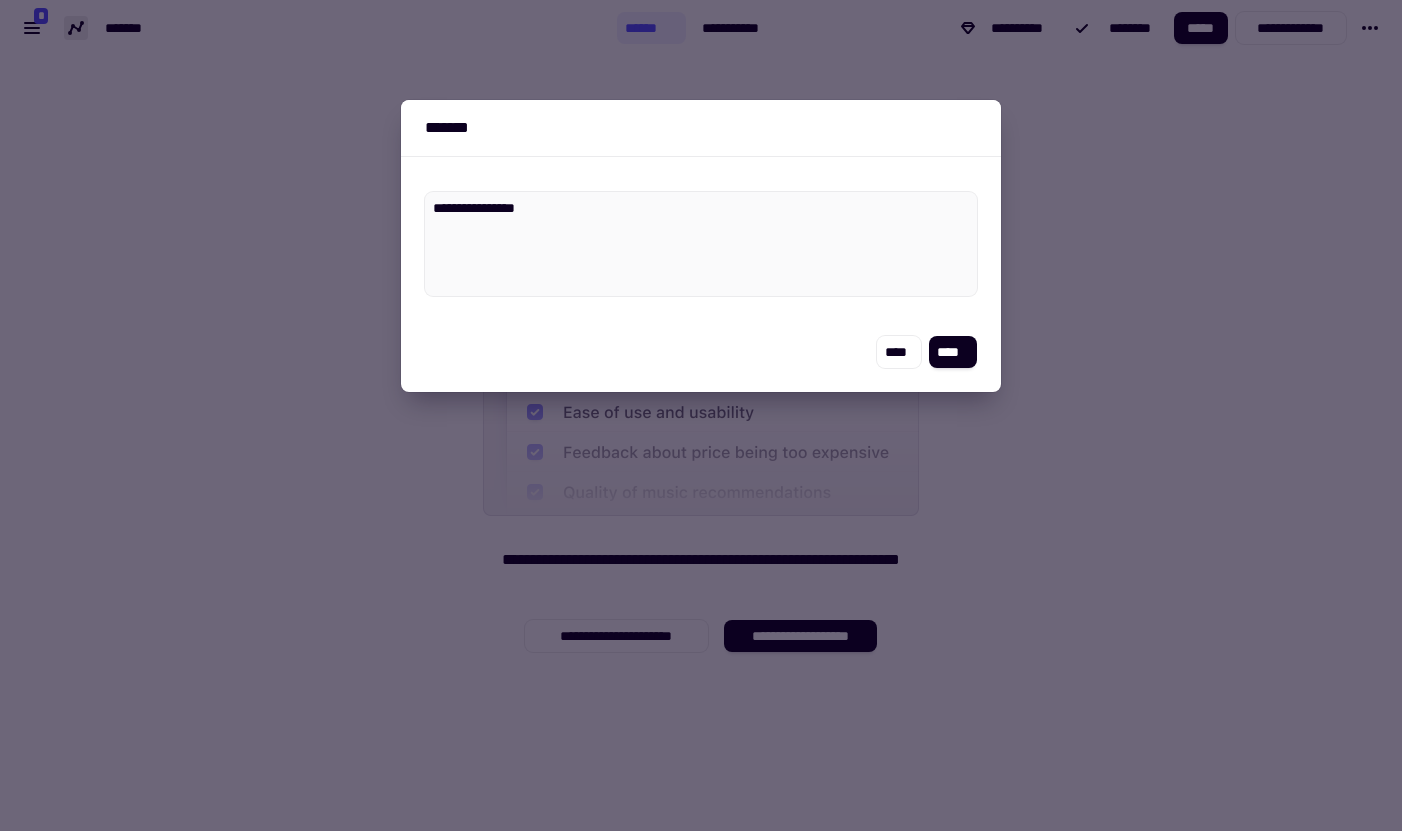 type on "*" 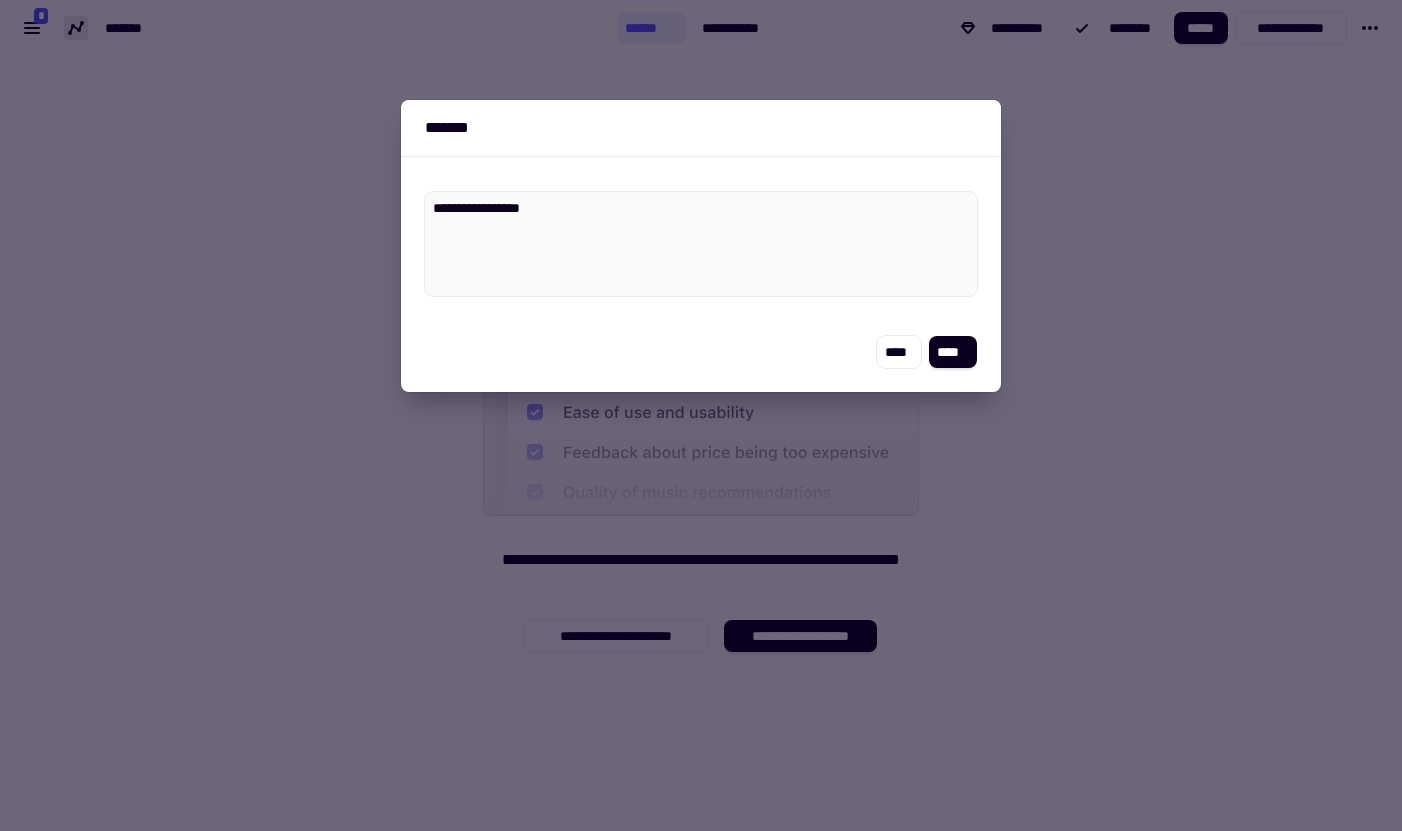 type on "*" 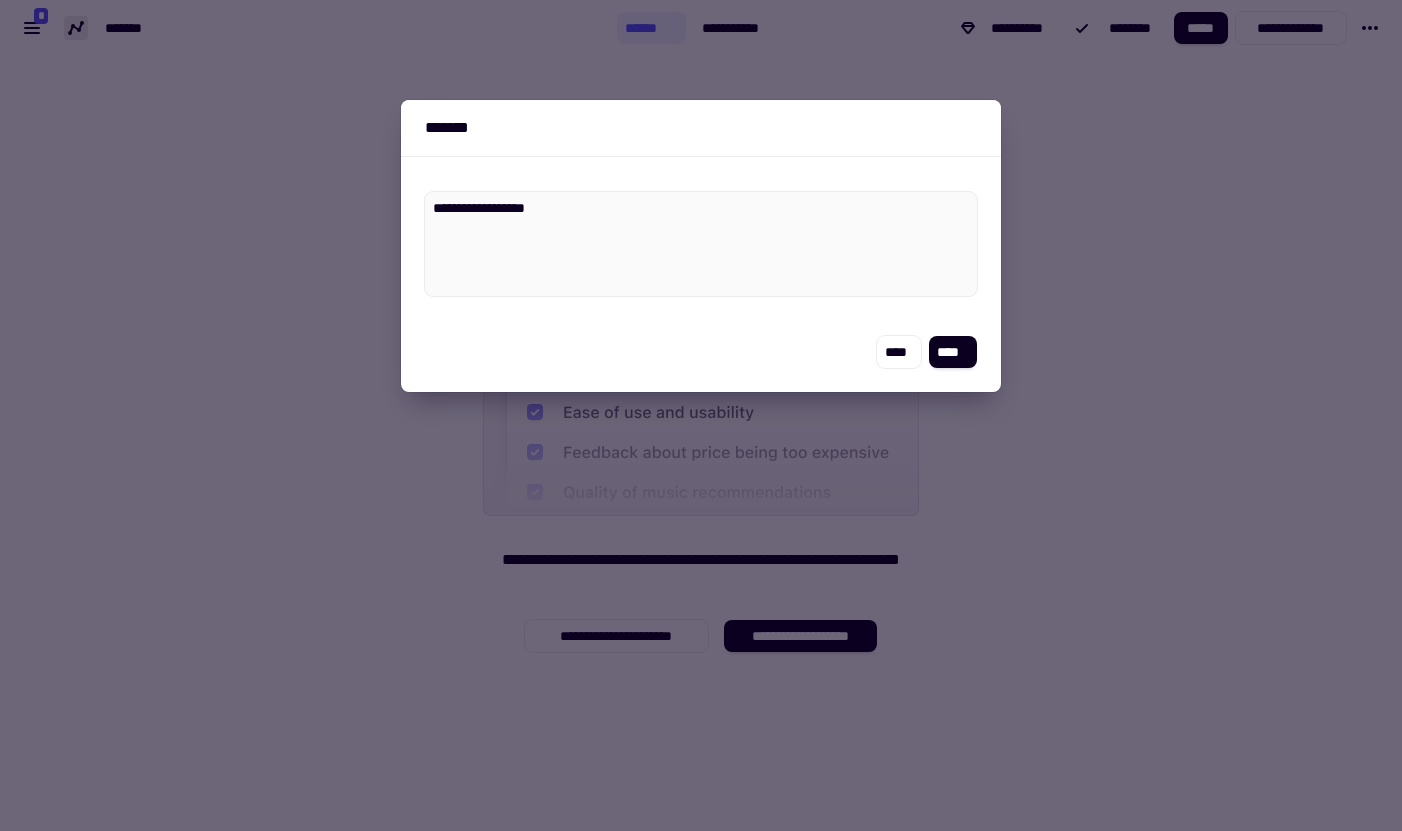 type on "*" 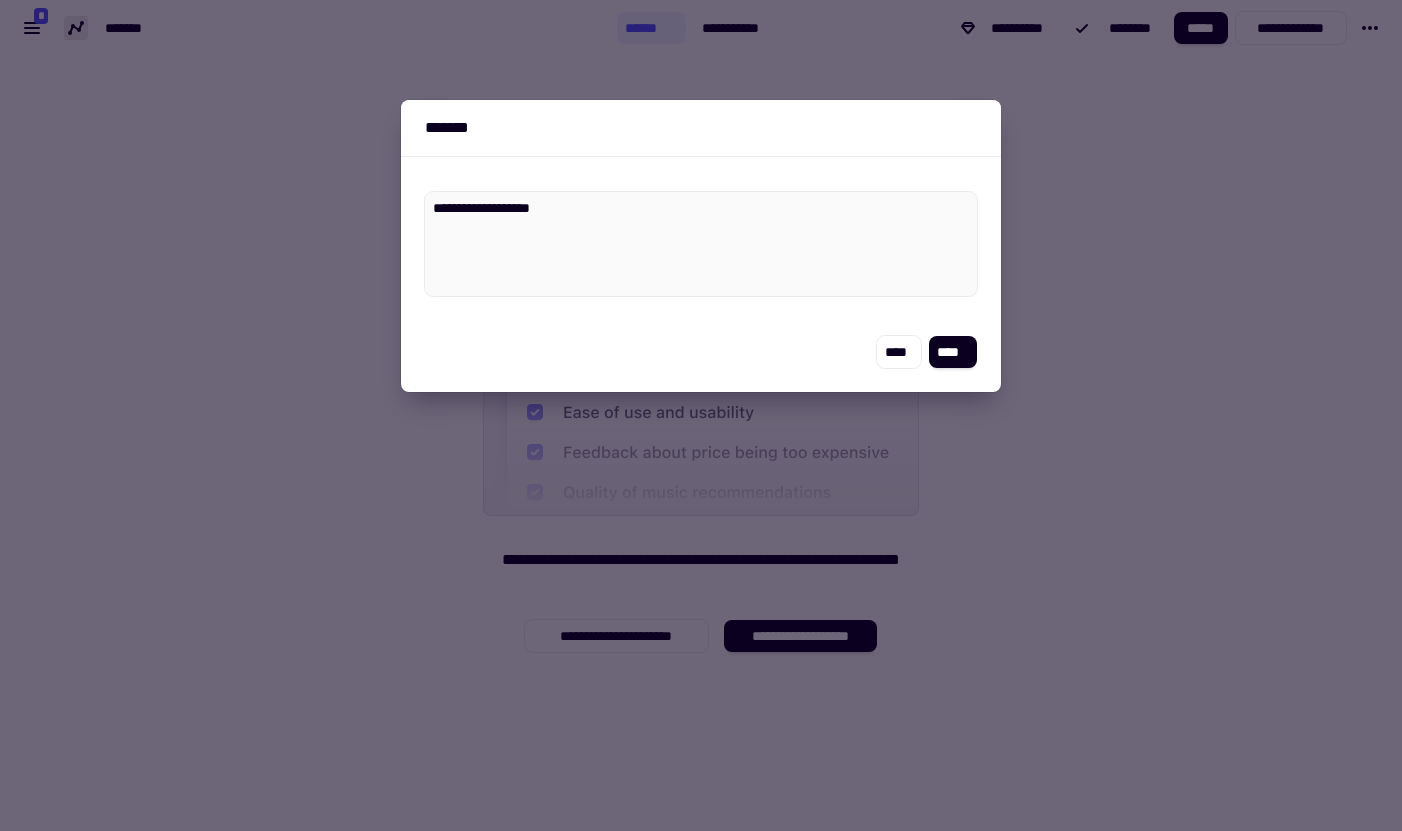type on "*" 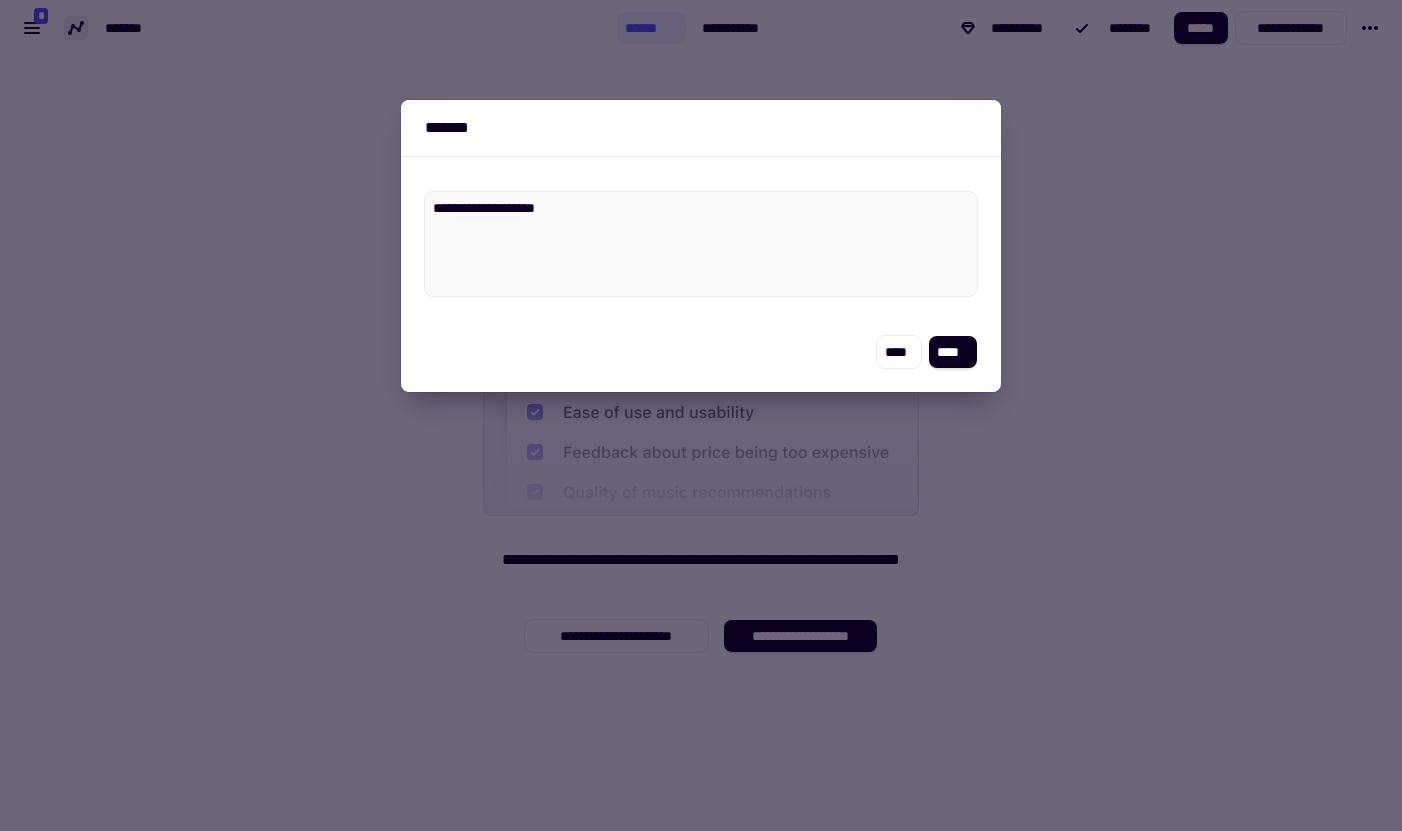 type on "**********" 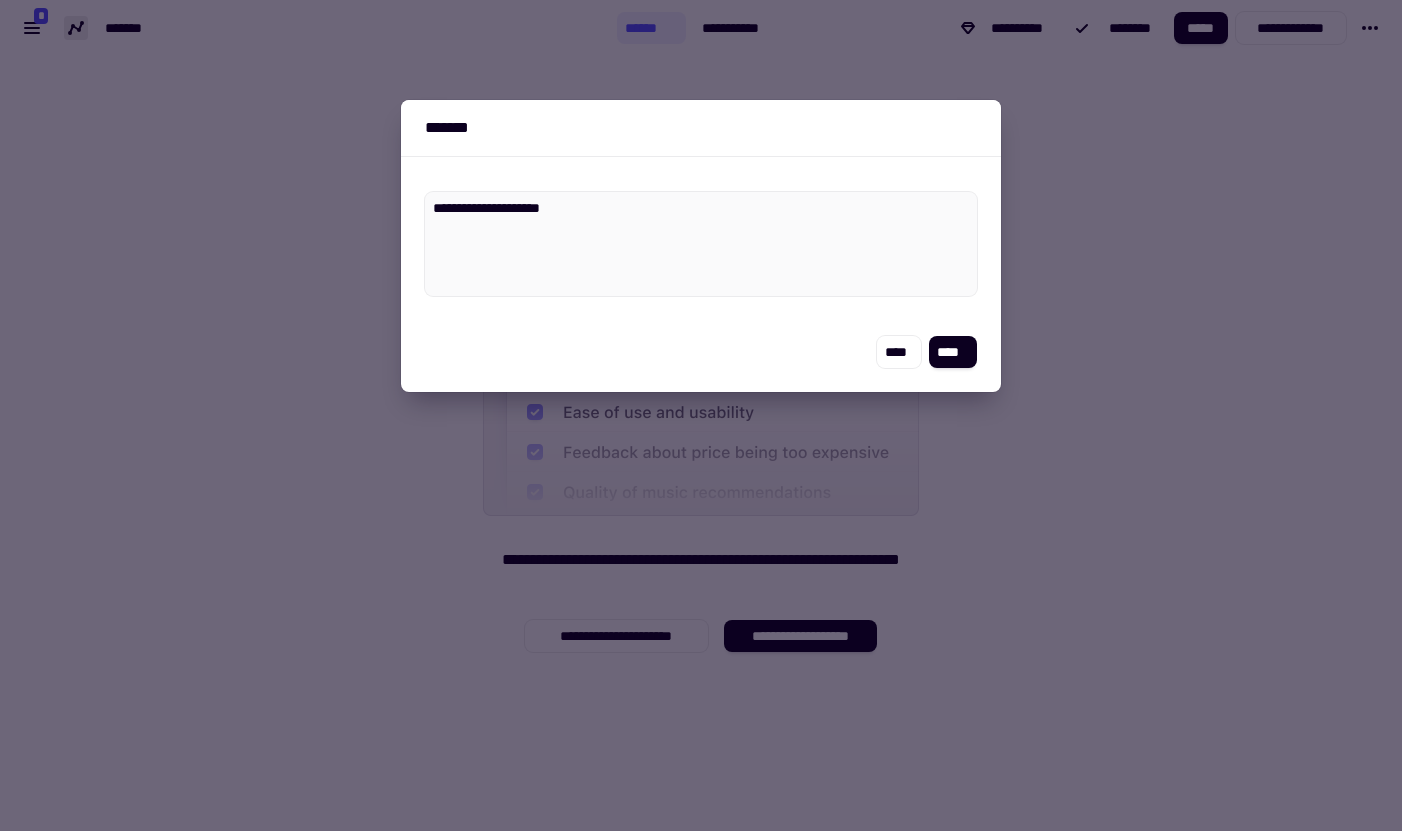 type on "*" 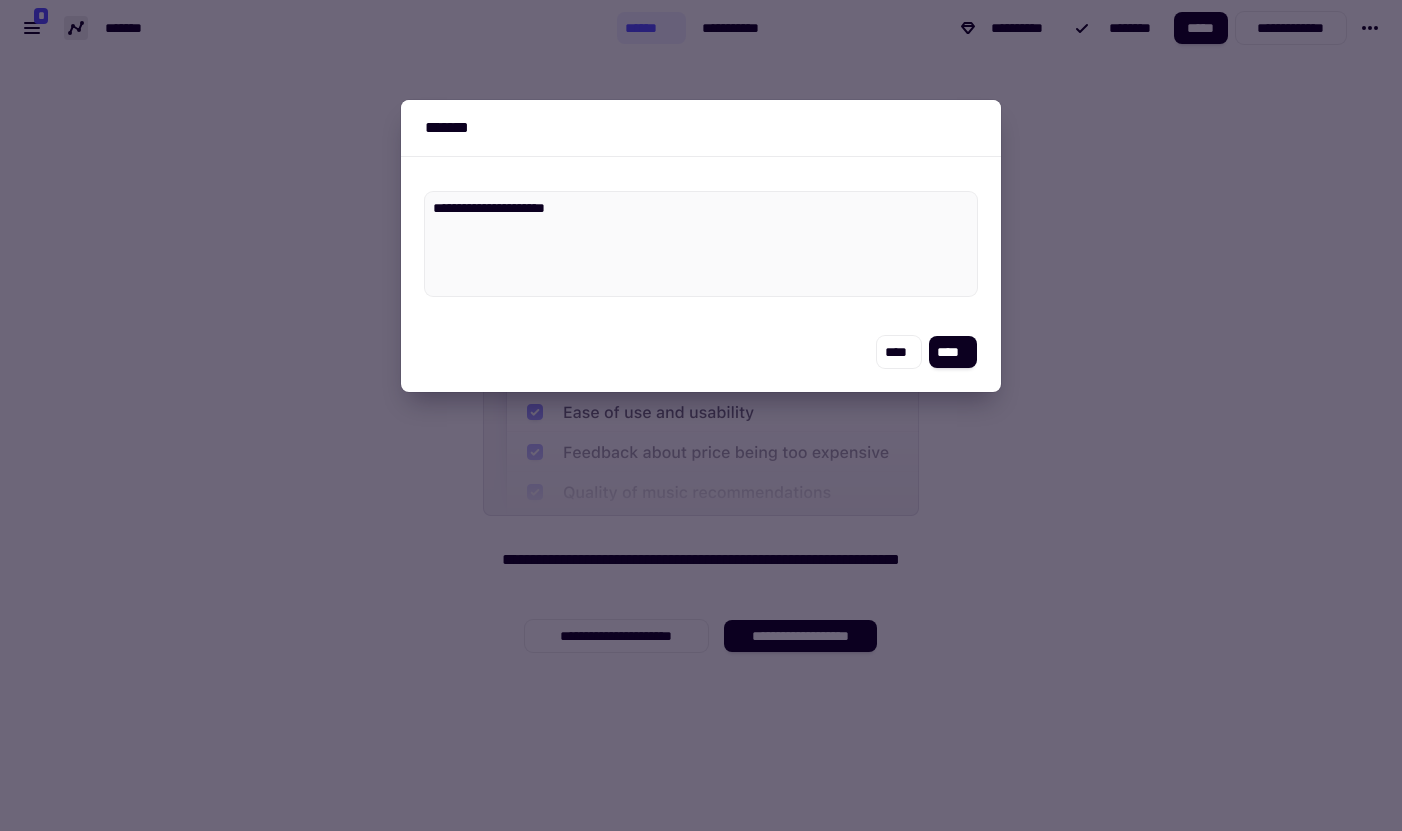 type on "*" 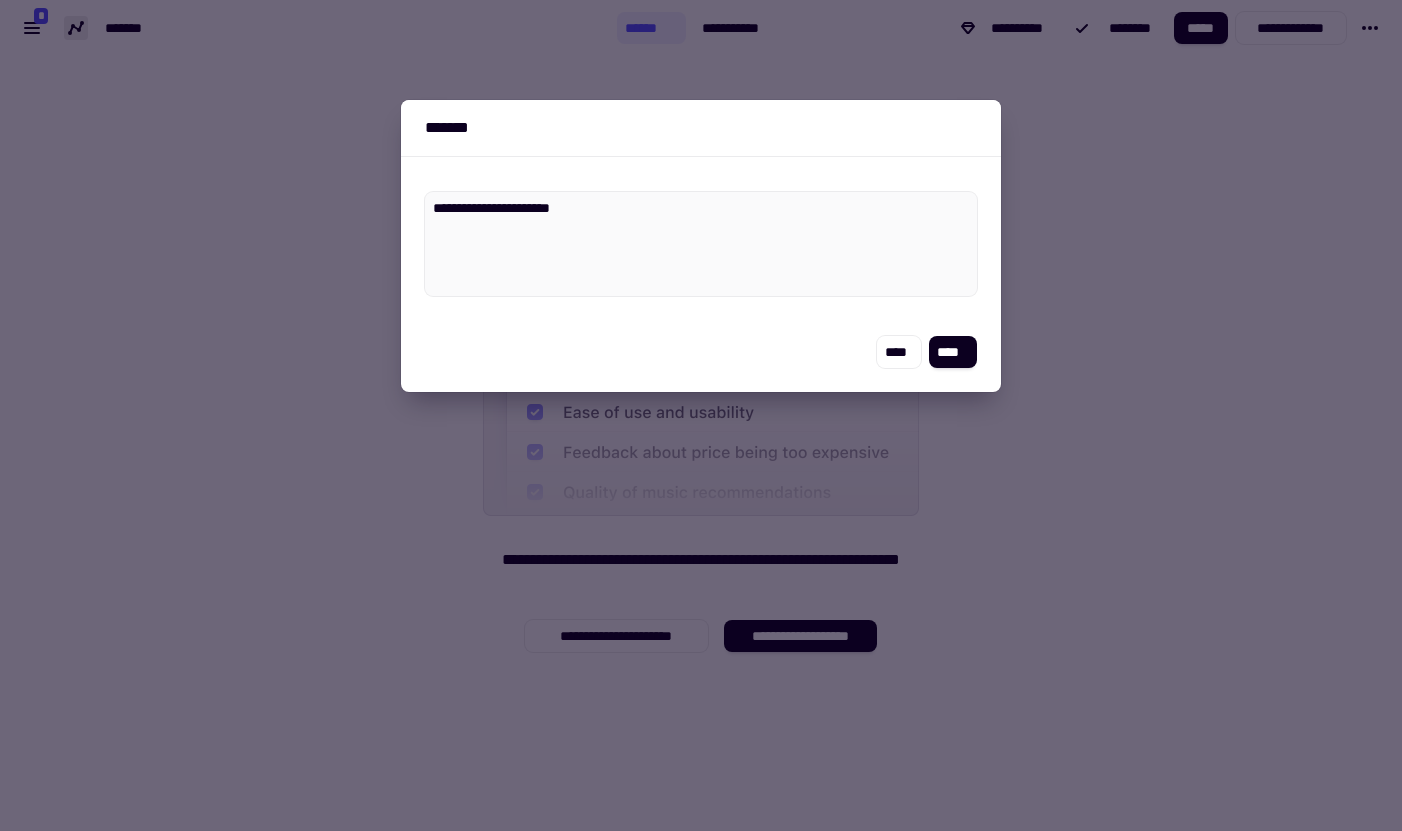 type on "*" 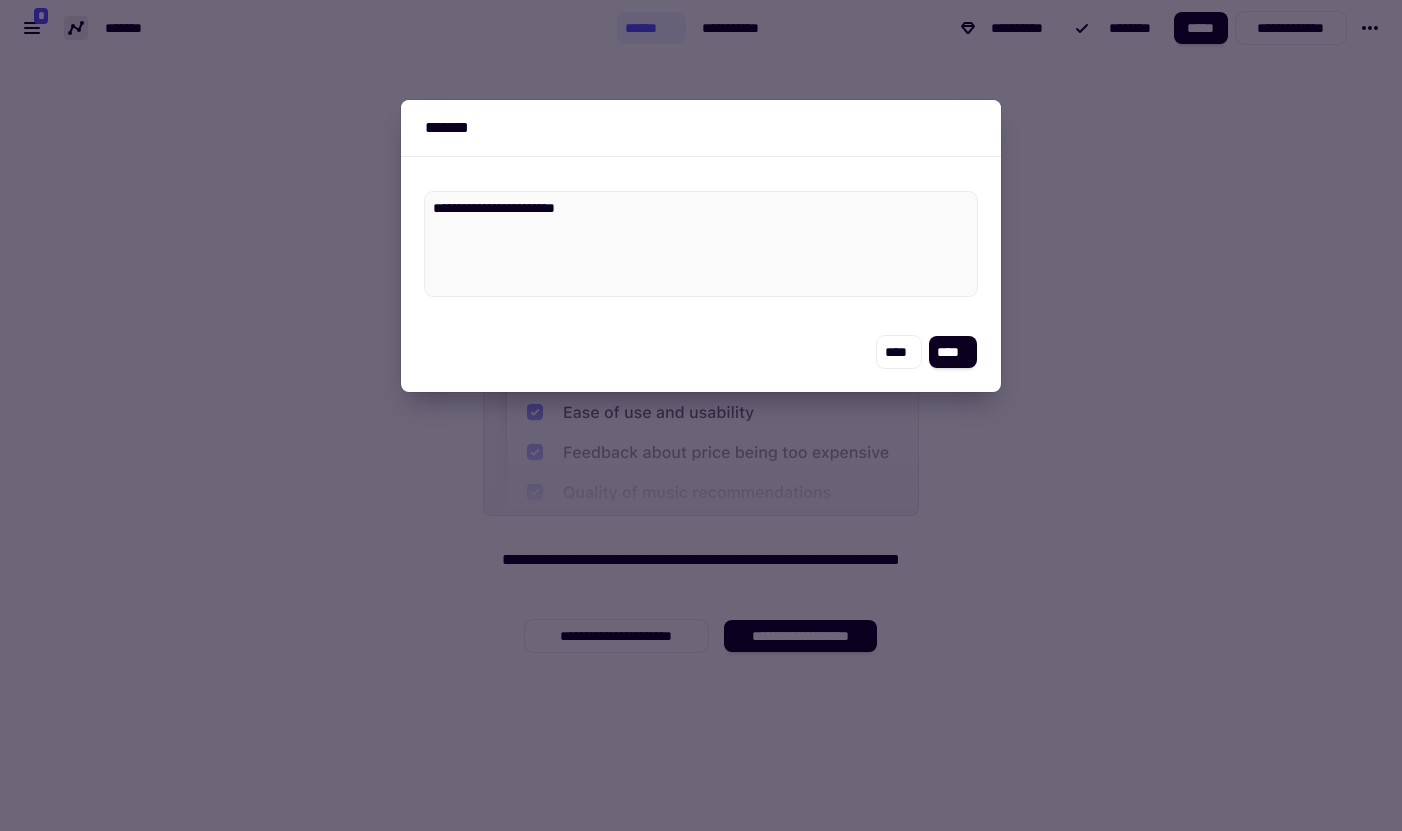 type on "*" 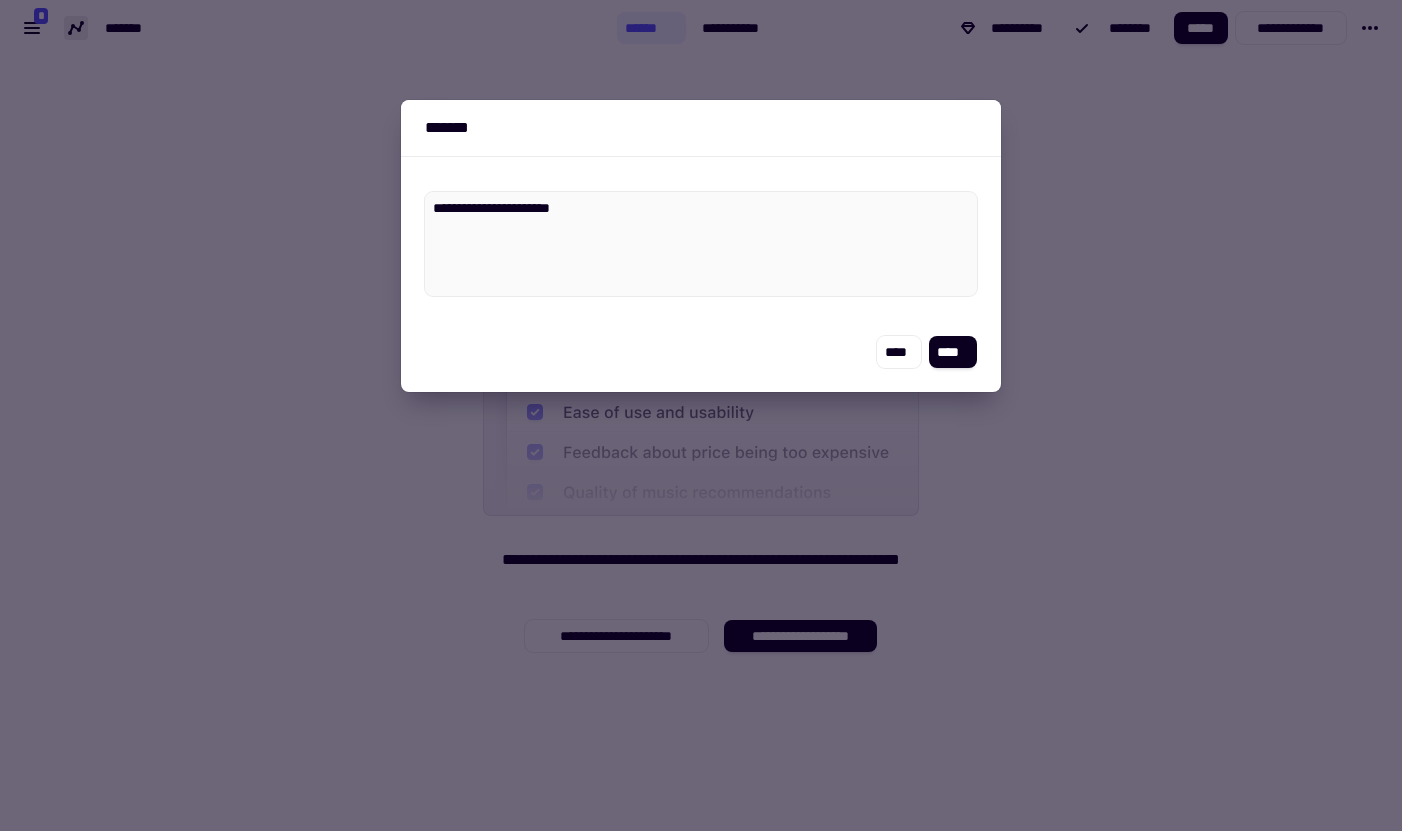 type on "*" 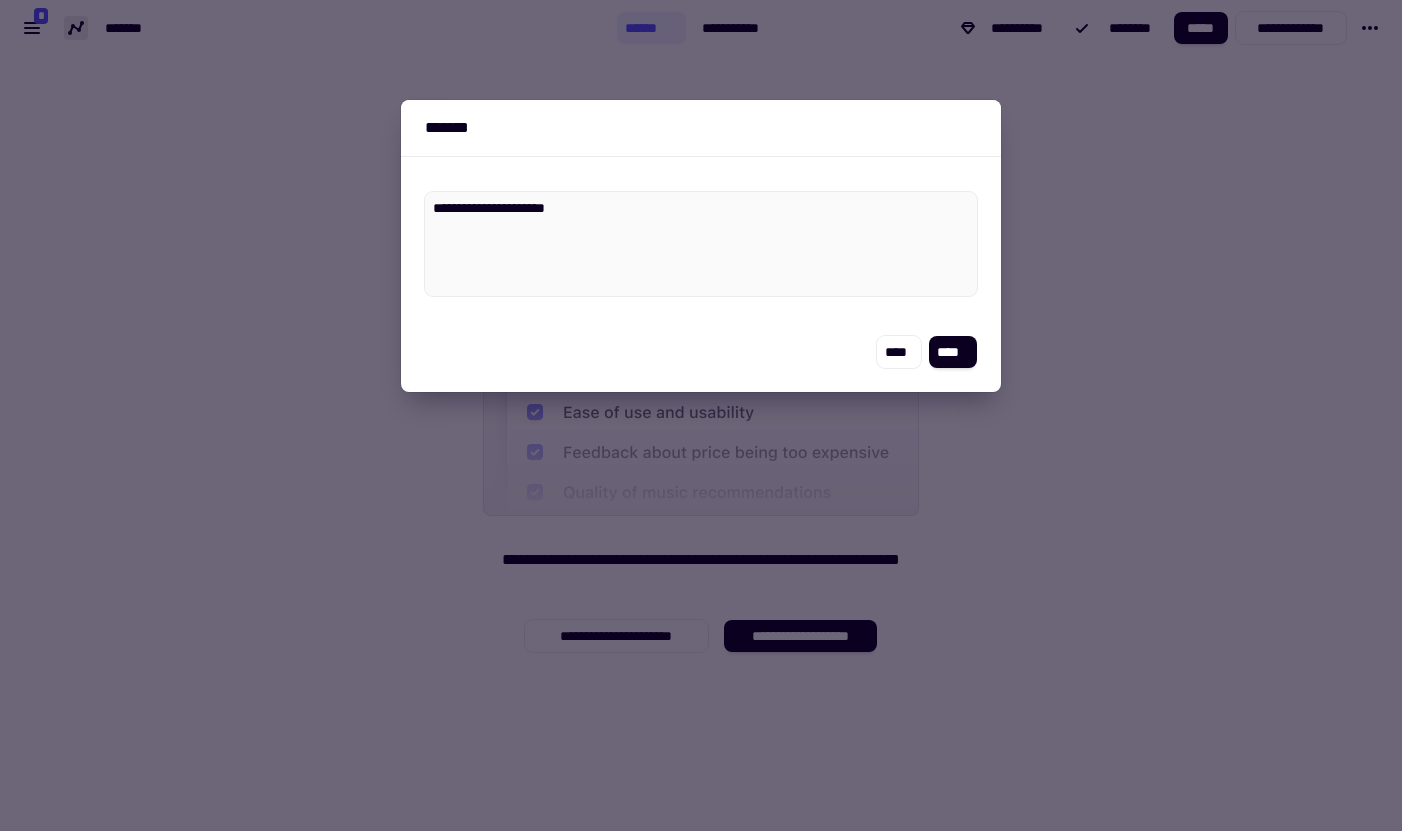 type on "*" 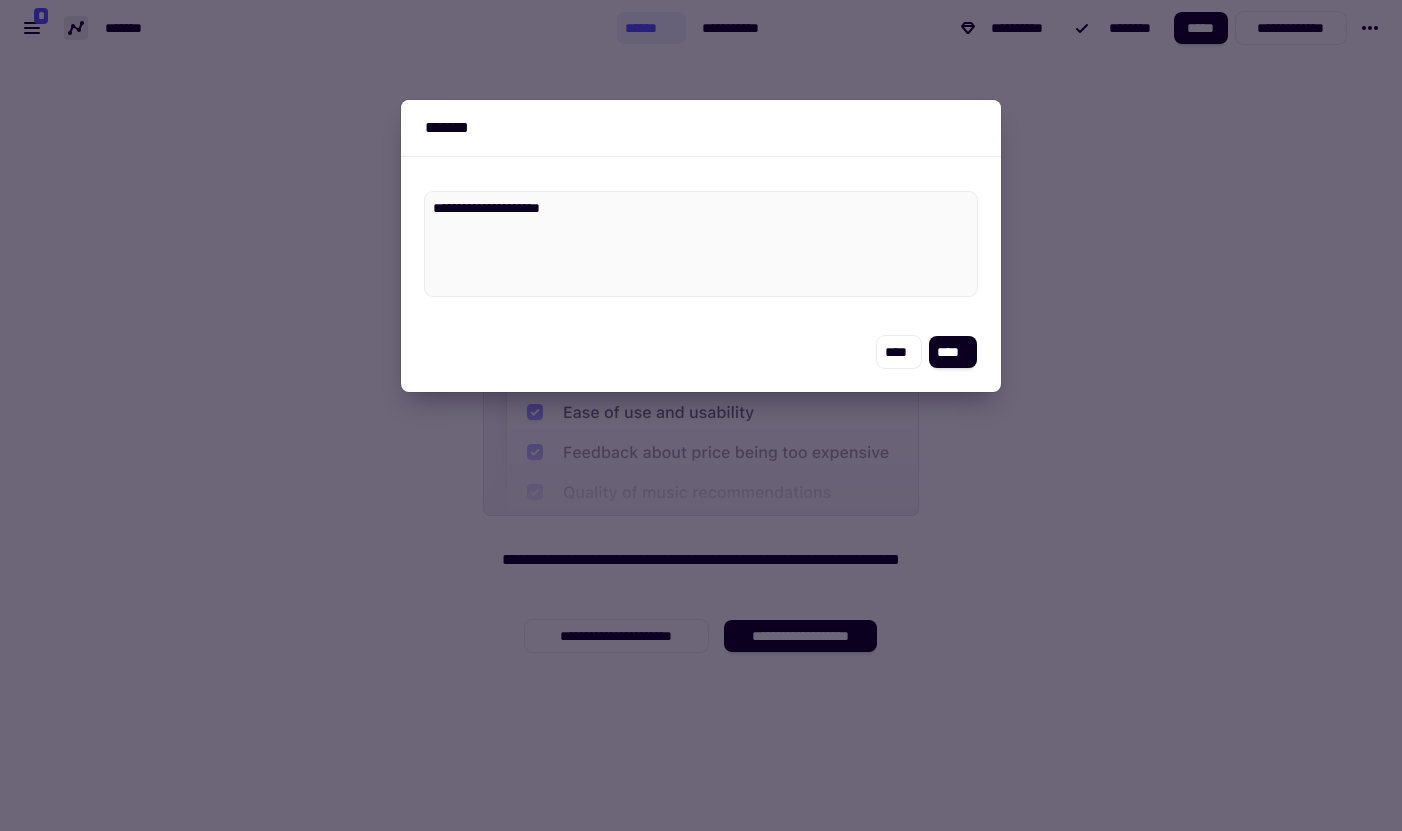 type on "*" 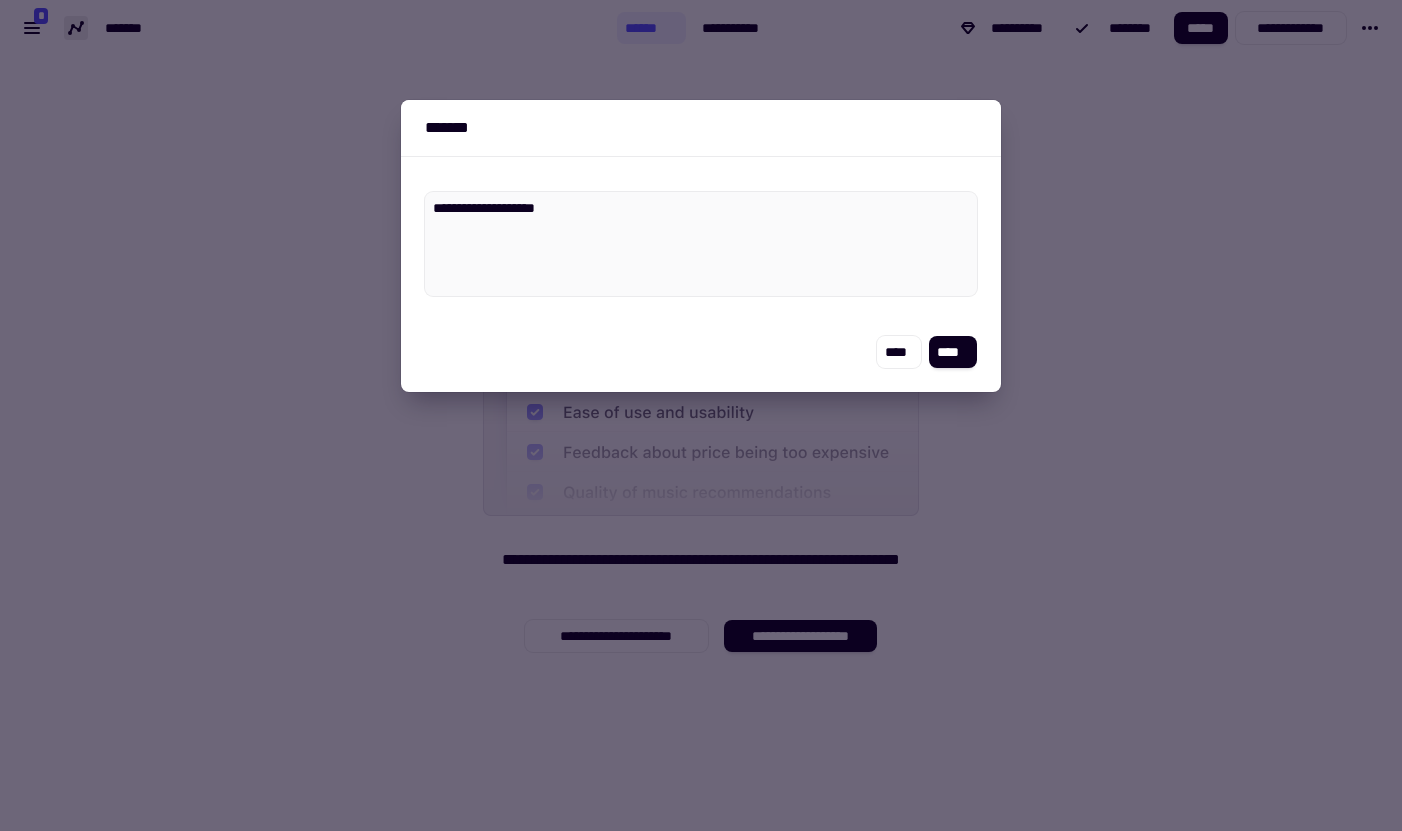 type on "*" 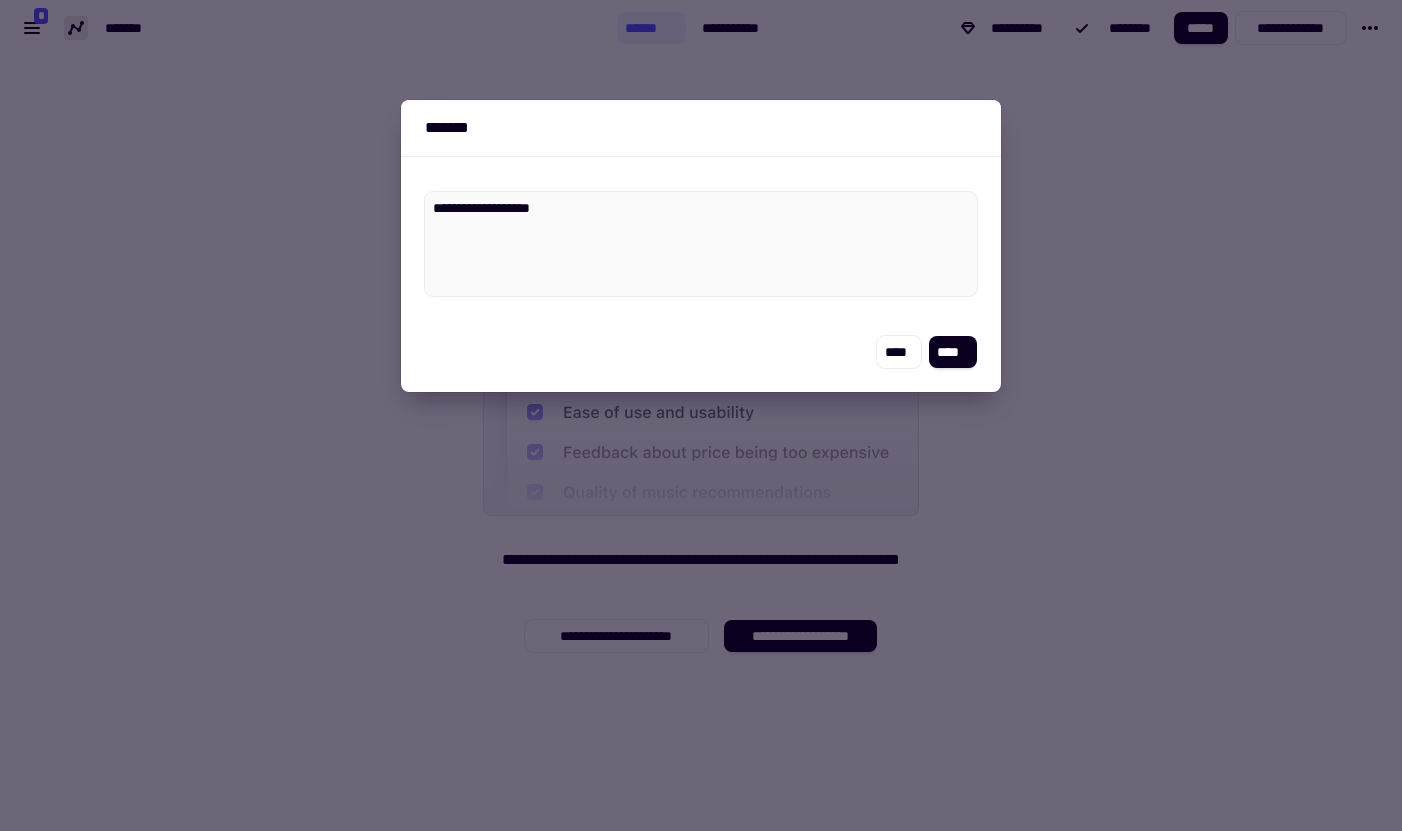type on "*" 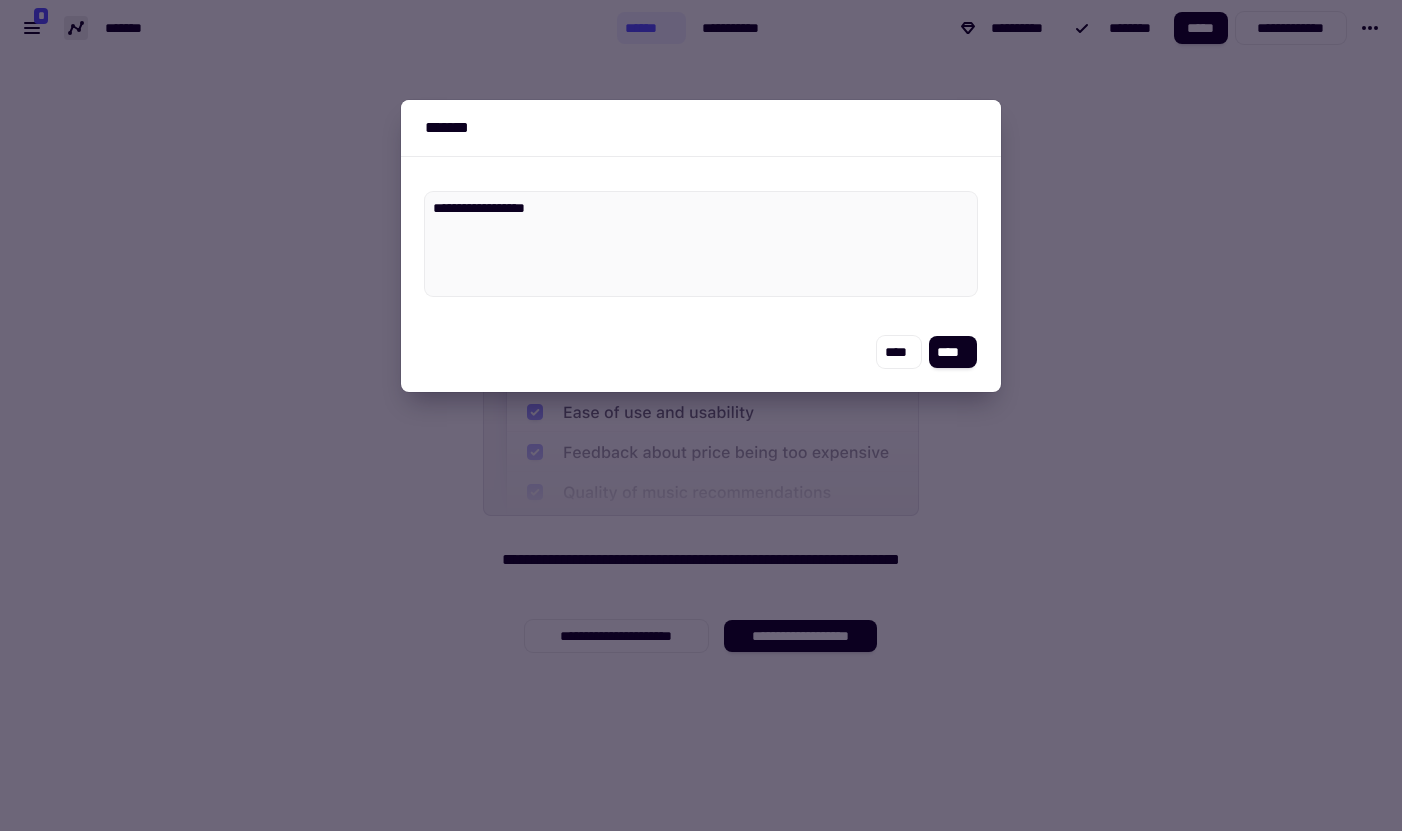type on "*" 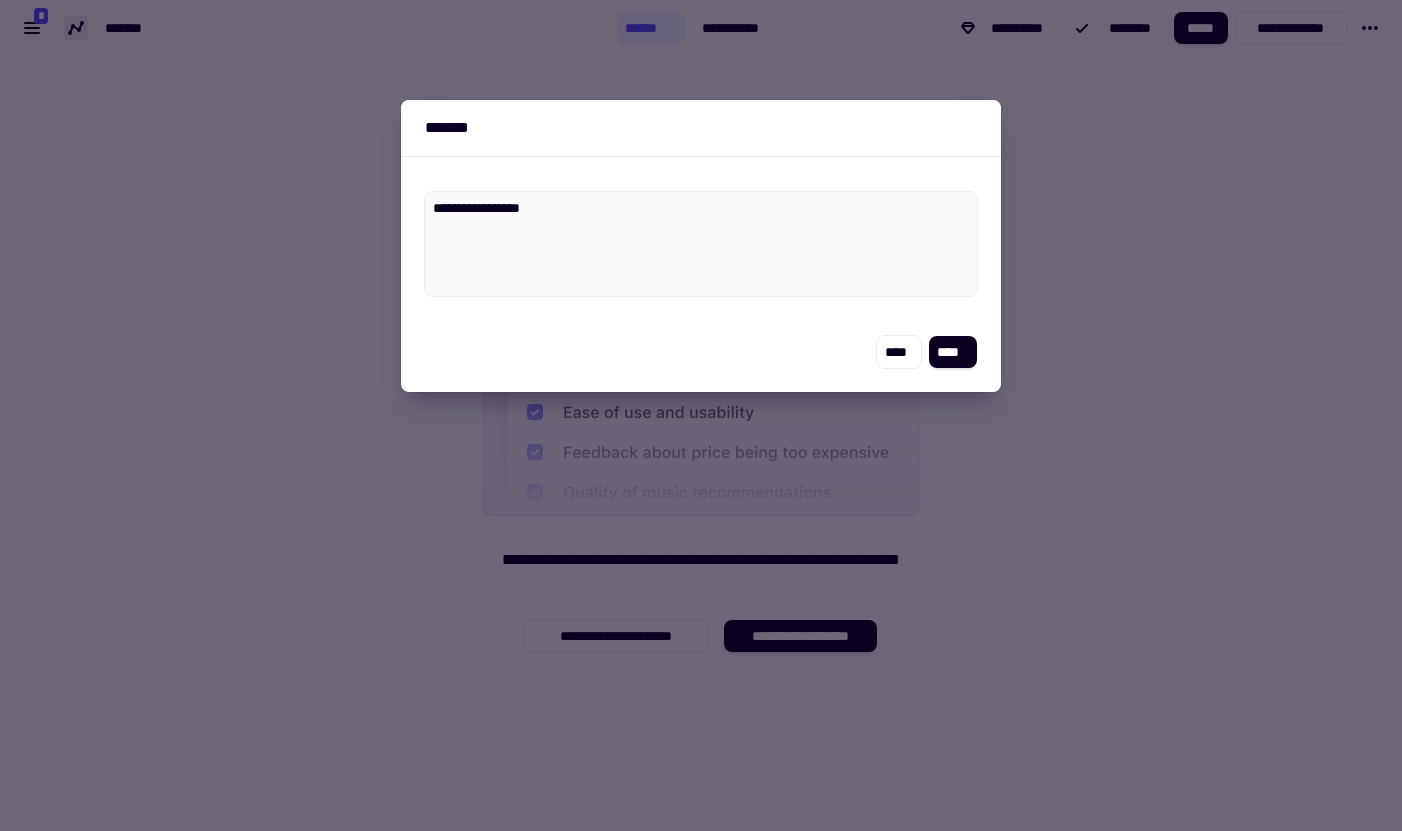 type on "*" 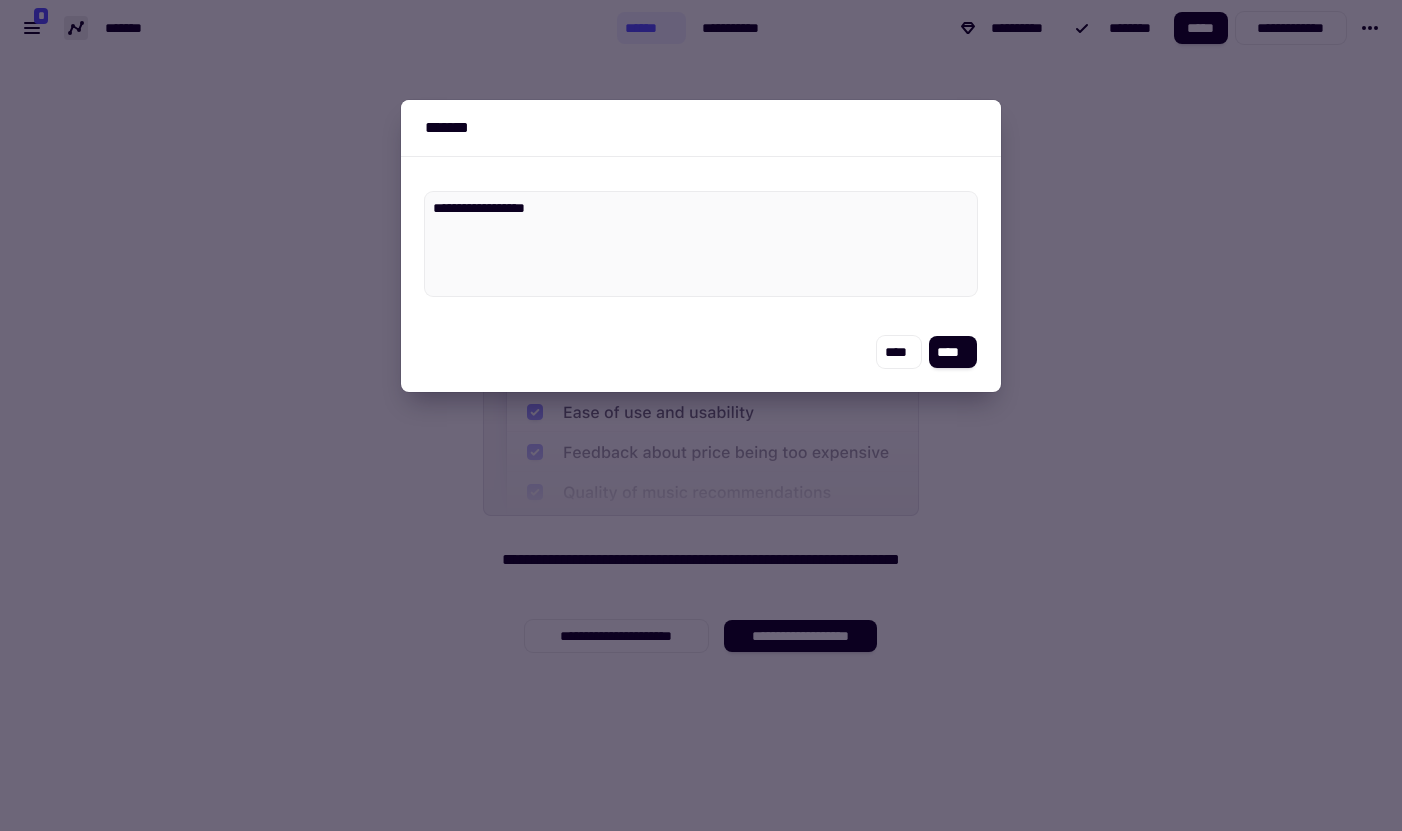 type on "*" 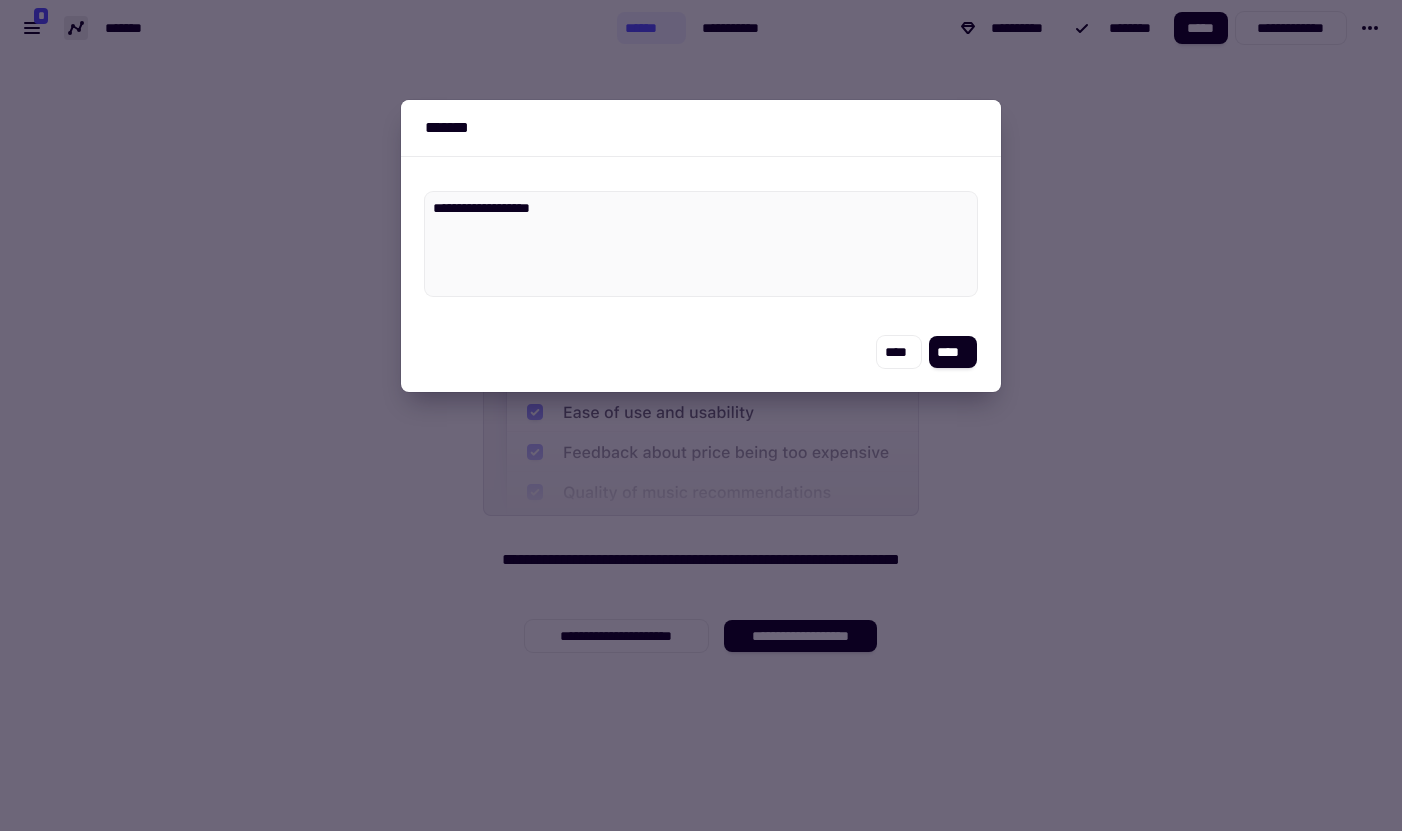 type on "*" 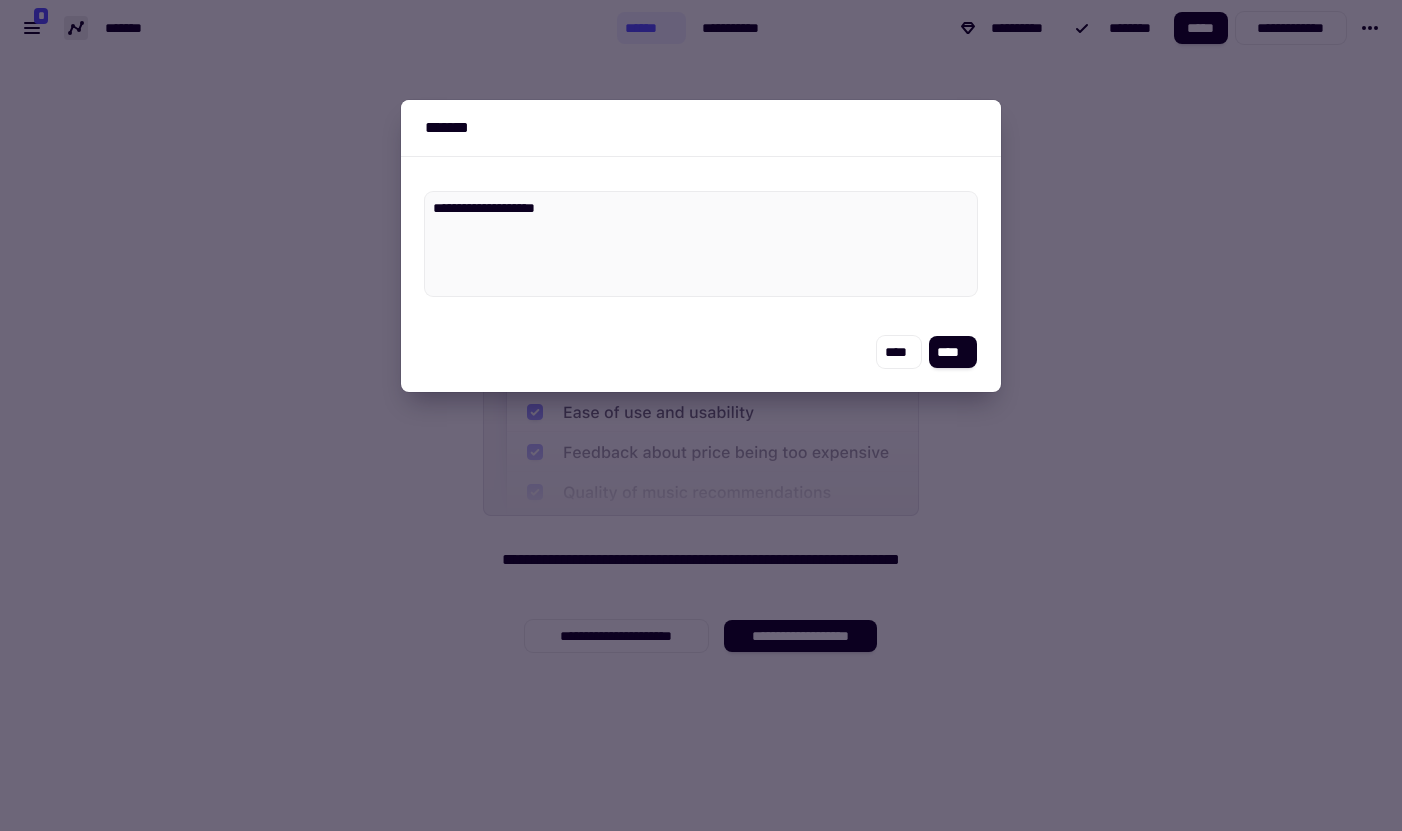type on "*" 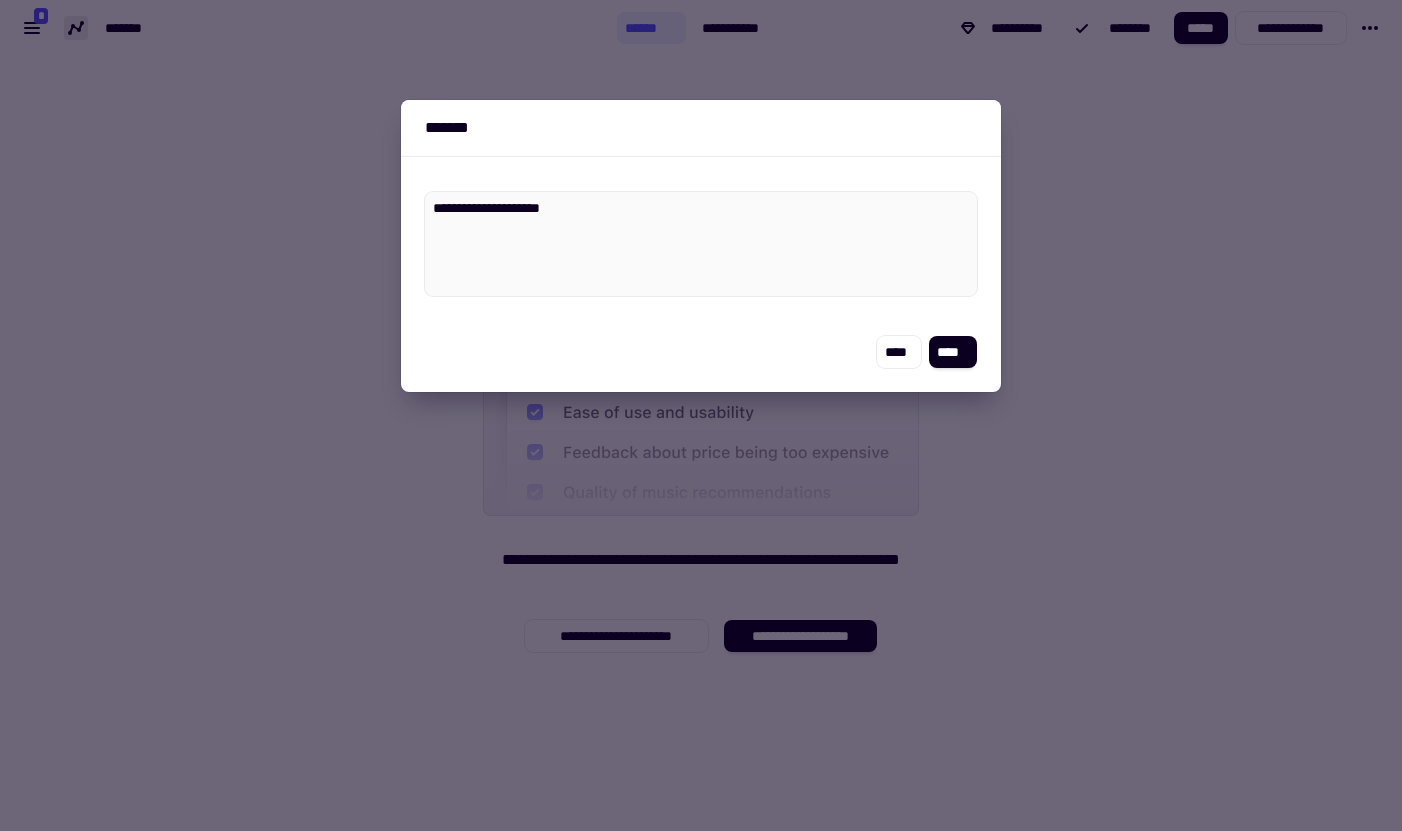 type on "*" 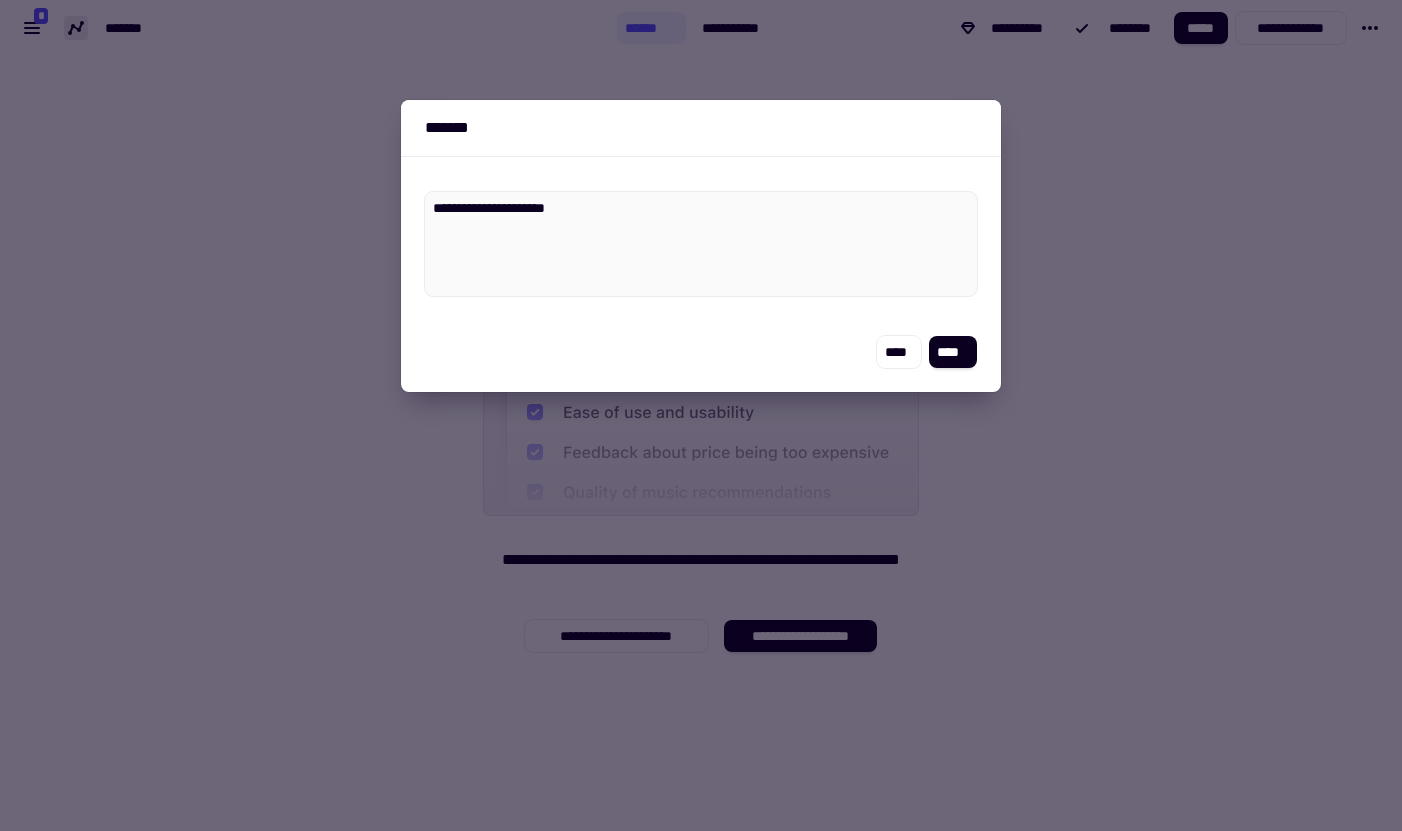 type on "*" 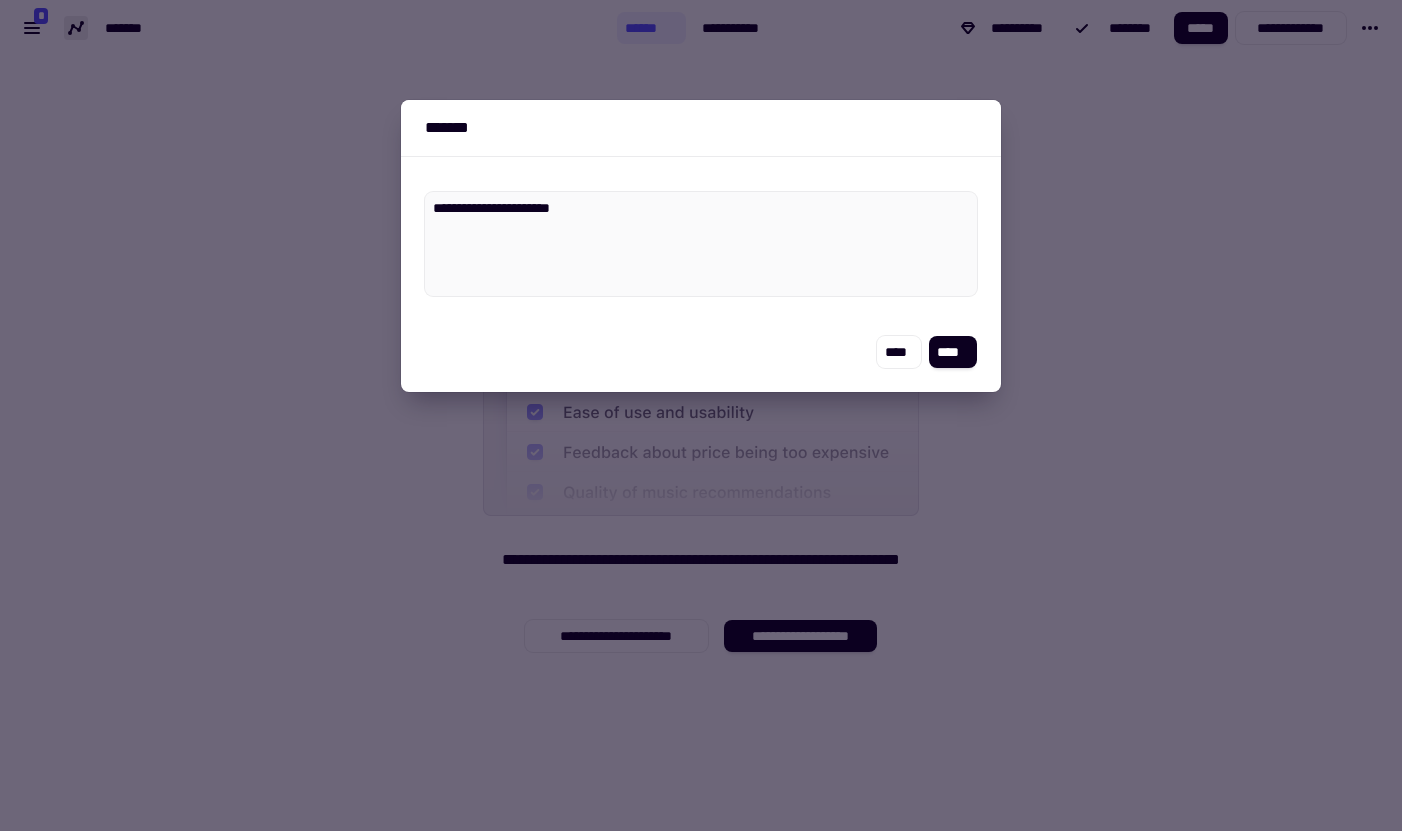 type on "*" 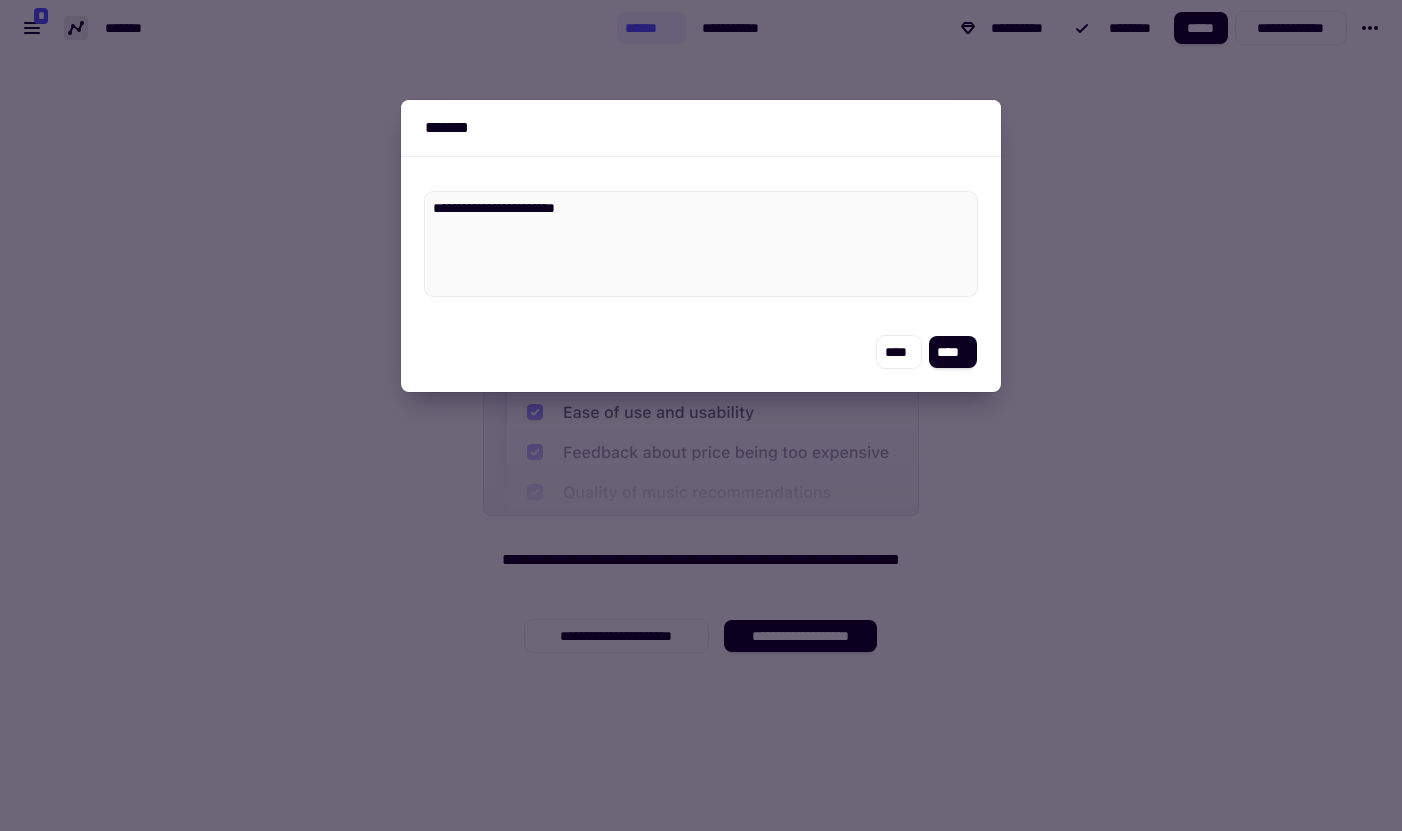 type on "*" 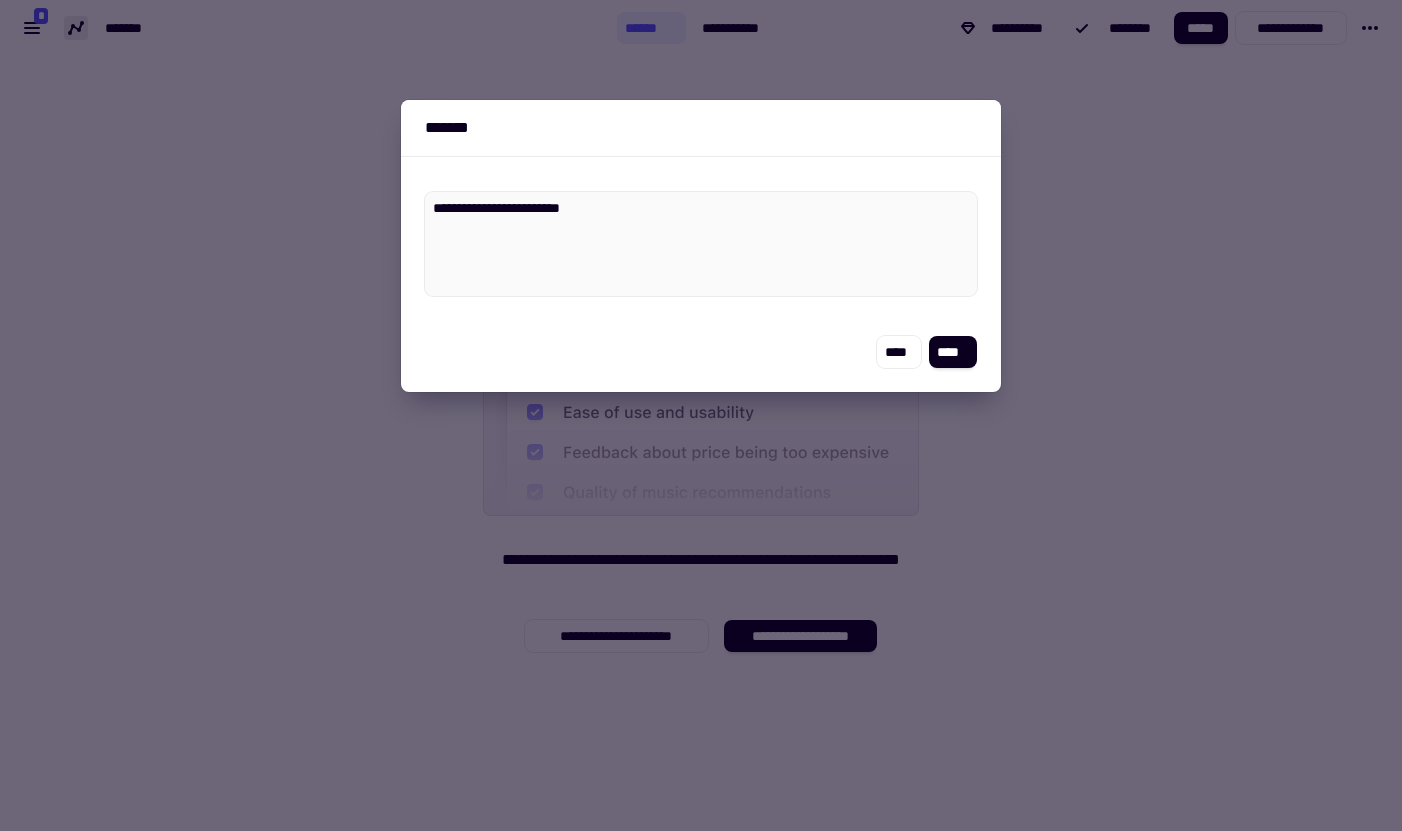 type on "*" 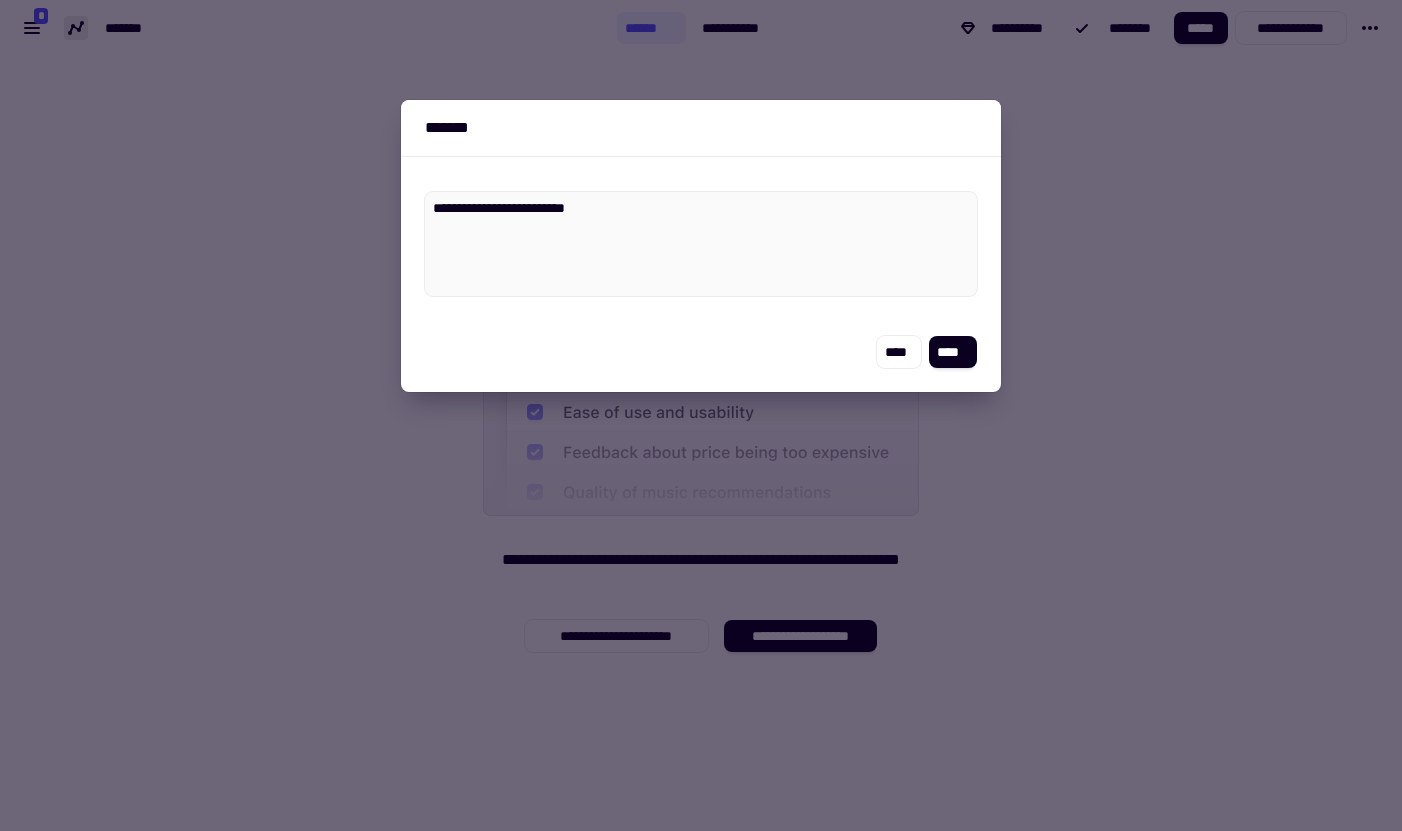 type on "*" 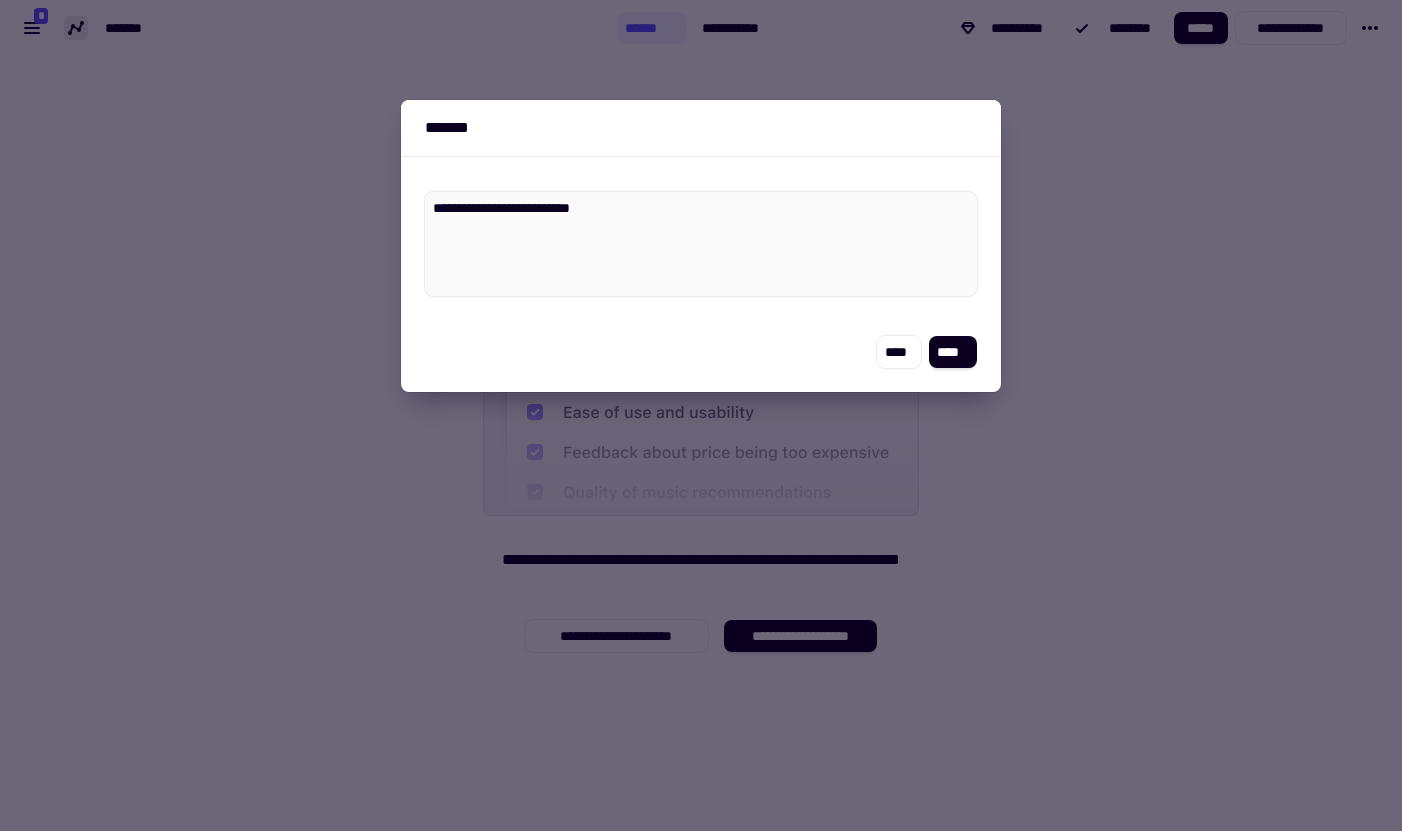 type on "*" 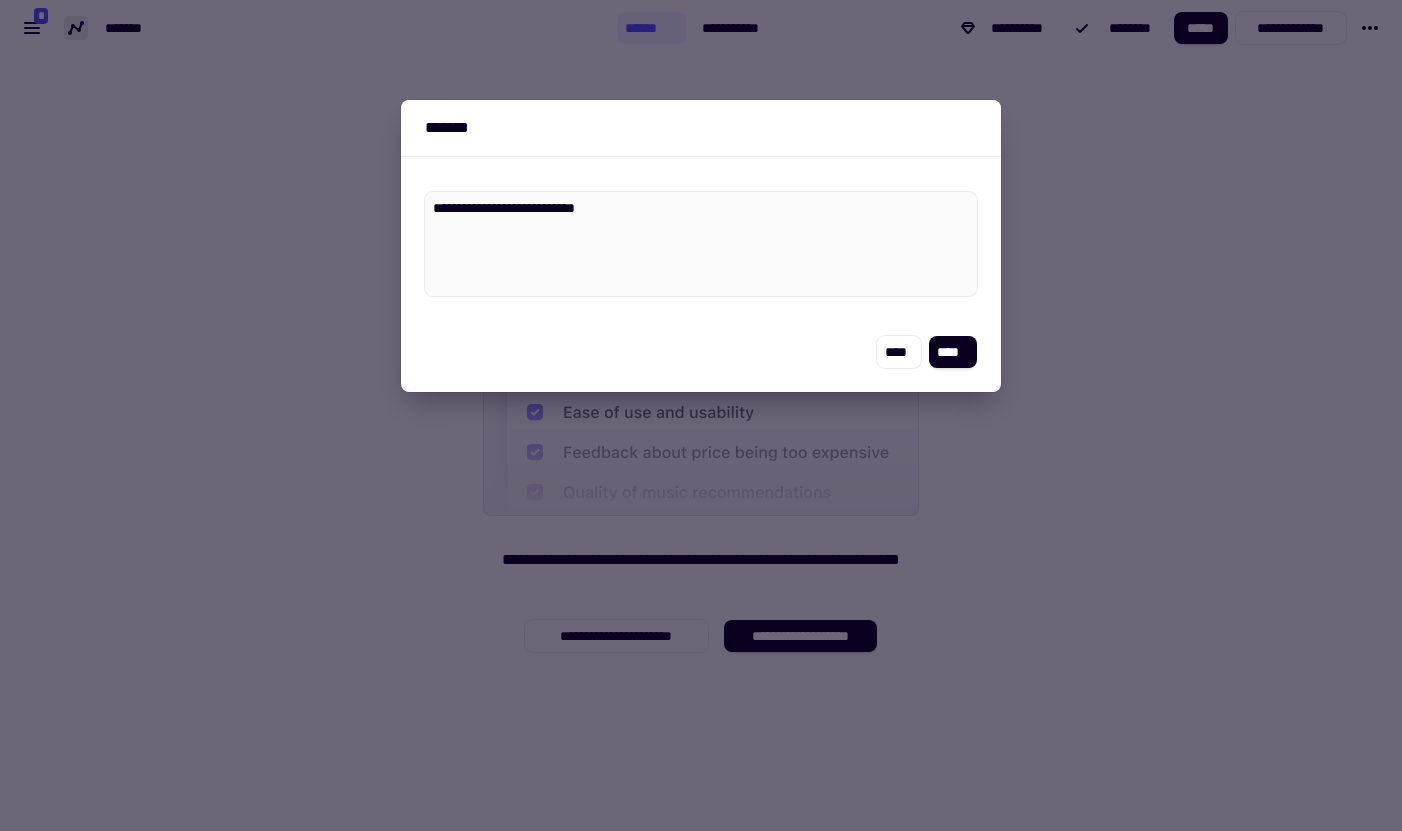 type on "*" 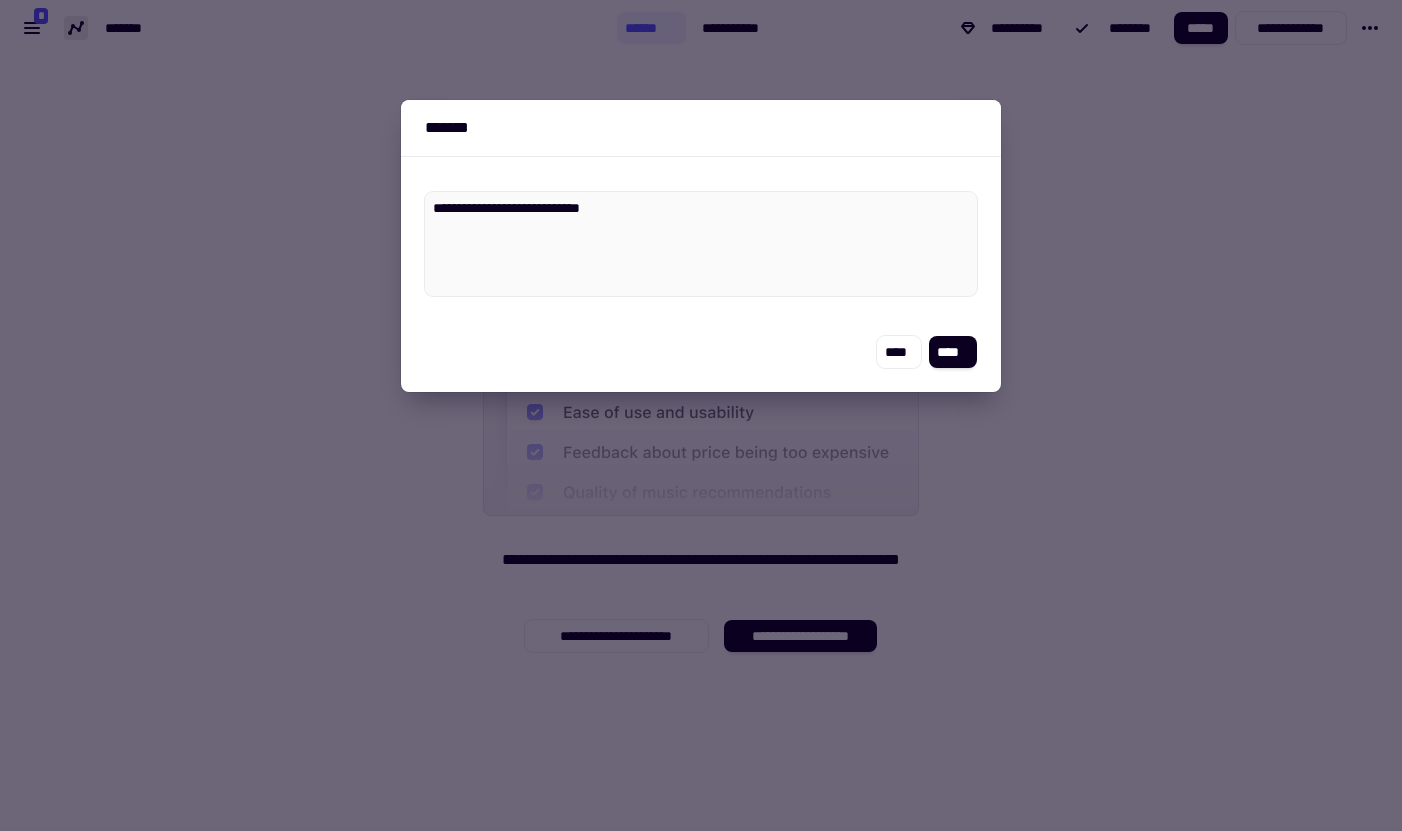 type on "*" 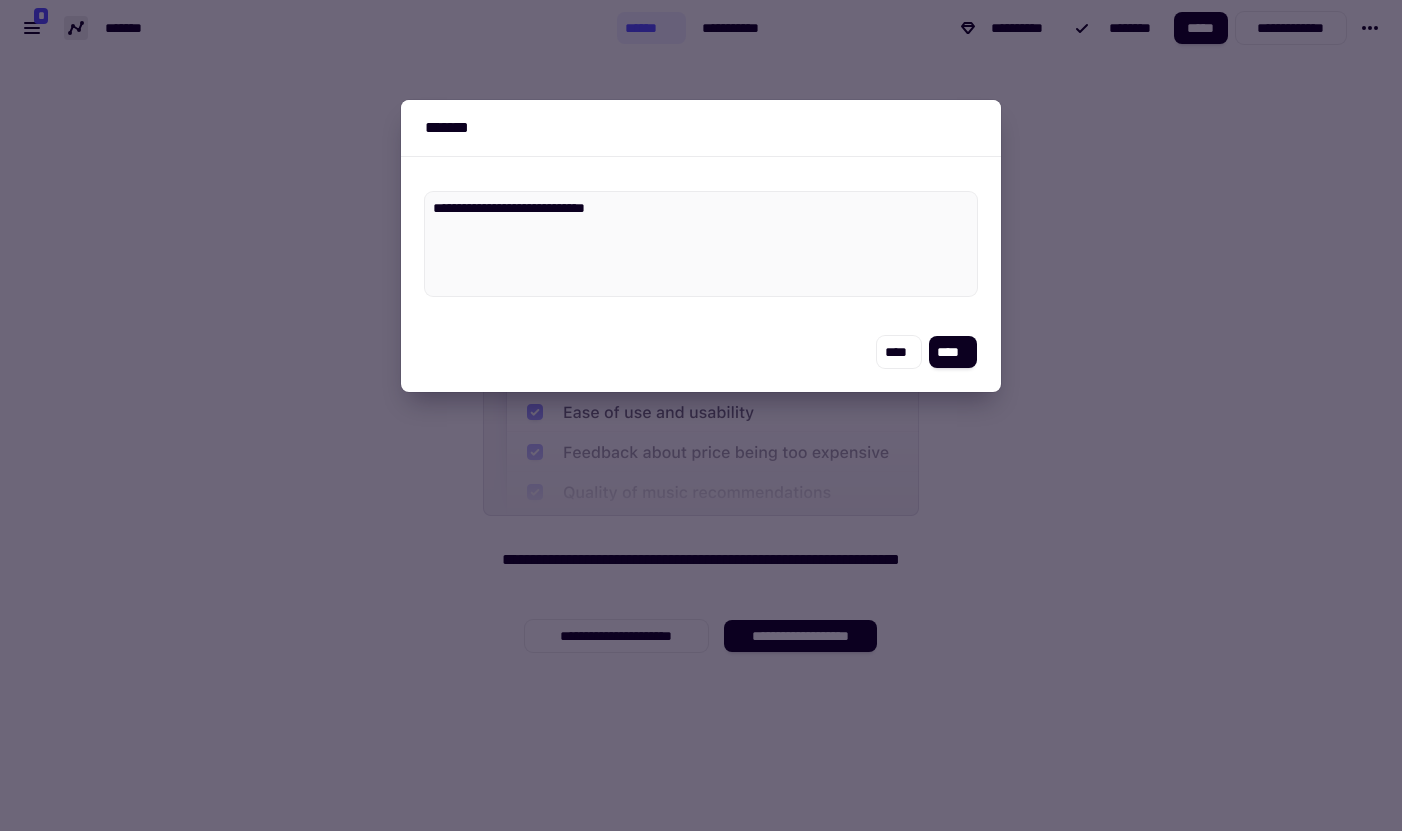 type on "**********" 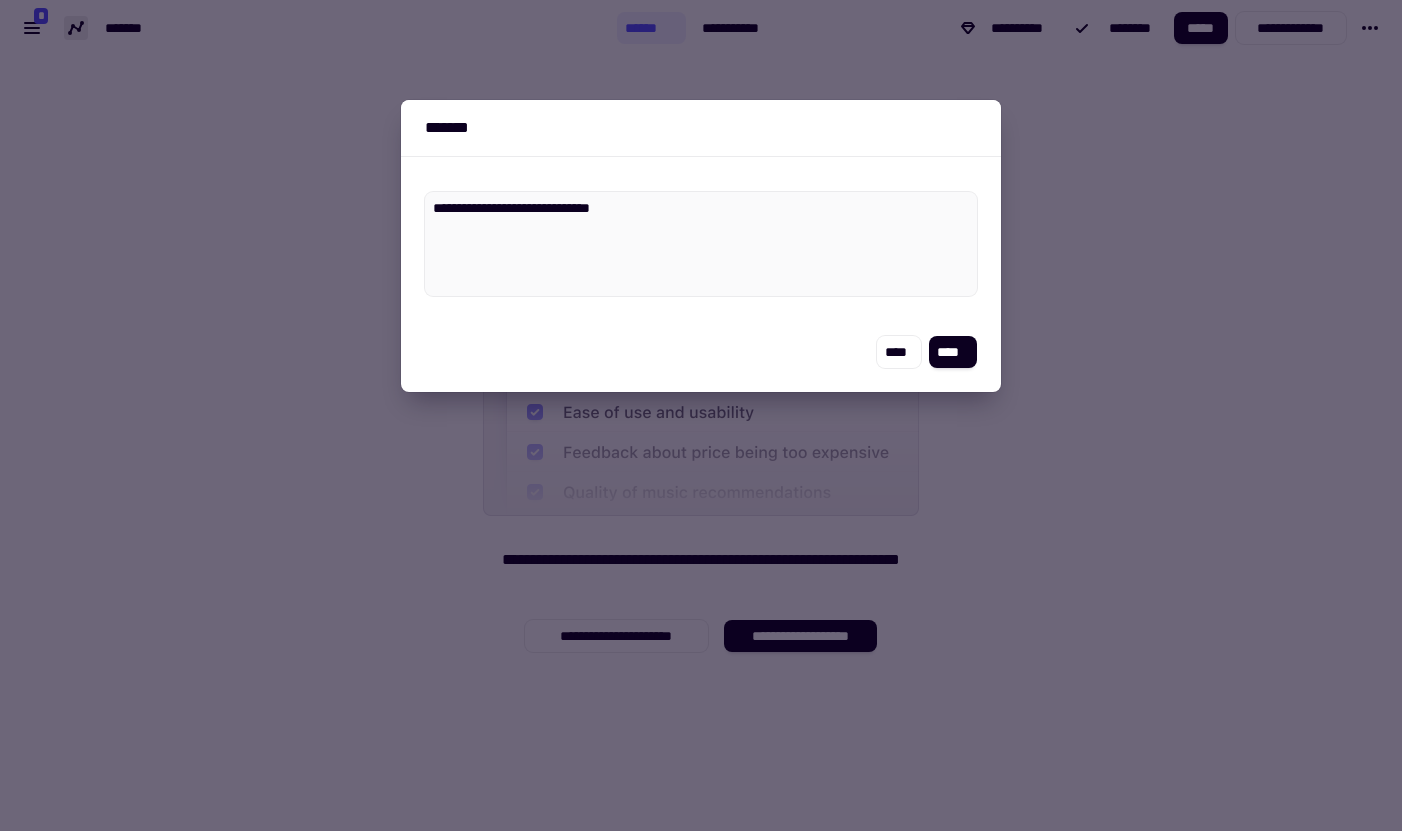 type on "*" 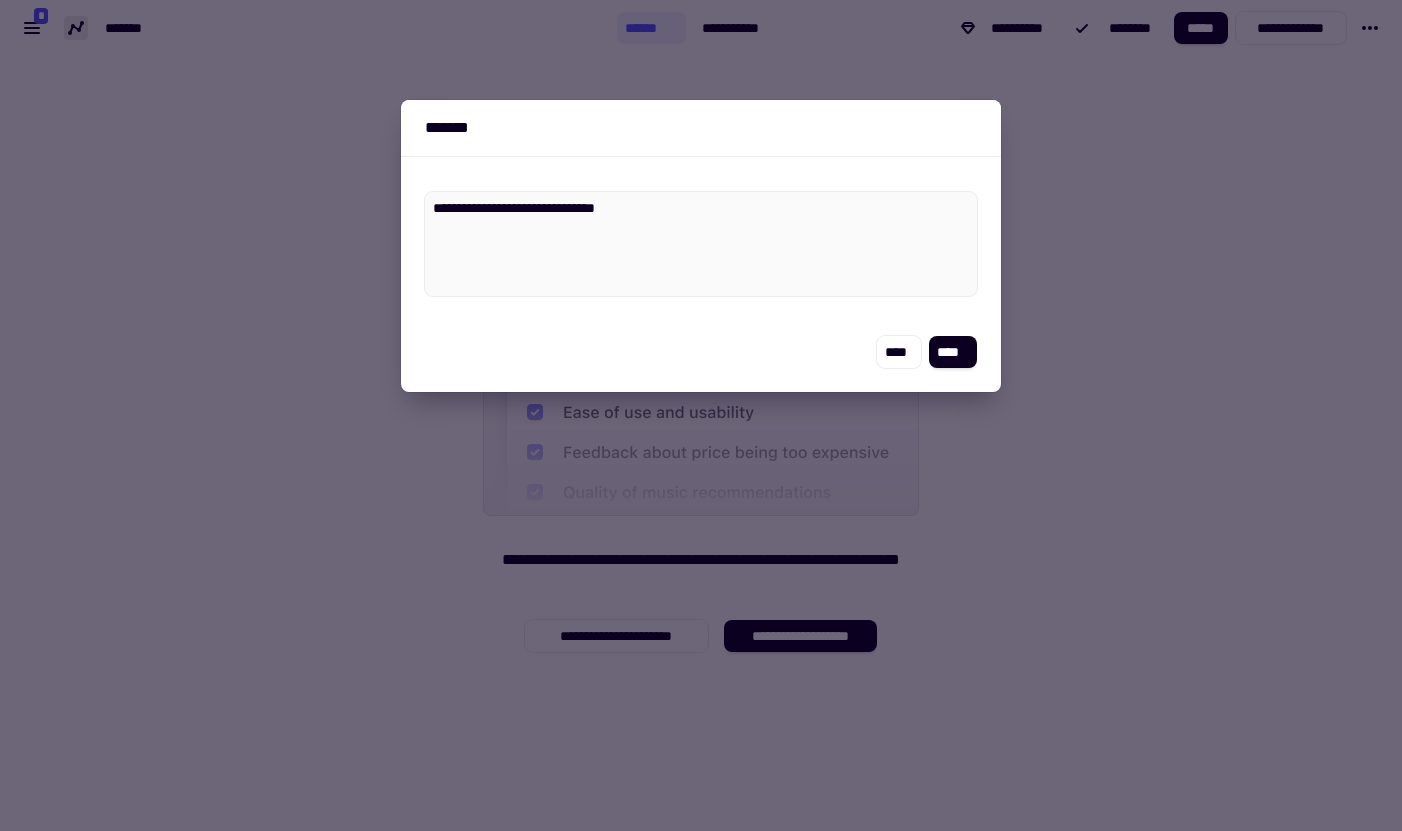 type on "*" 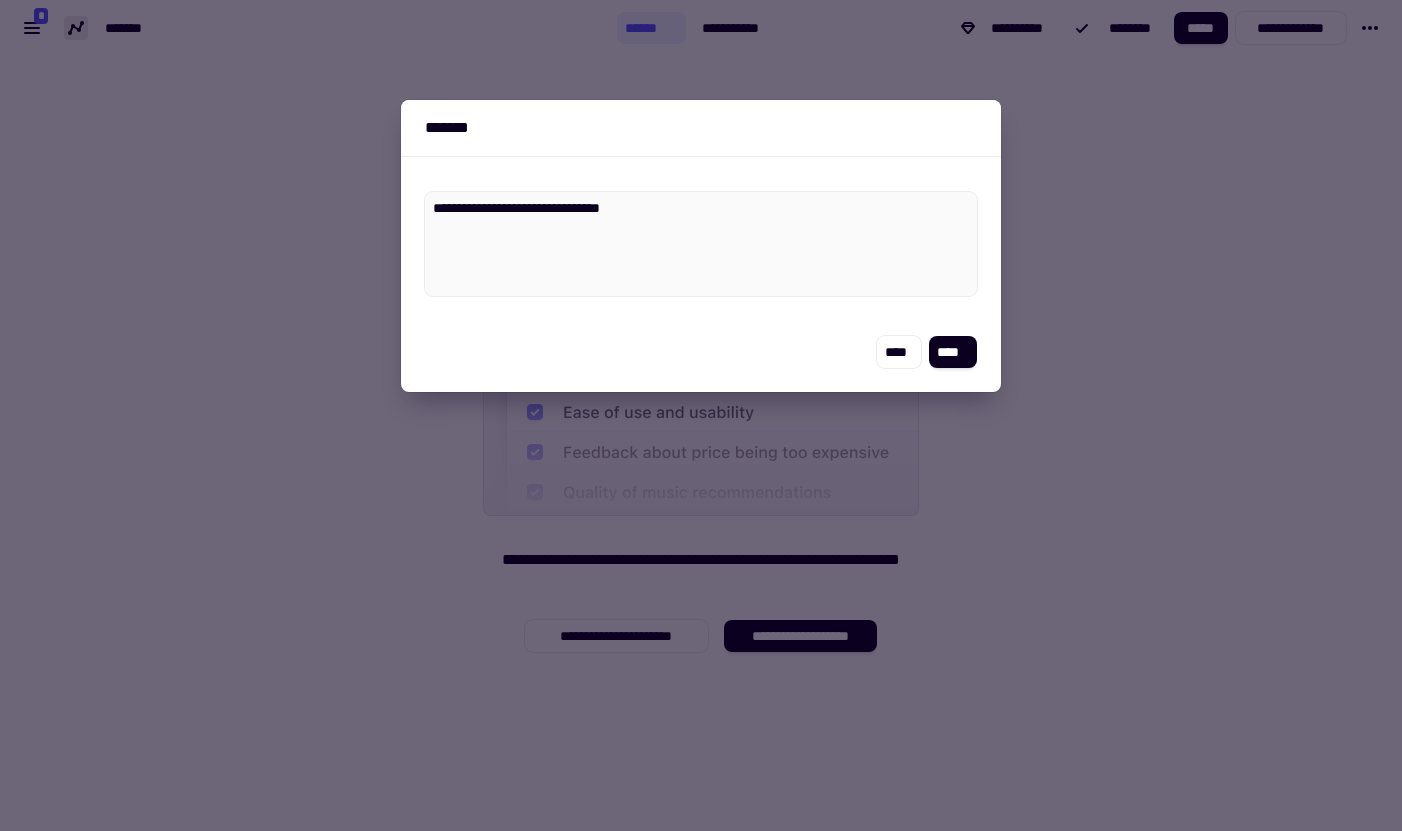 type on "*" 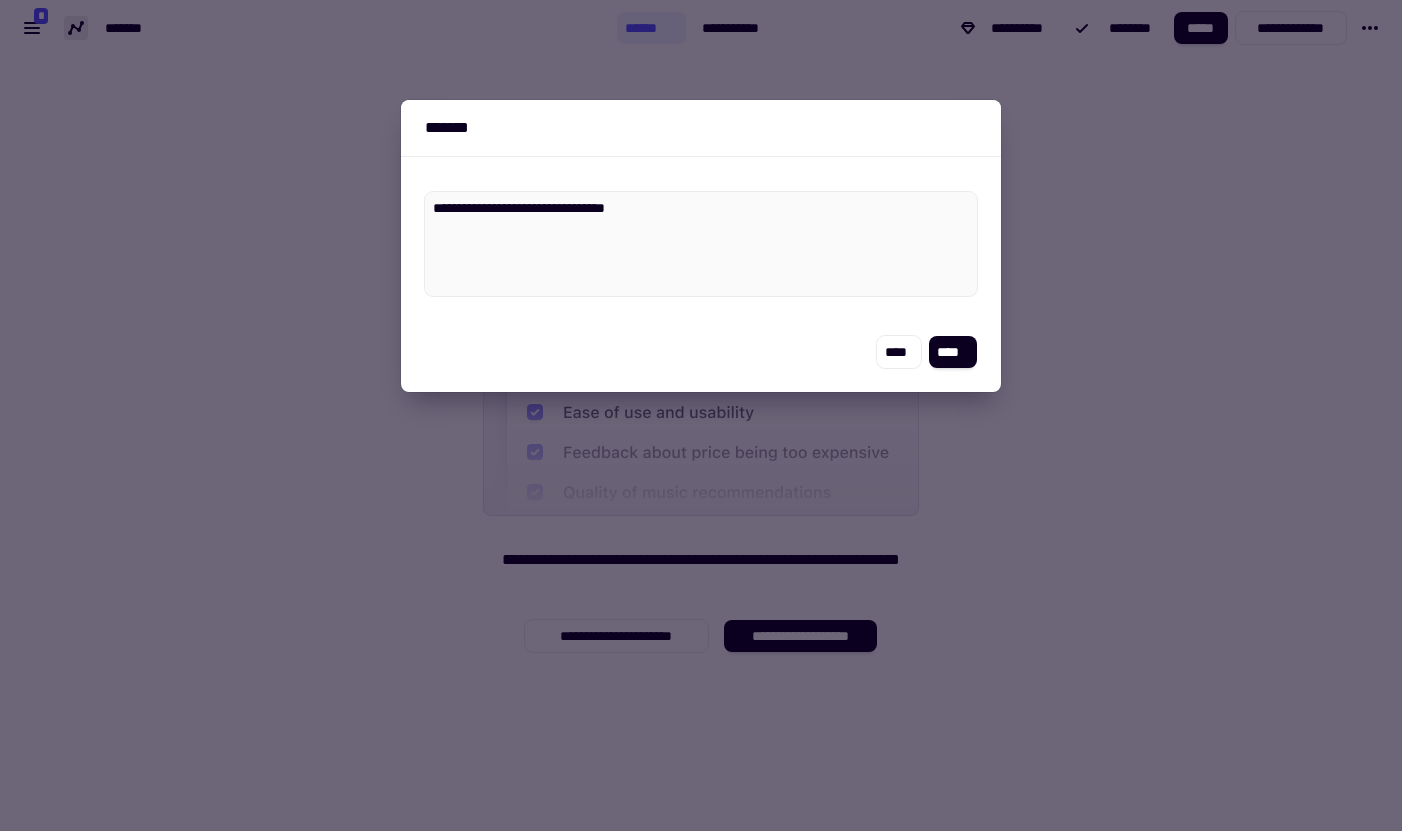 type on "*" 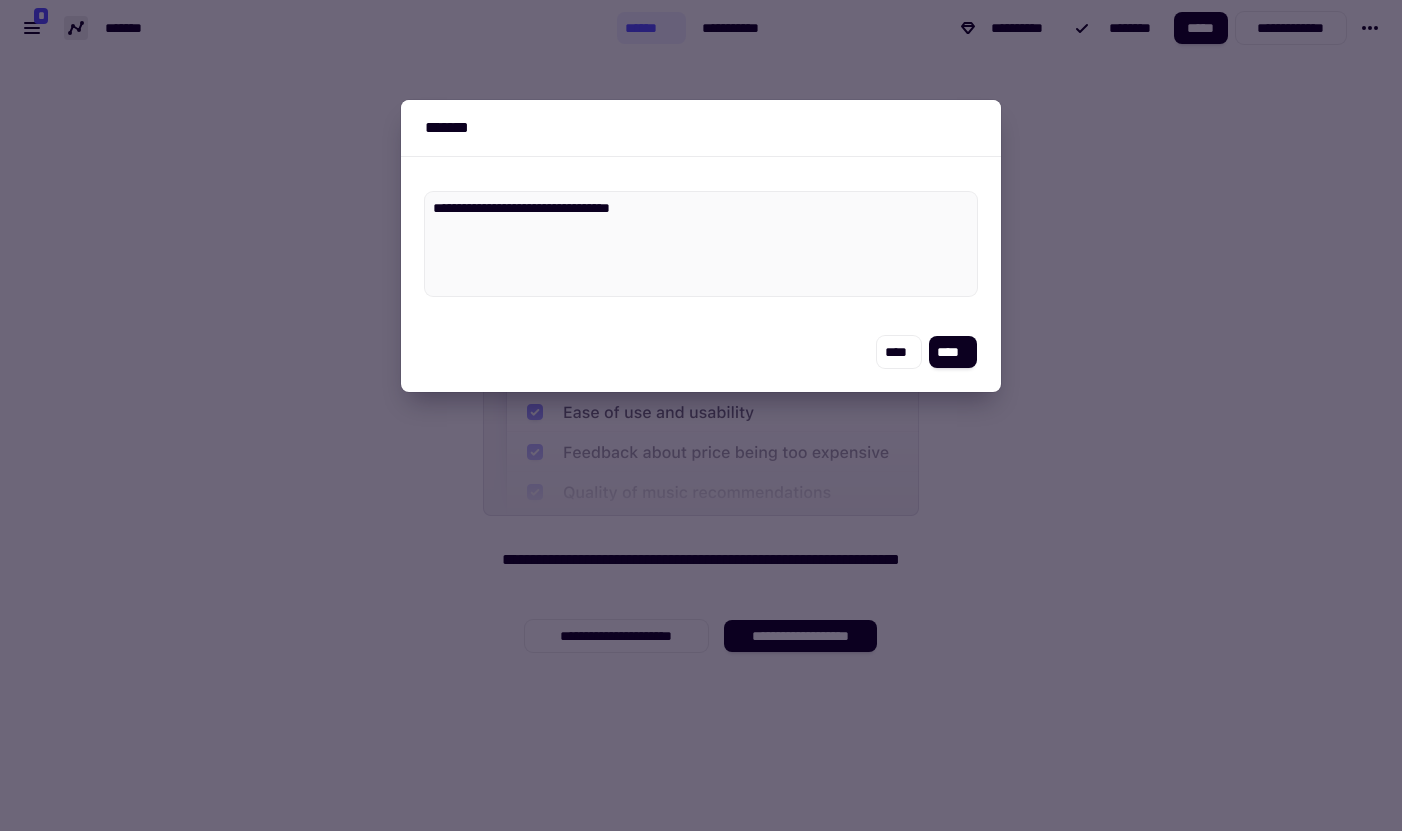 type on "*" 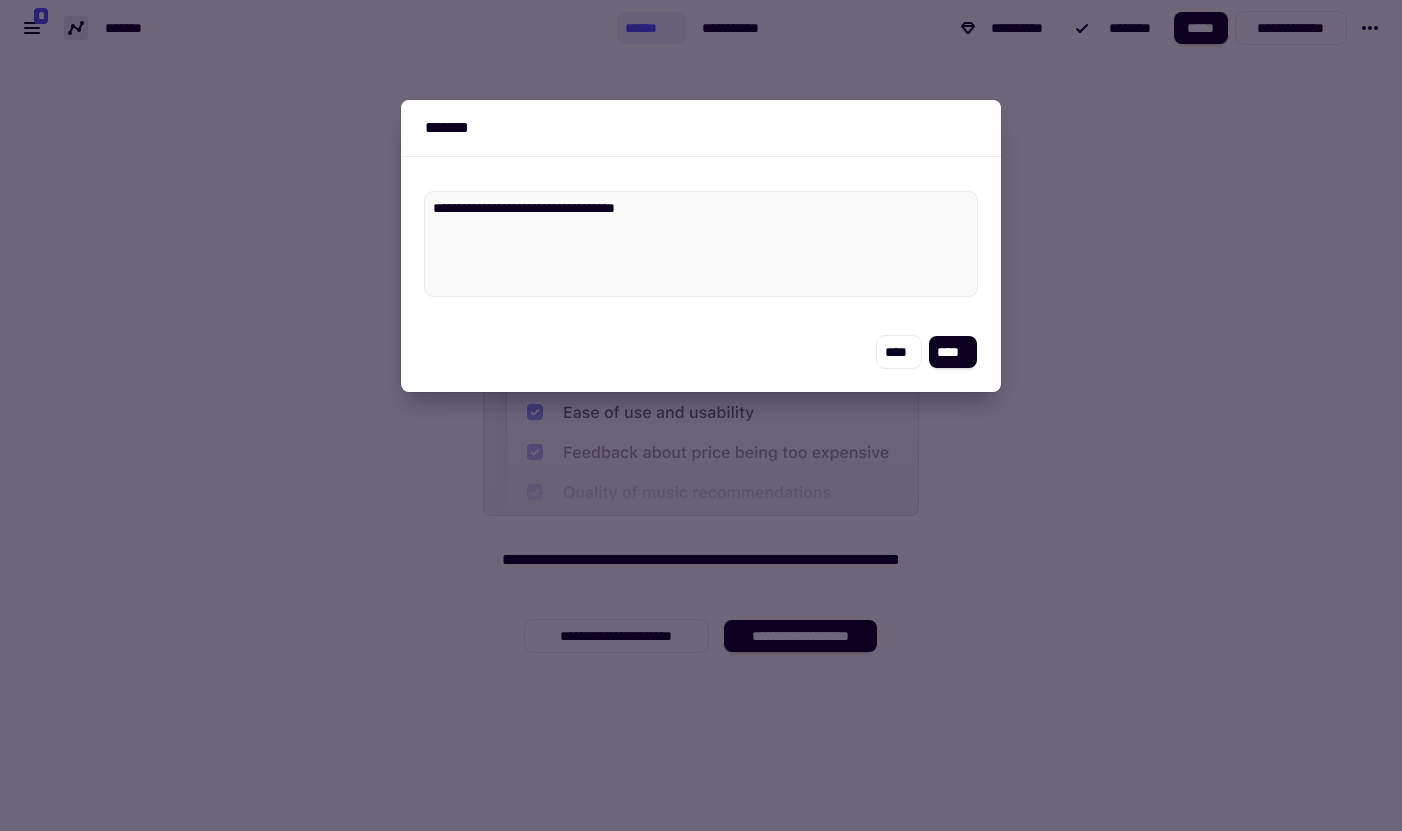 type on "*" 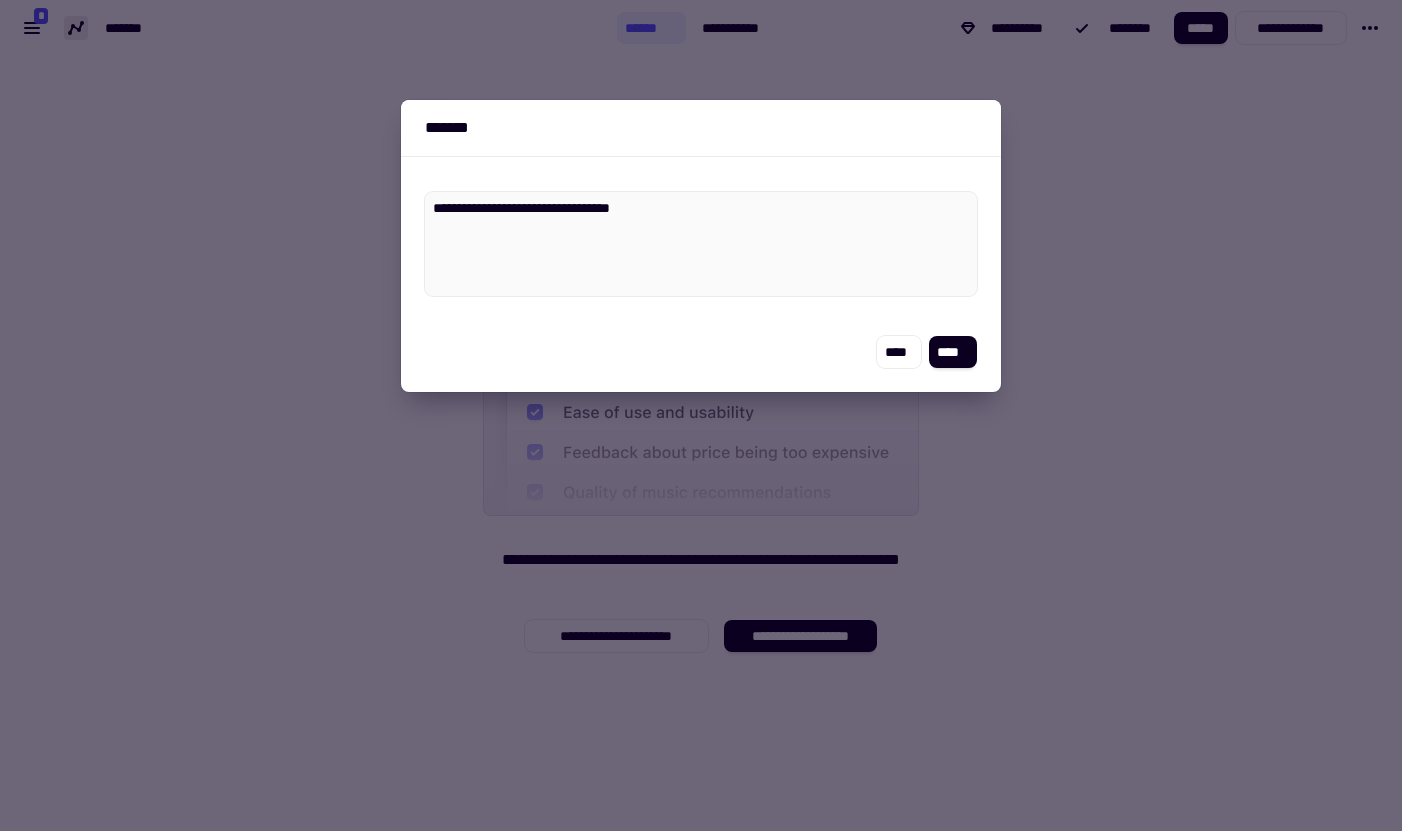 type on "*" 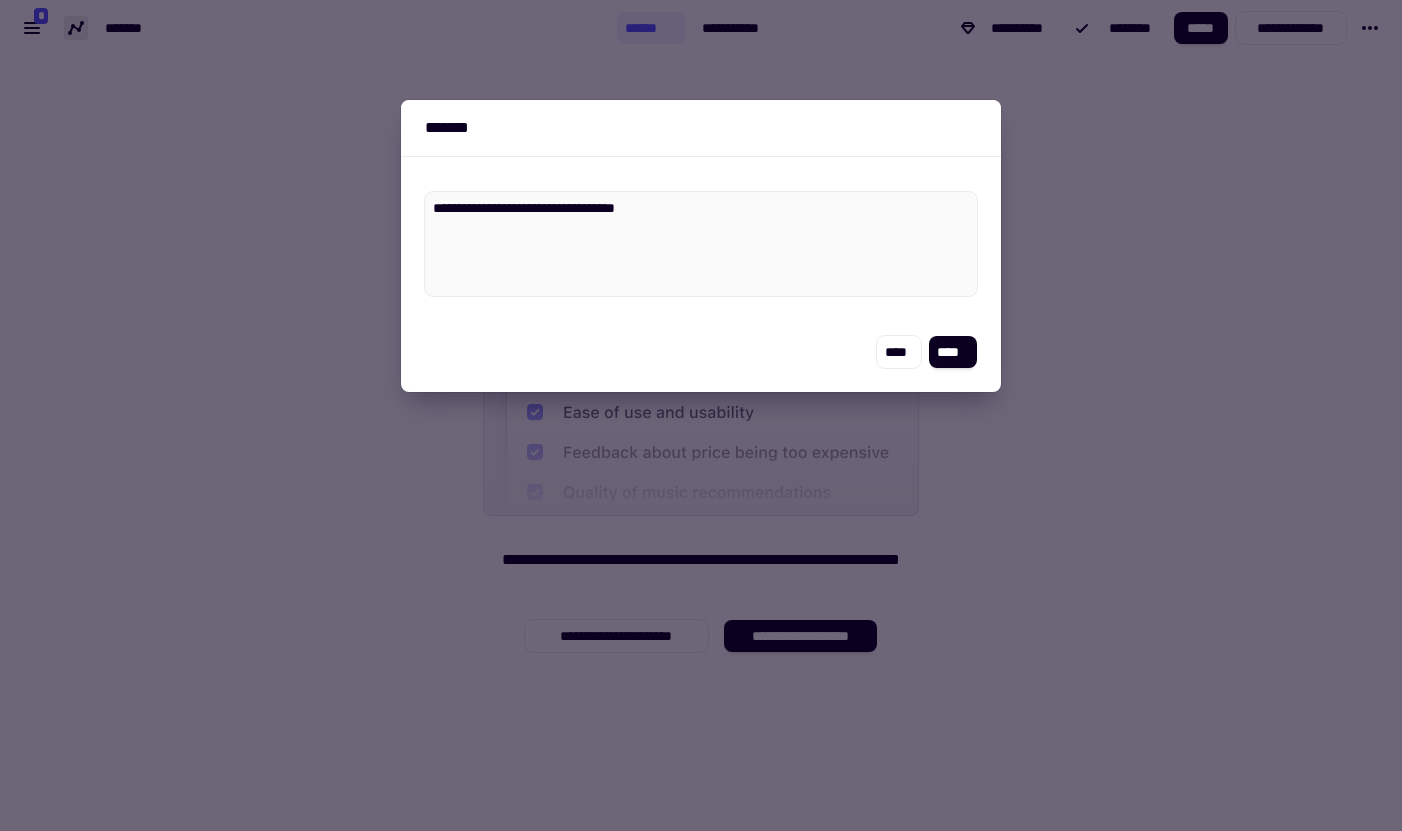 type on "*" 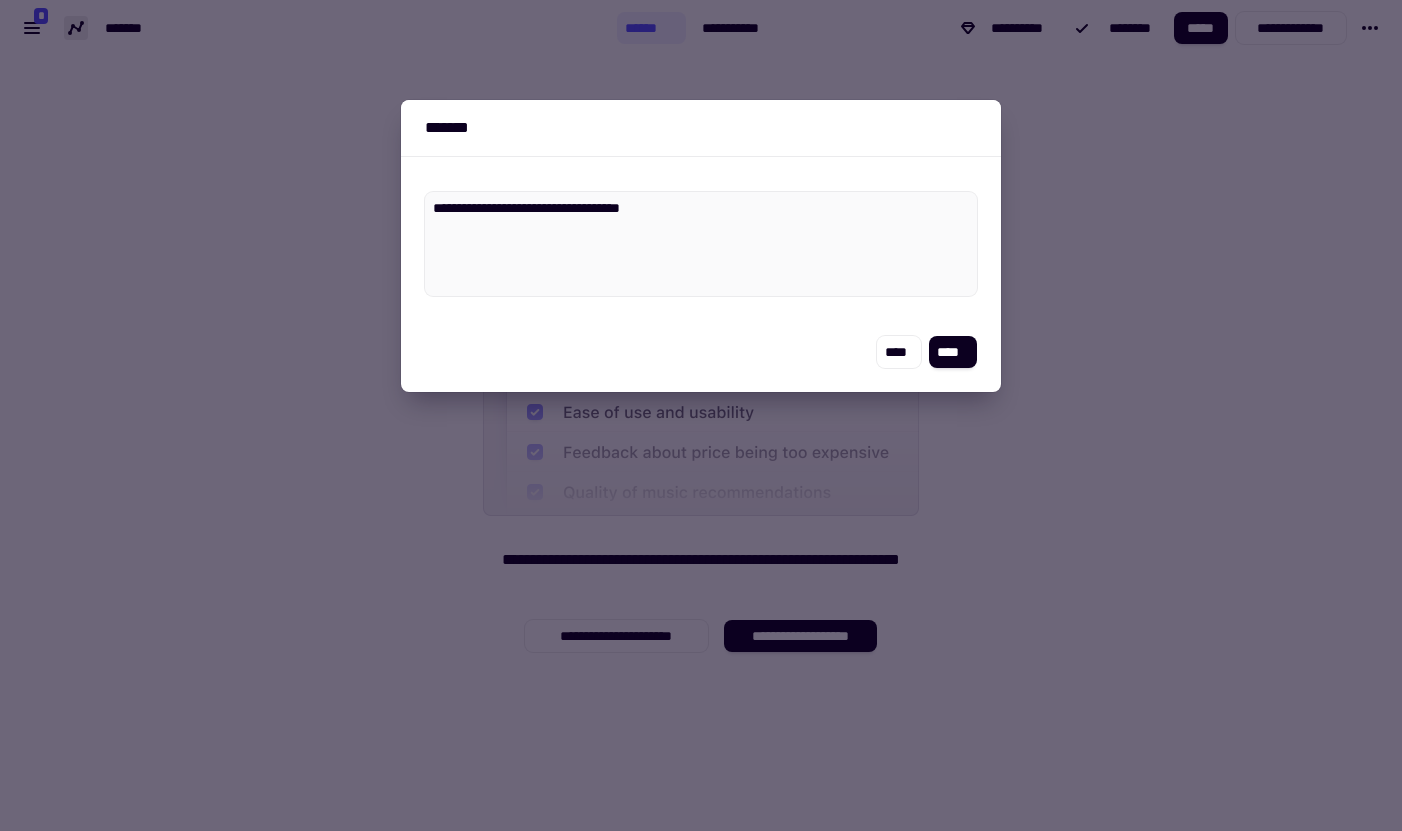 type on "*" 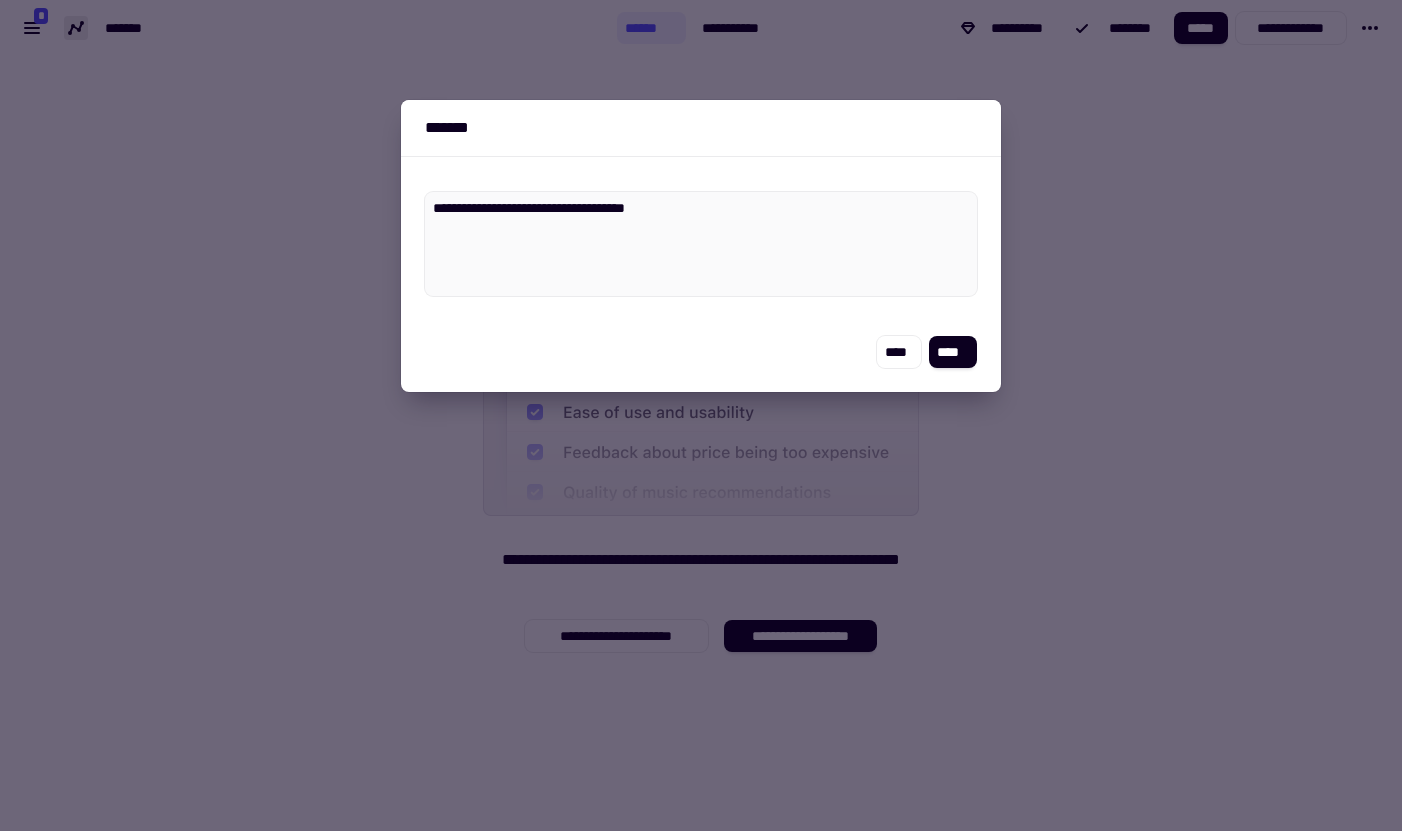 type on "*" 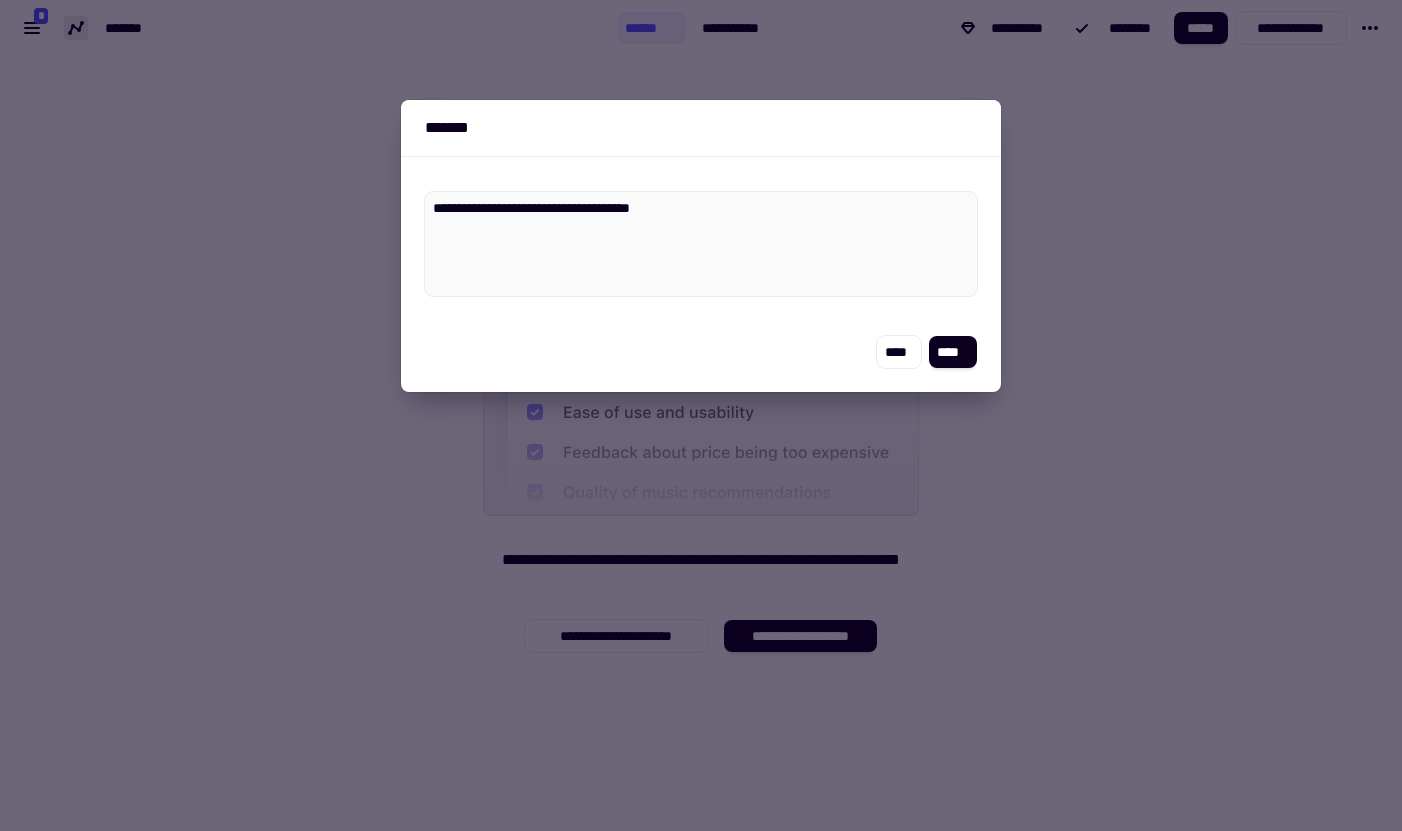 type on "*" 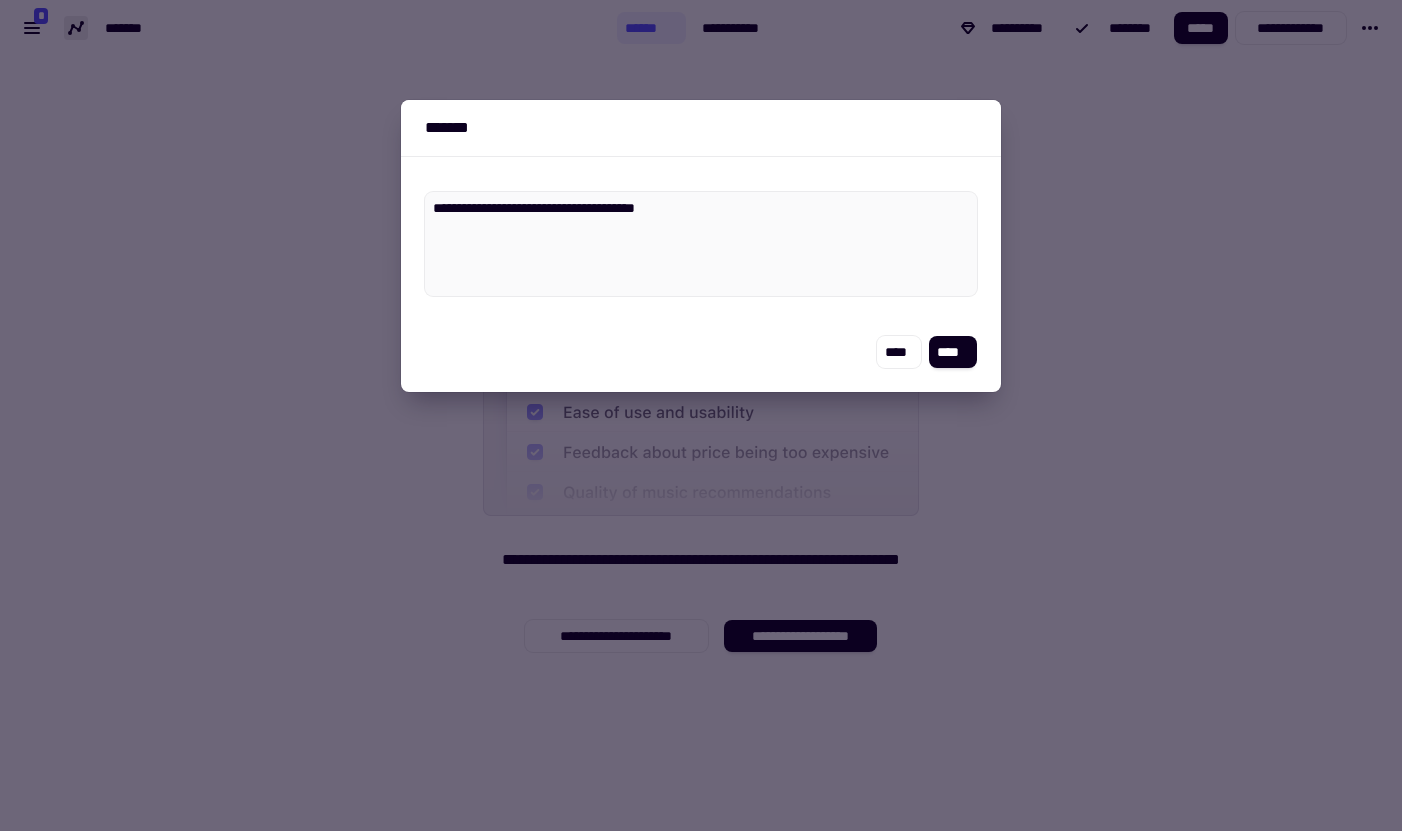 type on "*" 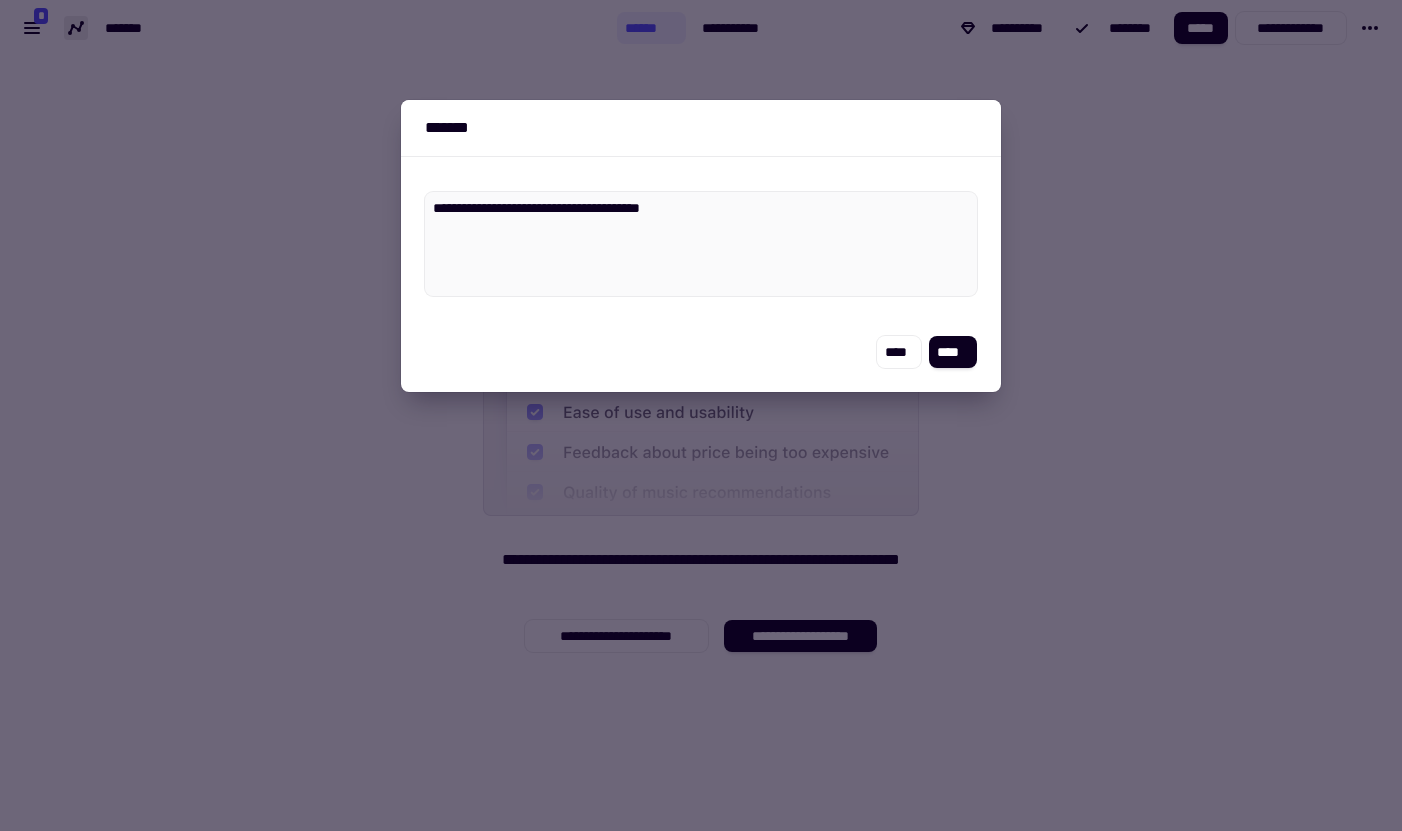 type on "*" 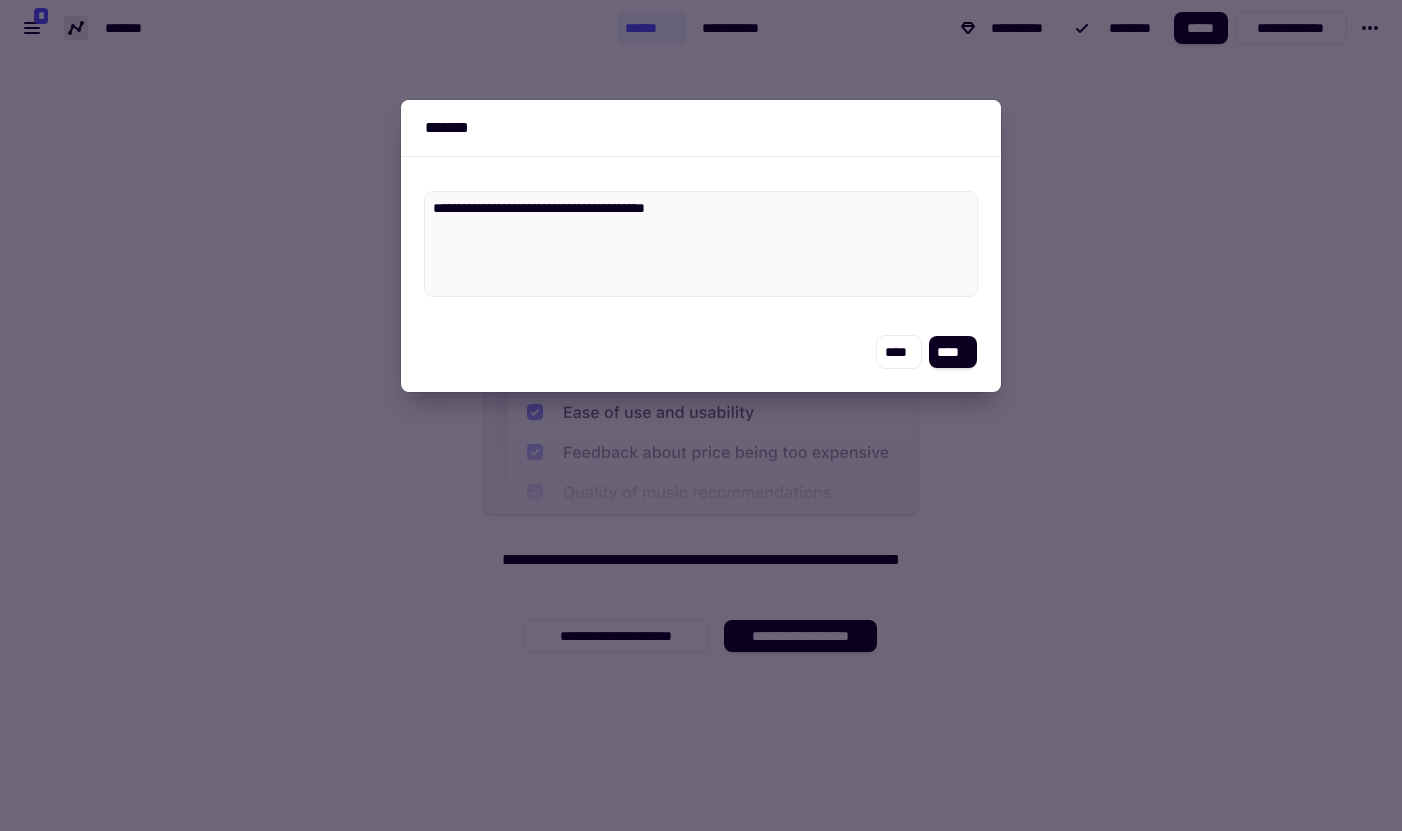 type on "*" 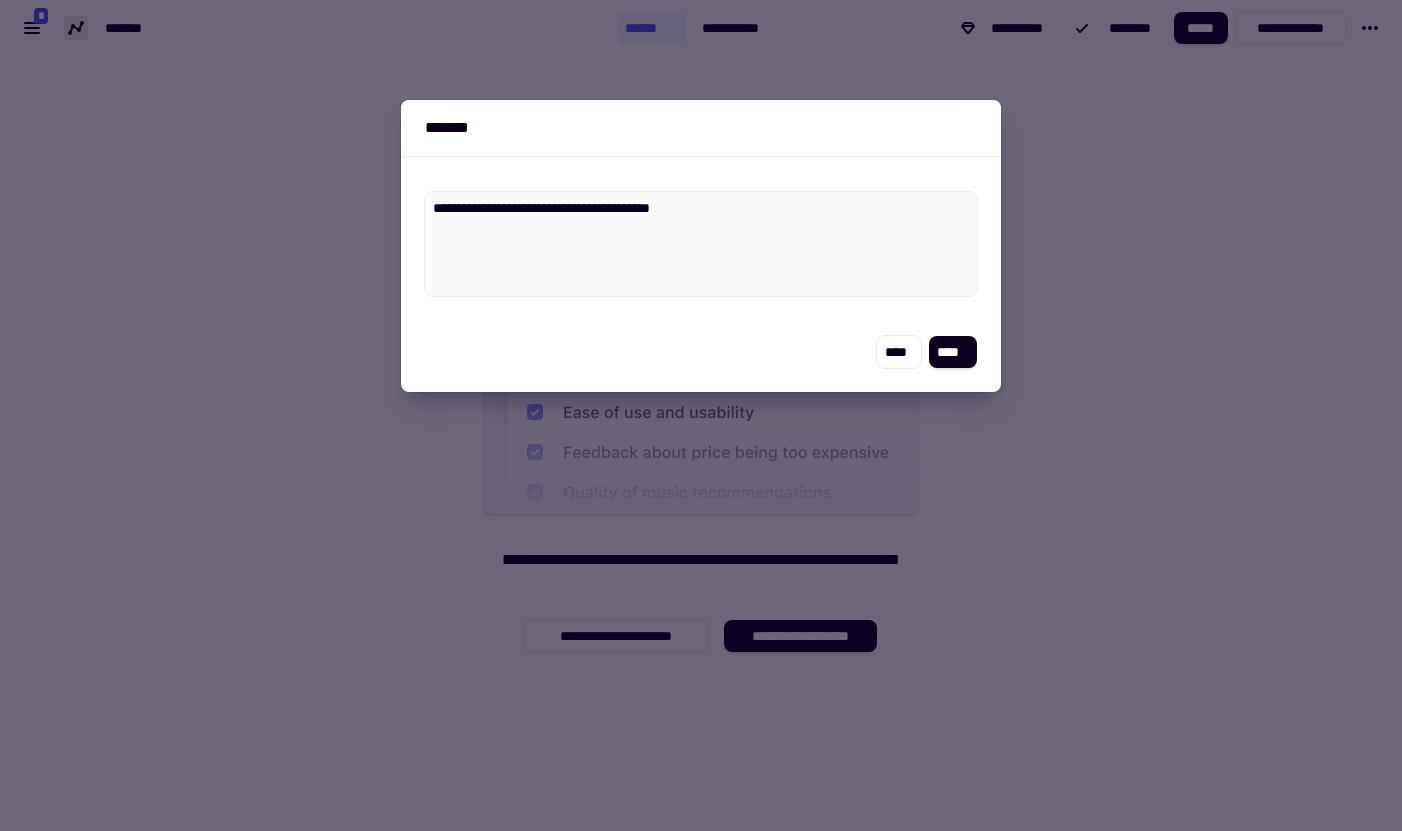 type on "*" 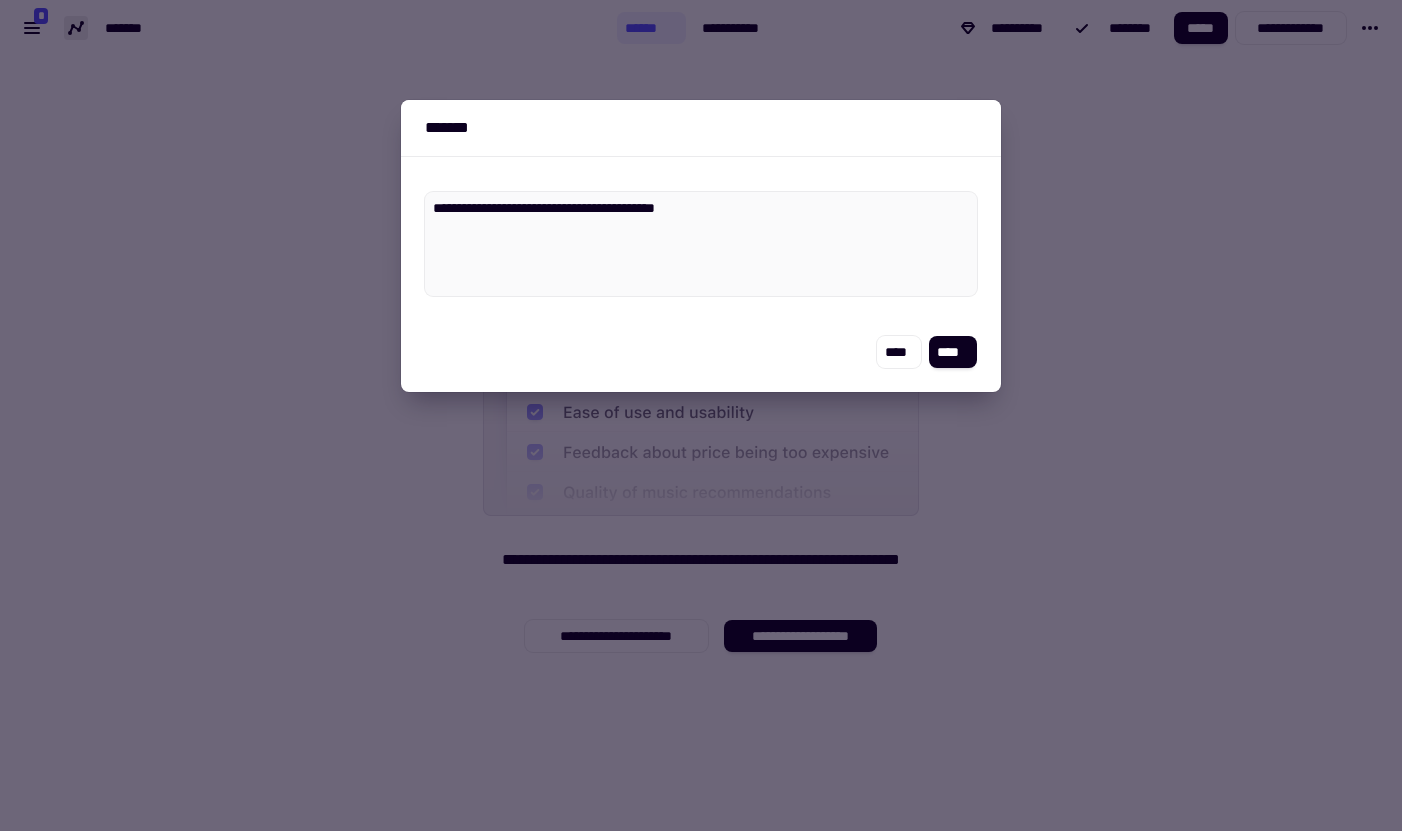 type on "*" 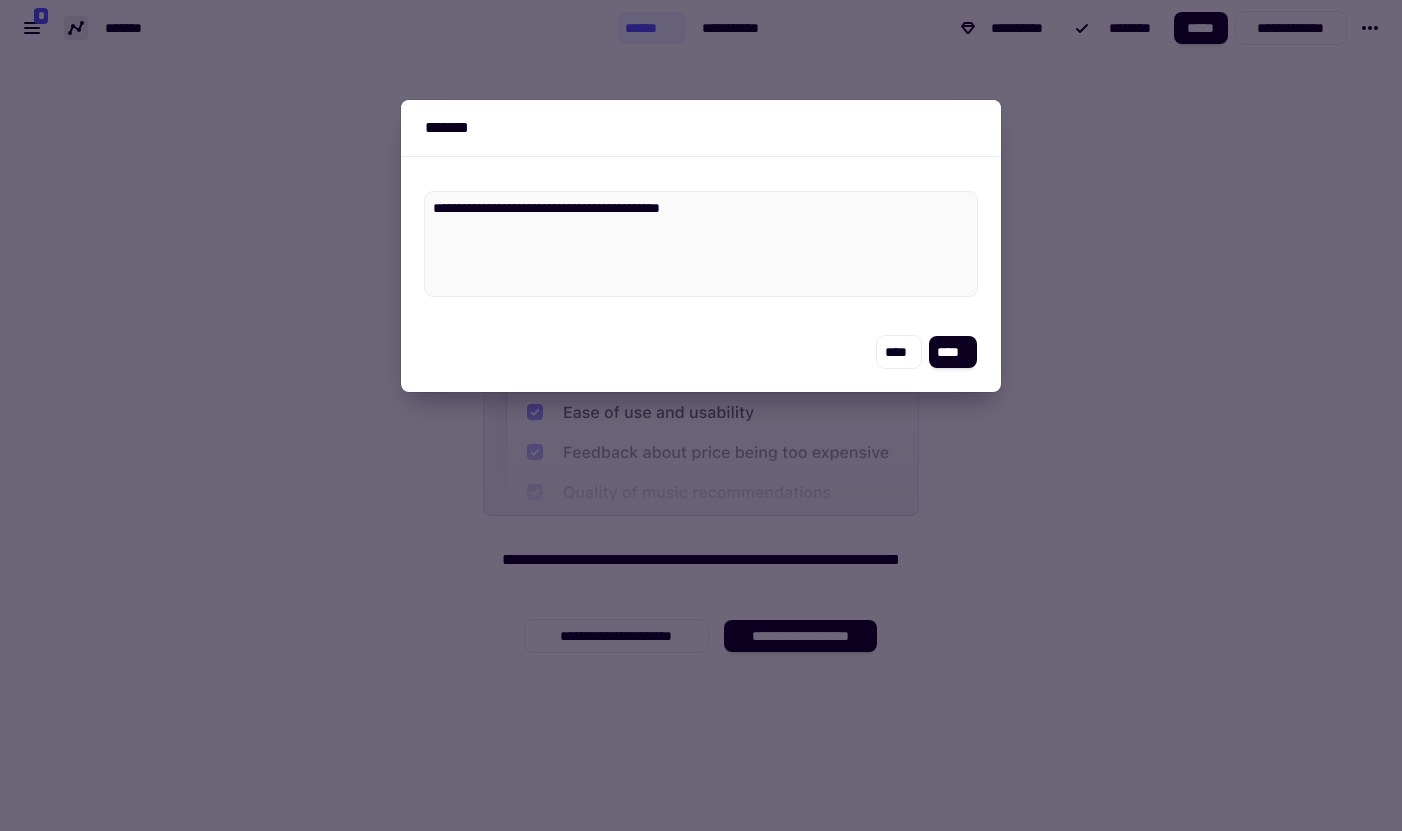 type on "*" 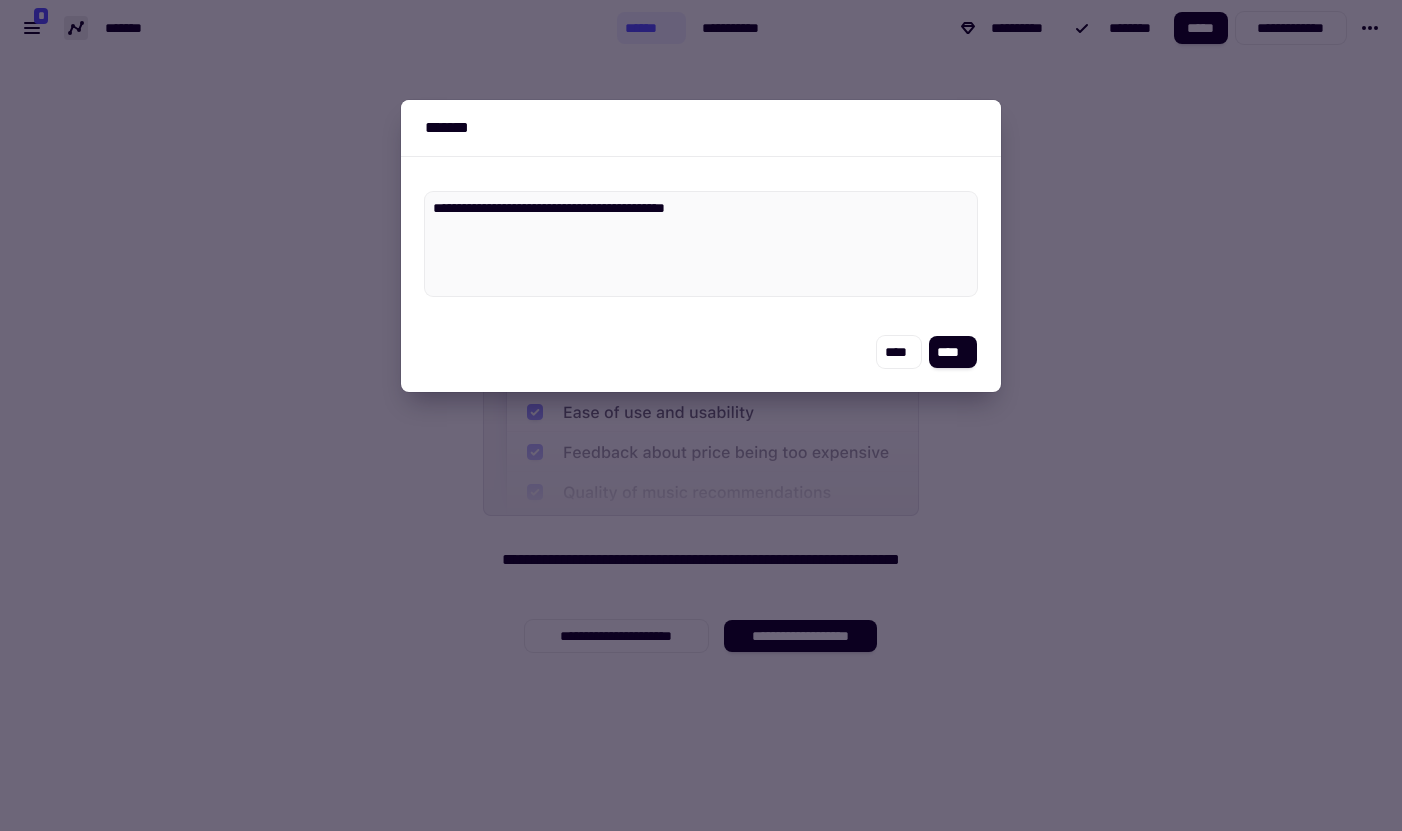 type on "*" 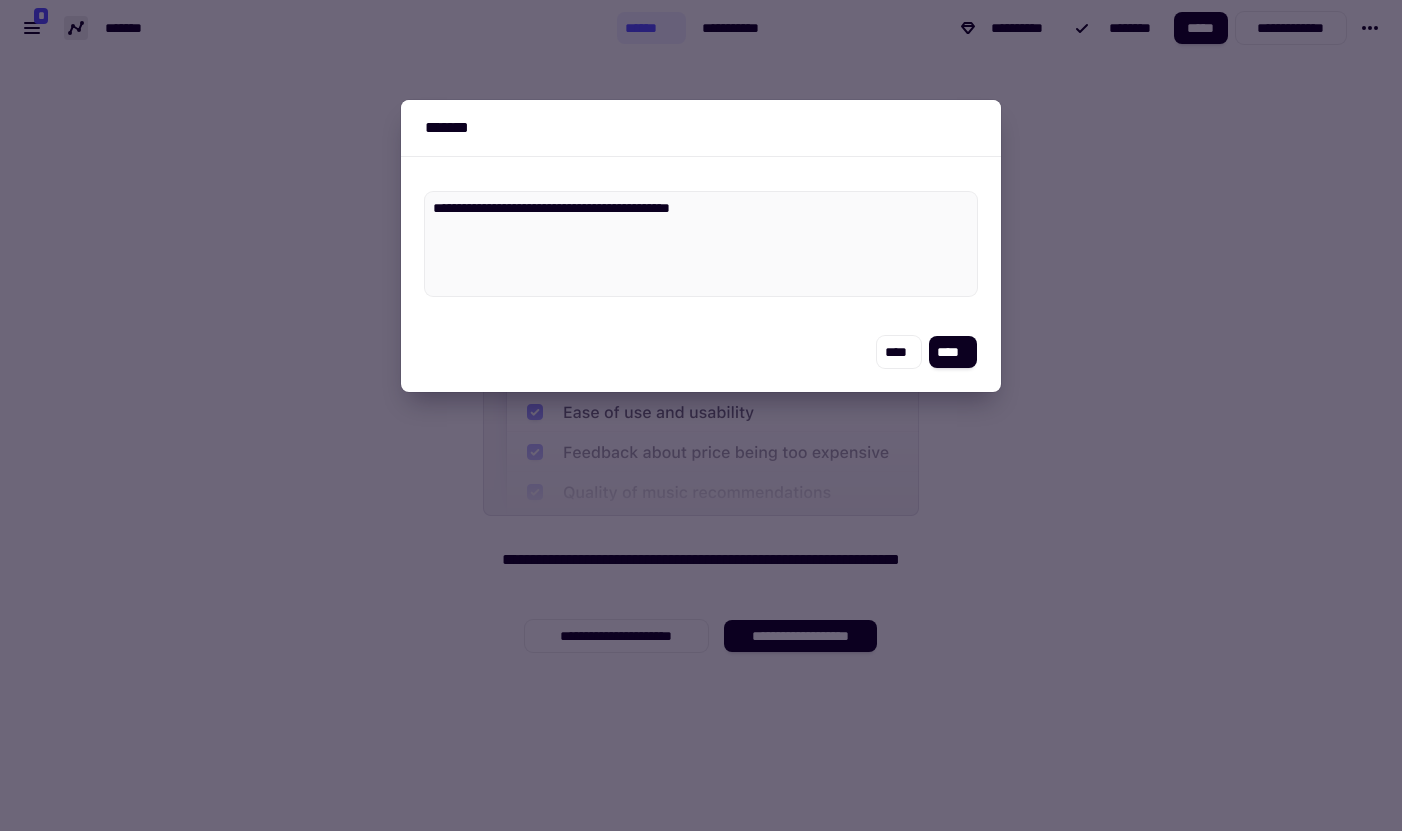 type on "*" 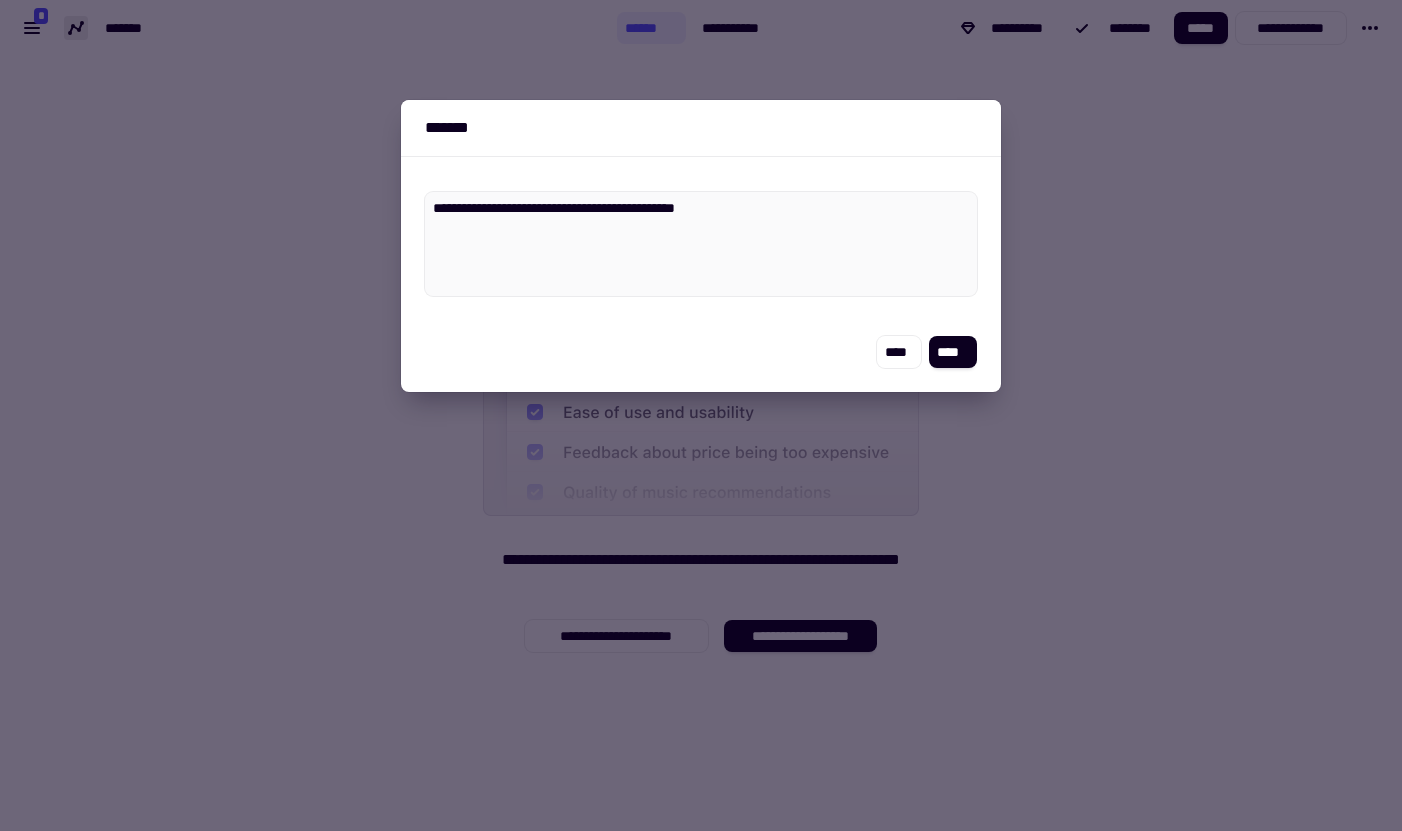 type on "**********" 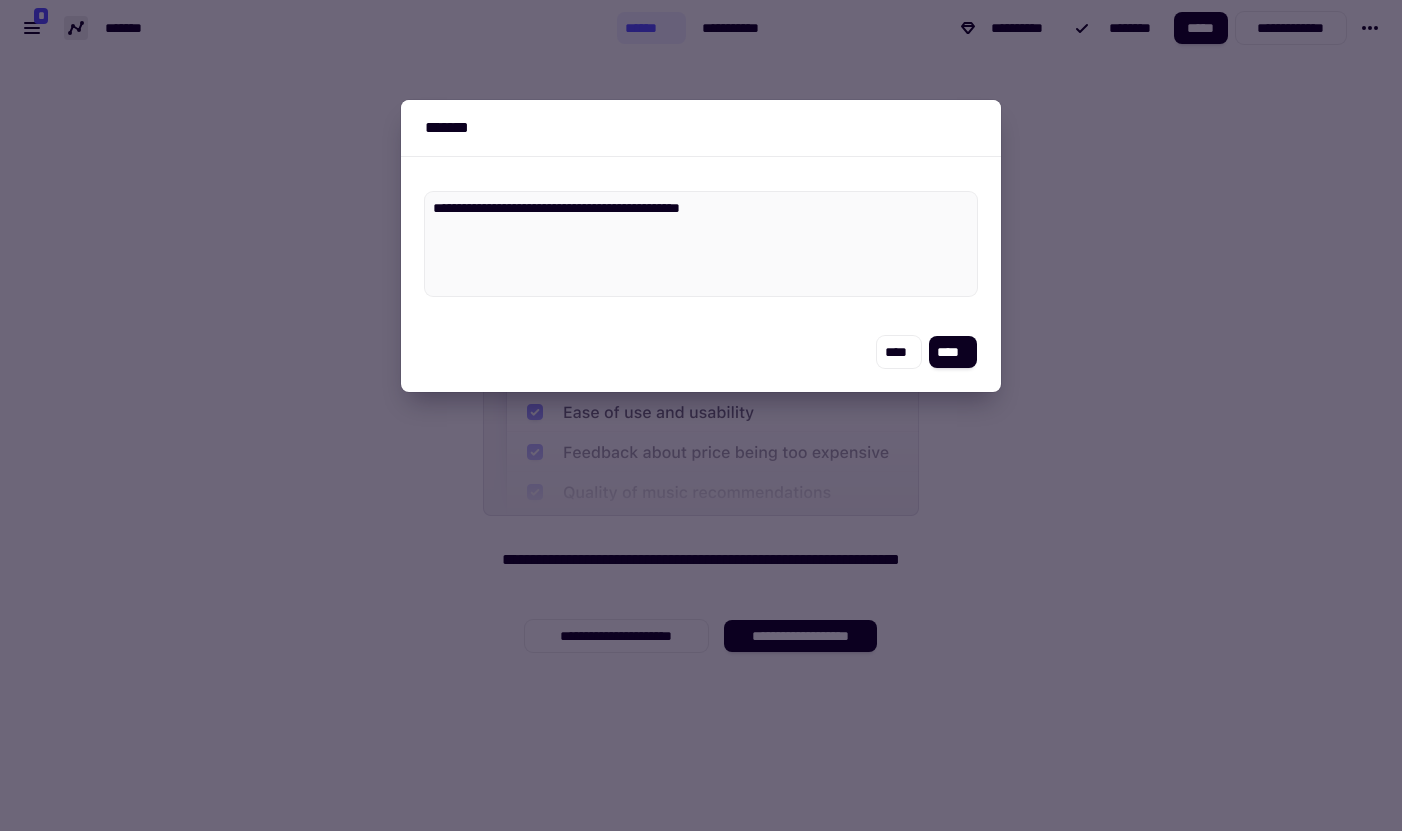 type on "*" 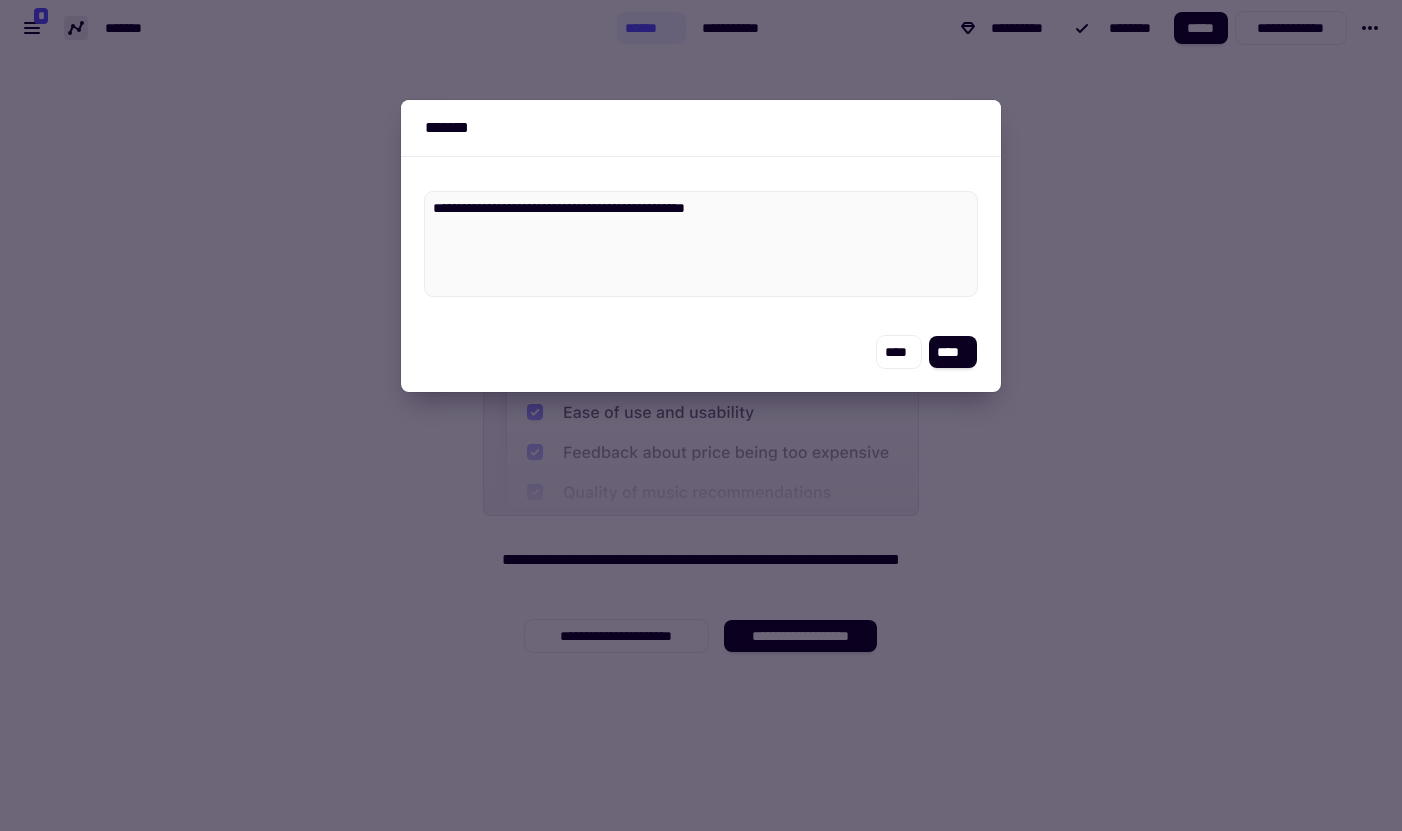 type on "*" 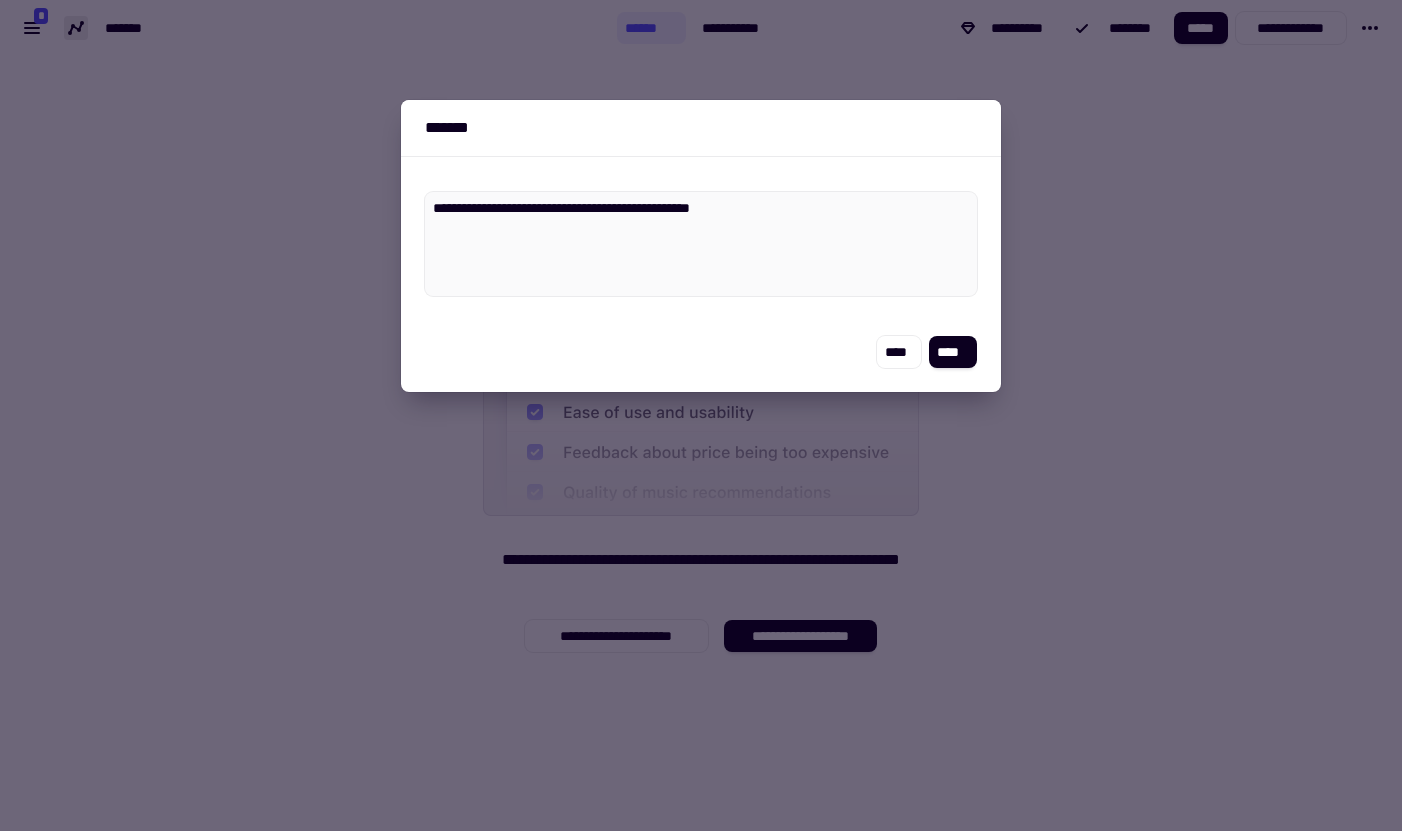 type on "**********" 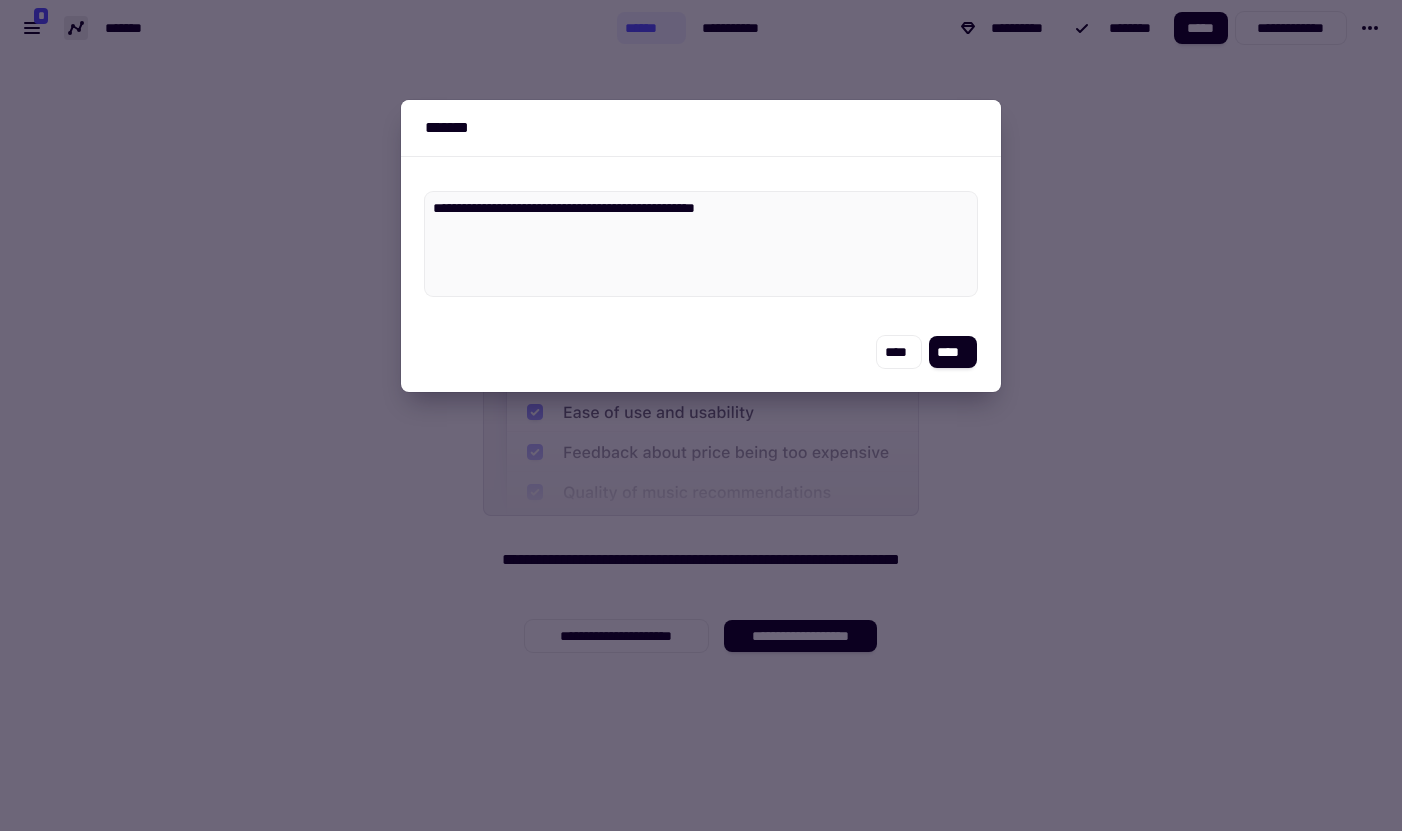type on "*" 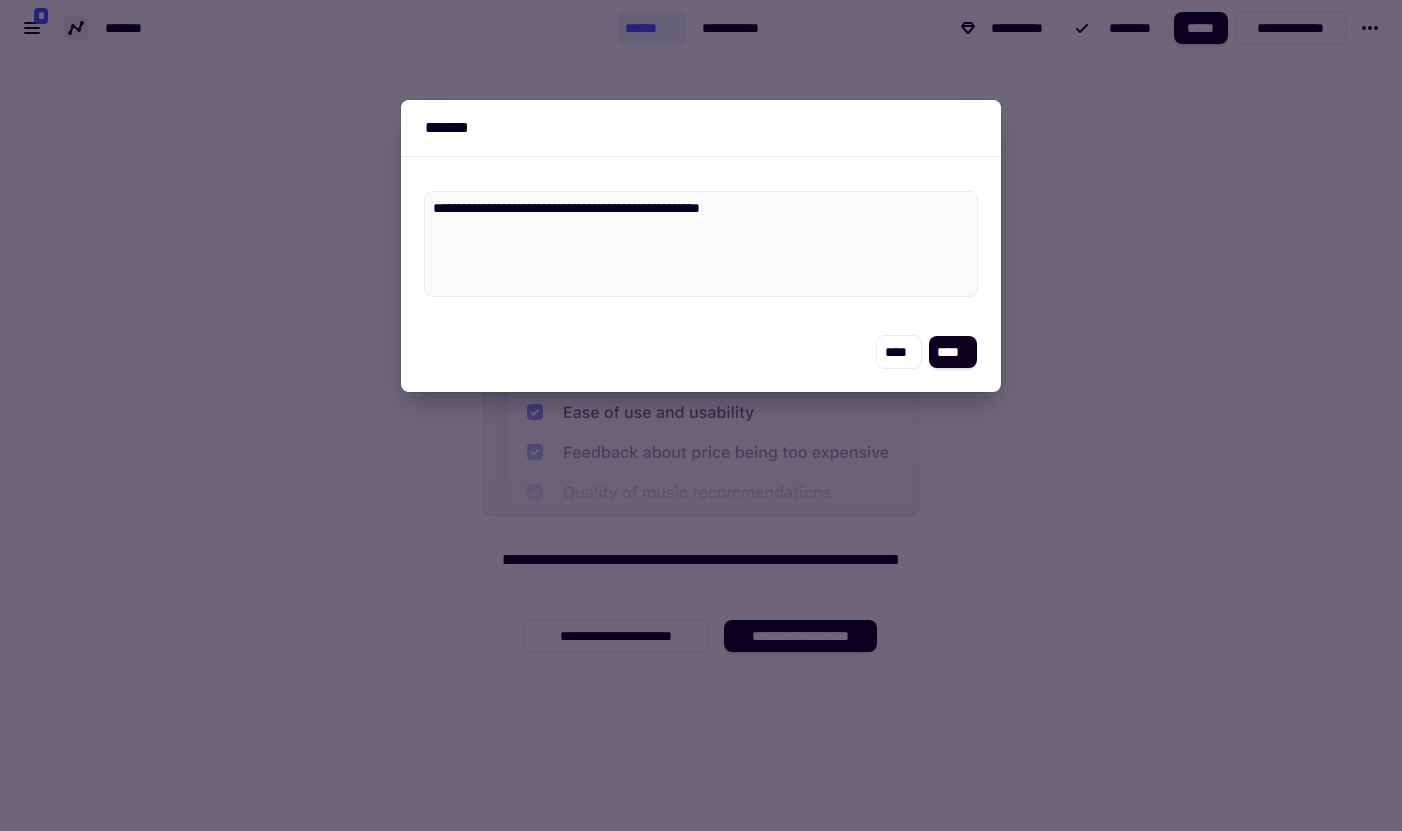 type on "*" 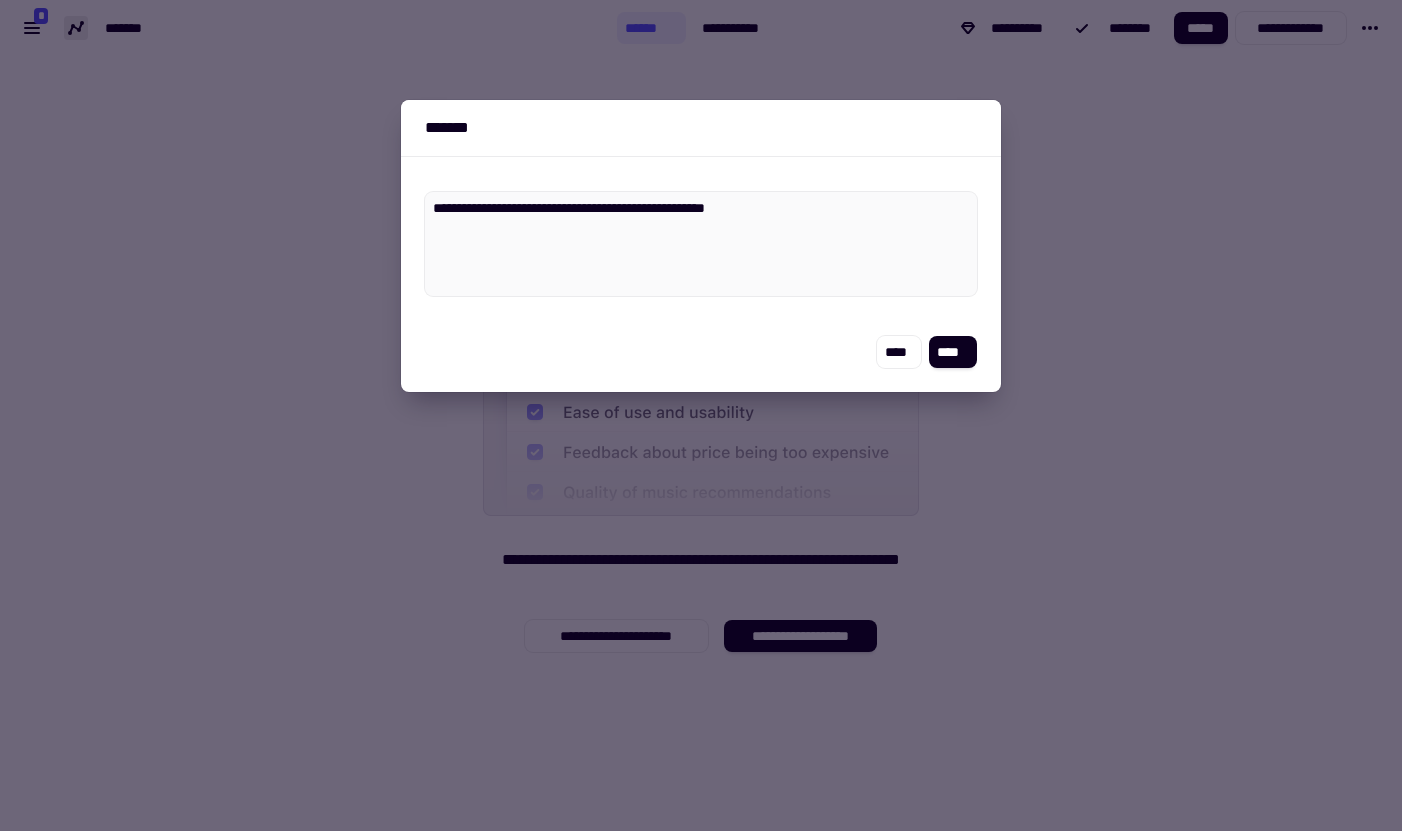 type on "**********" 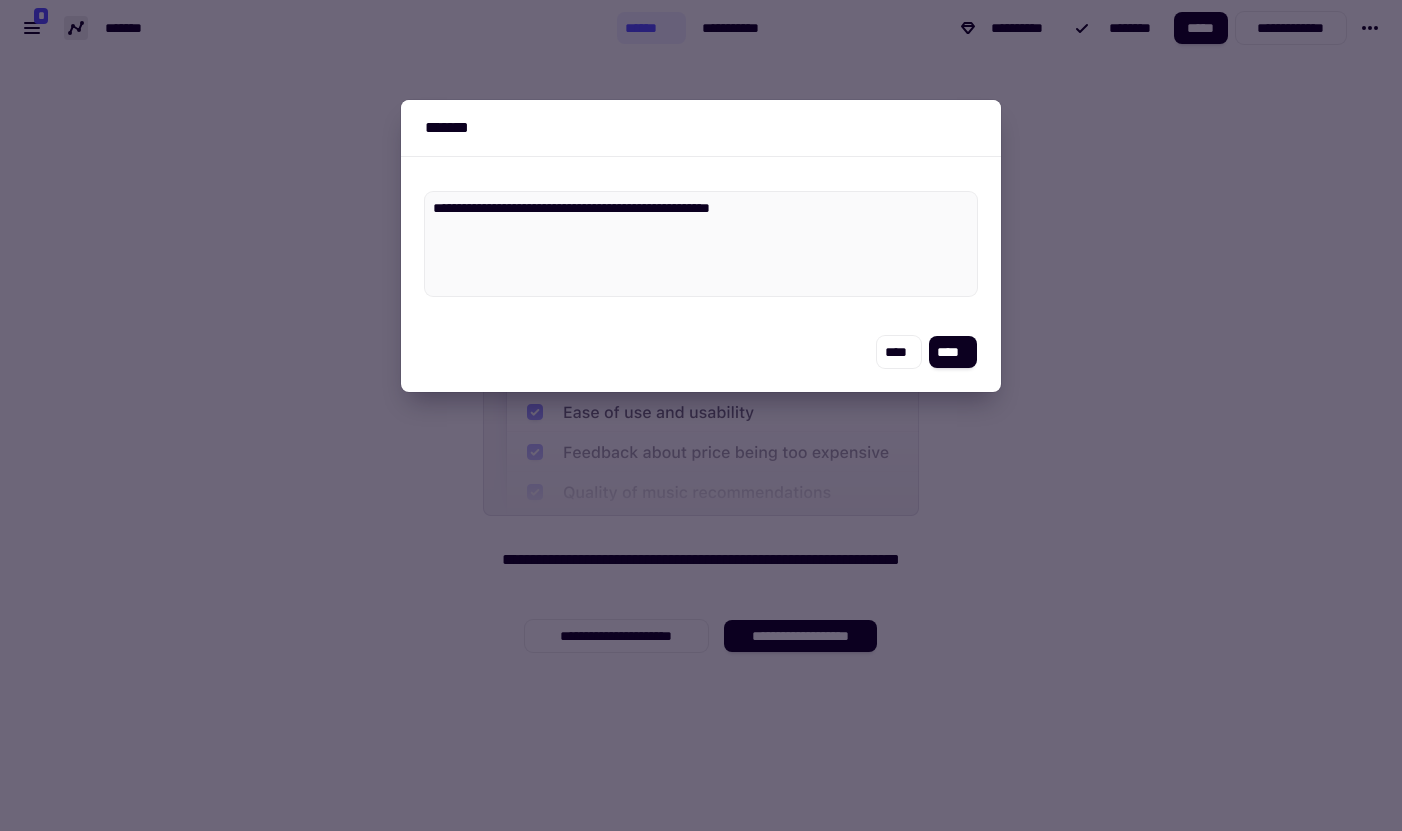 type on "*" 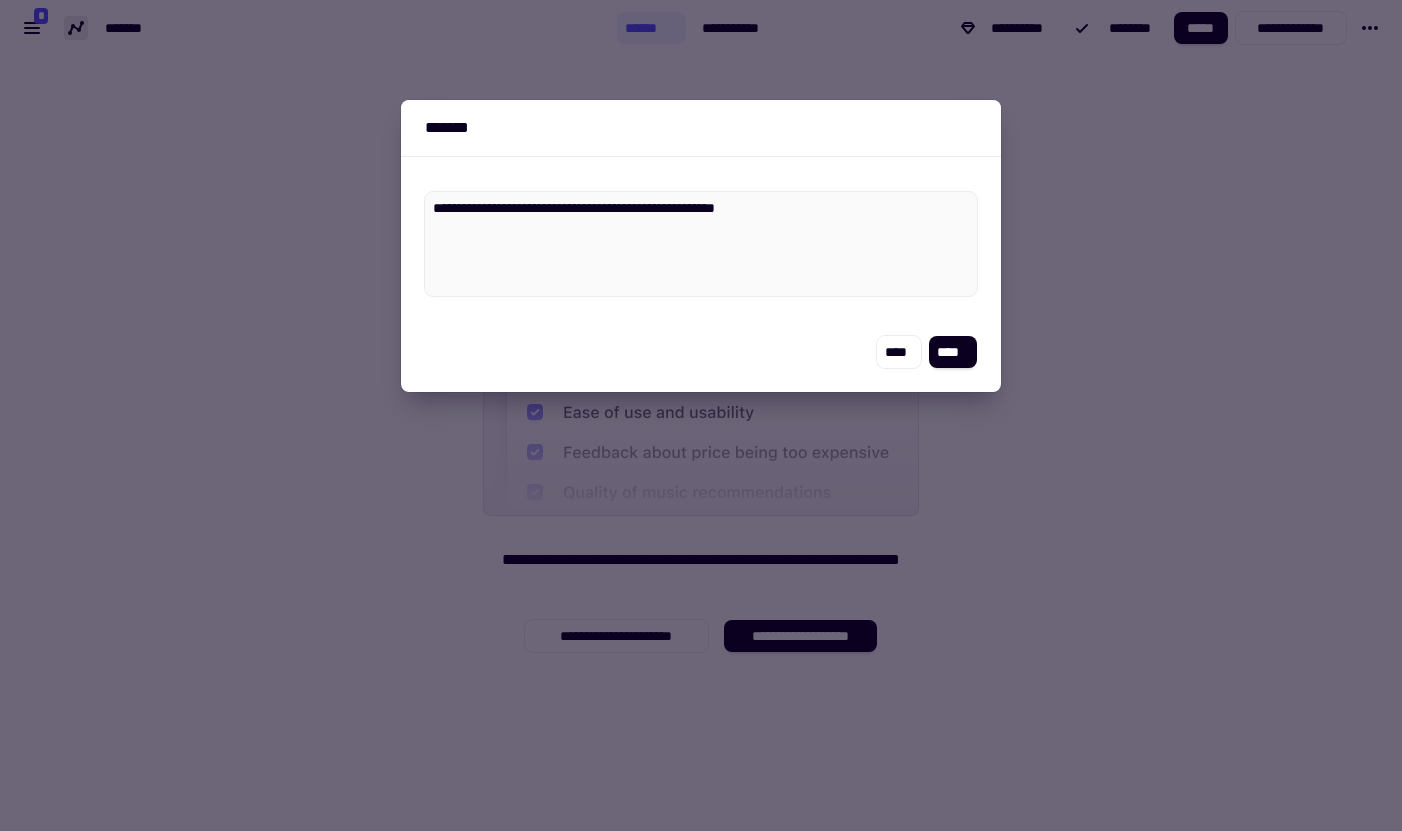 type on "*" 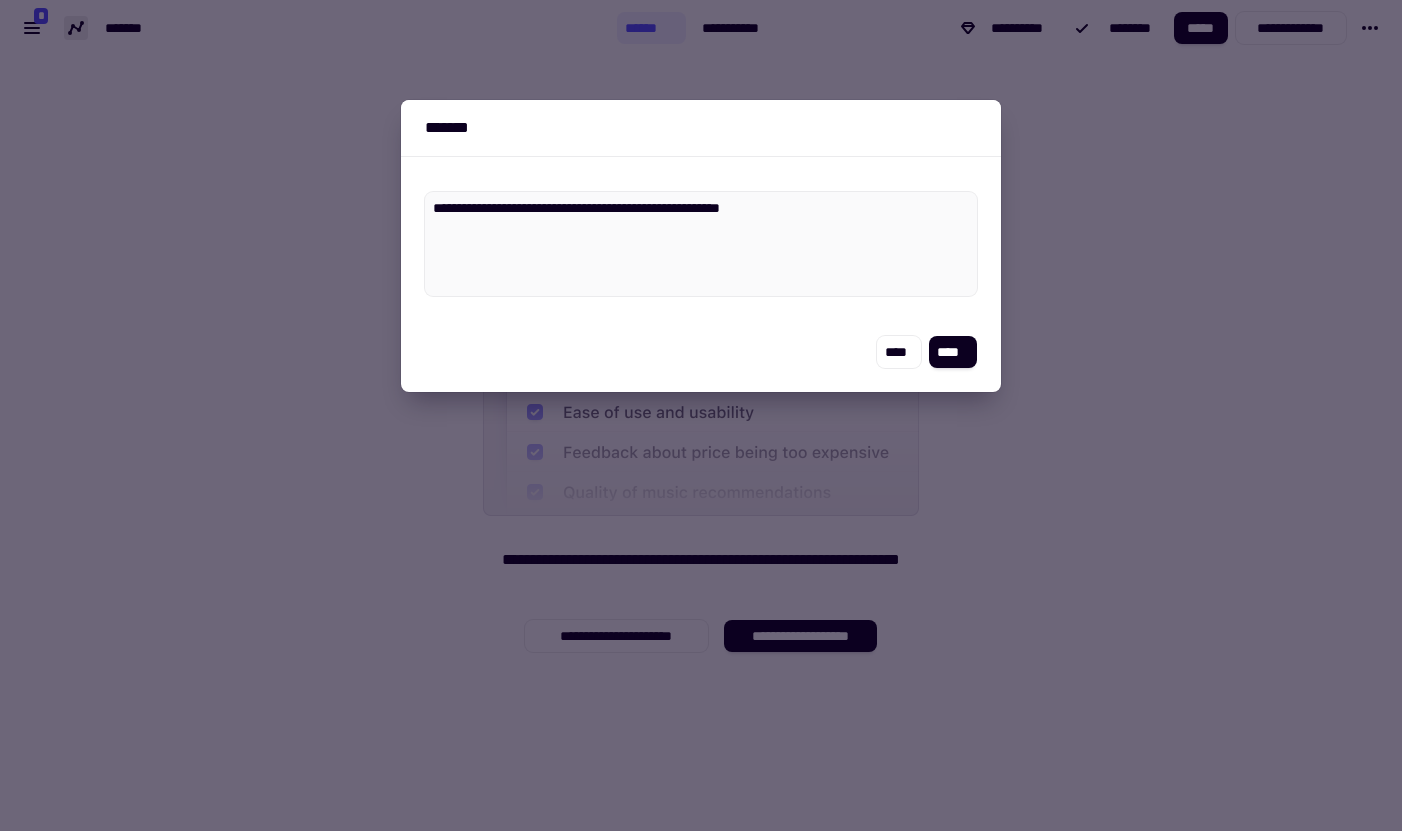 type on "*" 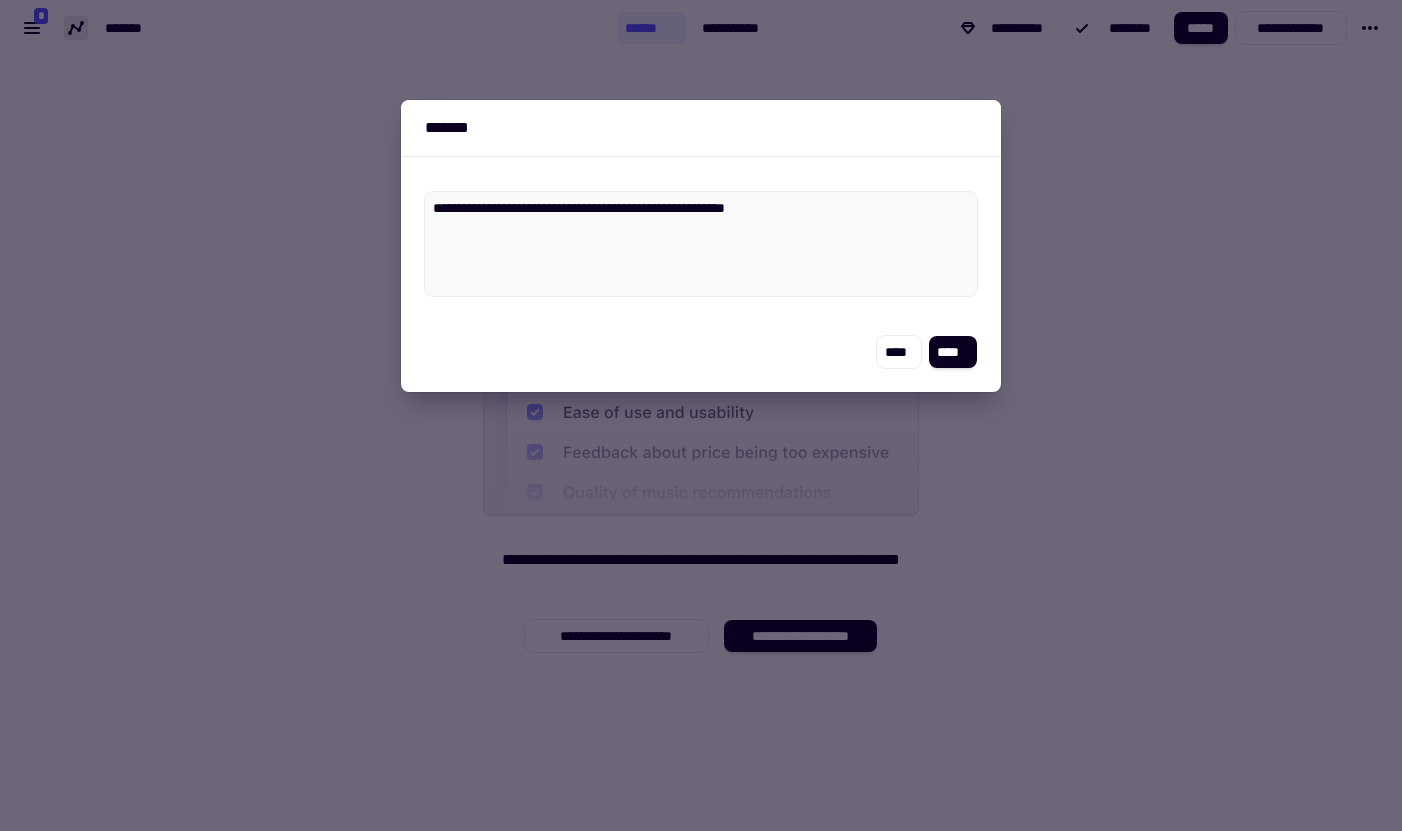 type on "*" 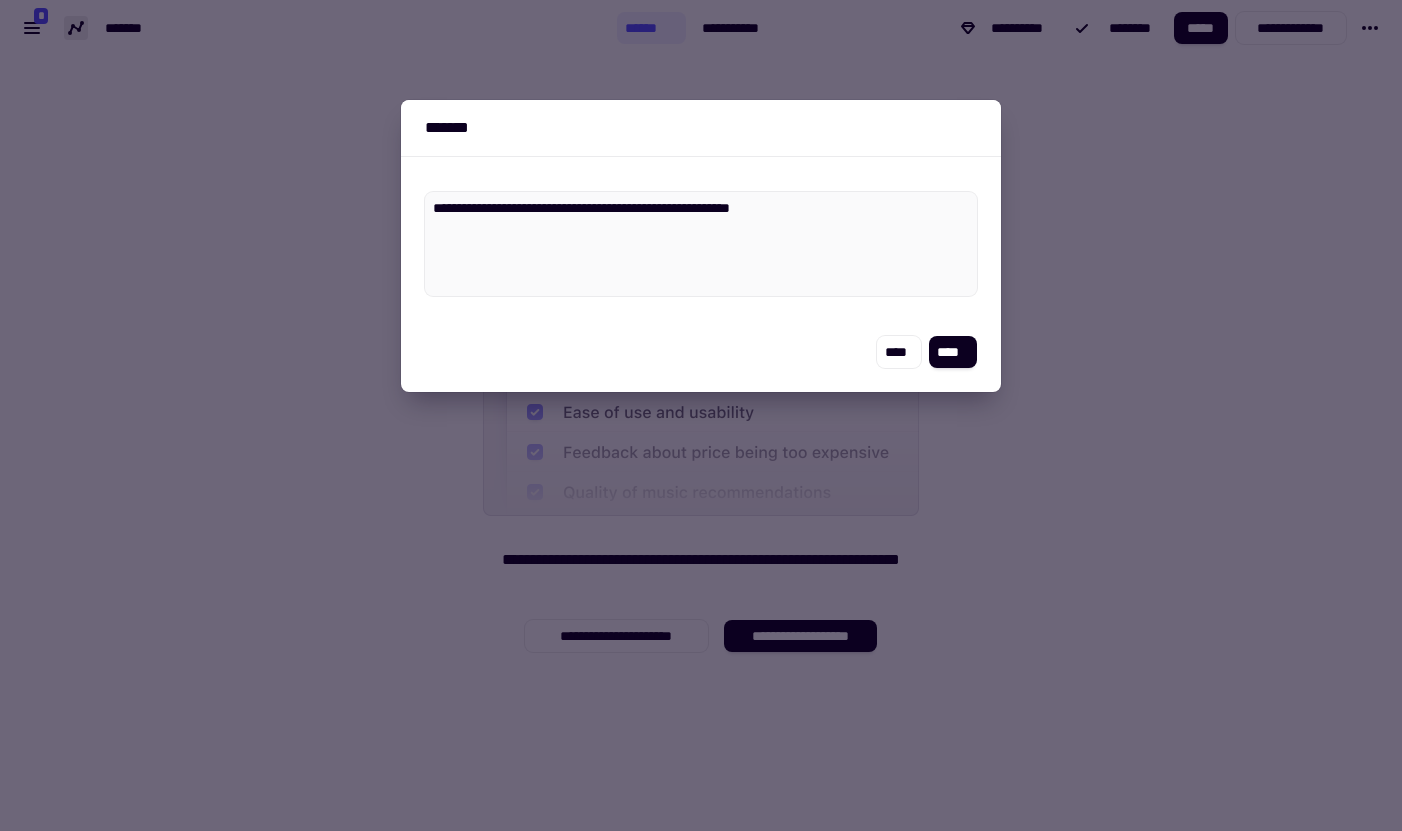 type on "*" 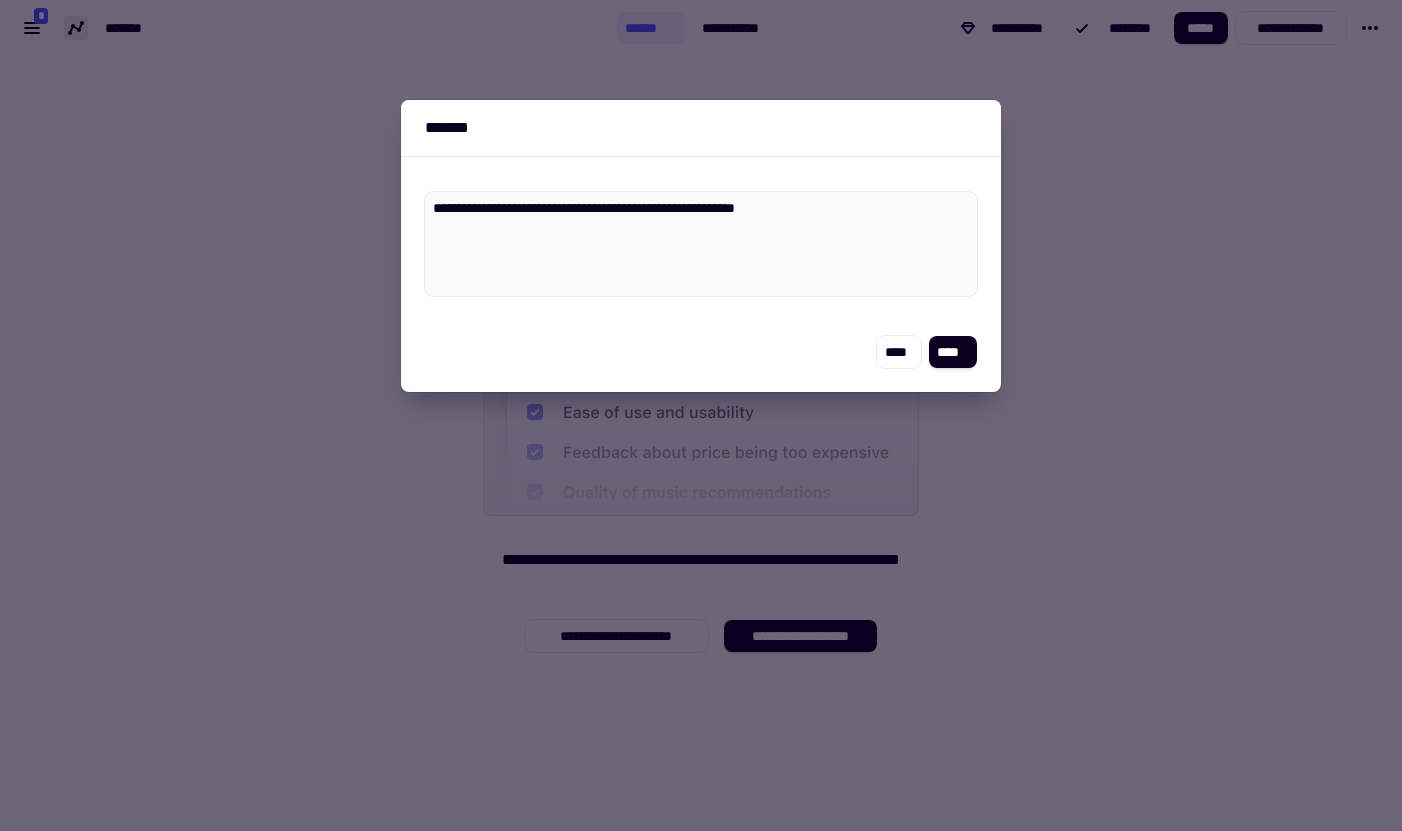 type on "*" 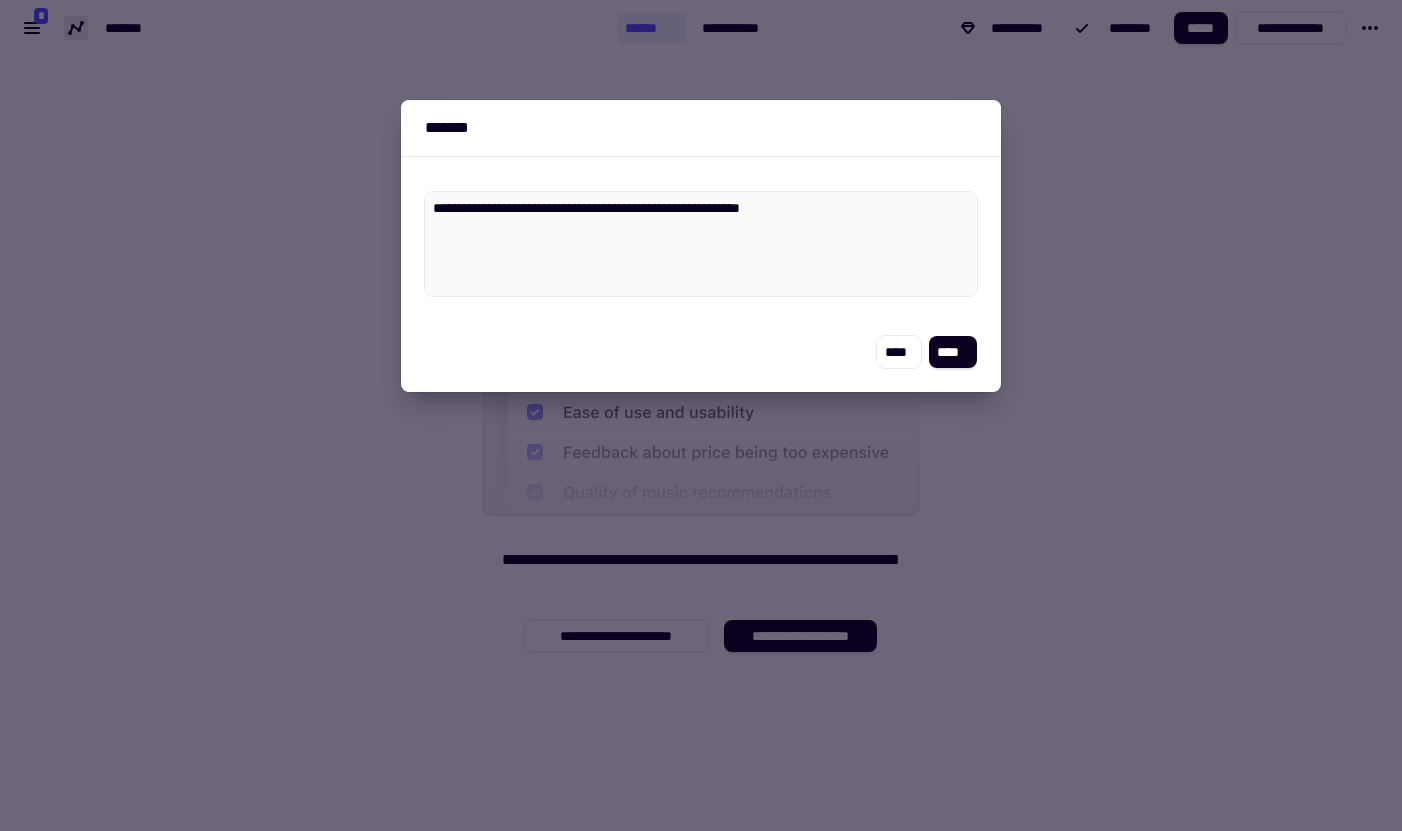 type on "*" 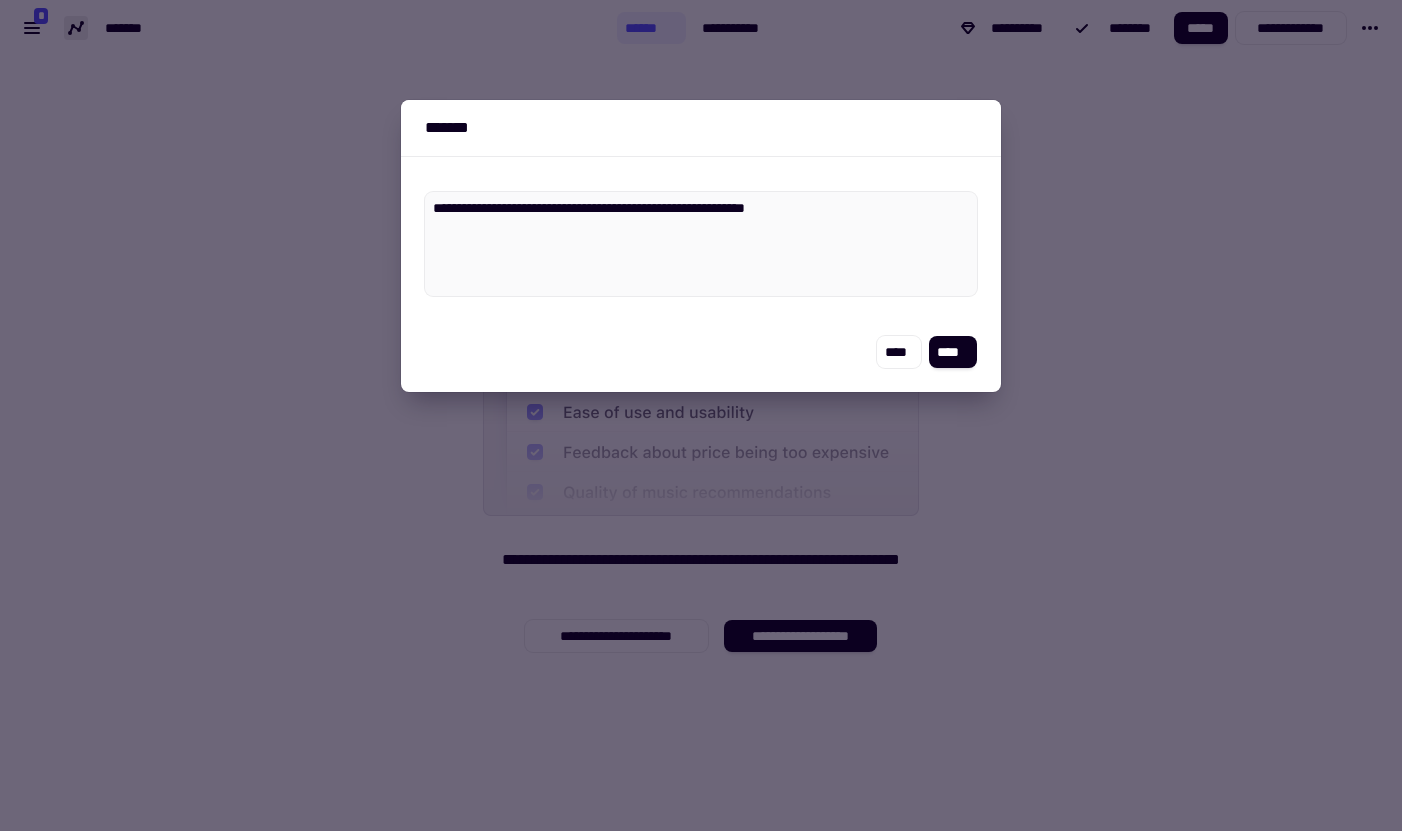 type on "*" 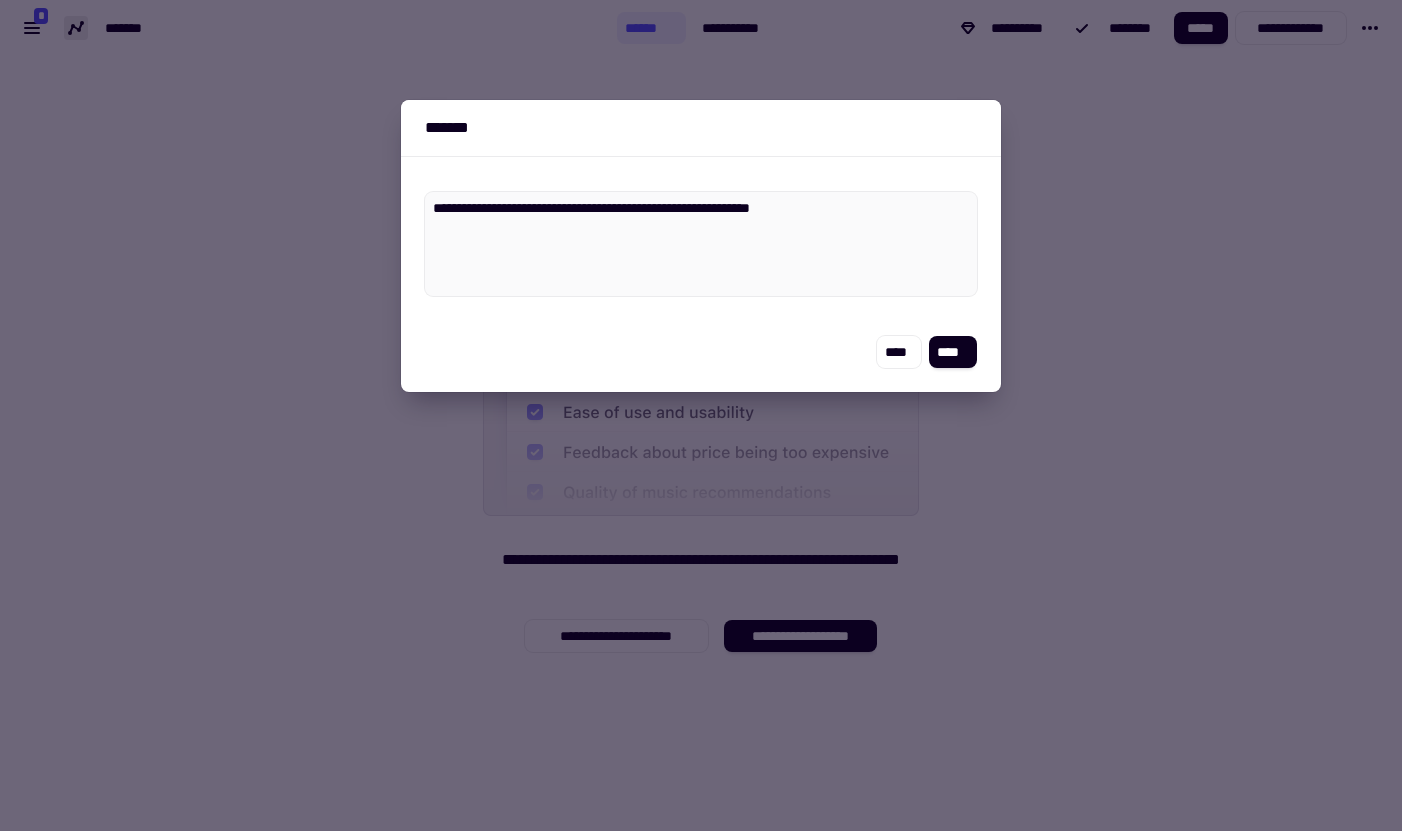 type on "**********" 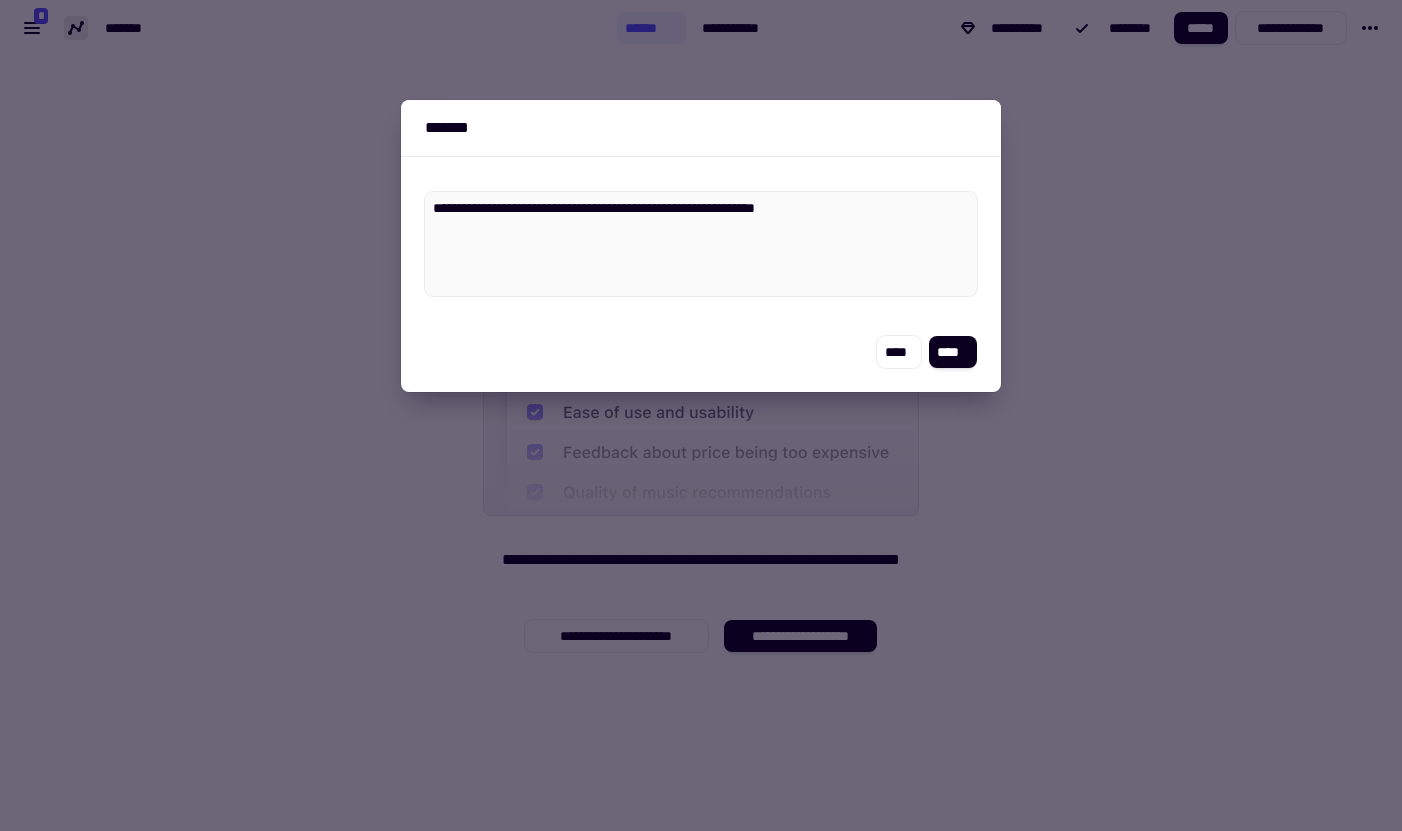 type on "*" 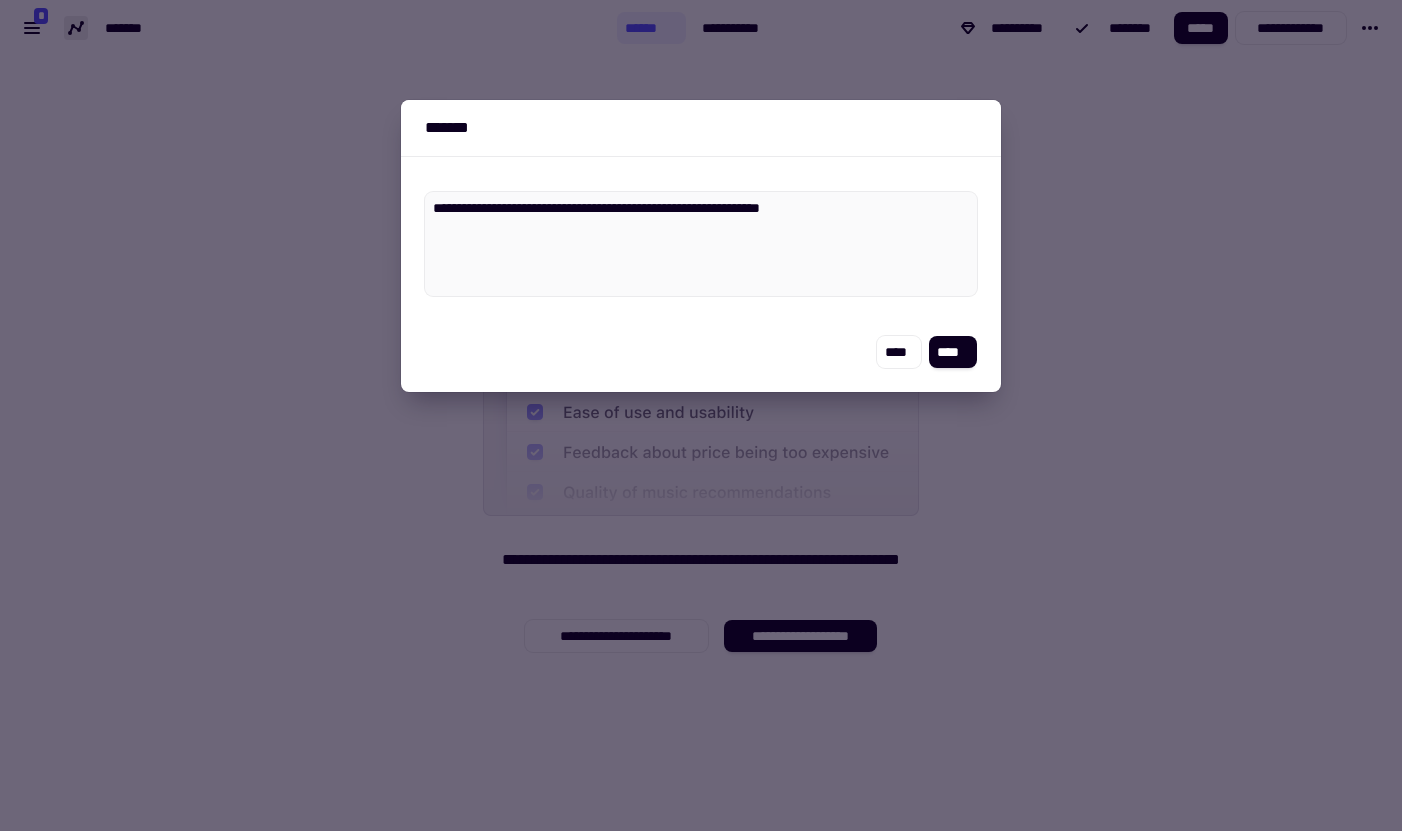 type on "*" 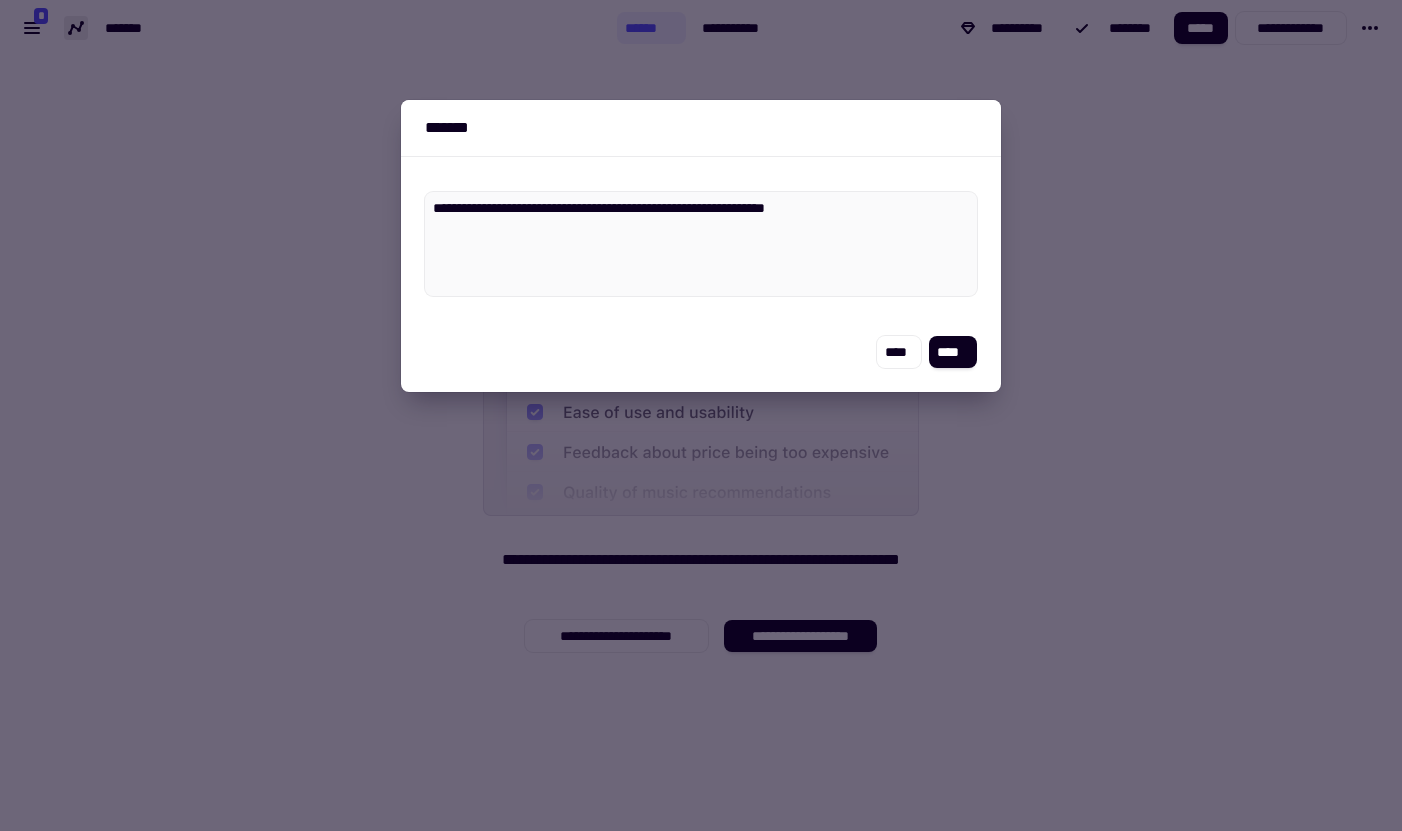type on "*" 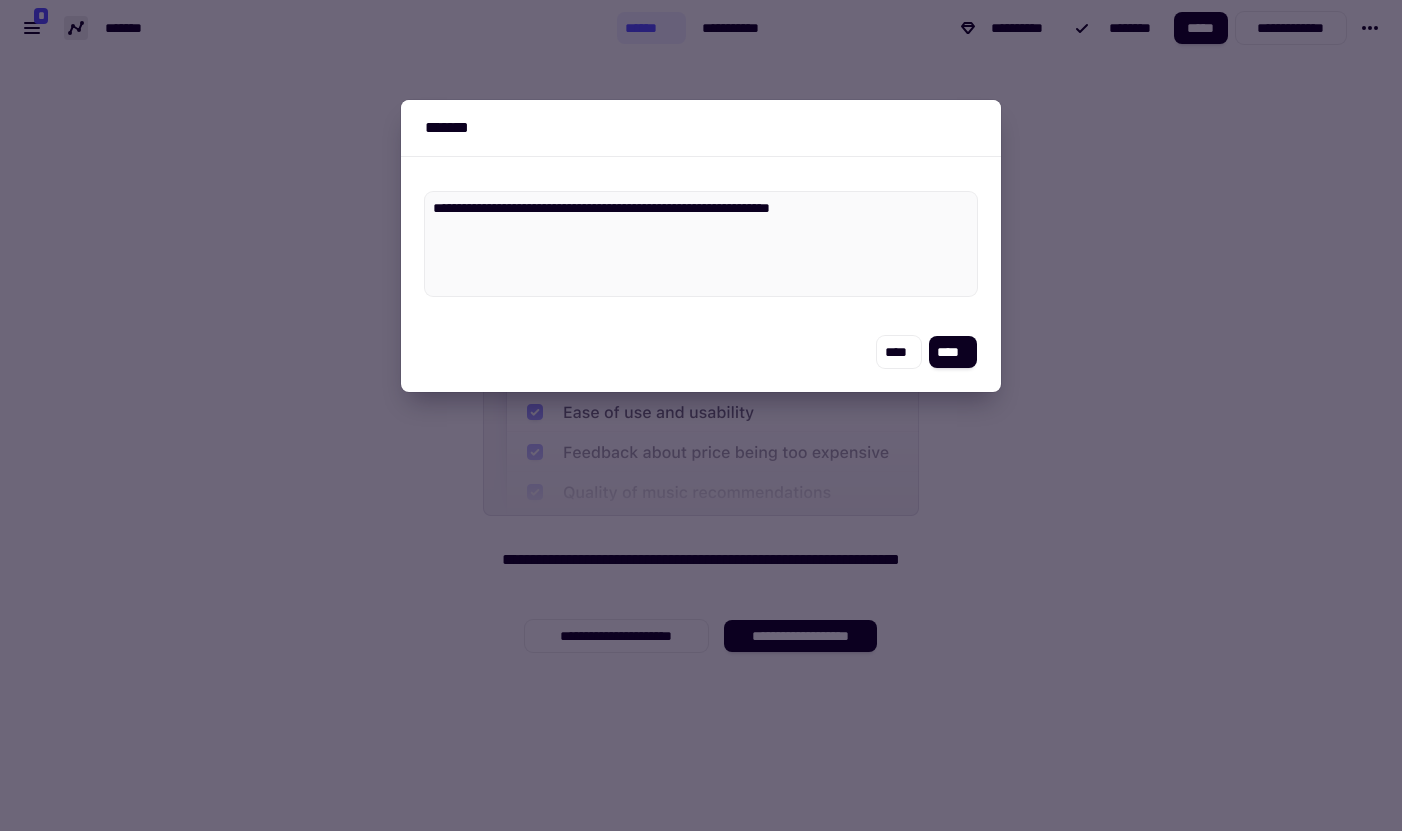 type on "*" 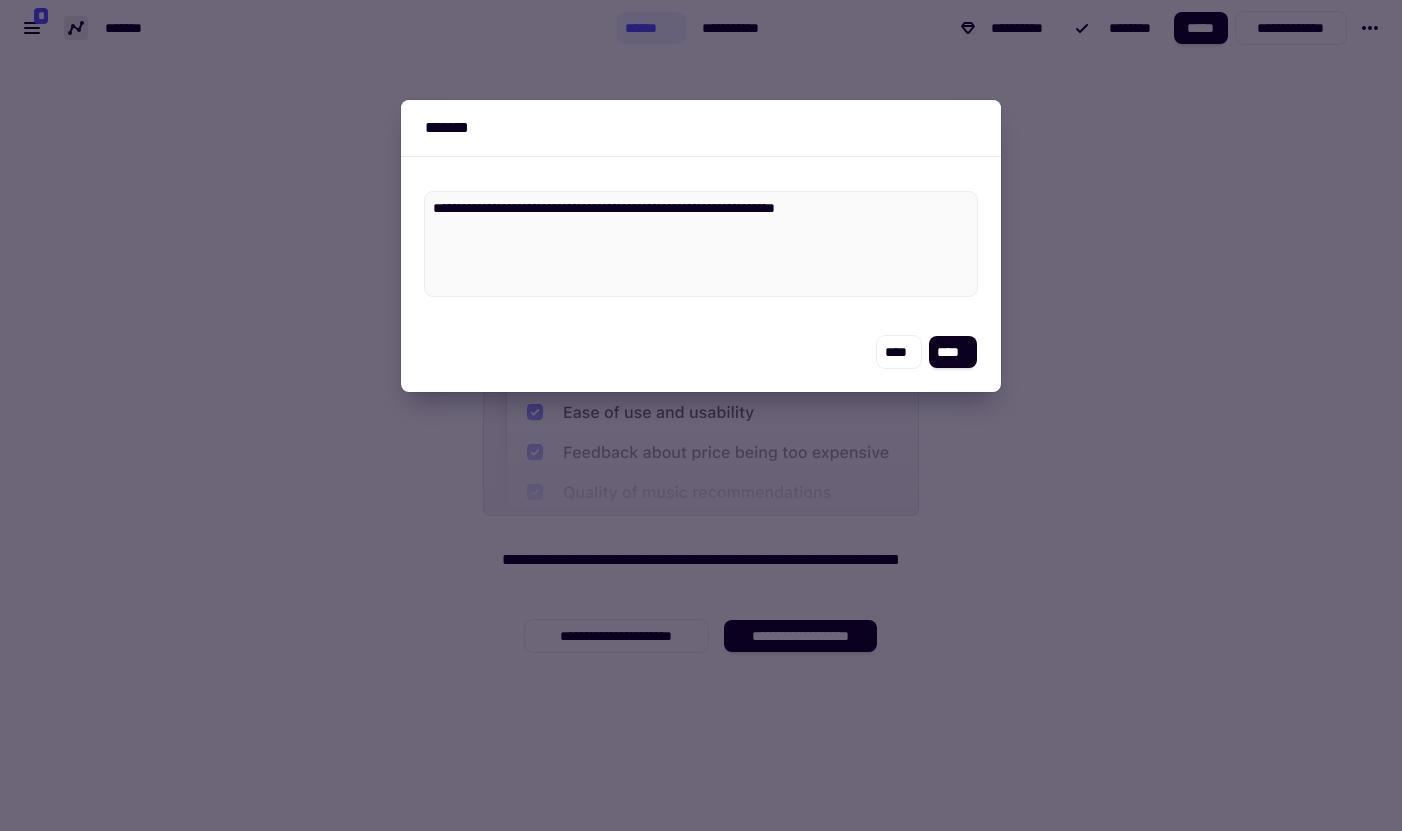 type on "*" 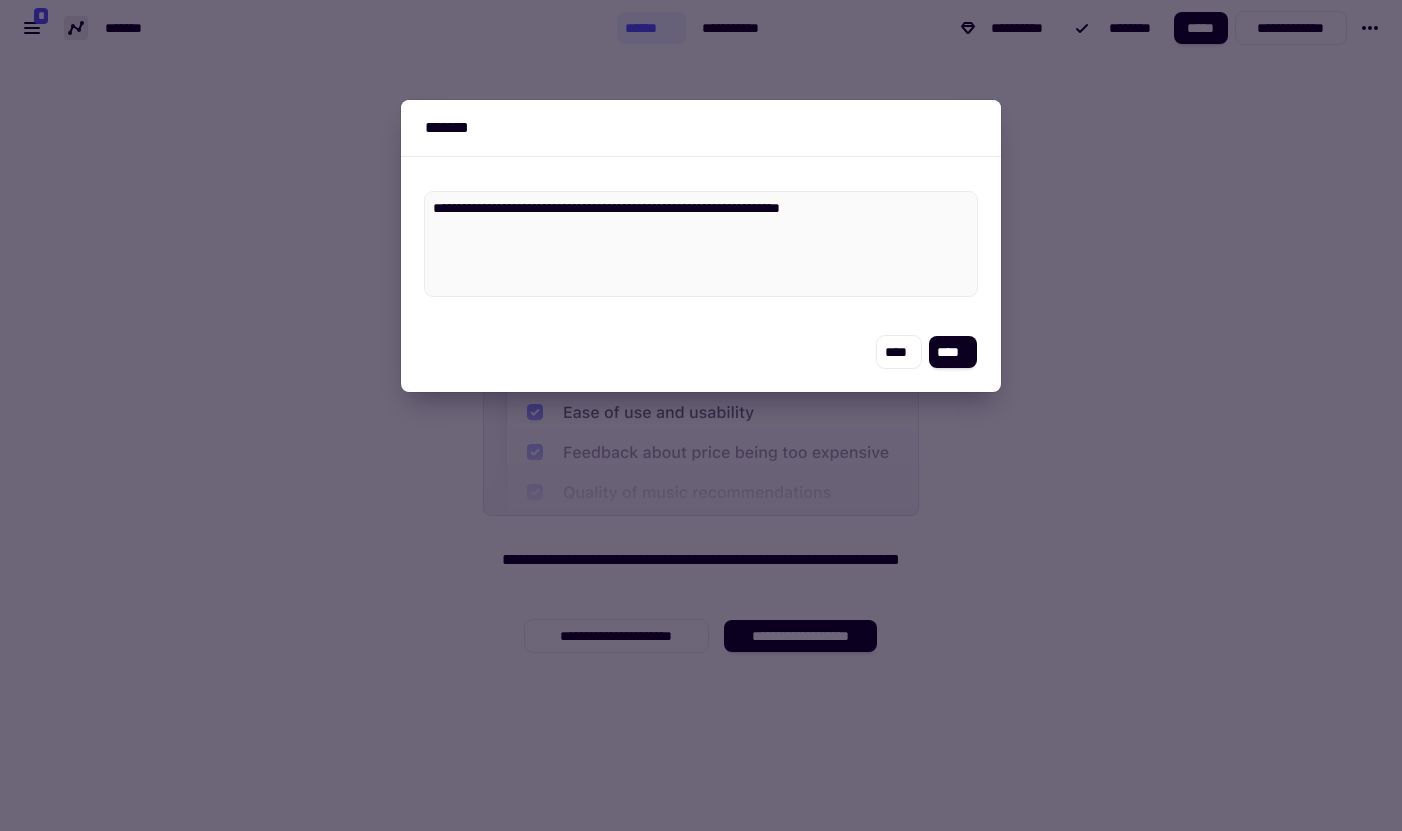 type on "*" 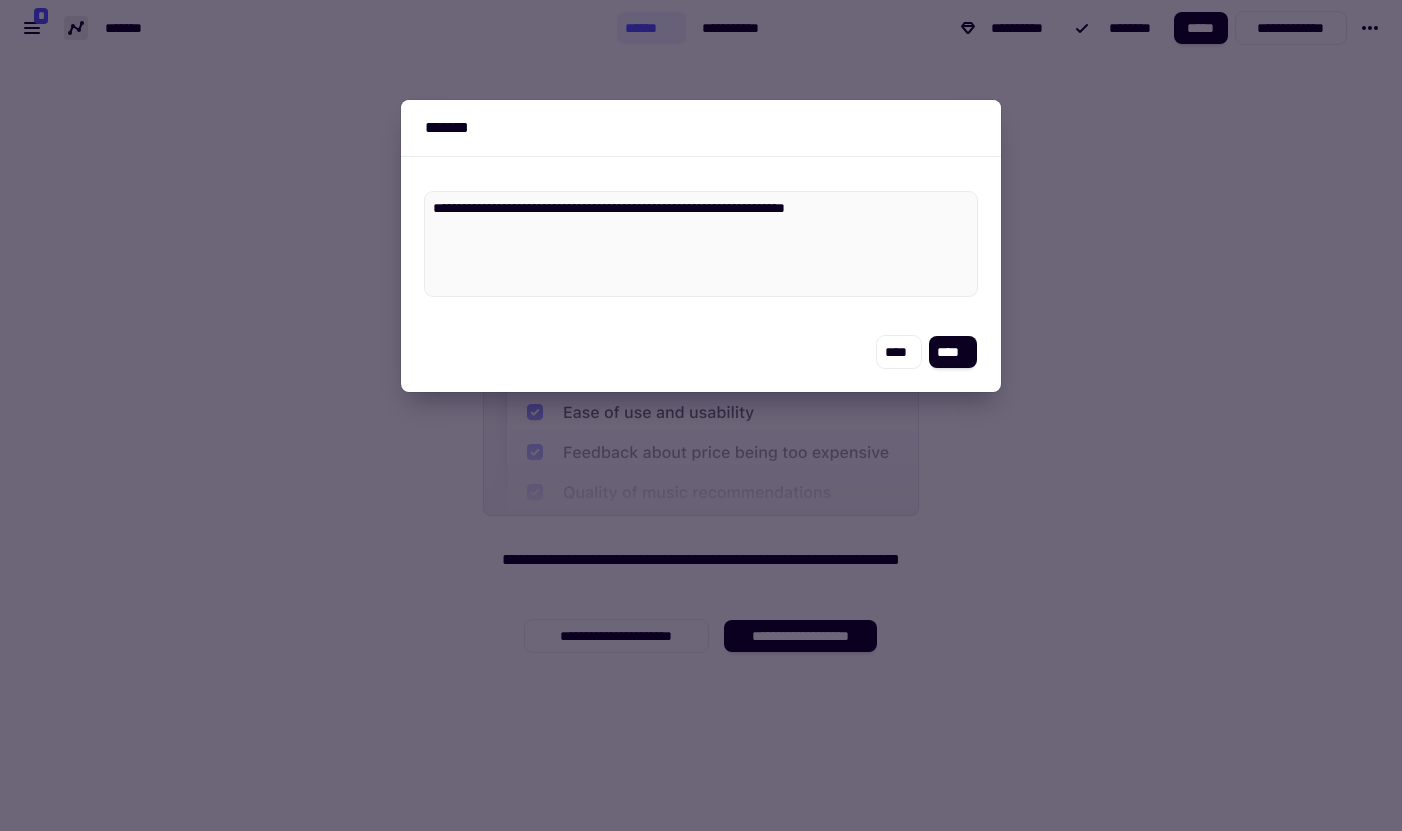 type on "*" 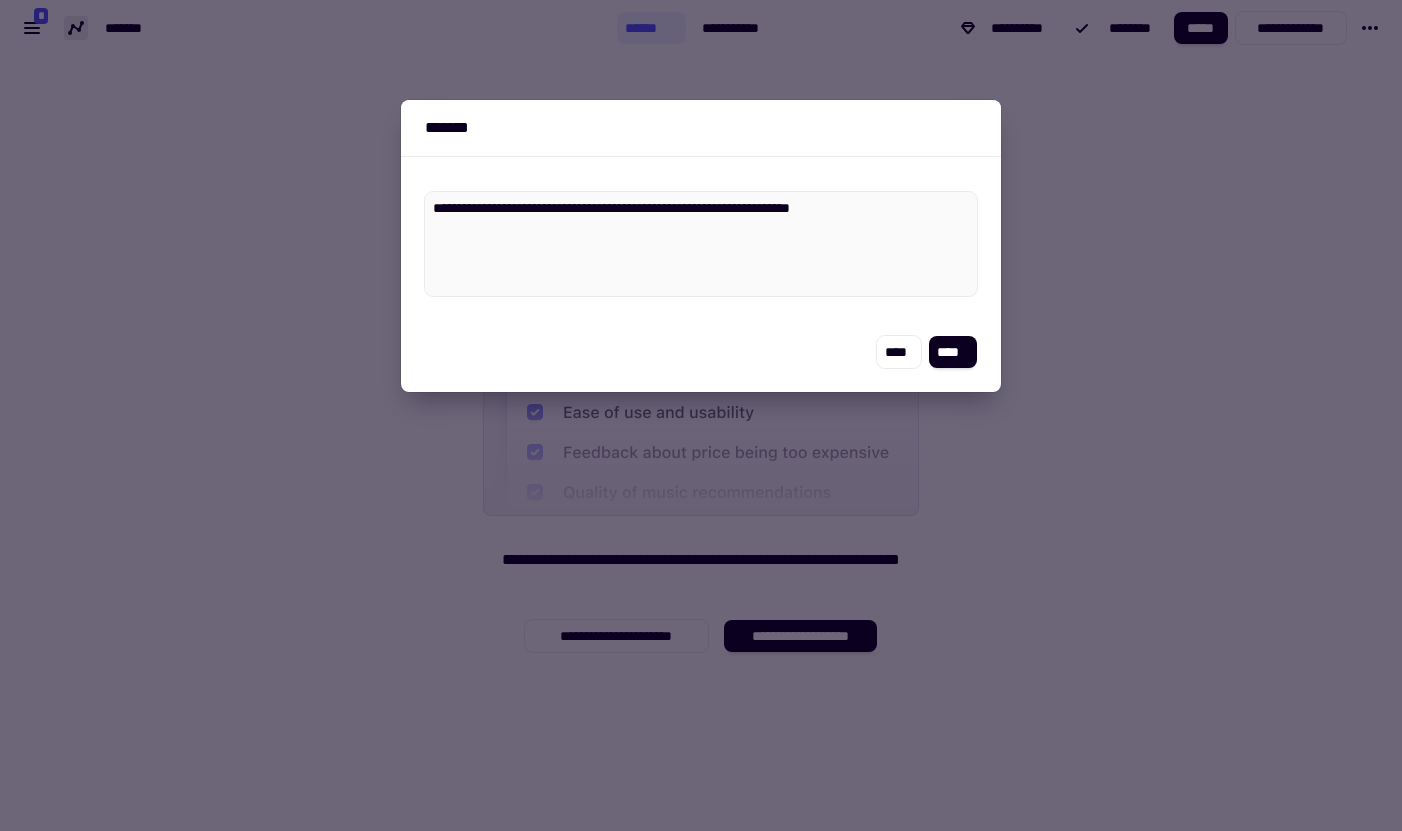 type on "*" 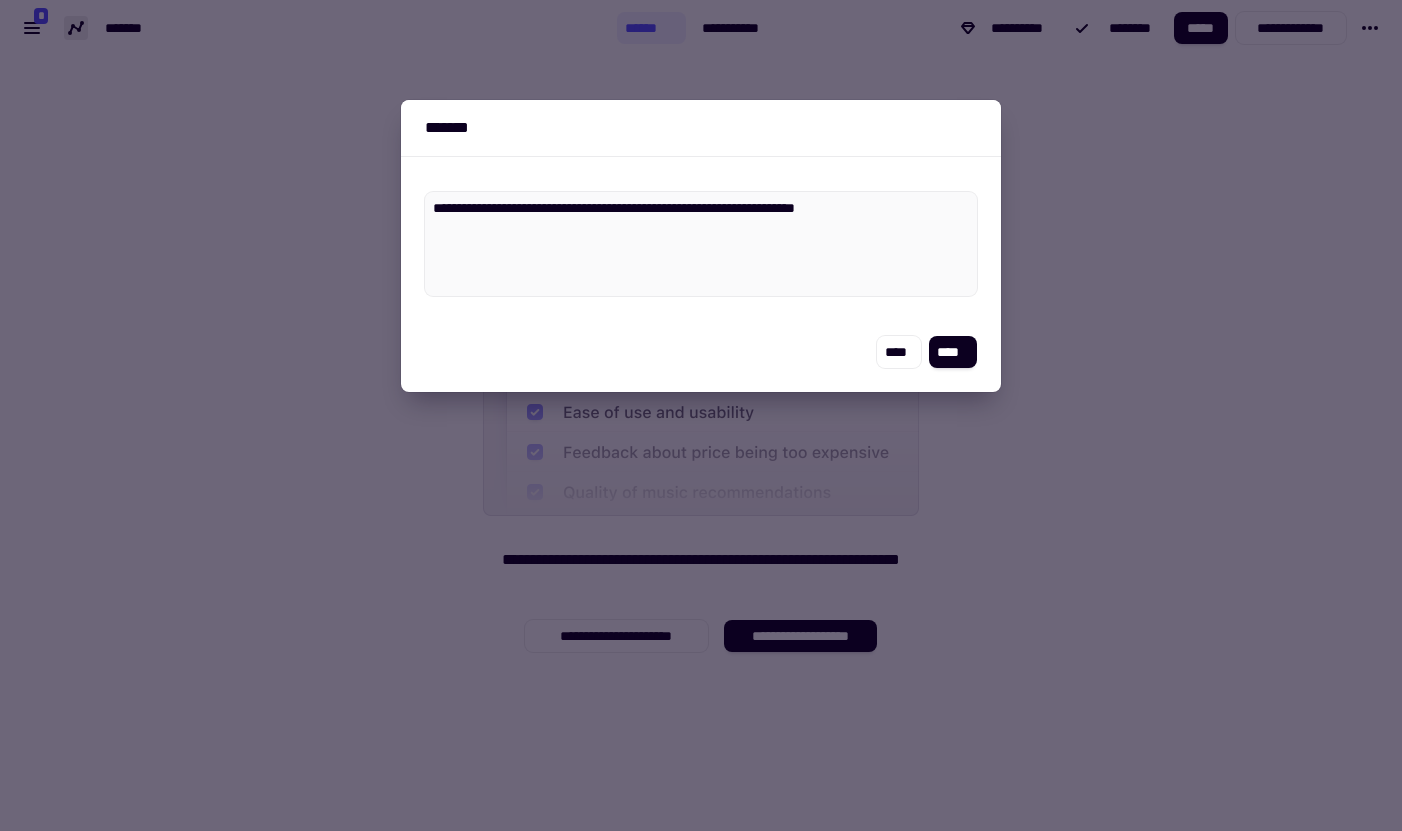 type on "**********" 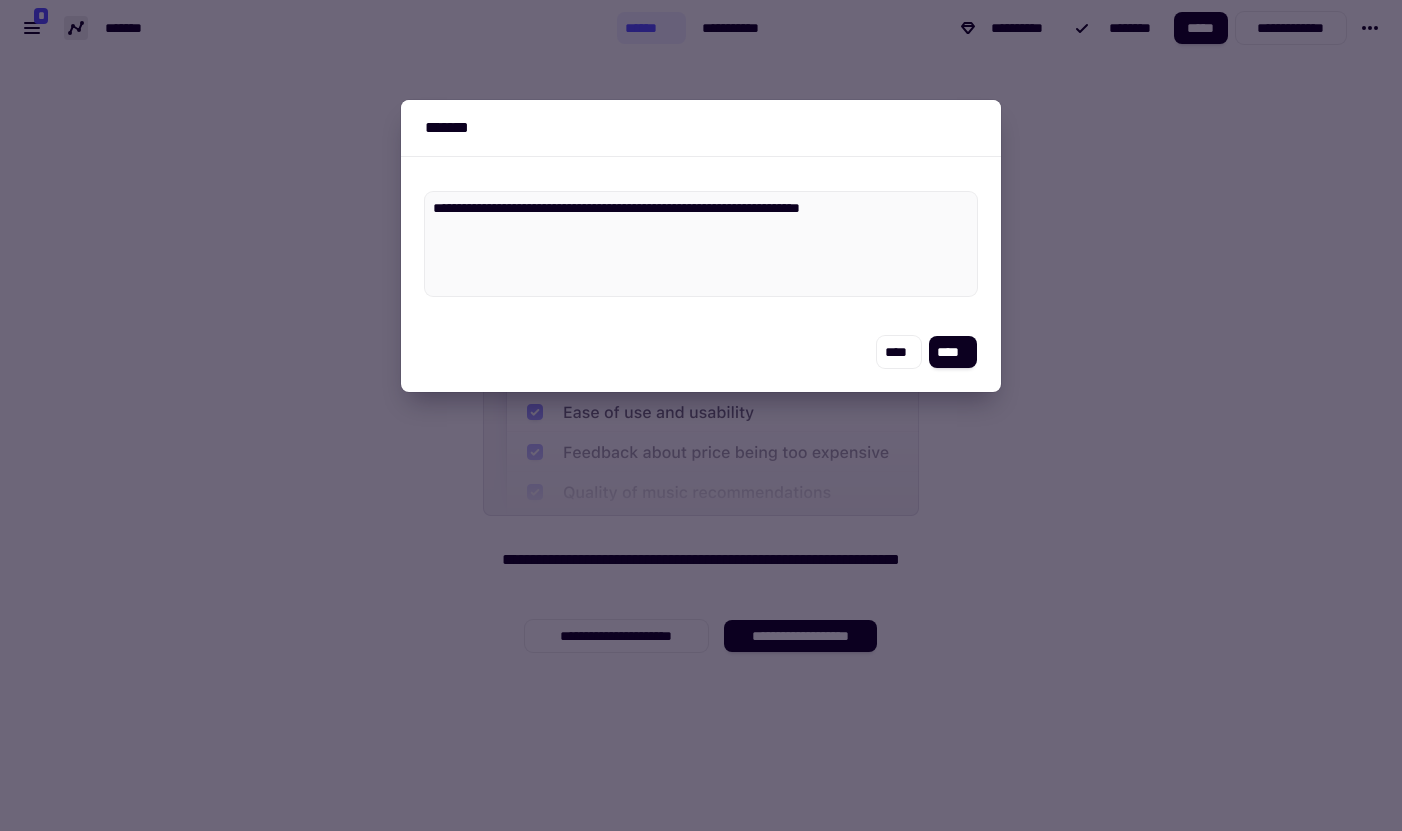 type on "*" 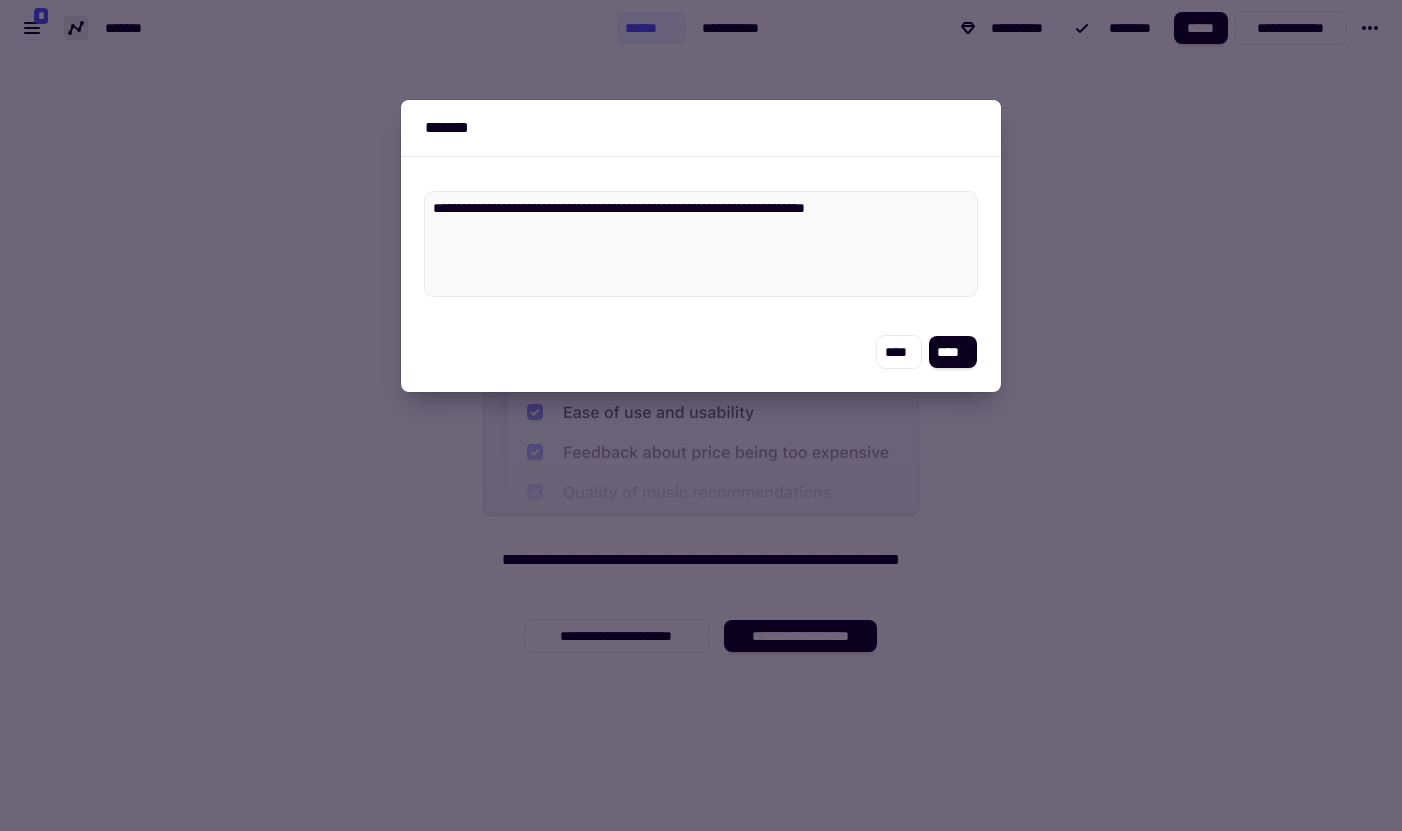type on "*" 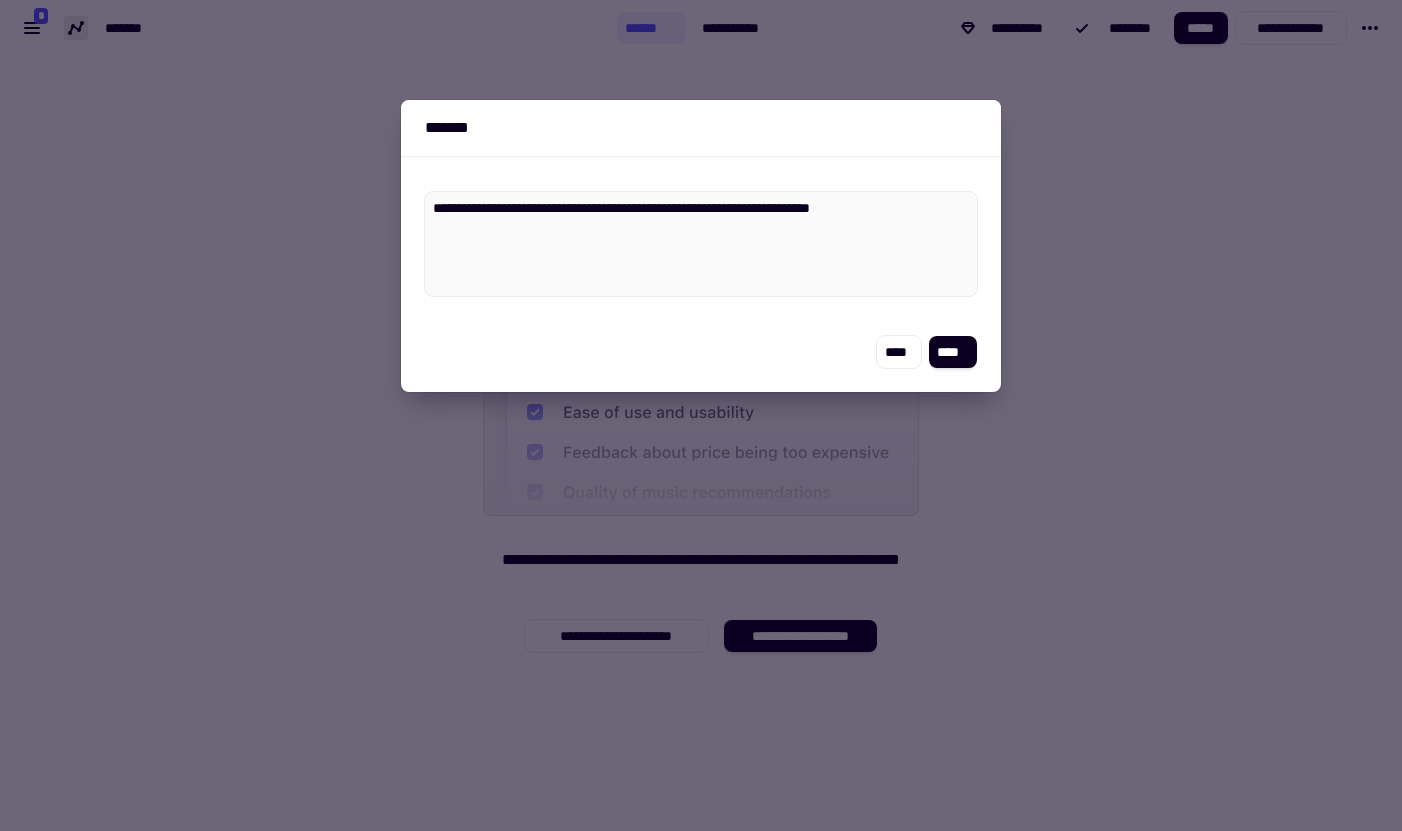 type on "*" 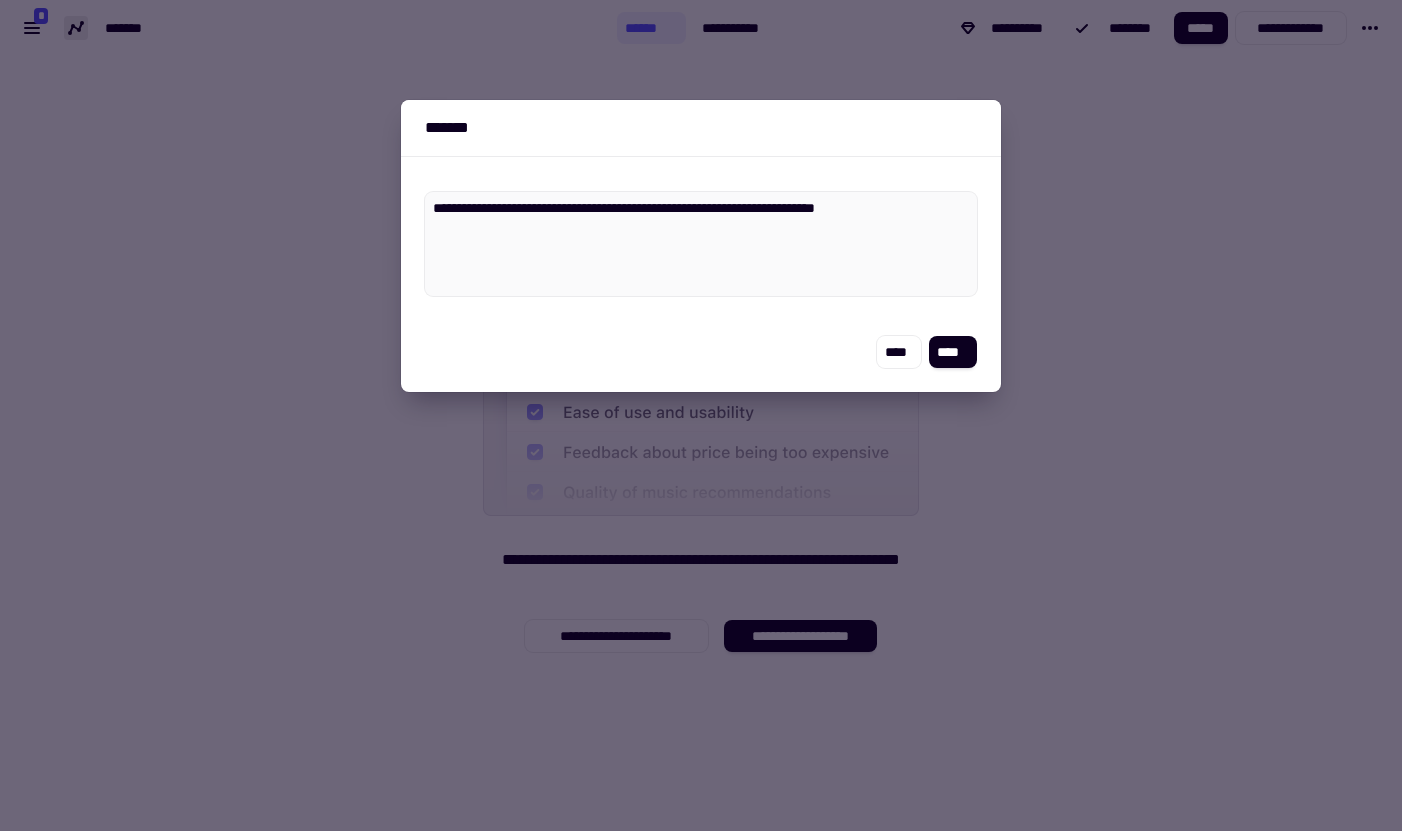 type on "*" 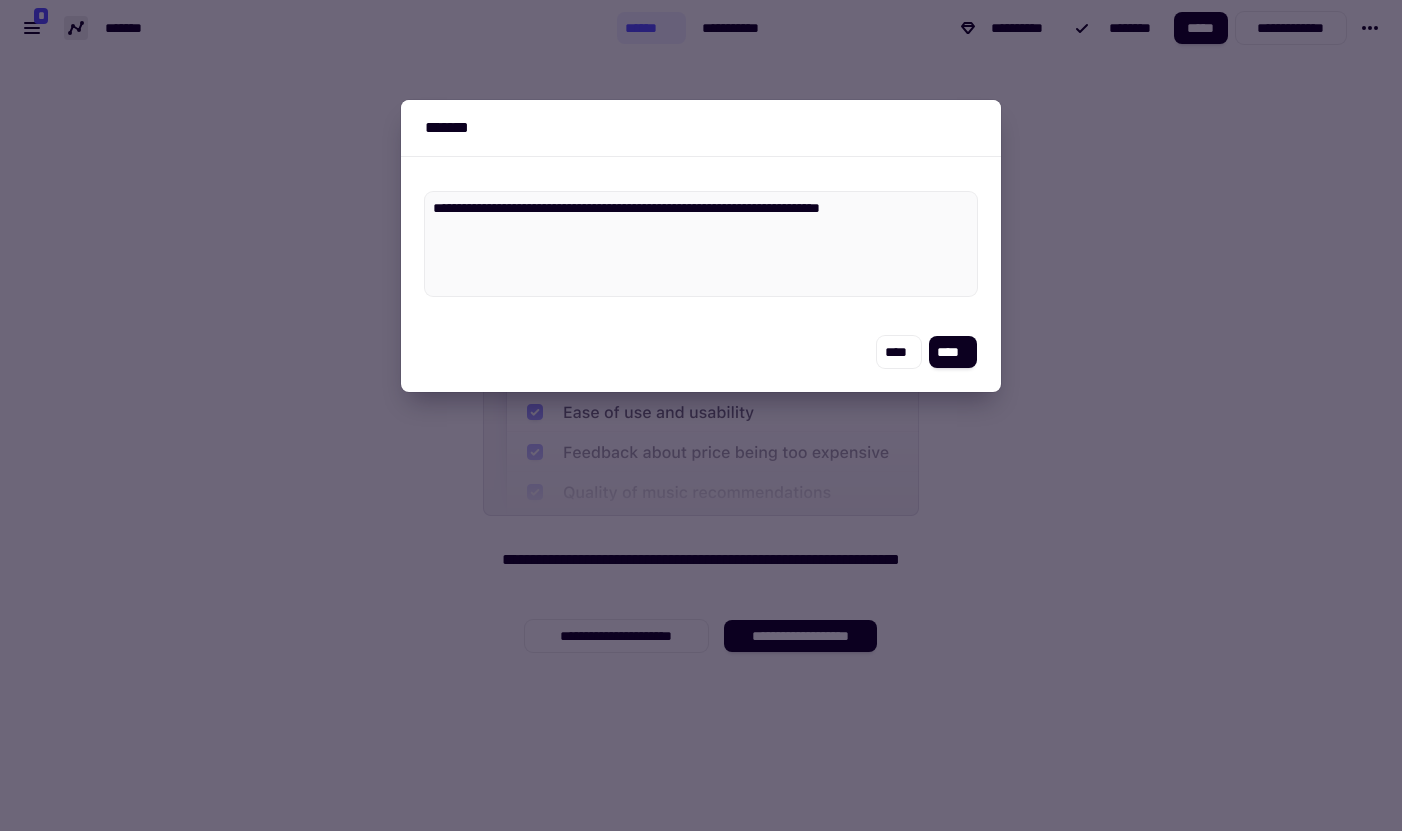 type on "*" 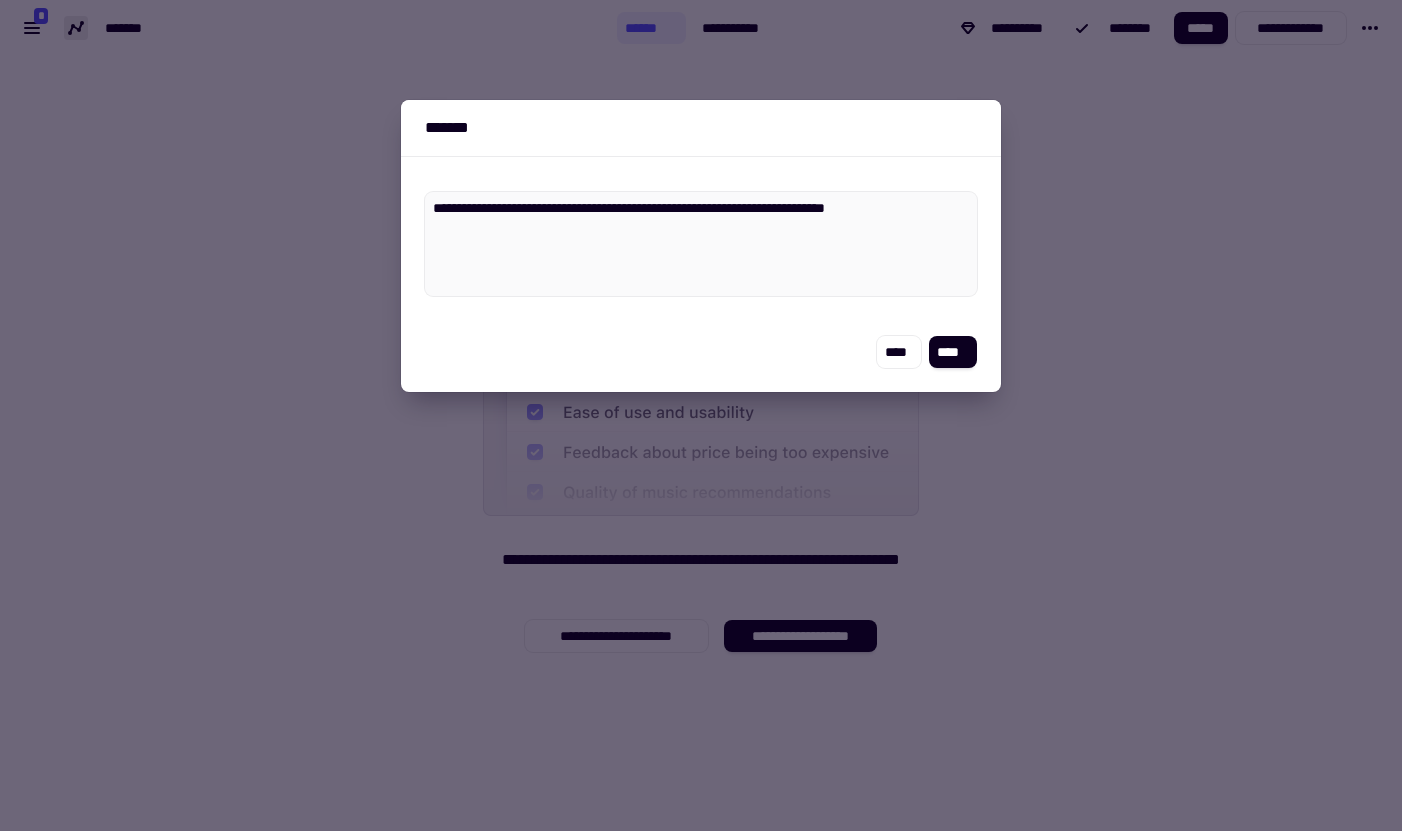 type on "*" 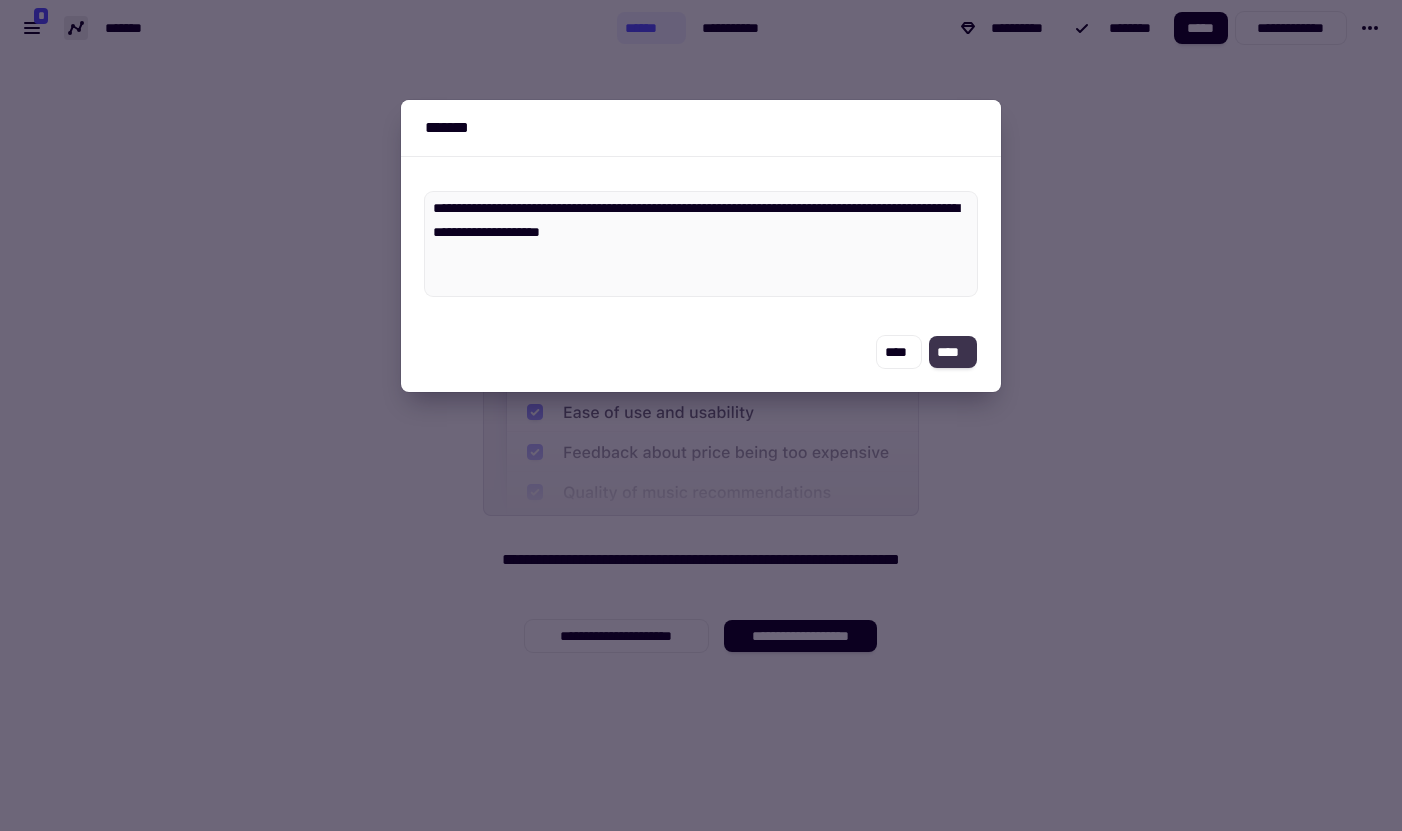 click on "****" 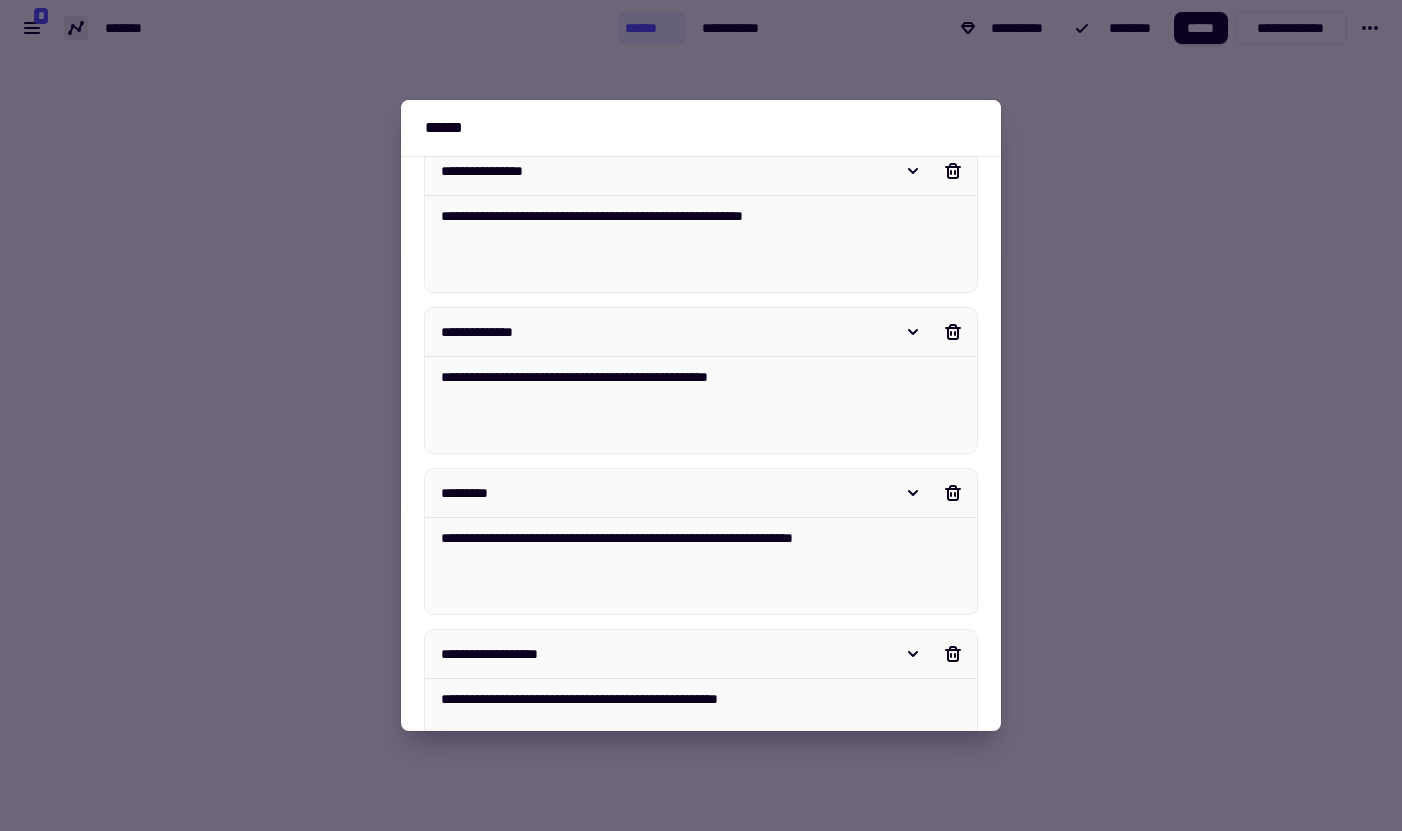 scroll, scrollTop: 366, scrollLeft: 0, axis: vertical 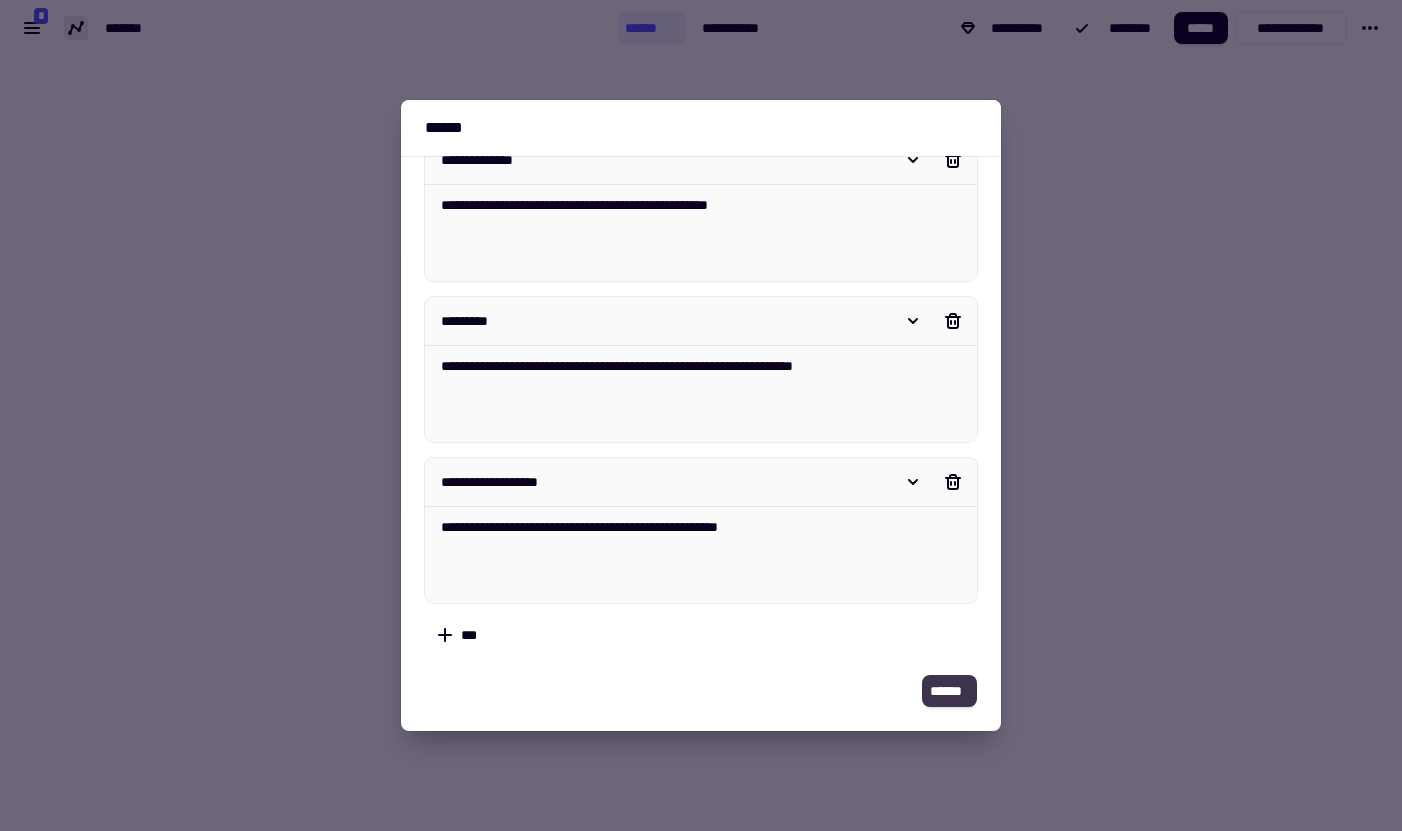 click on "******" 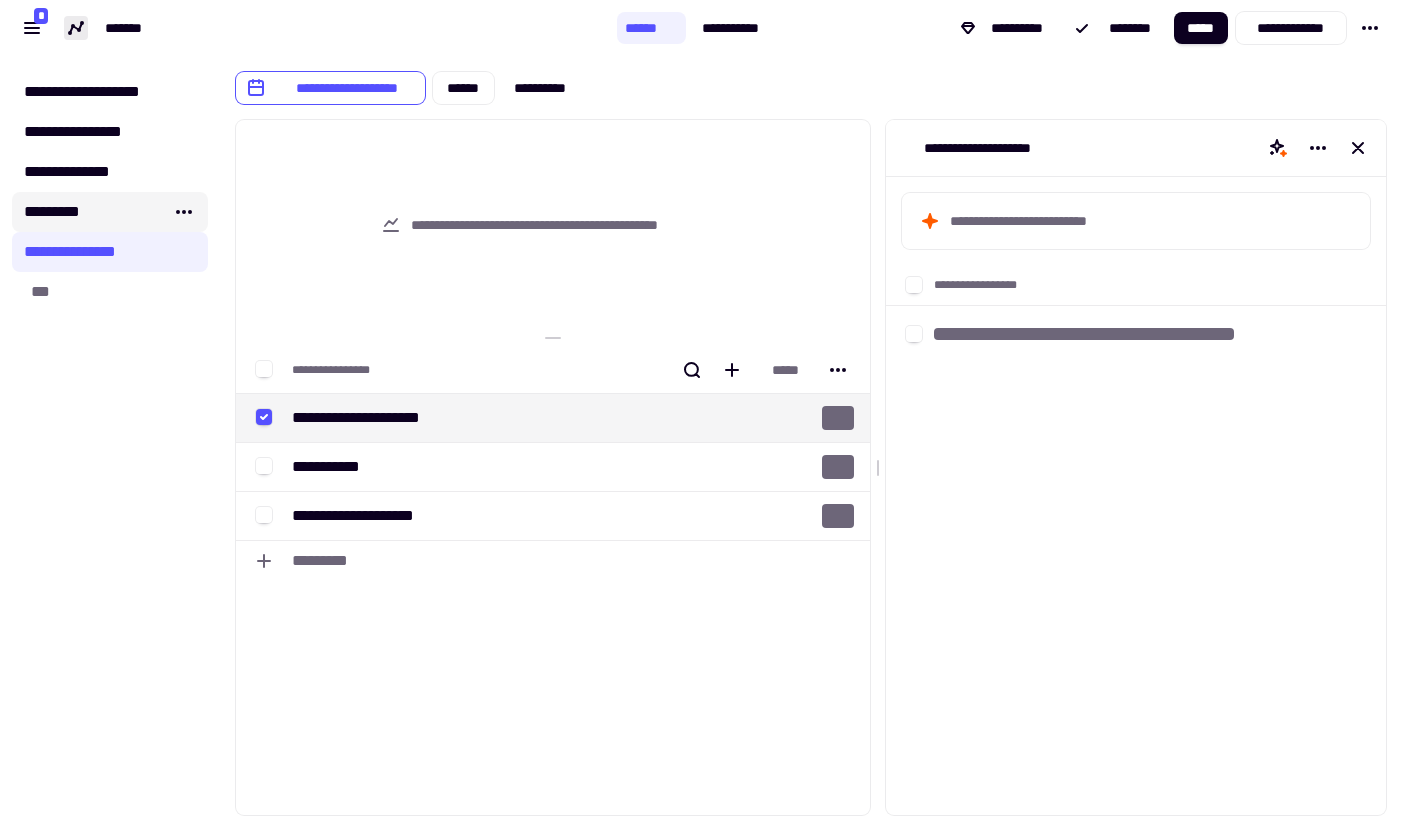 click on "*********" 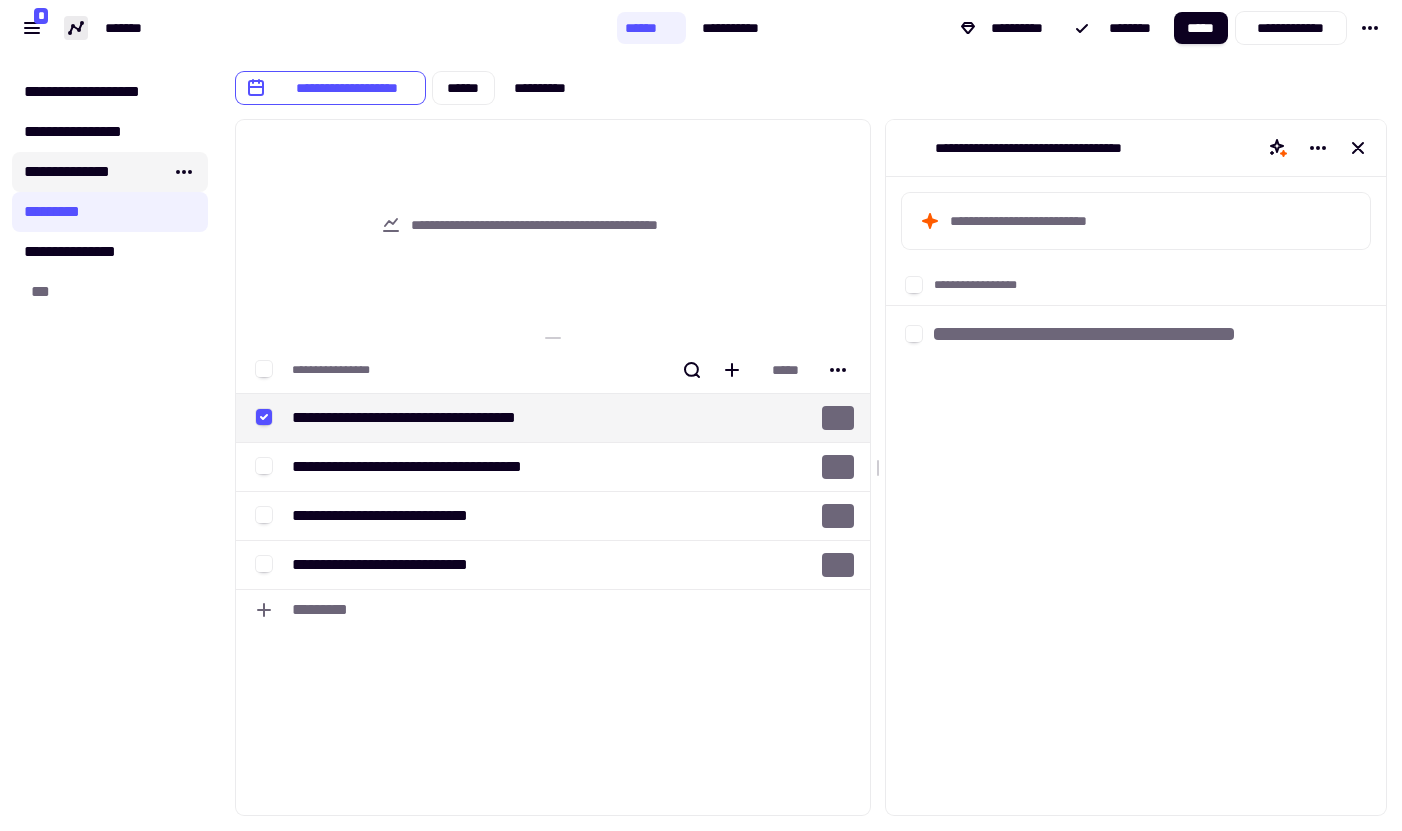 click on "**********" 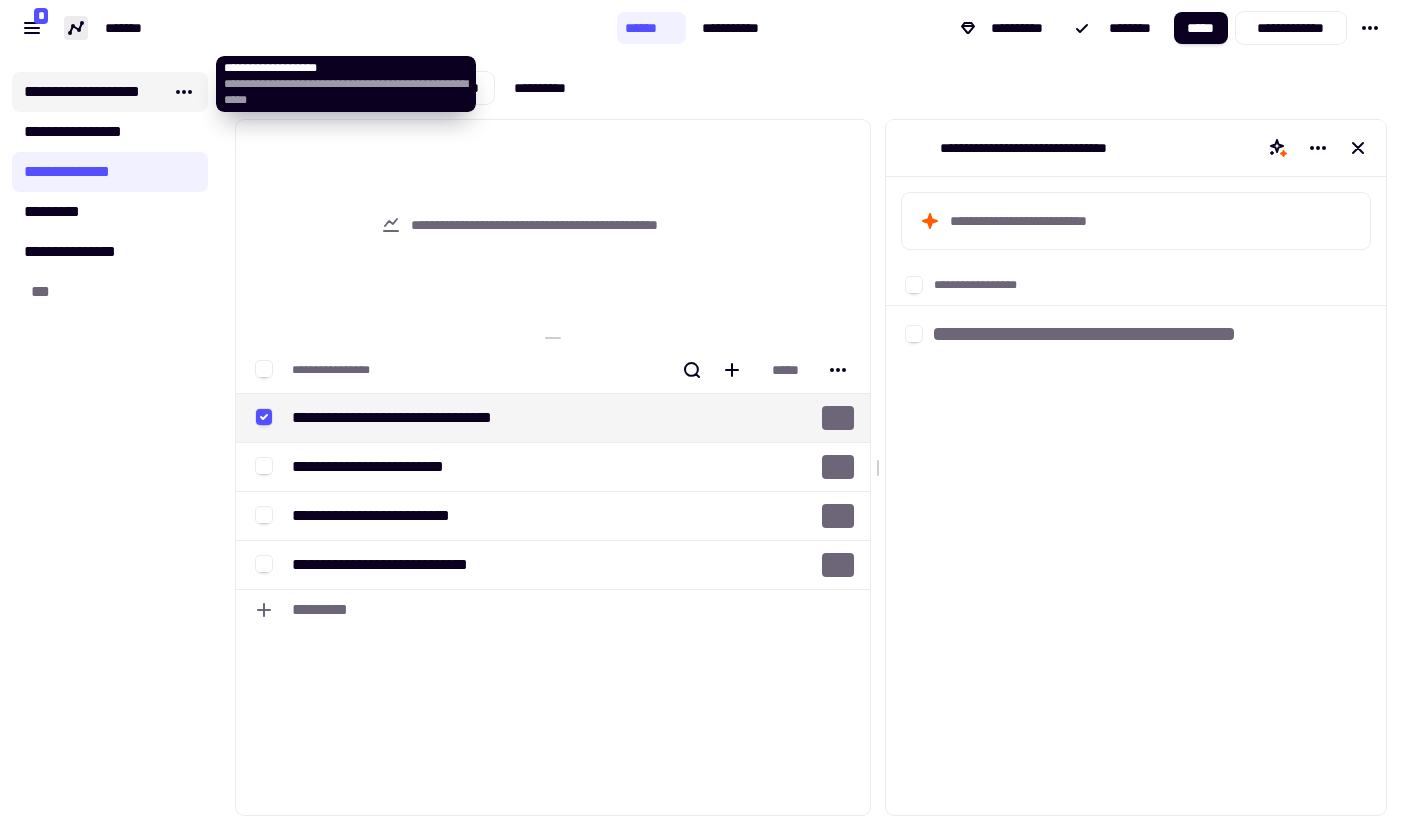 click on "**********" 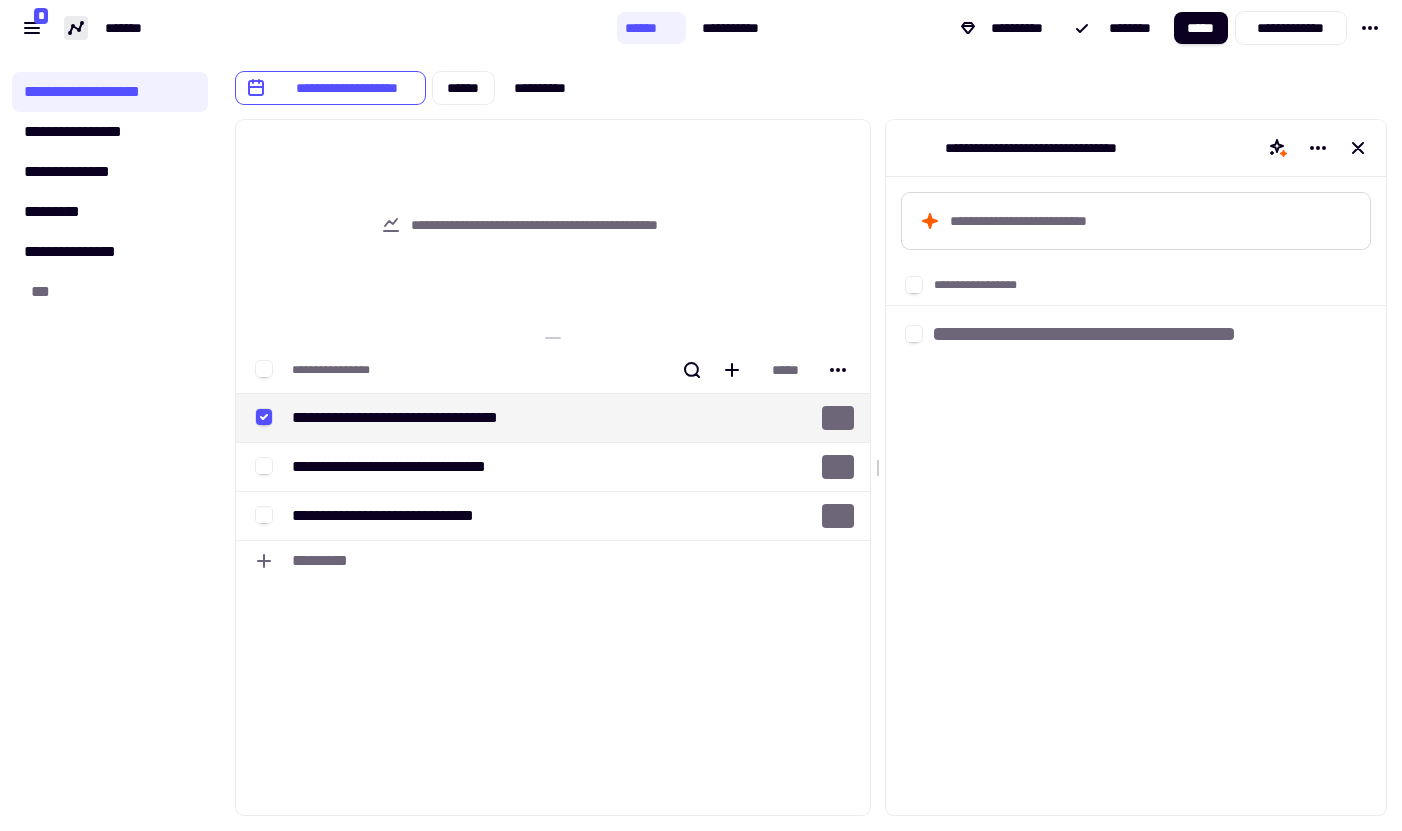click on "**********" at bounding box center [1136, 221] 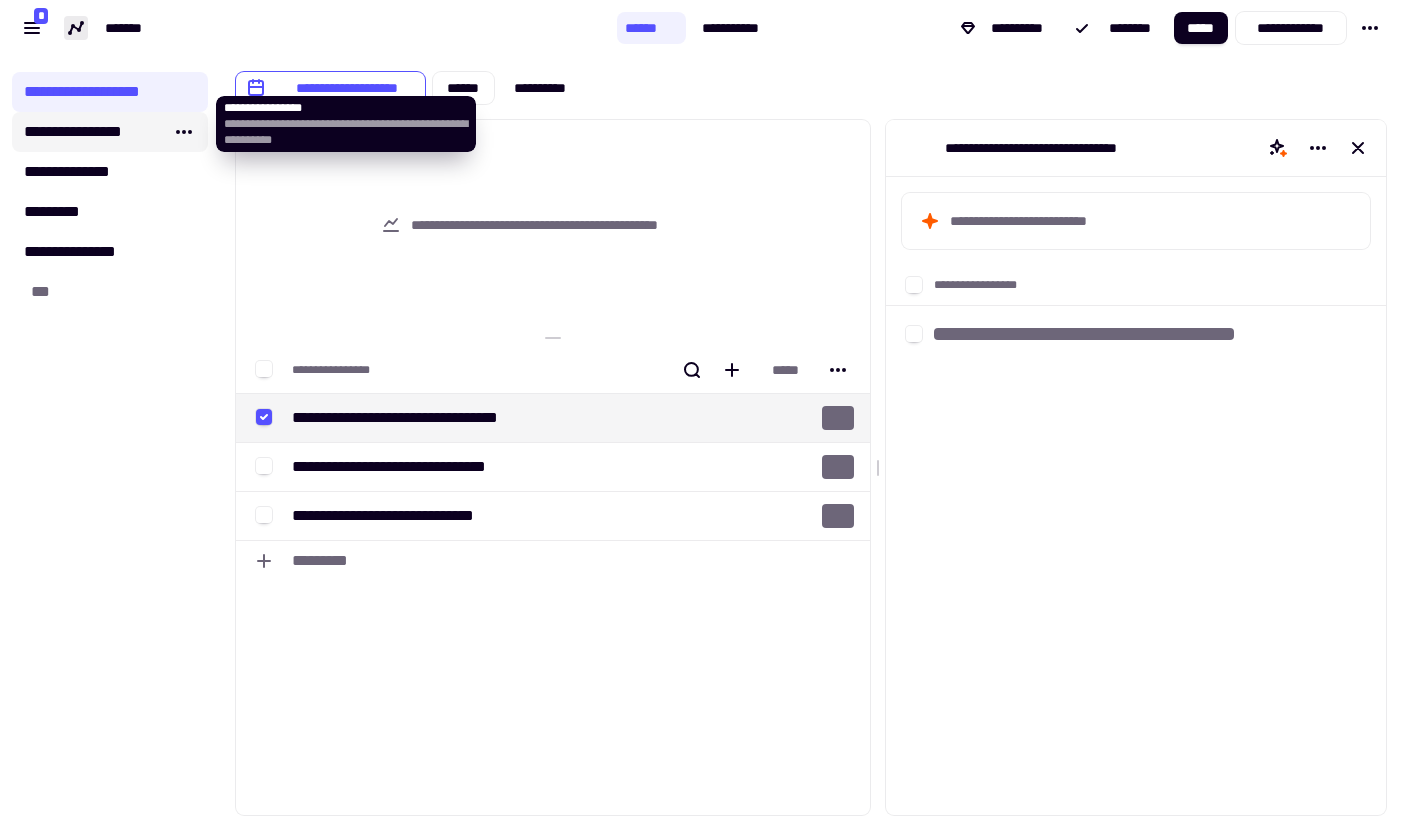 click on "**********" 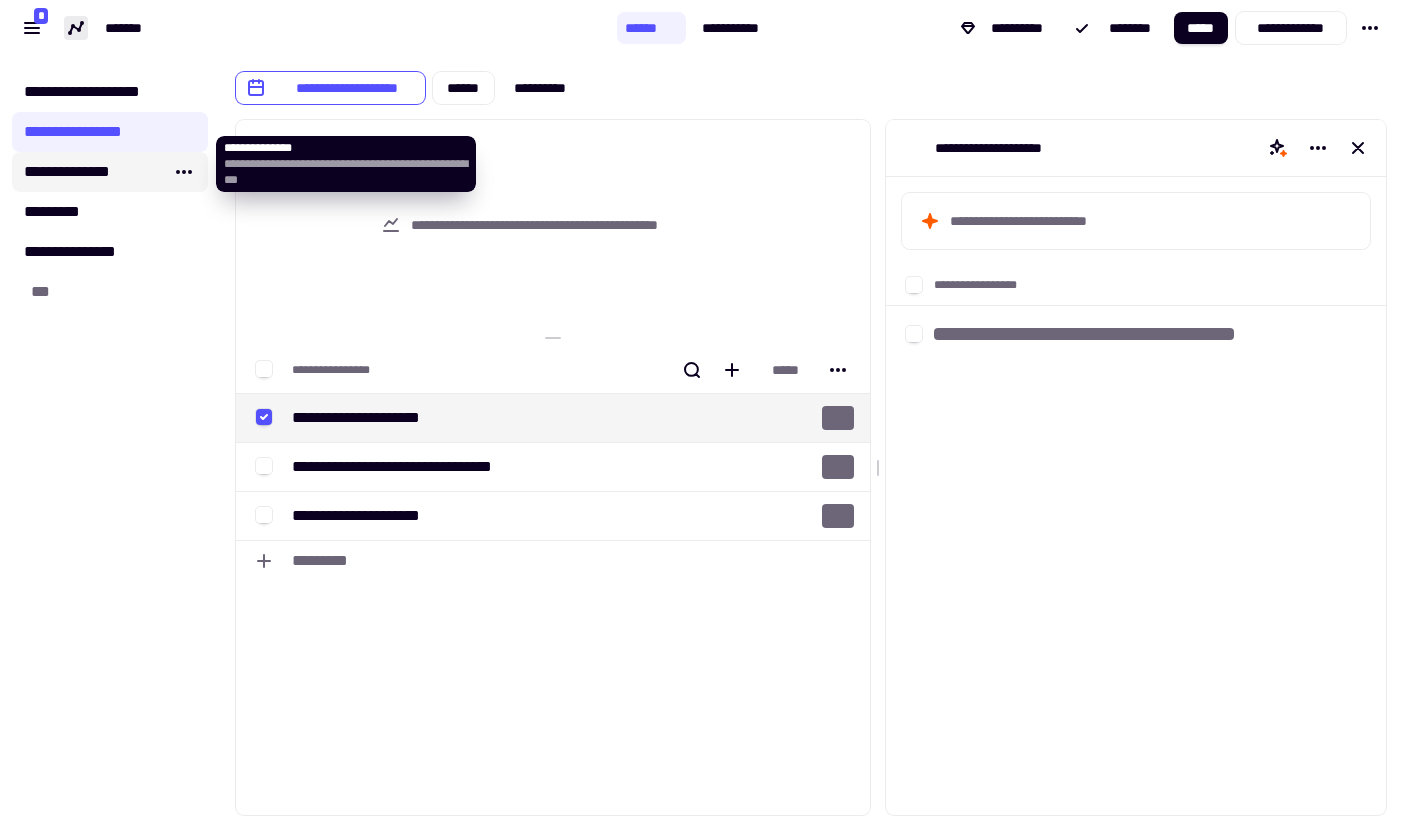 click on "**********" 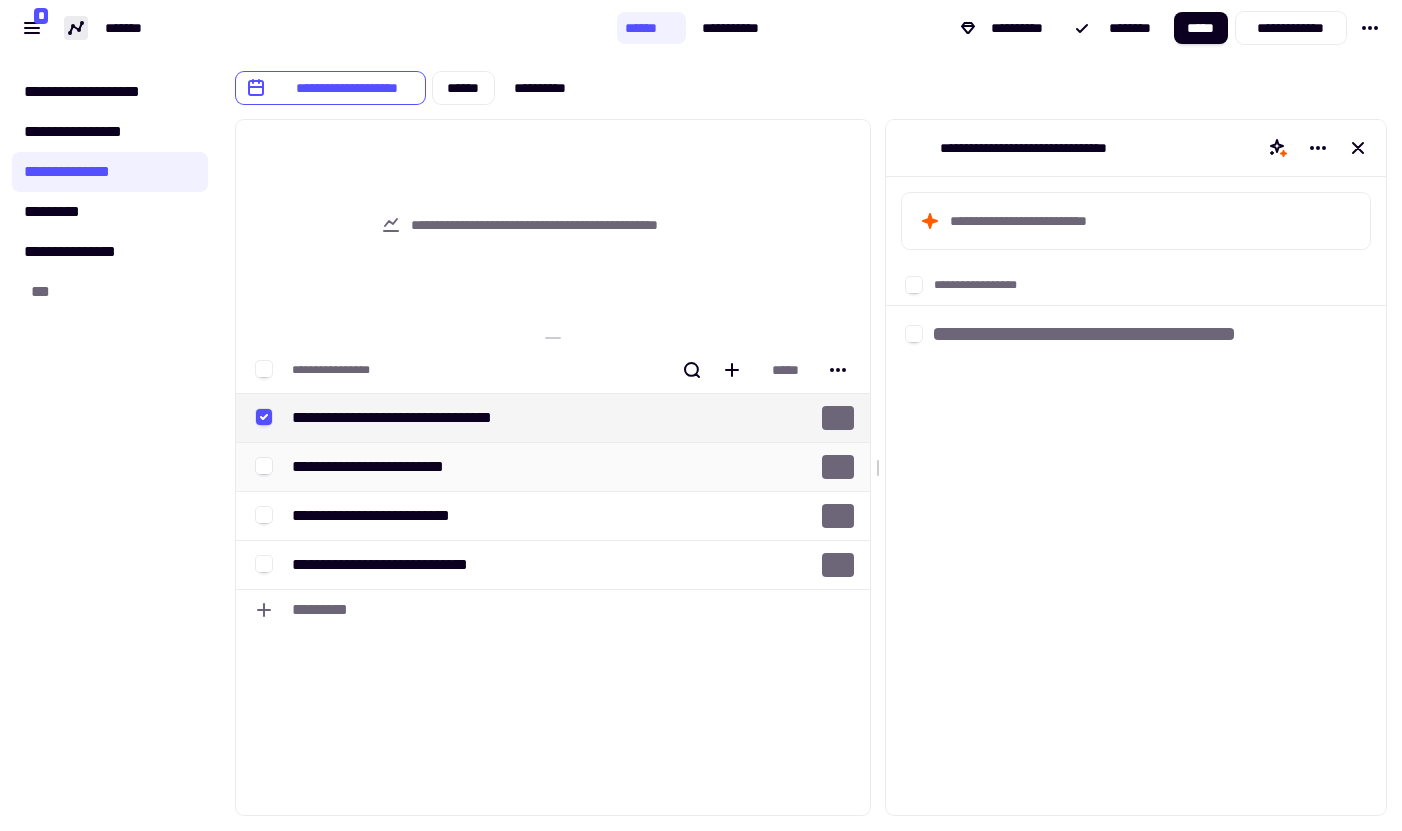 click on "**********" at bounding box center [386, 467] 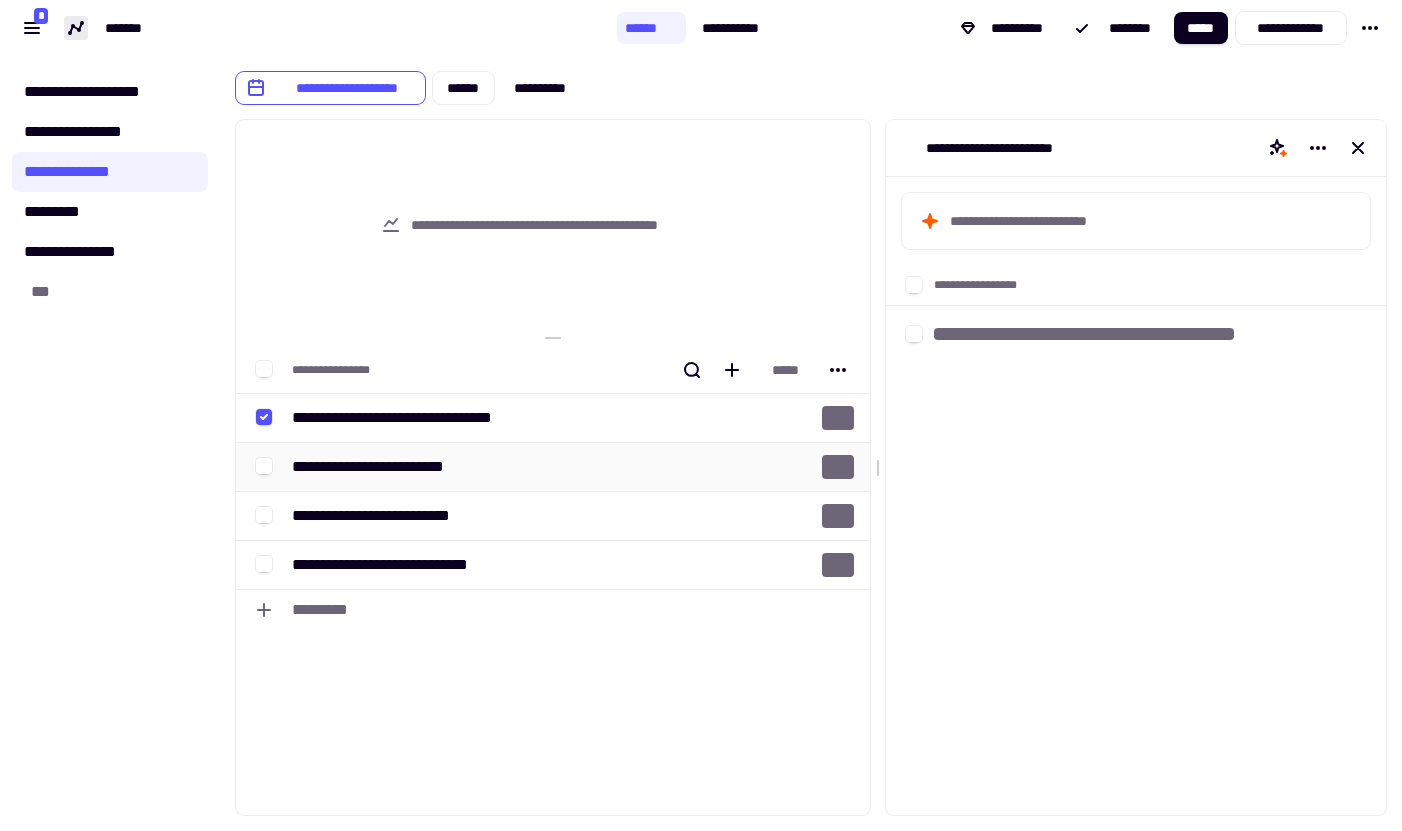 click at bounding box center (266, 467) 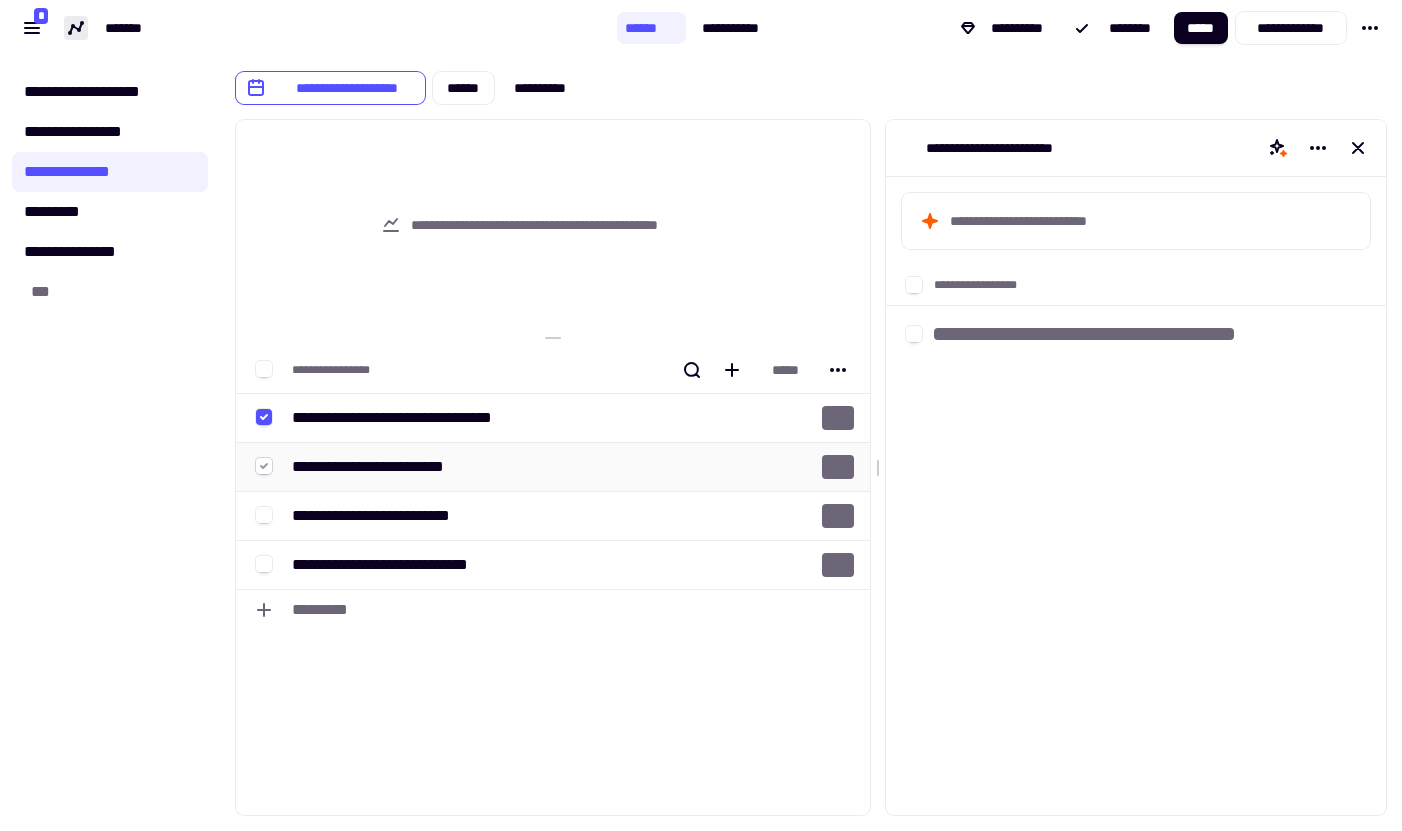 click 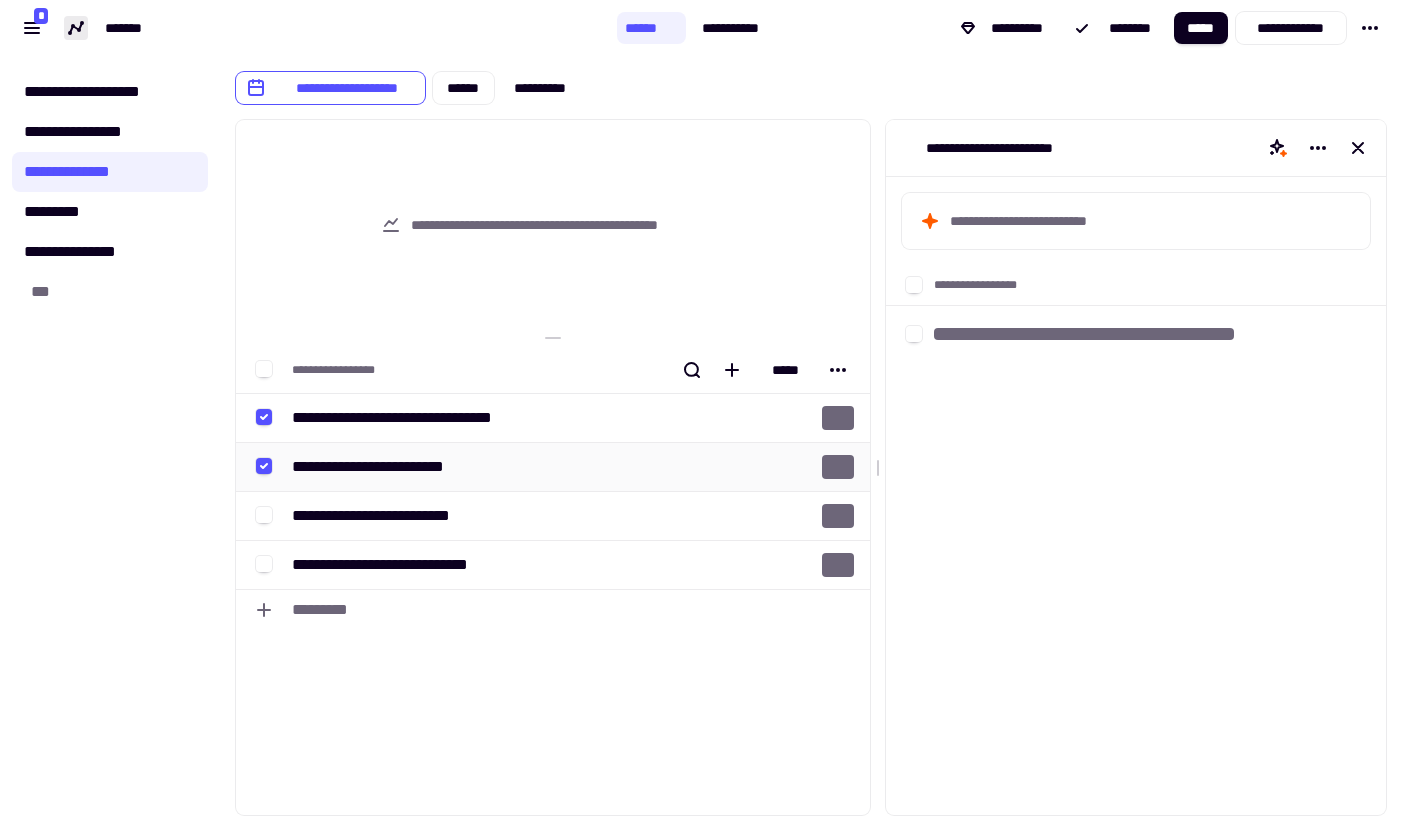 click 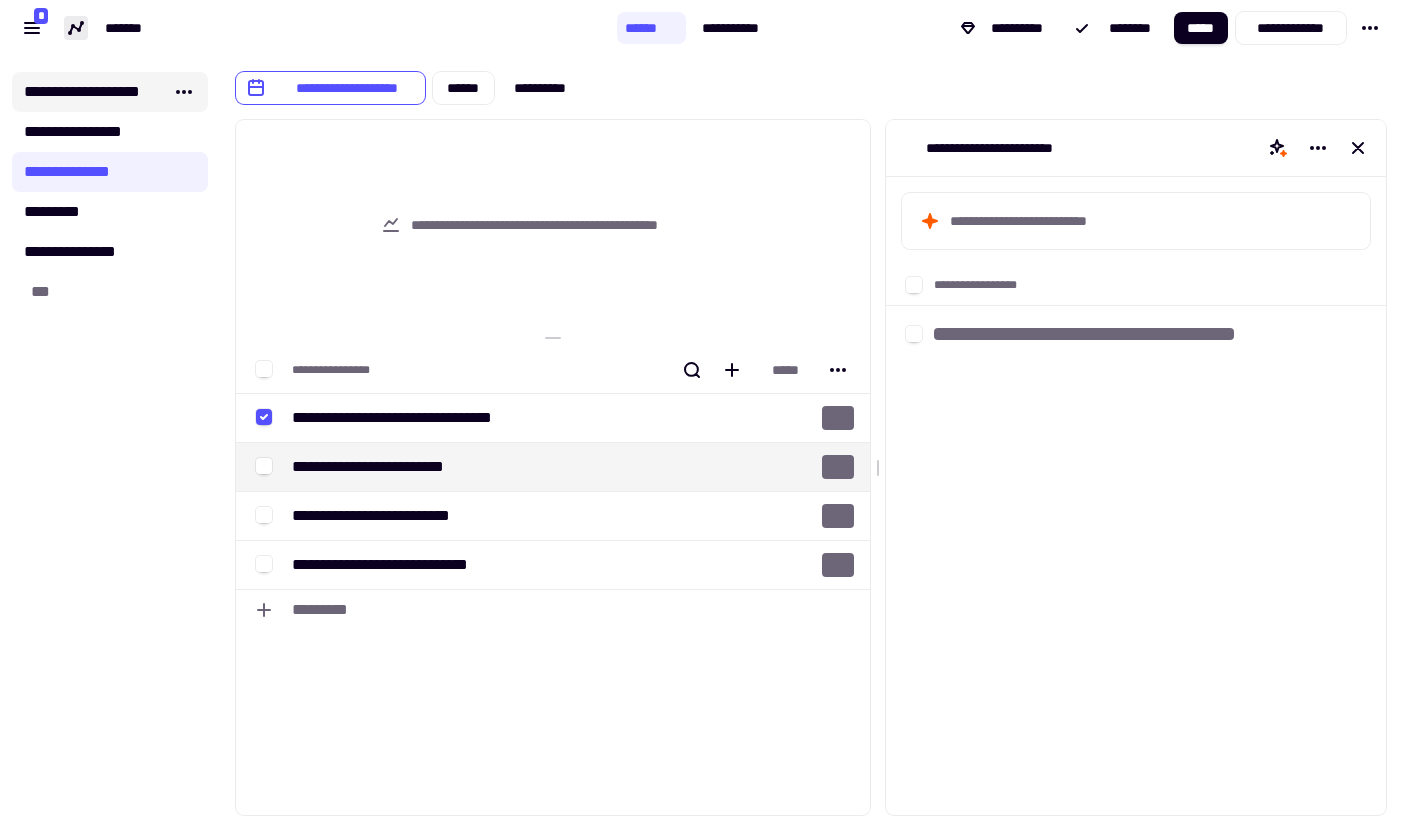 click on "**********" 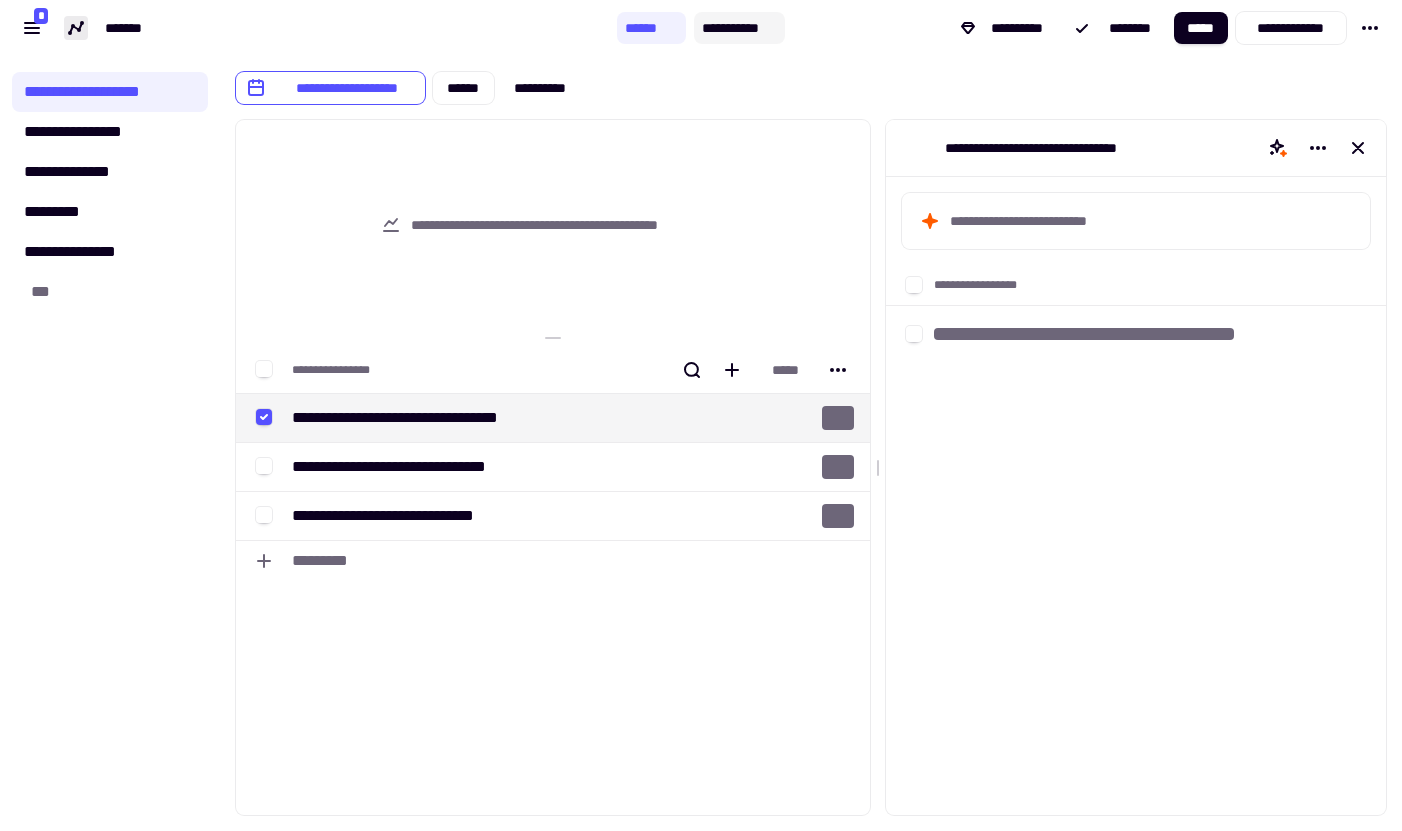 click on "**********" 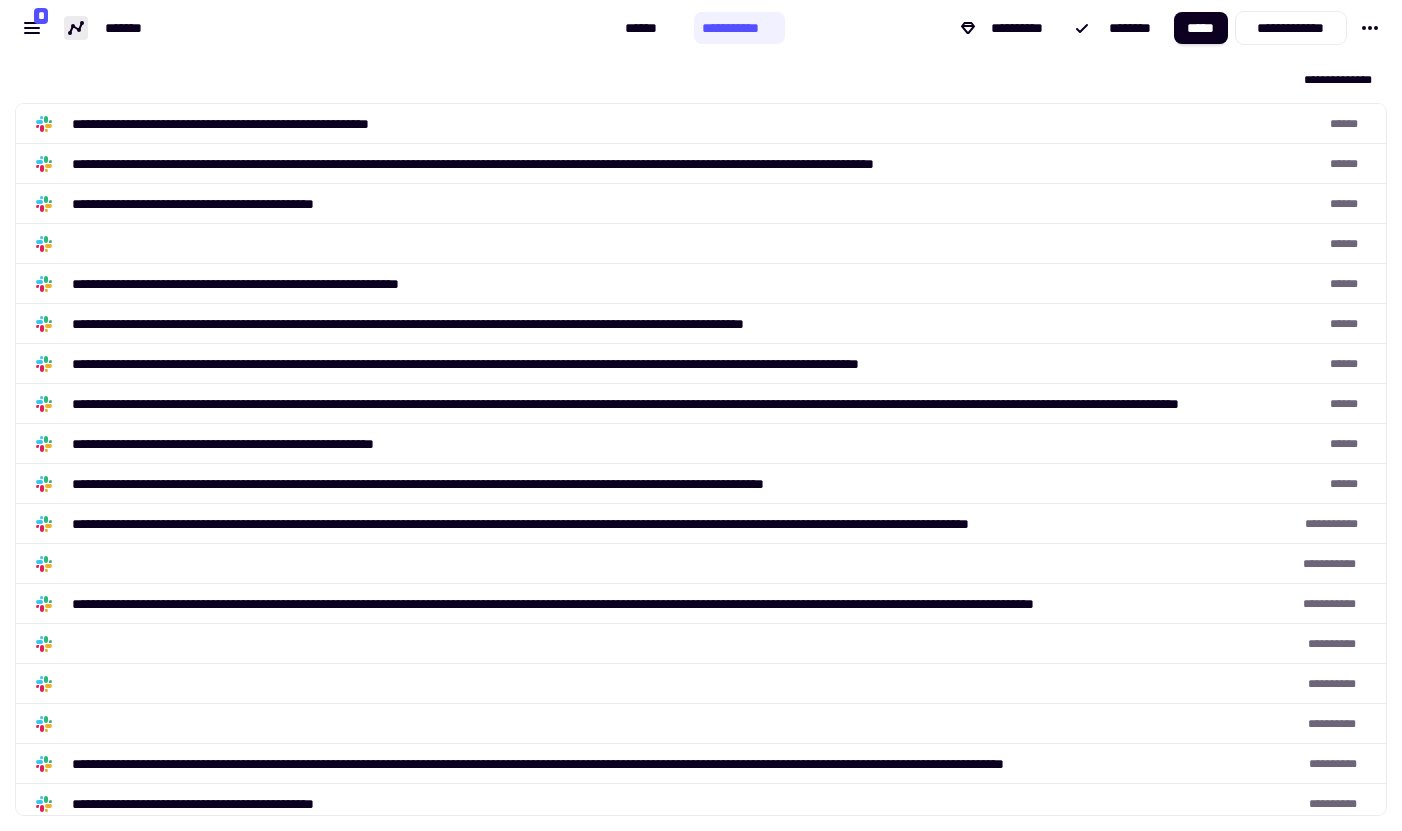 scroll, scrollTop: 1, scrollLeft: 1, axis: both 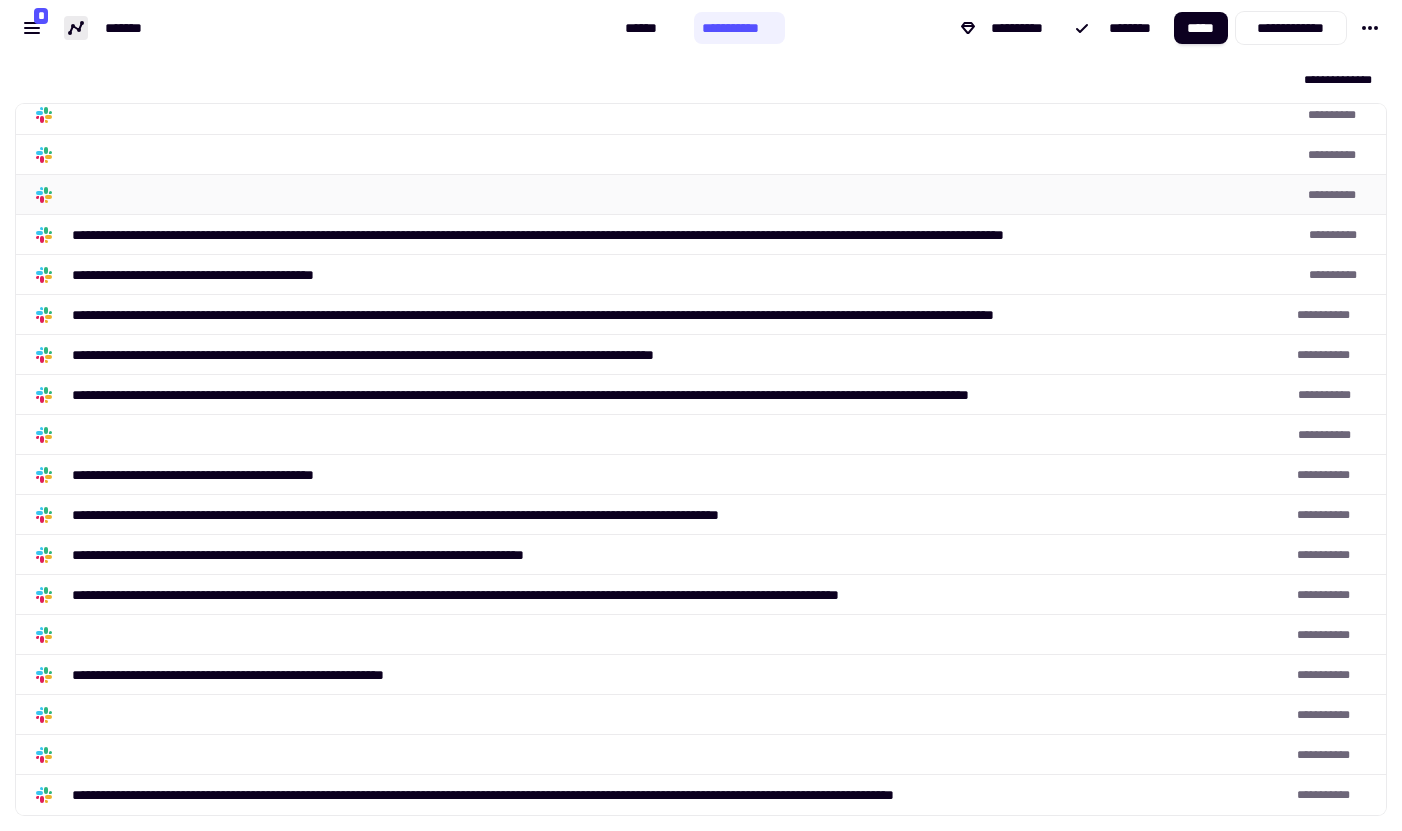 click on "**********" 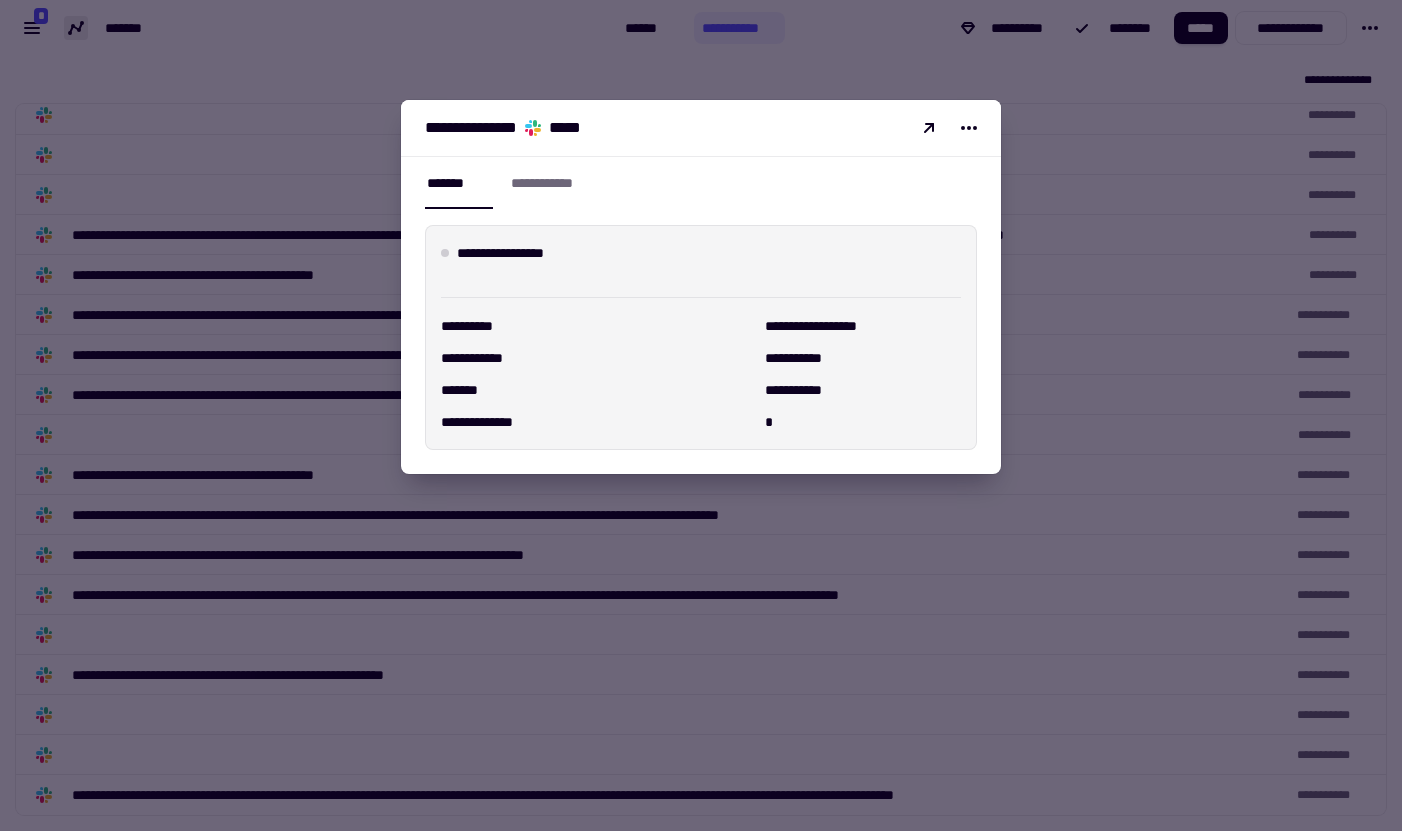 click at bounding box center (701, 415) 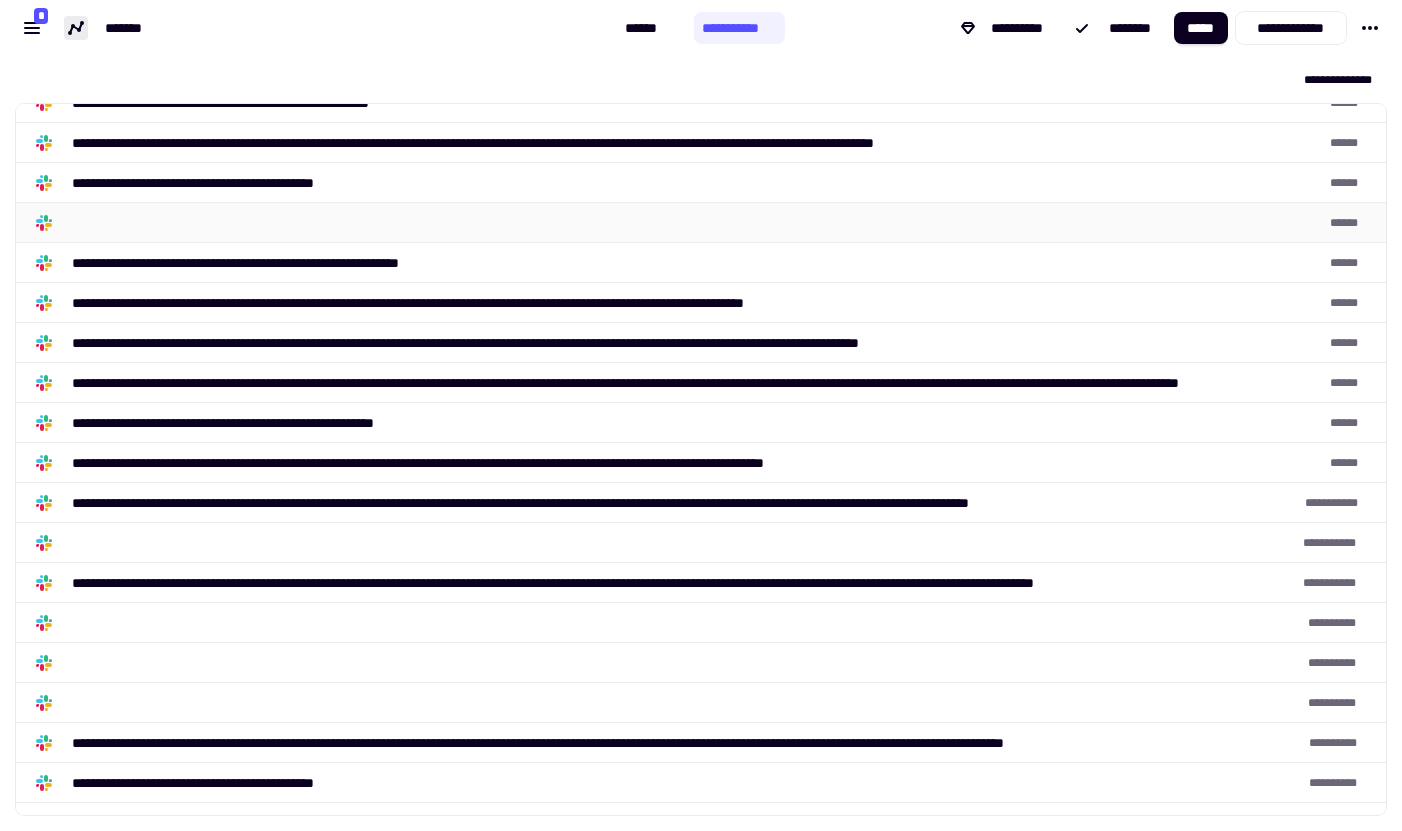 scroll, scrollTop: 0, scrollLeft: 0, axis: both 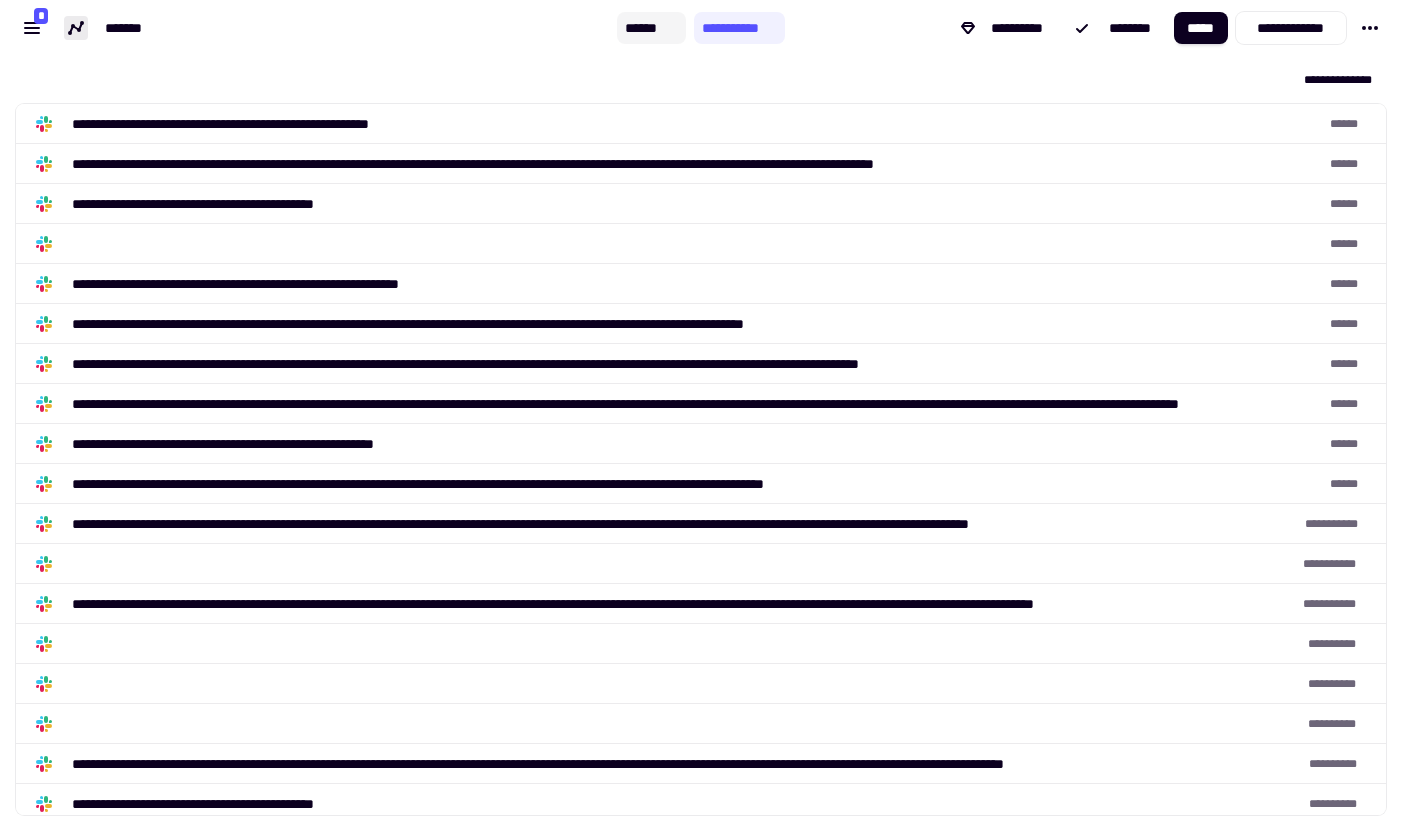 click on "******" 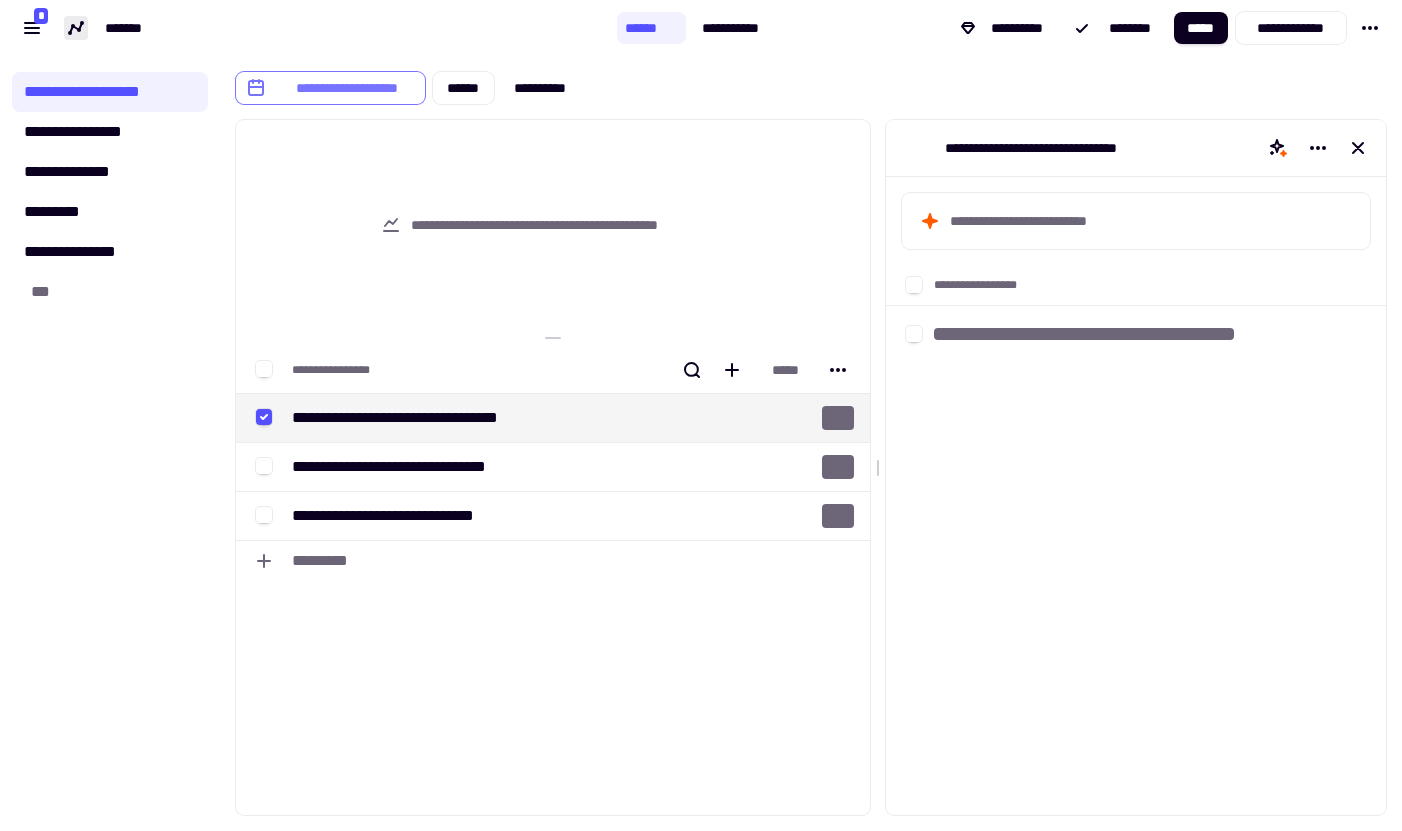 click on "**********" 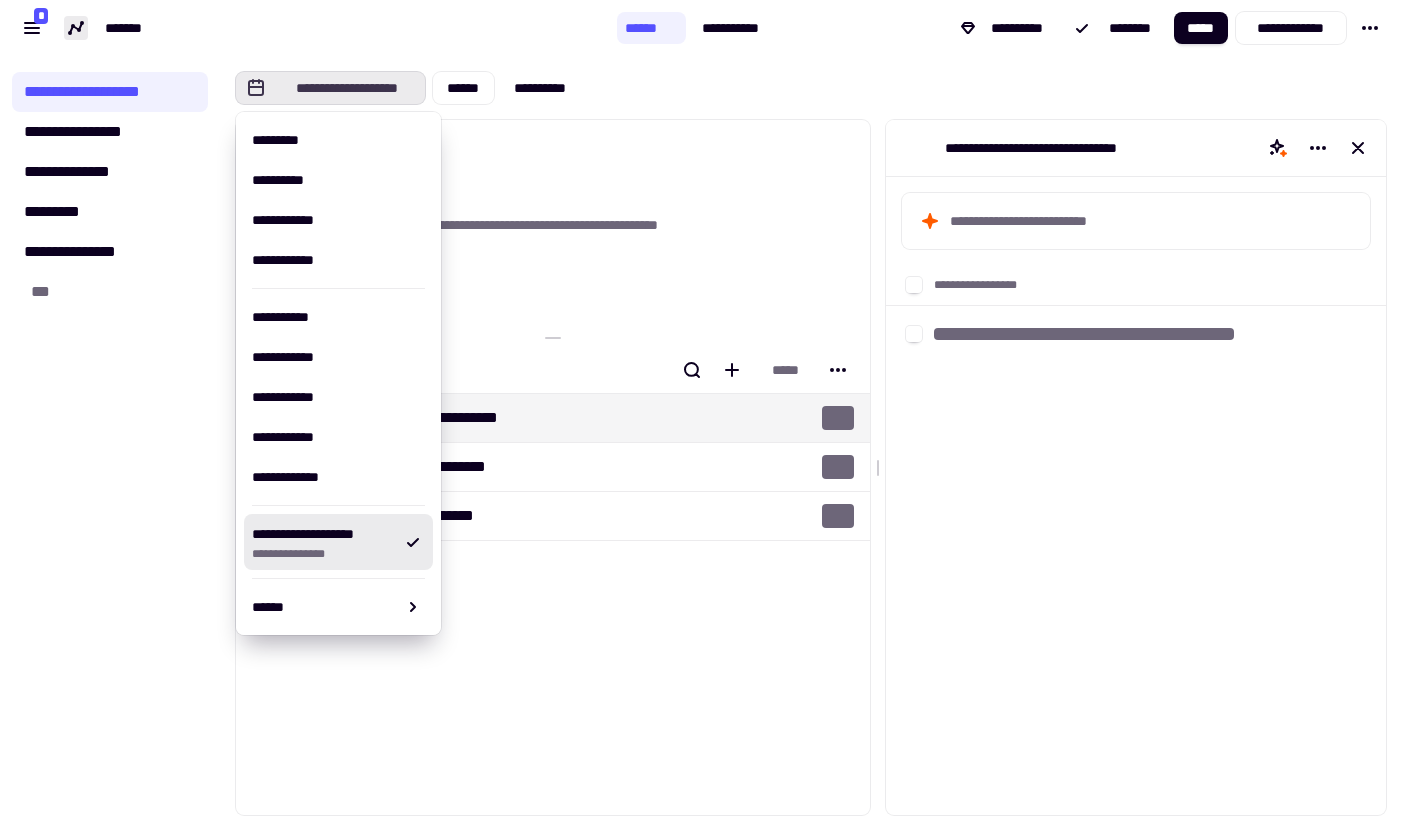 click on "**********" 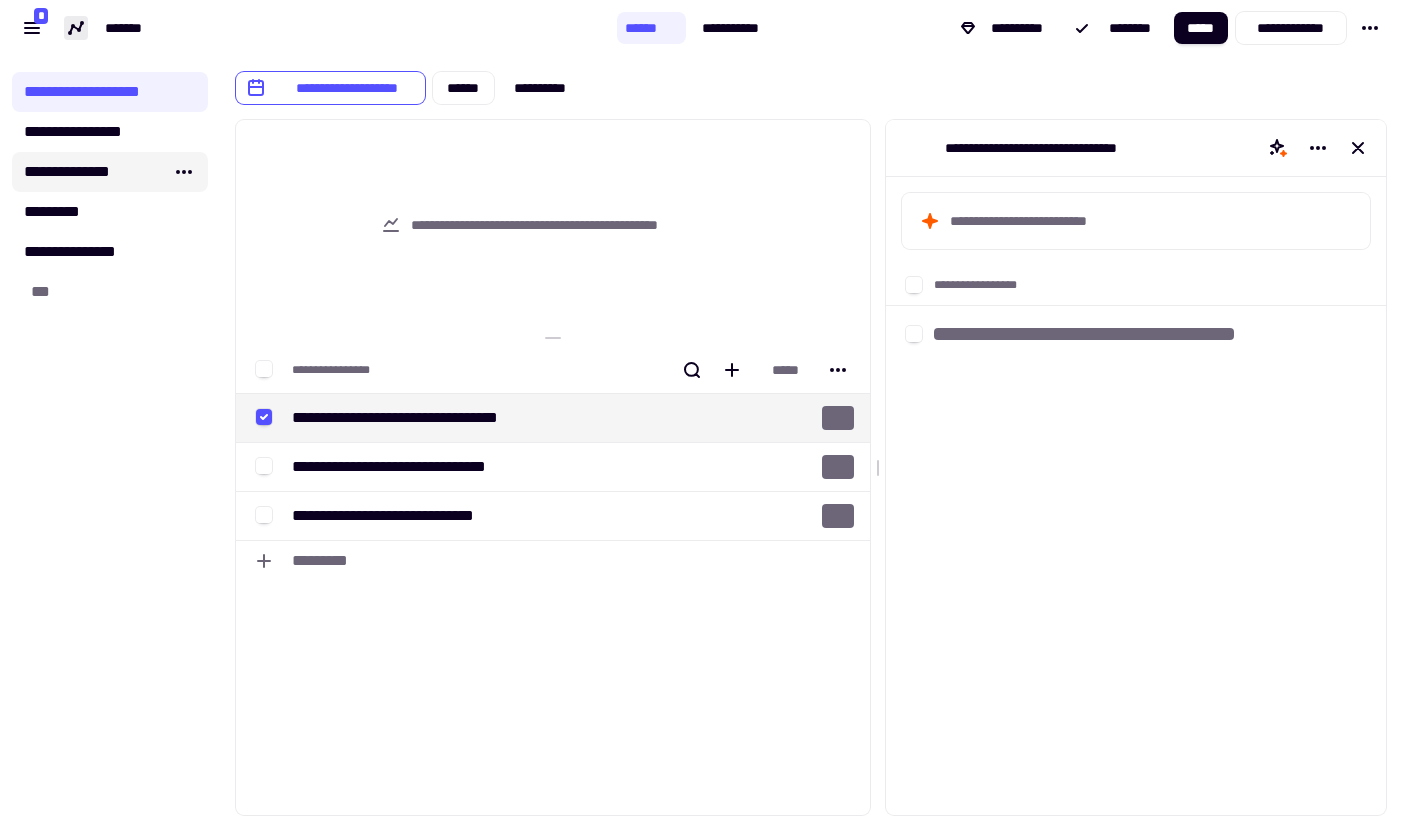 click on "**********" 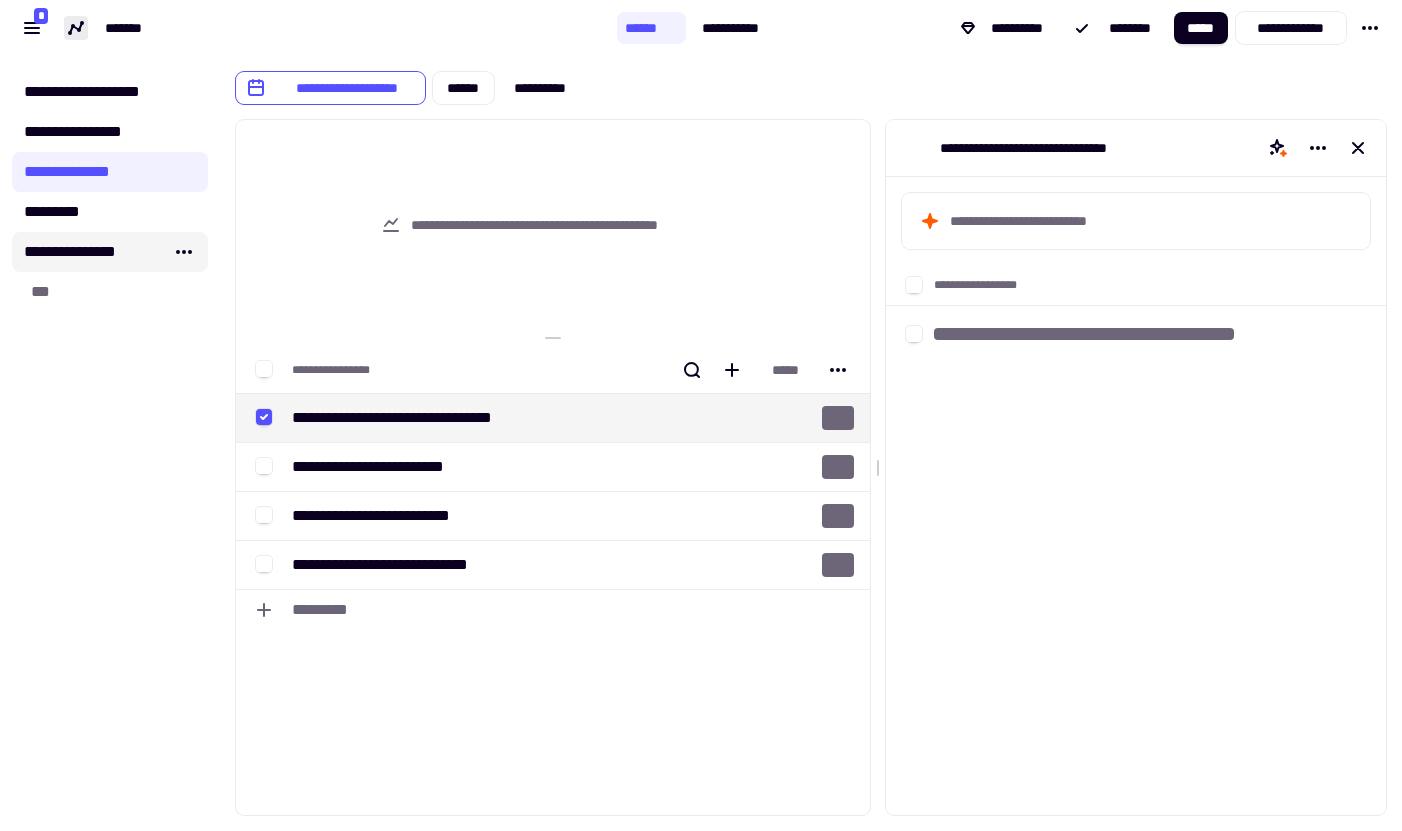 click on "**********" 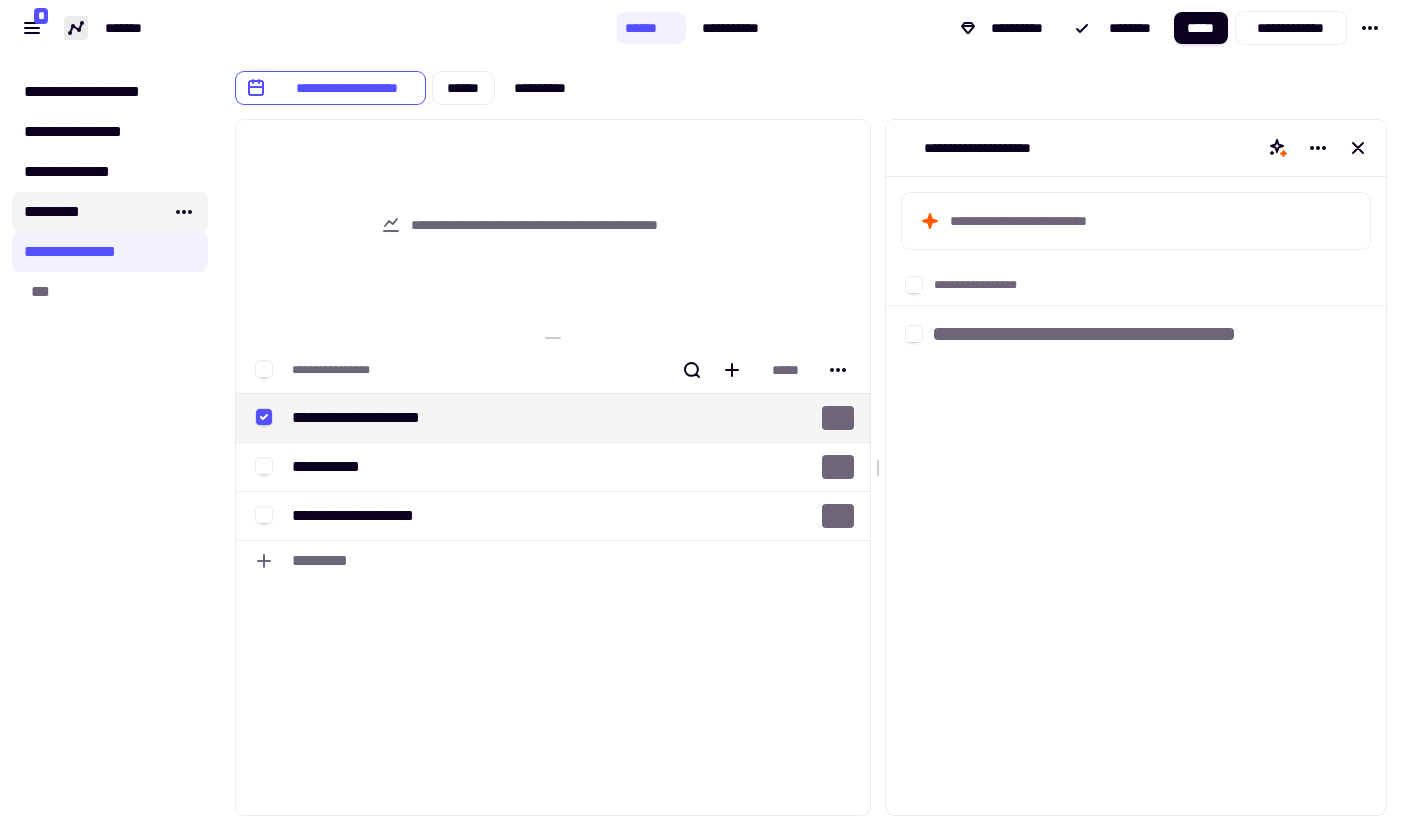 click on "*********" 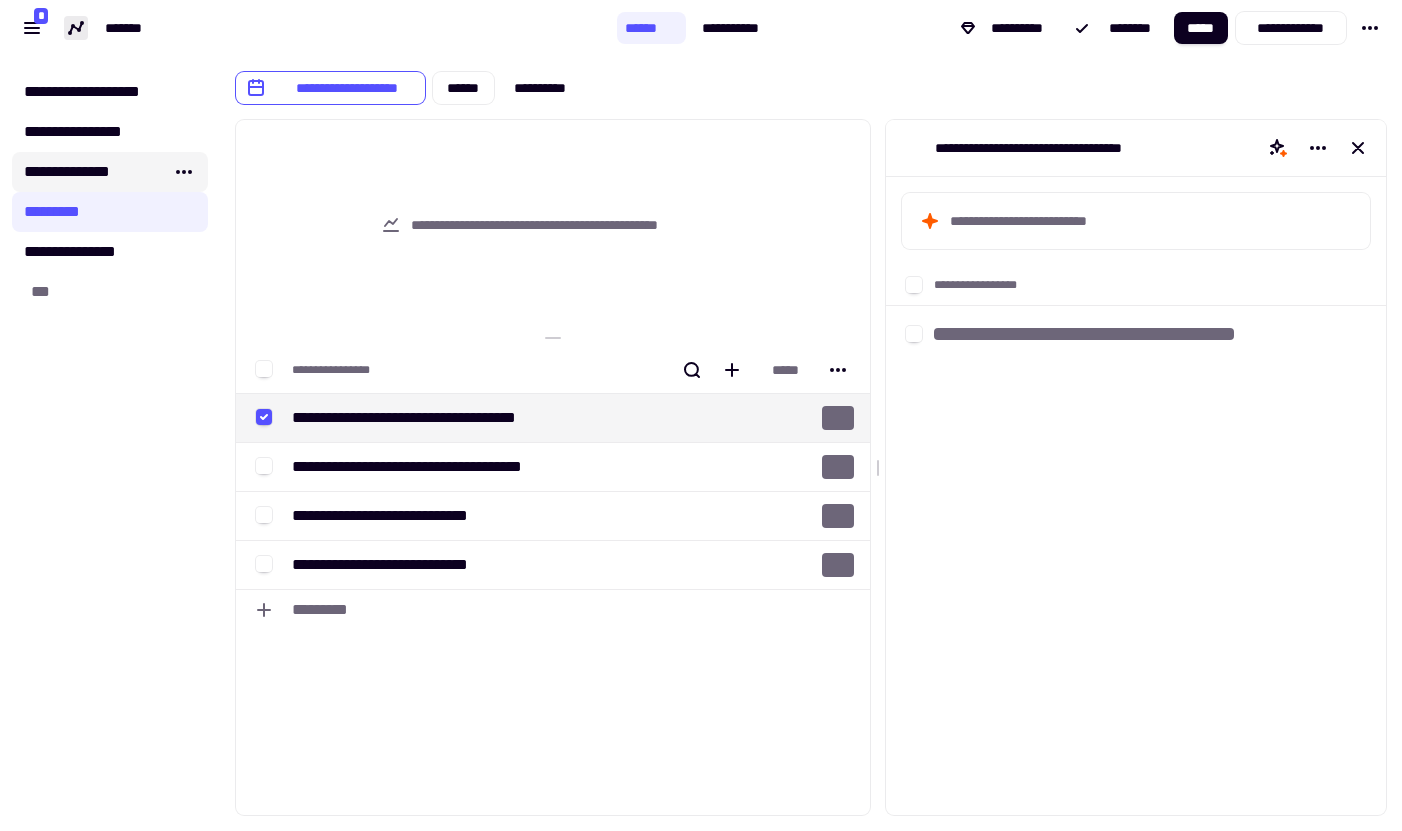 click on "**********" 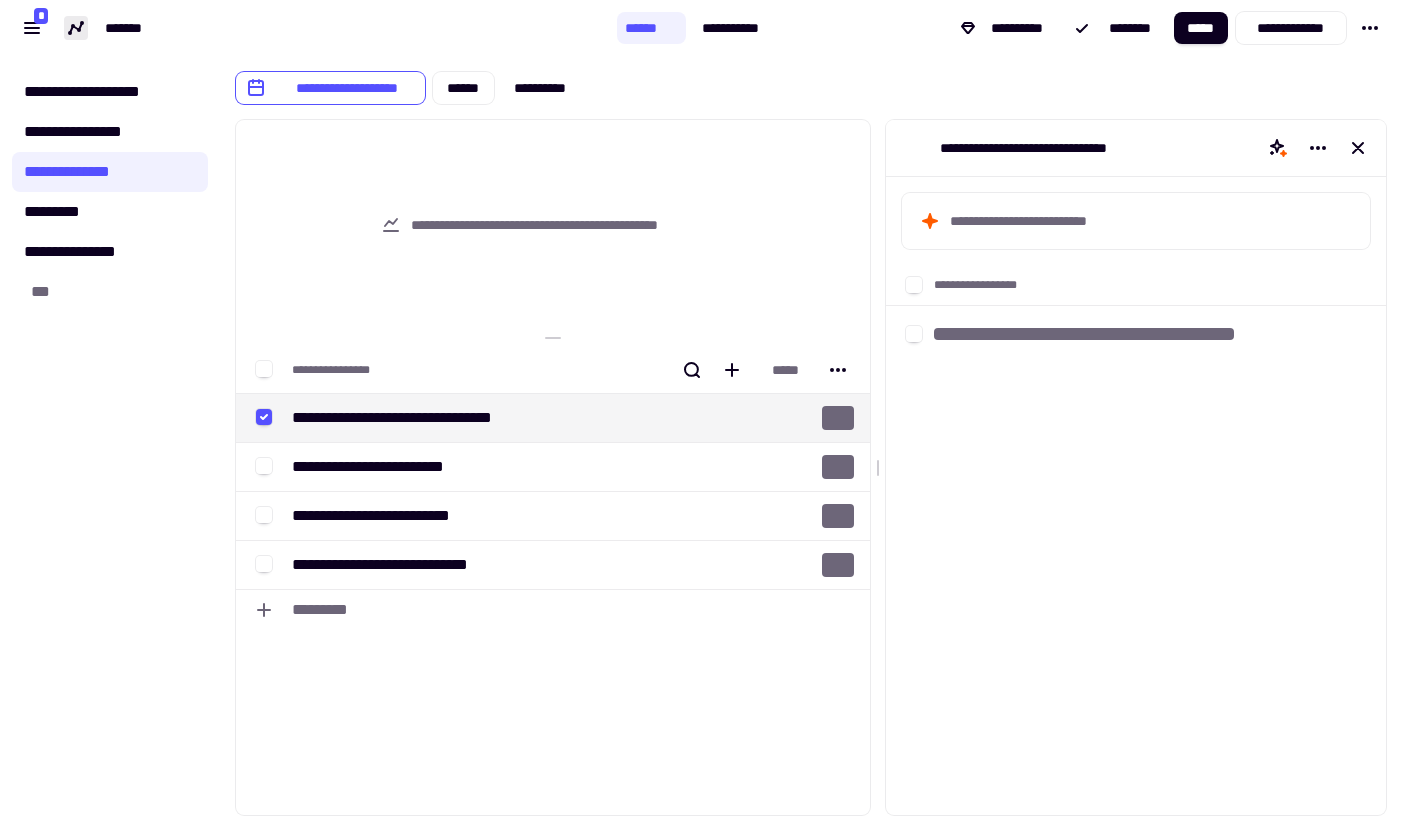 click on "**********" at bounding box center (985, 285) 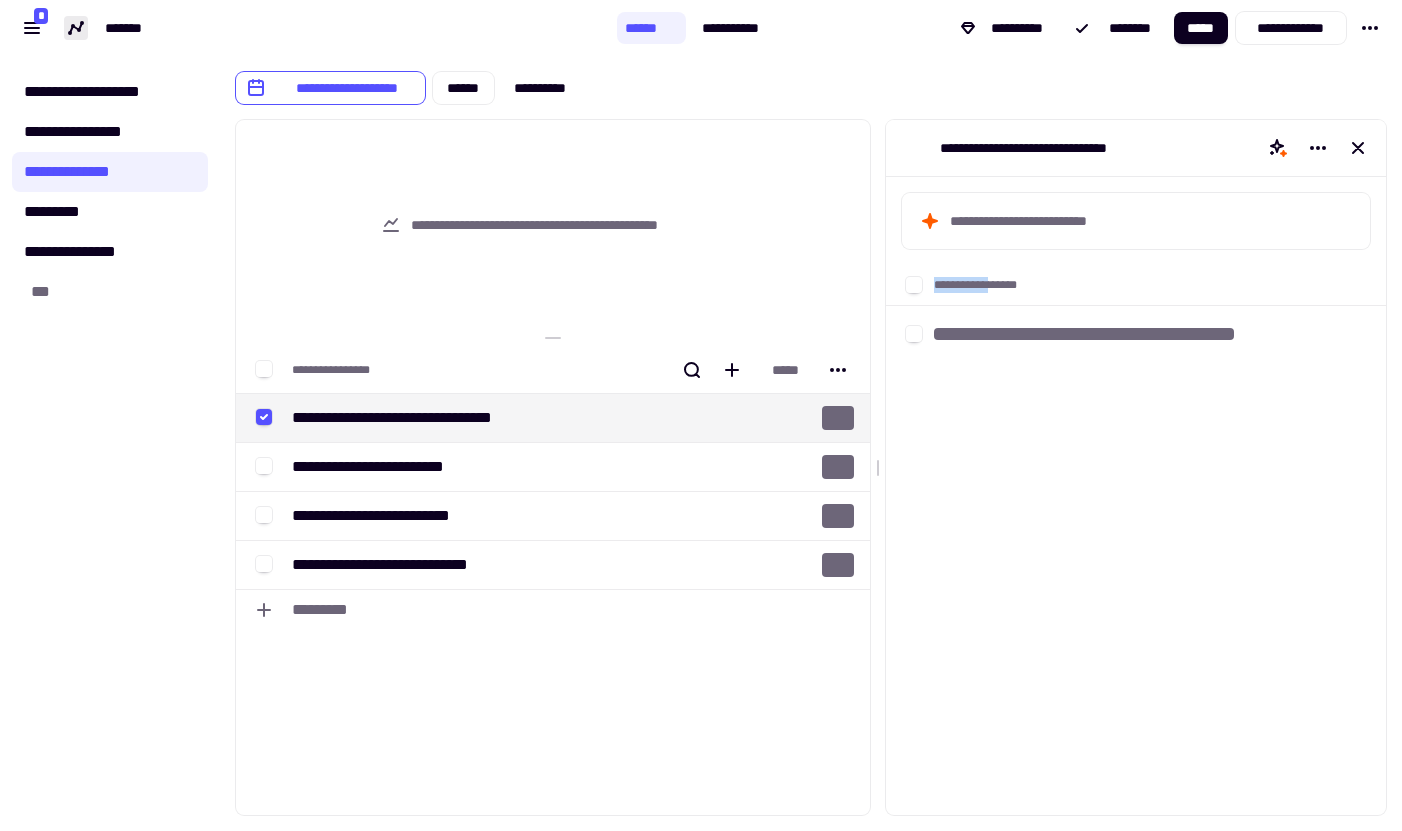 click on "**********" at bounding box center (985, 285) 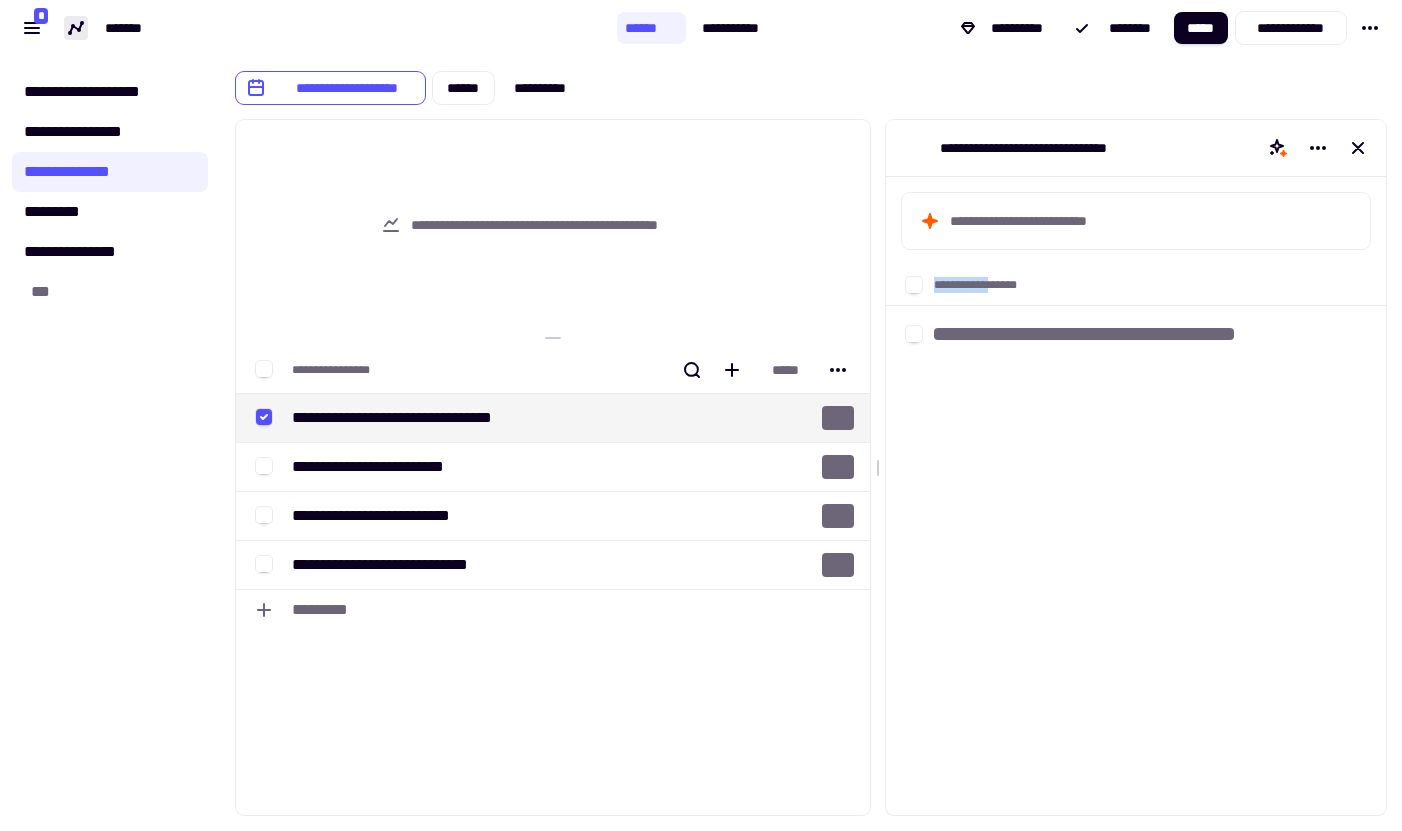 click on "**********" at bounding box center [985, 285] 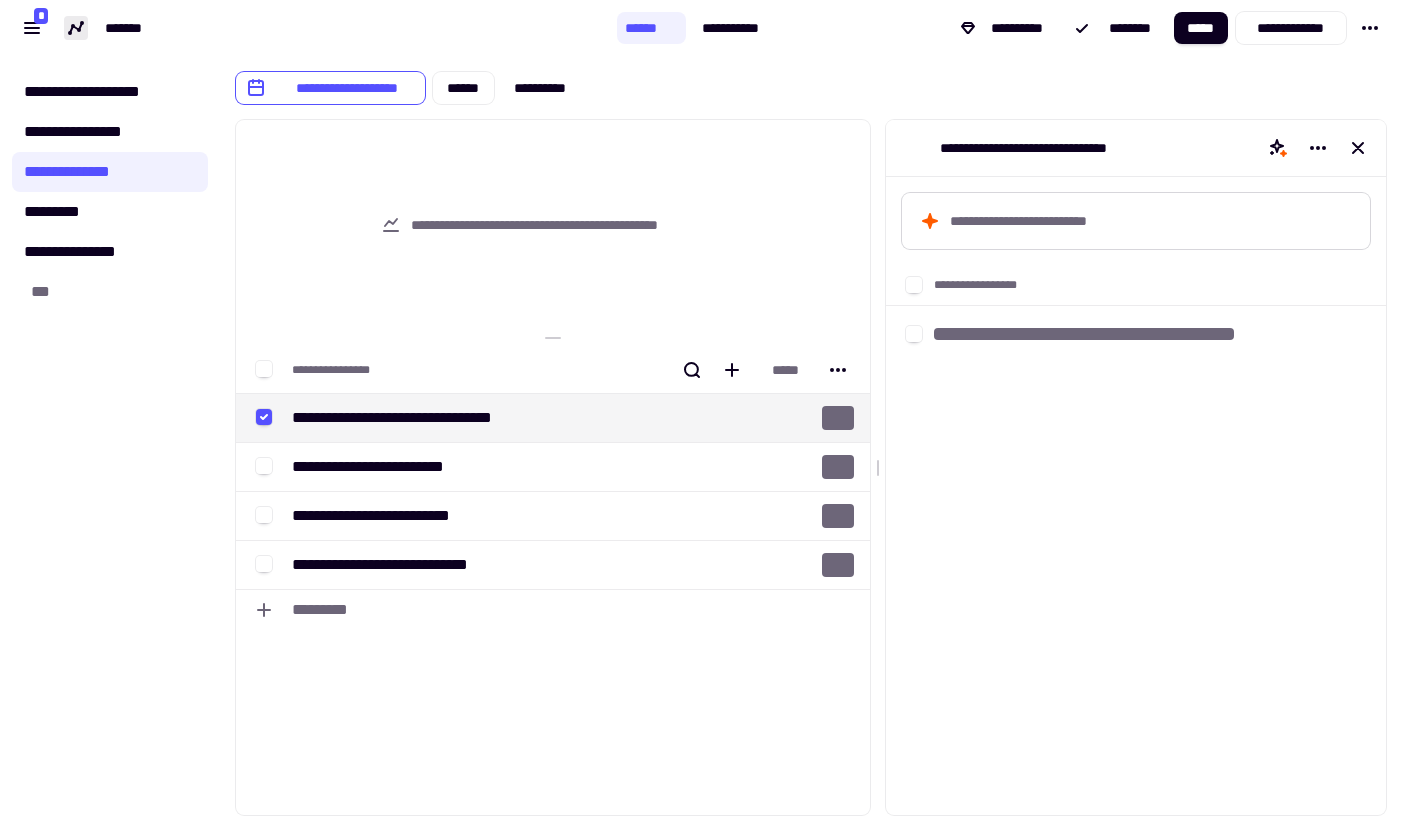 click on "**********" at bounding box center [1136, 221] 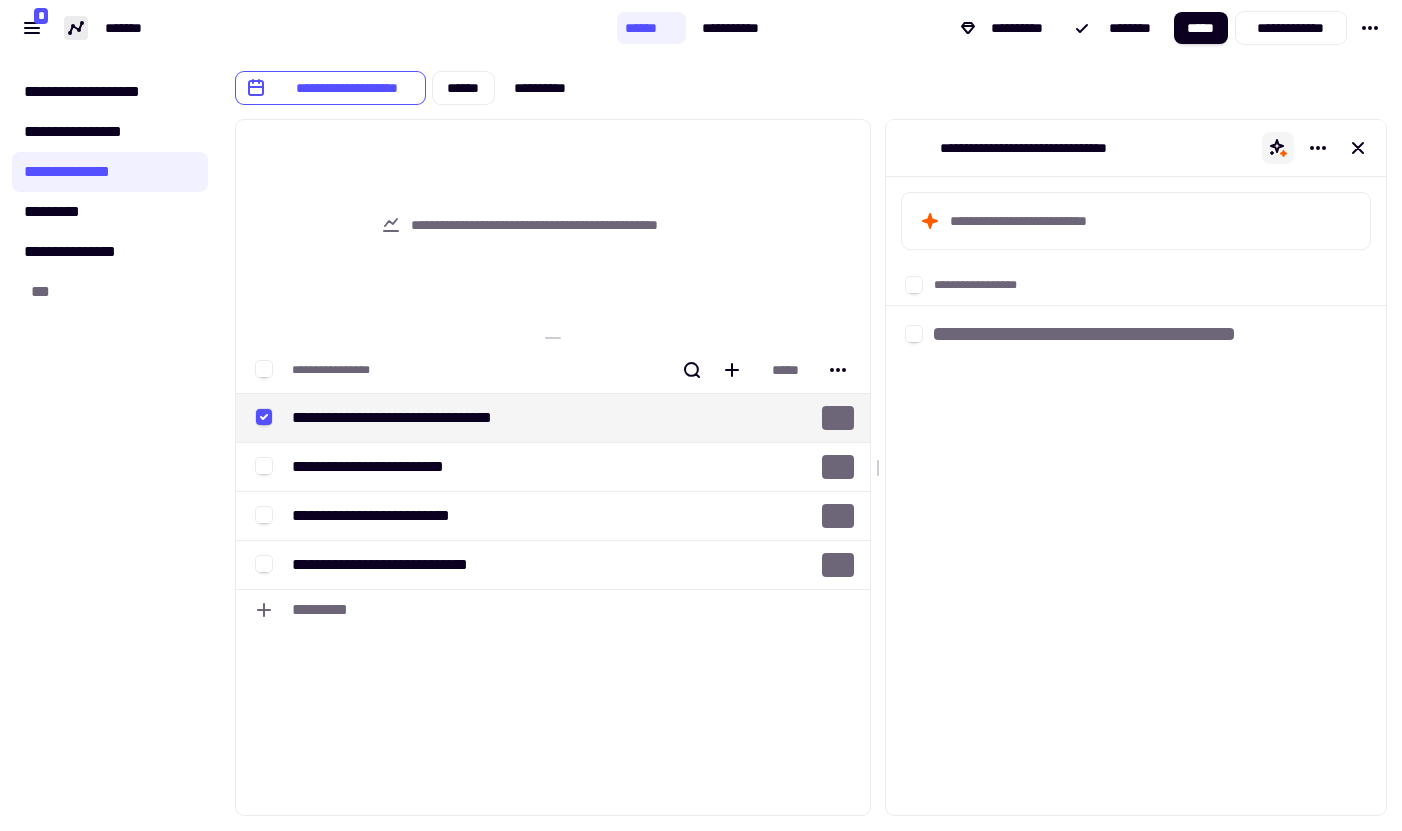 click 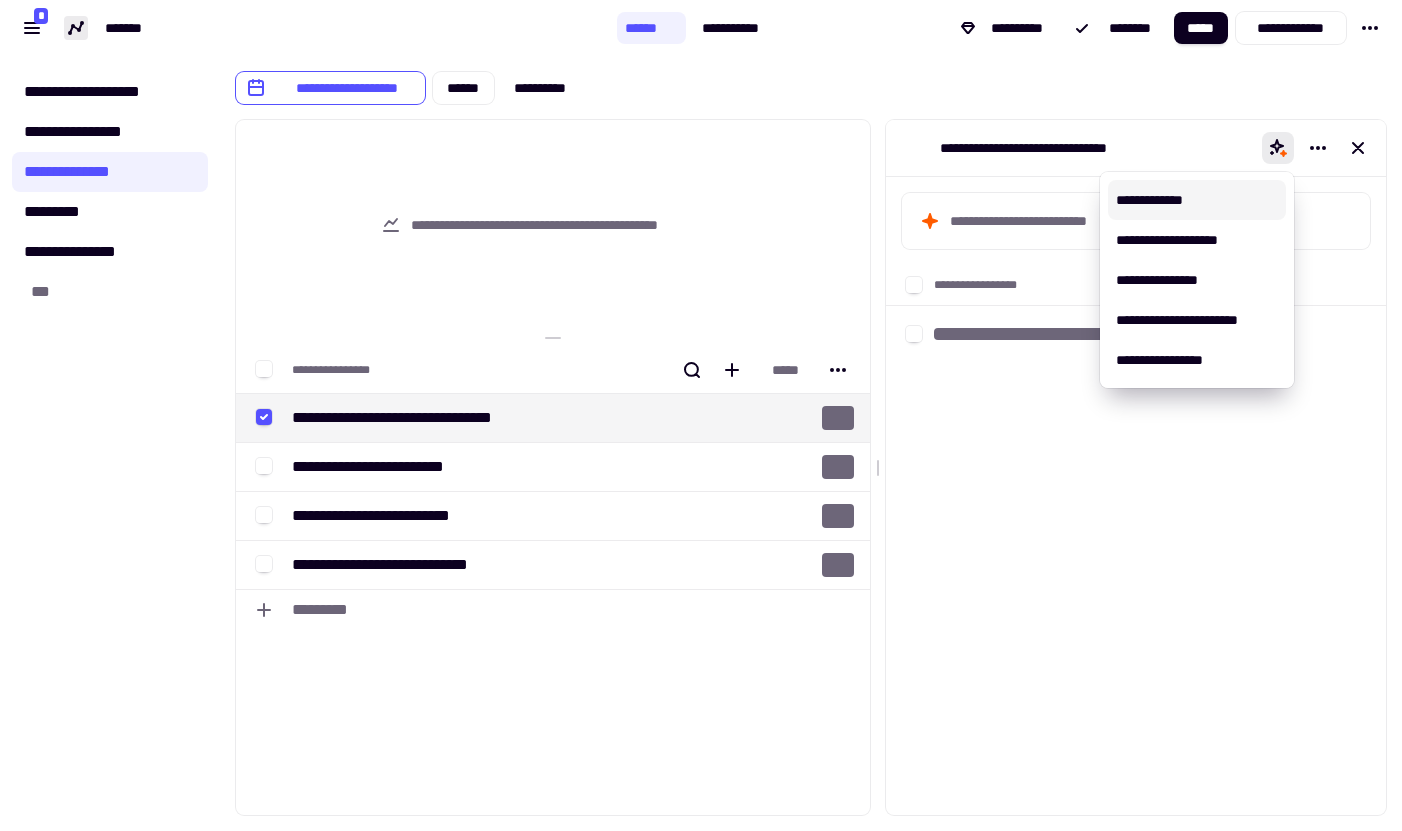 click on "**********" at bounding box center (1136, 148) 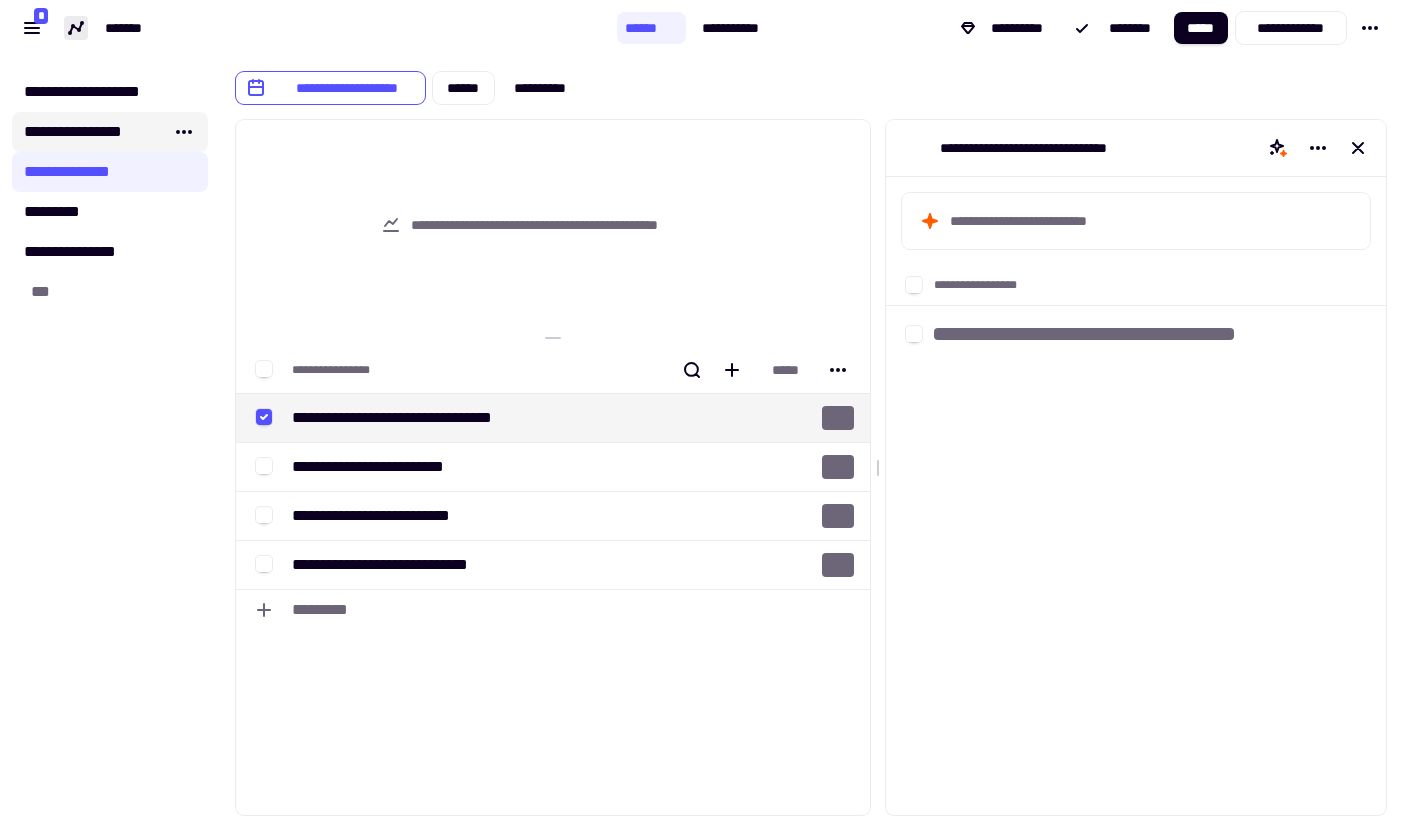 click on "**********" 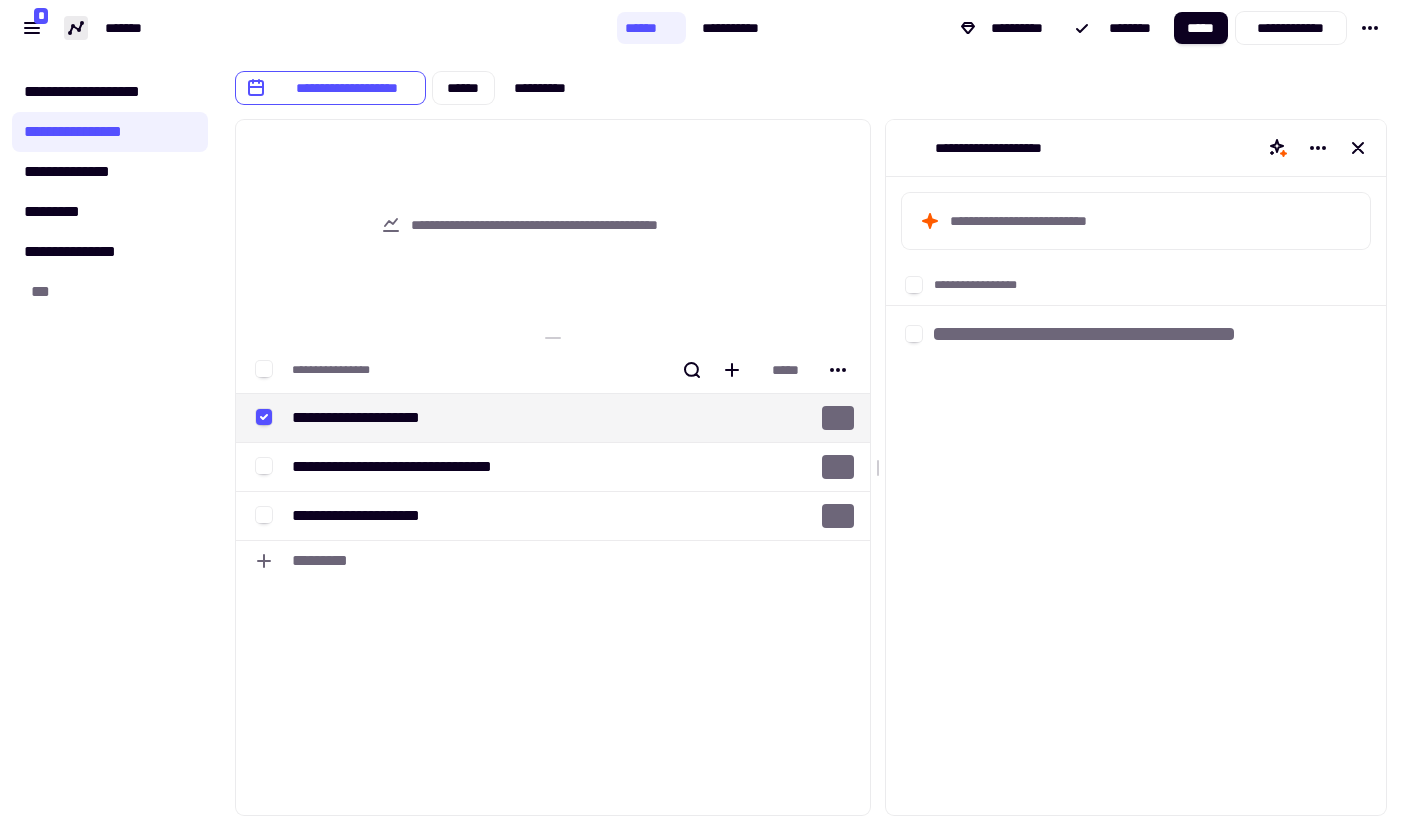 click on "**********" at bounding box center (110, 443) 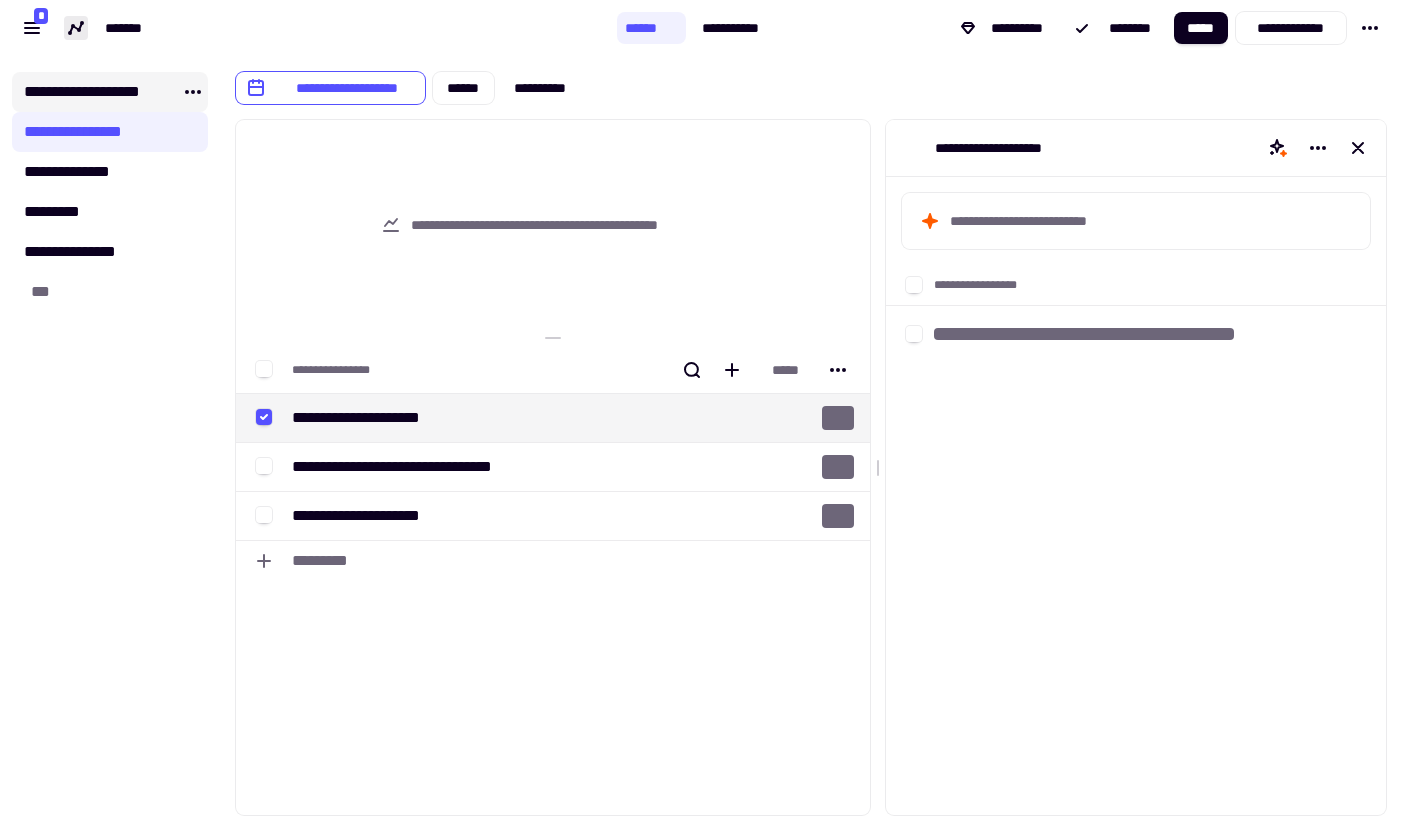 click on "**********" 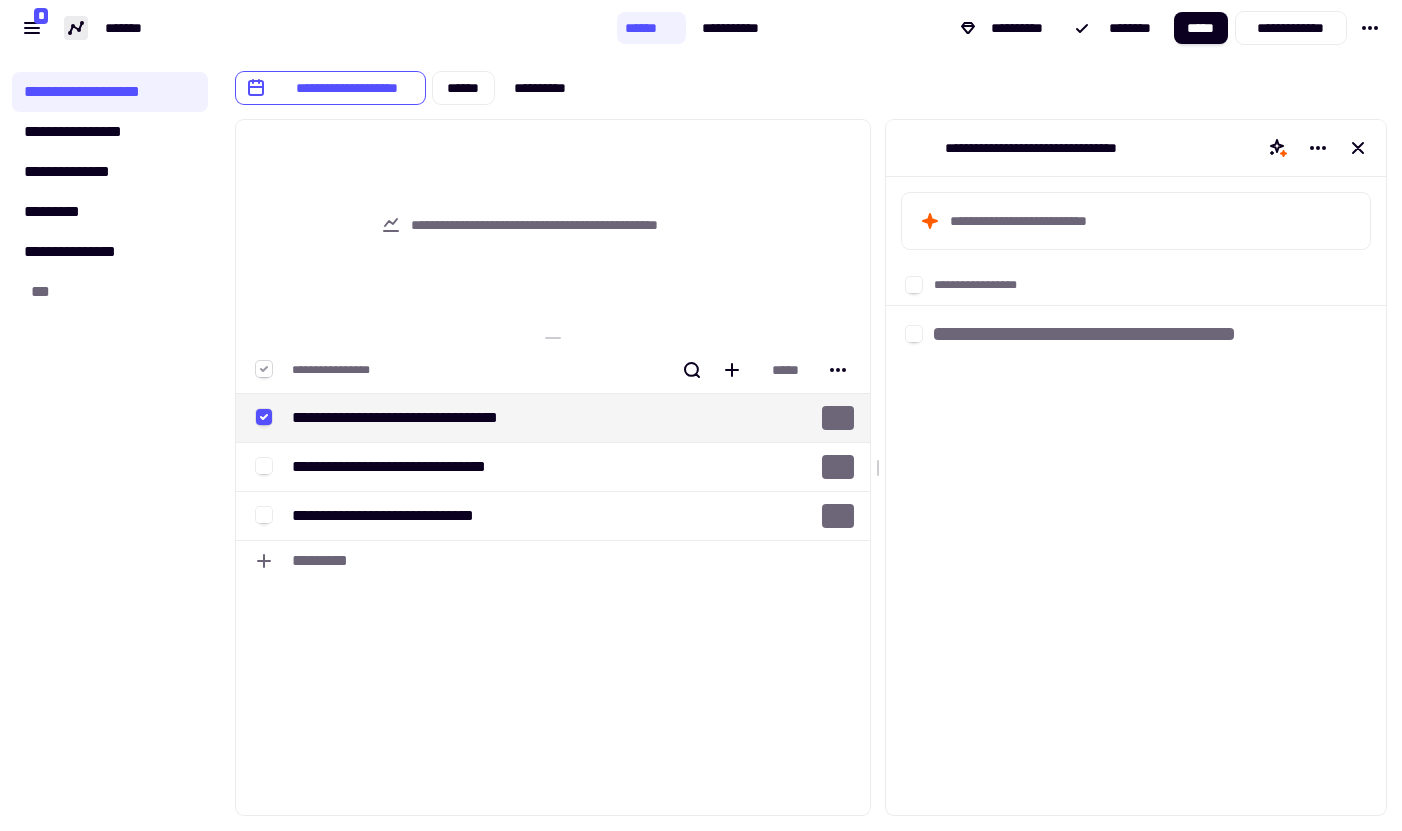 click 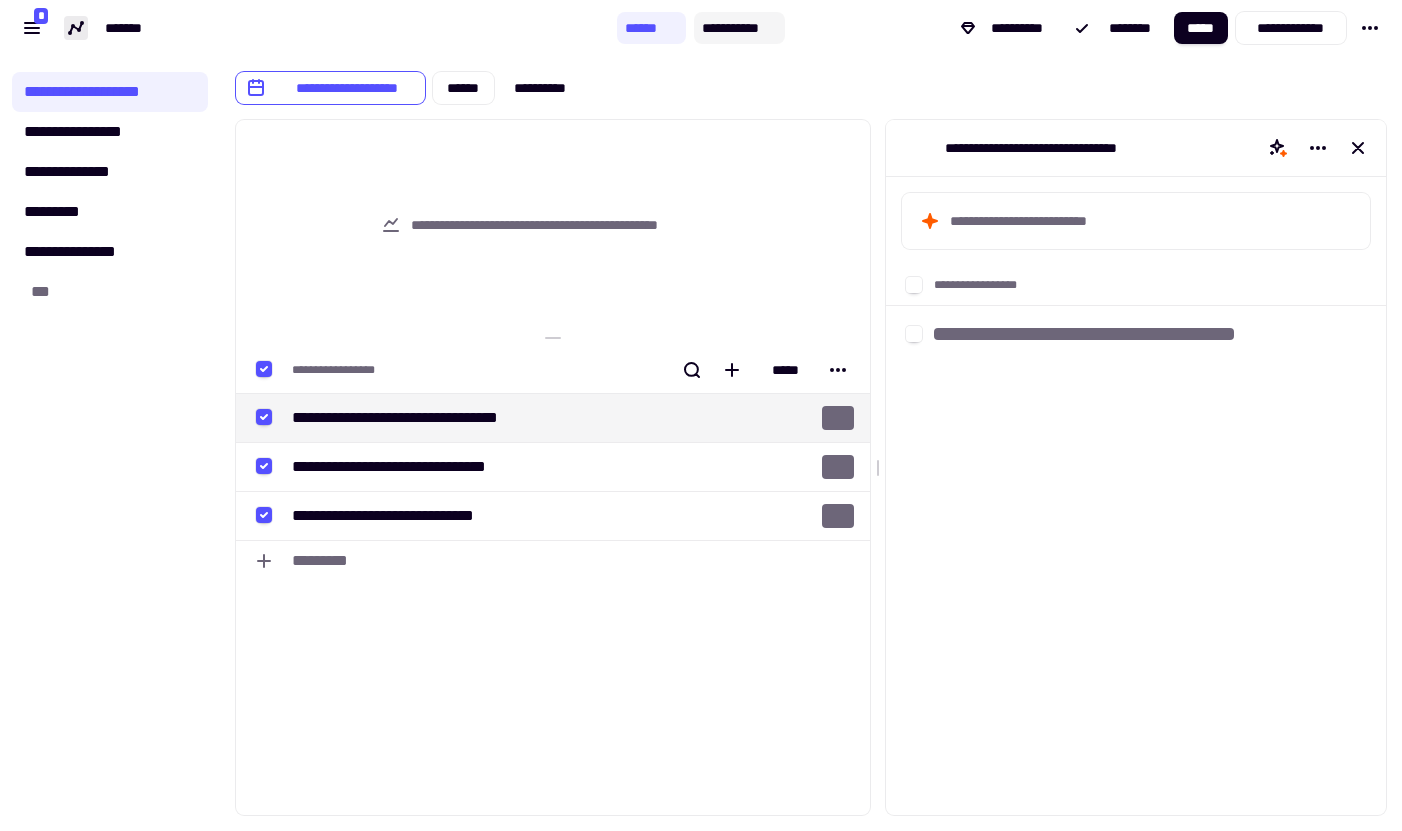 click on "**********" 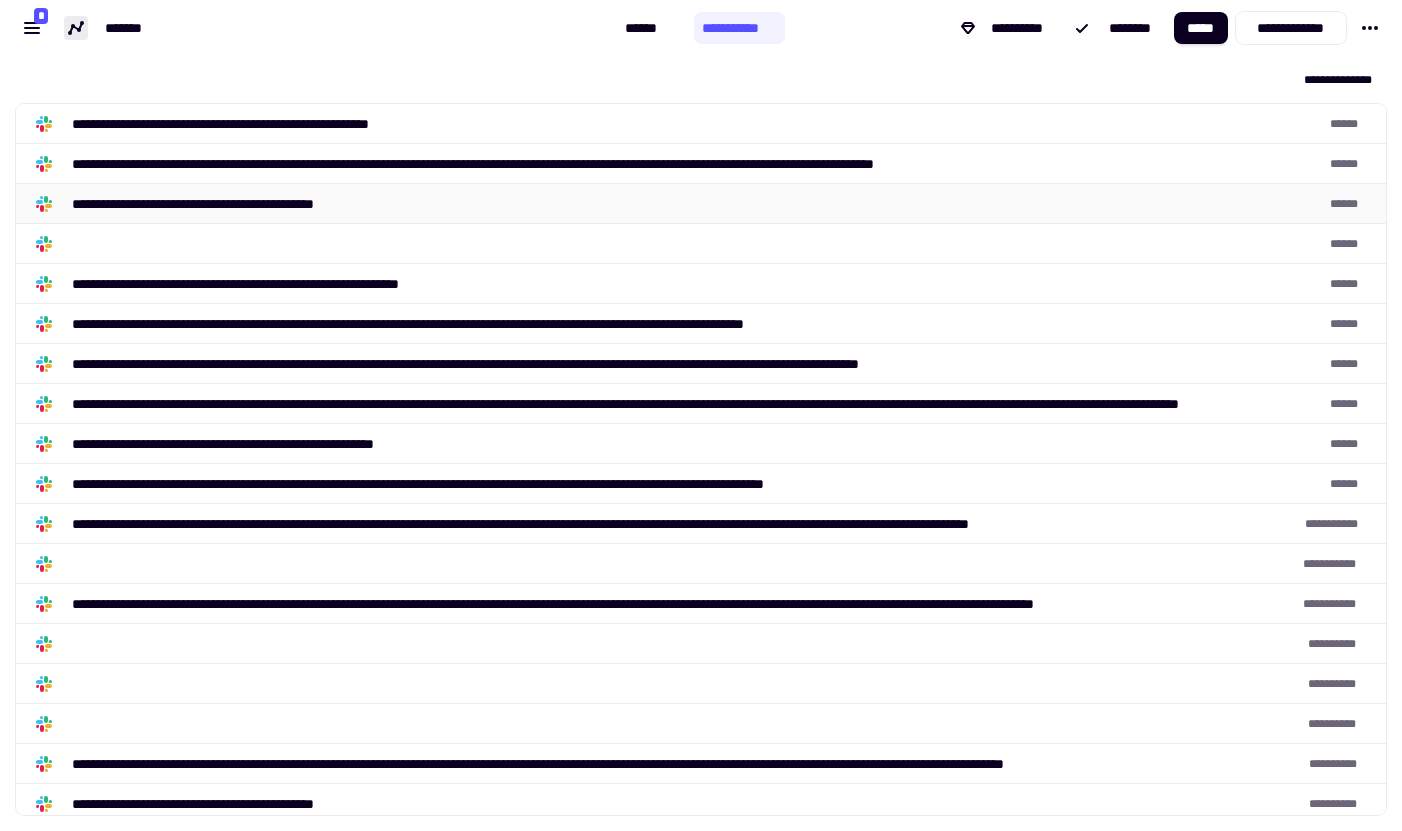 scroll, scrollTop: 1, scrollLeft: 1, axis: both 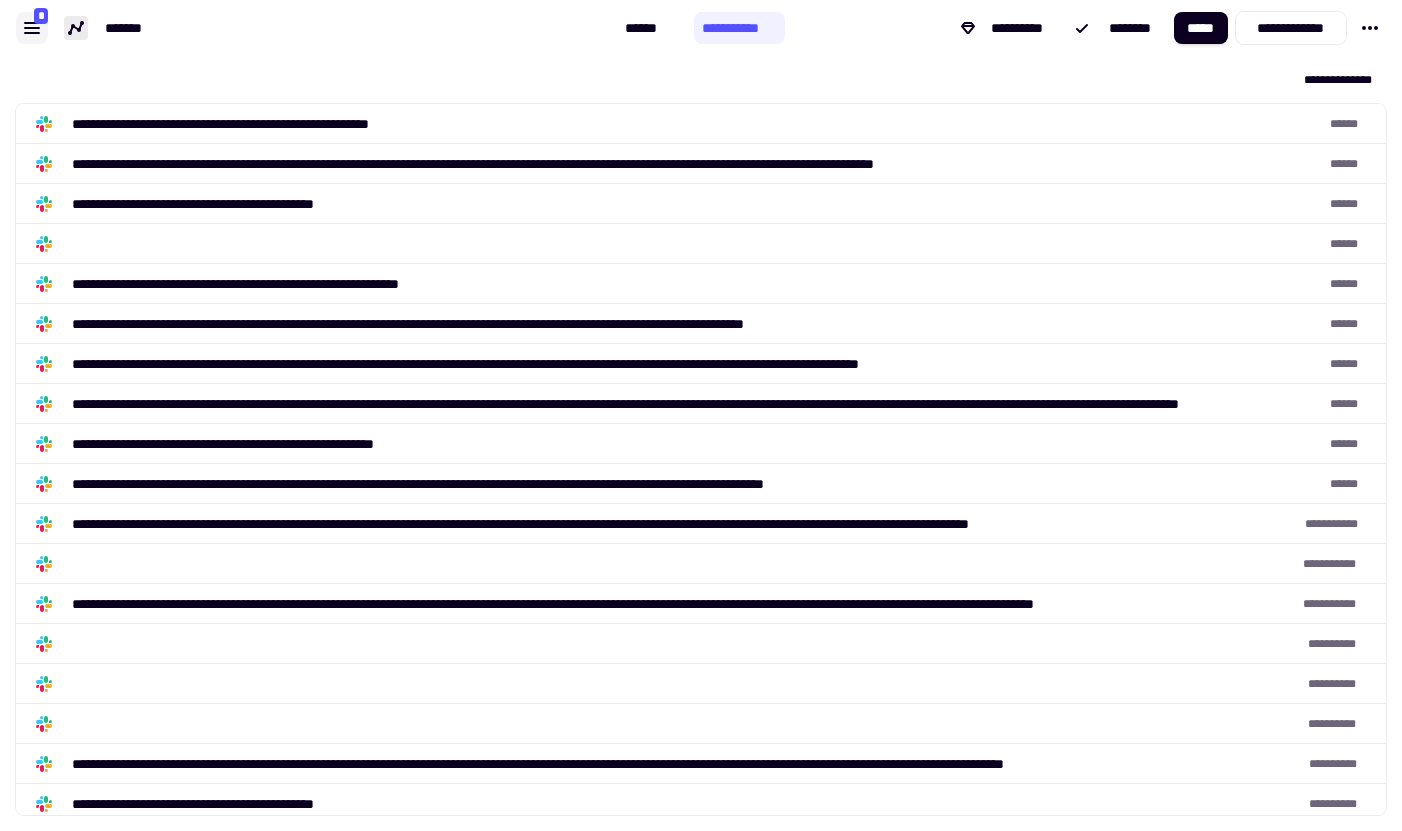 click 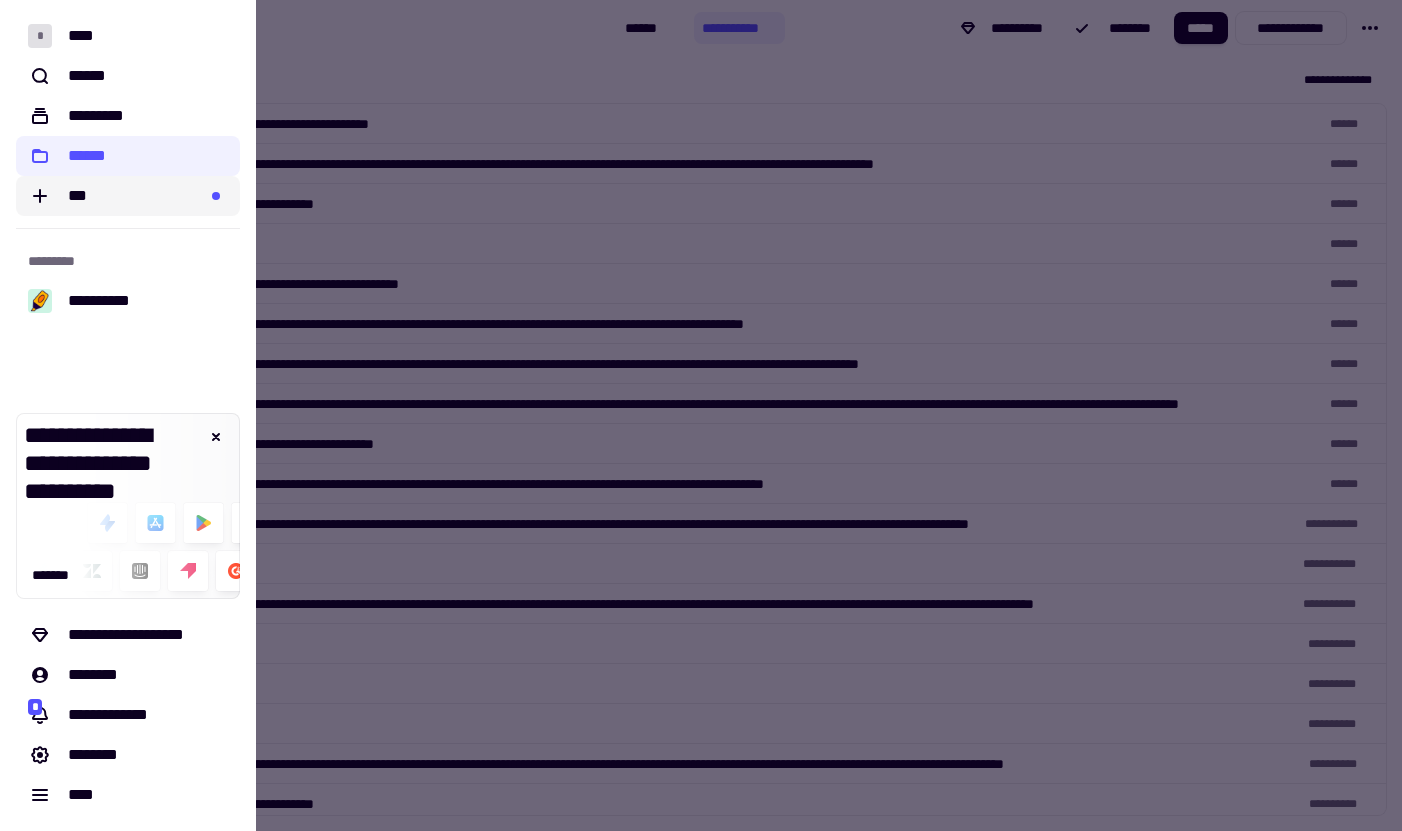 click on "***" 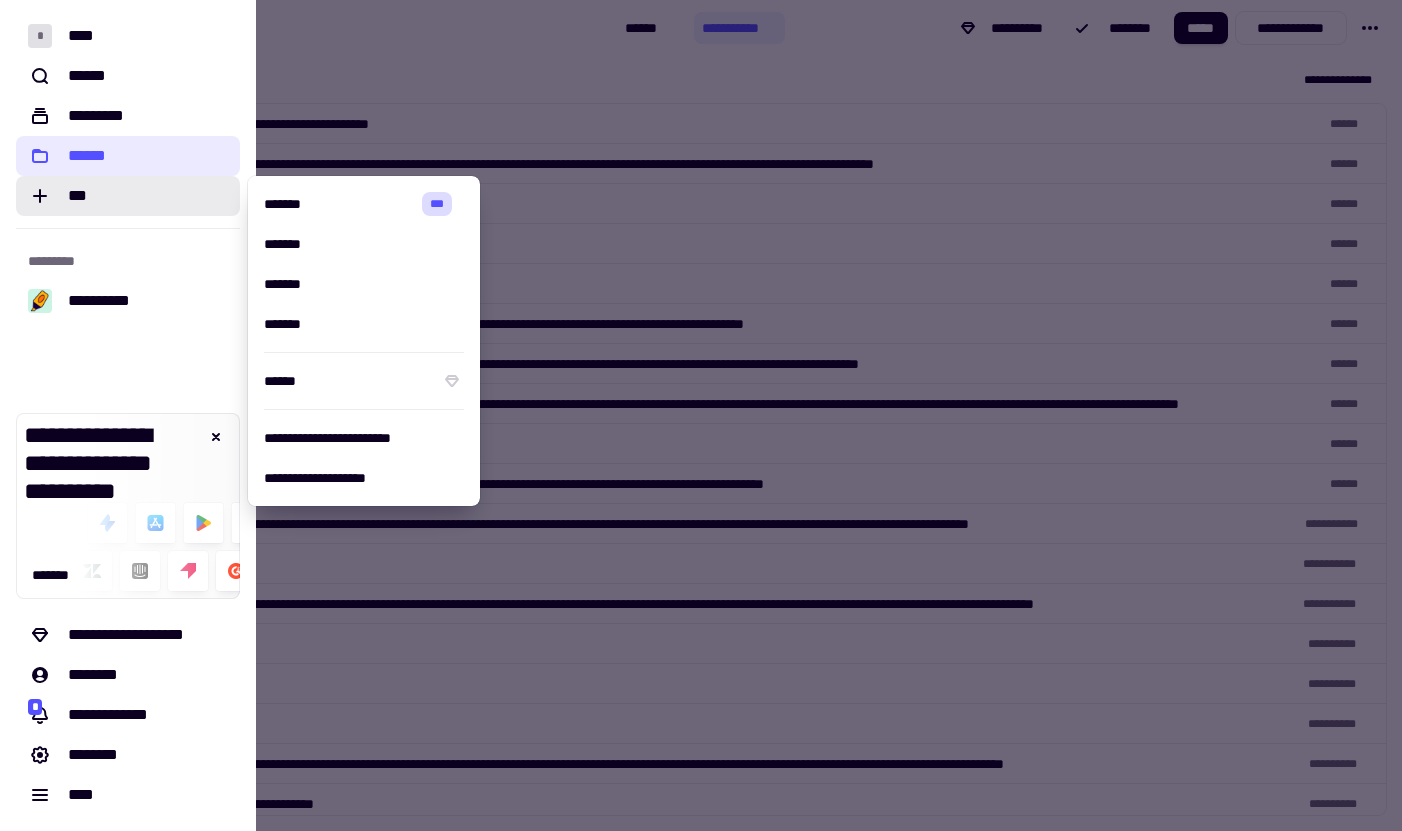 click on "******" 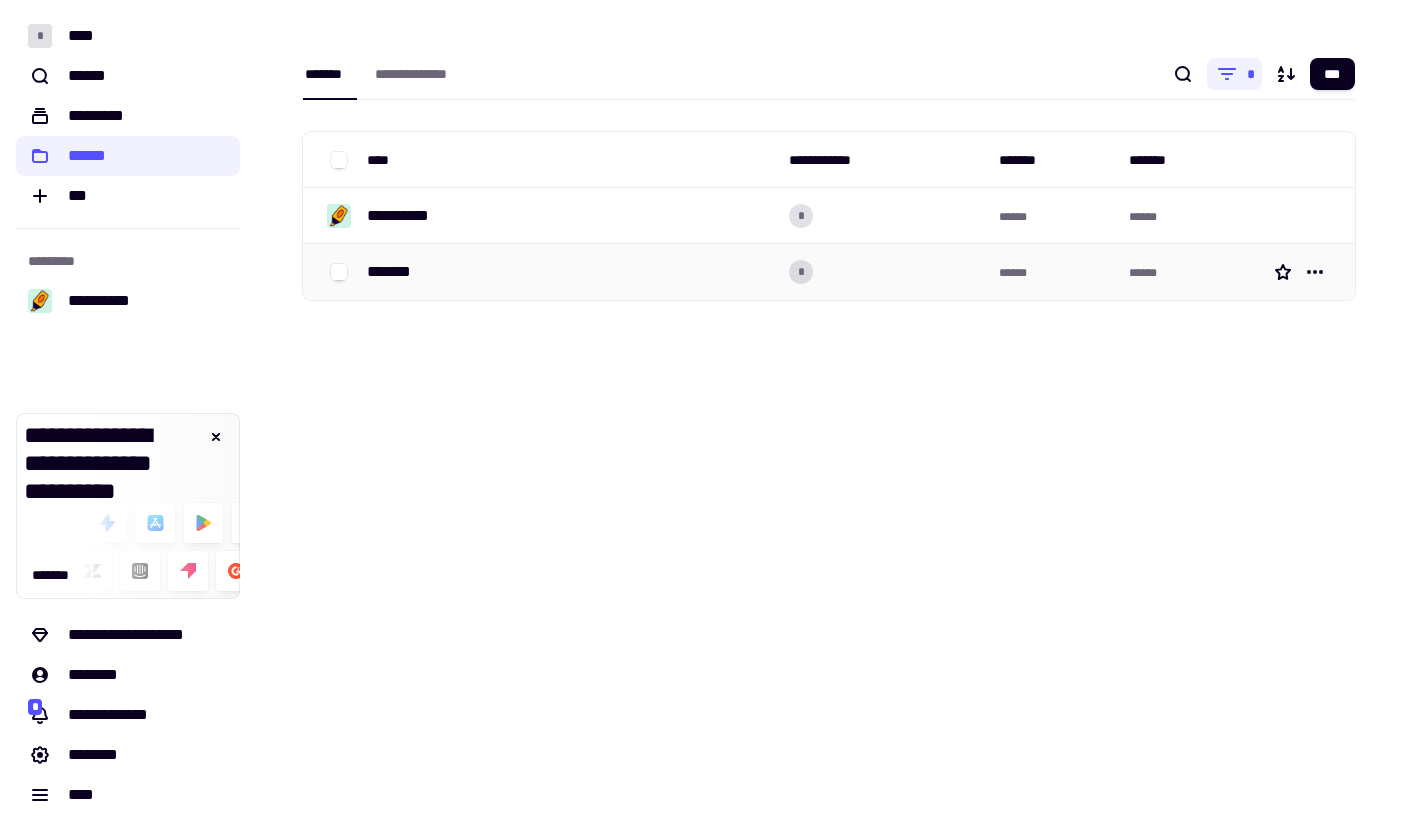click on "*******" at bounding box center [570, 272] 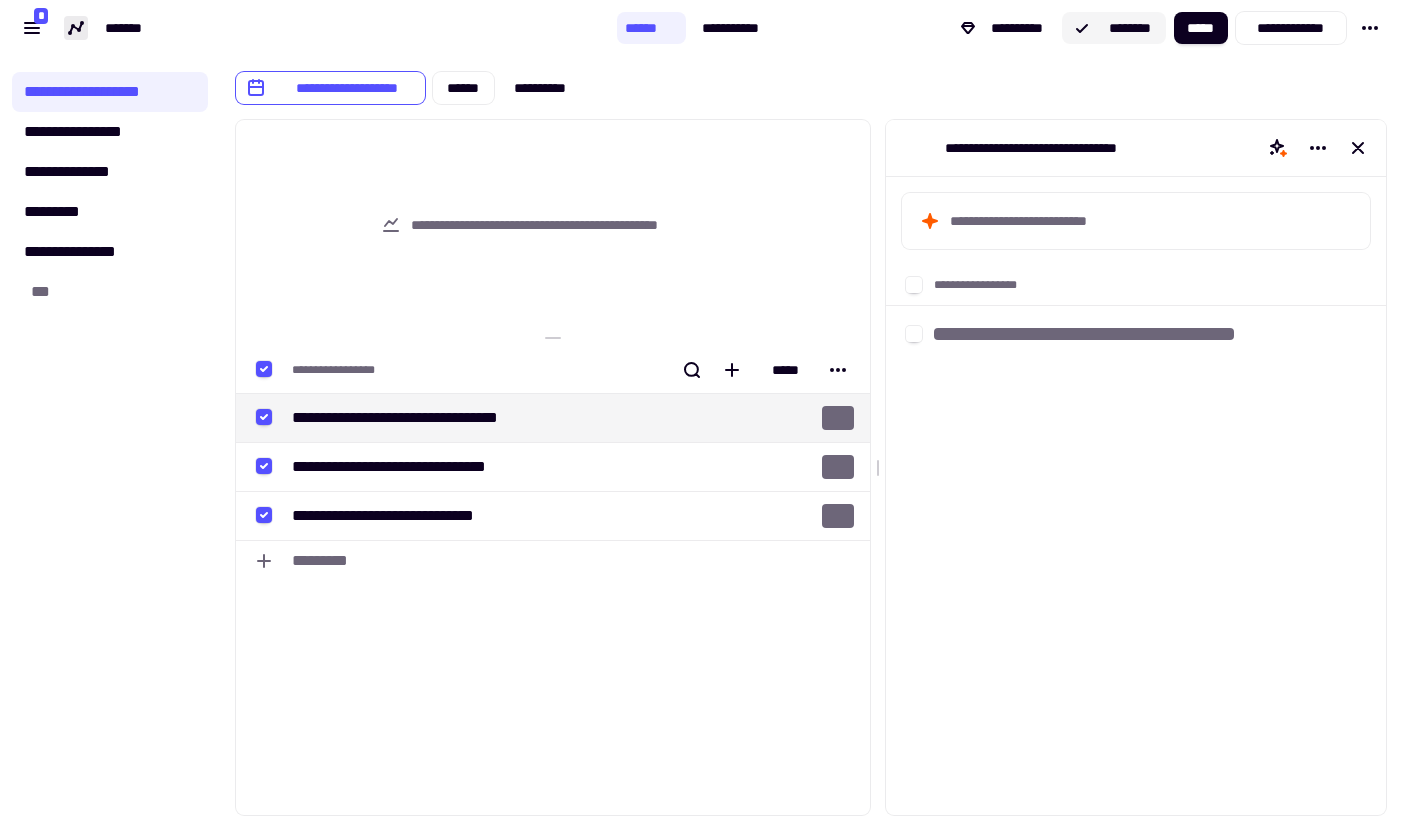 click on "********" 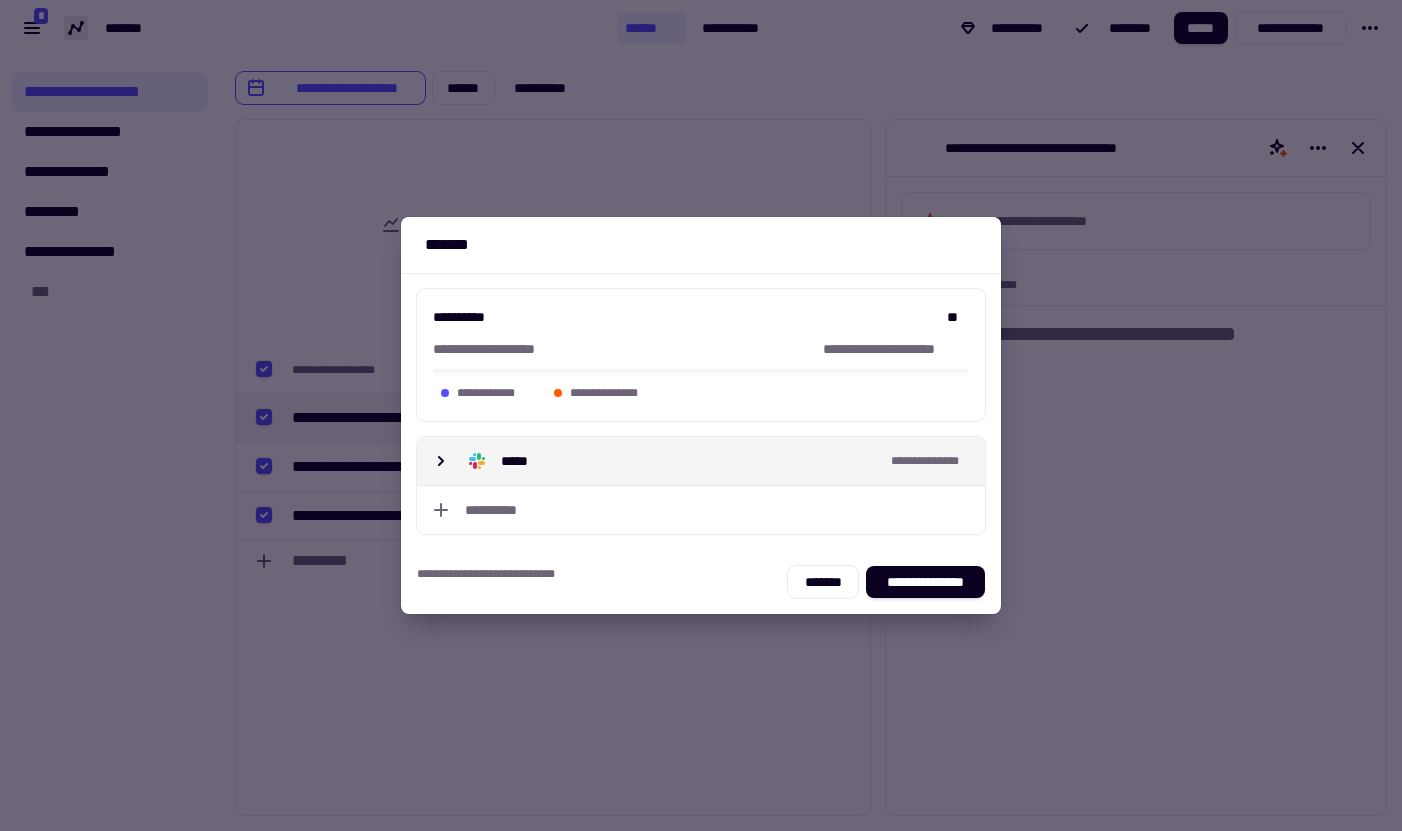 click on "*****" at bounding box center (672, 461) 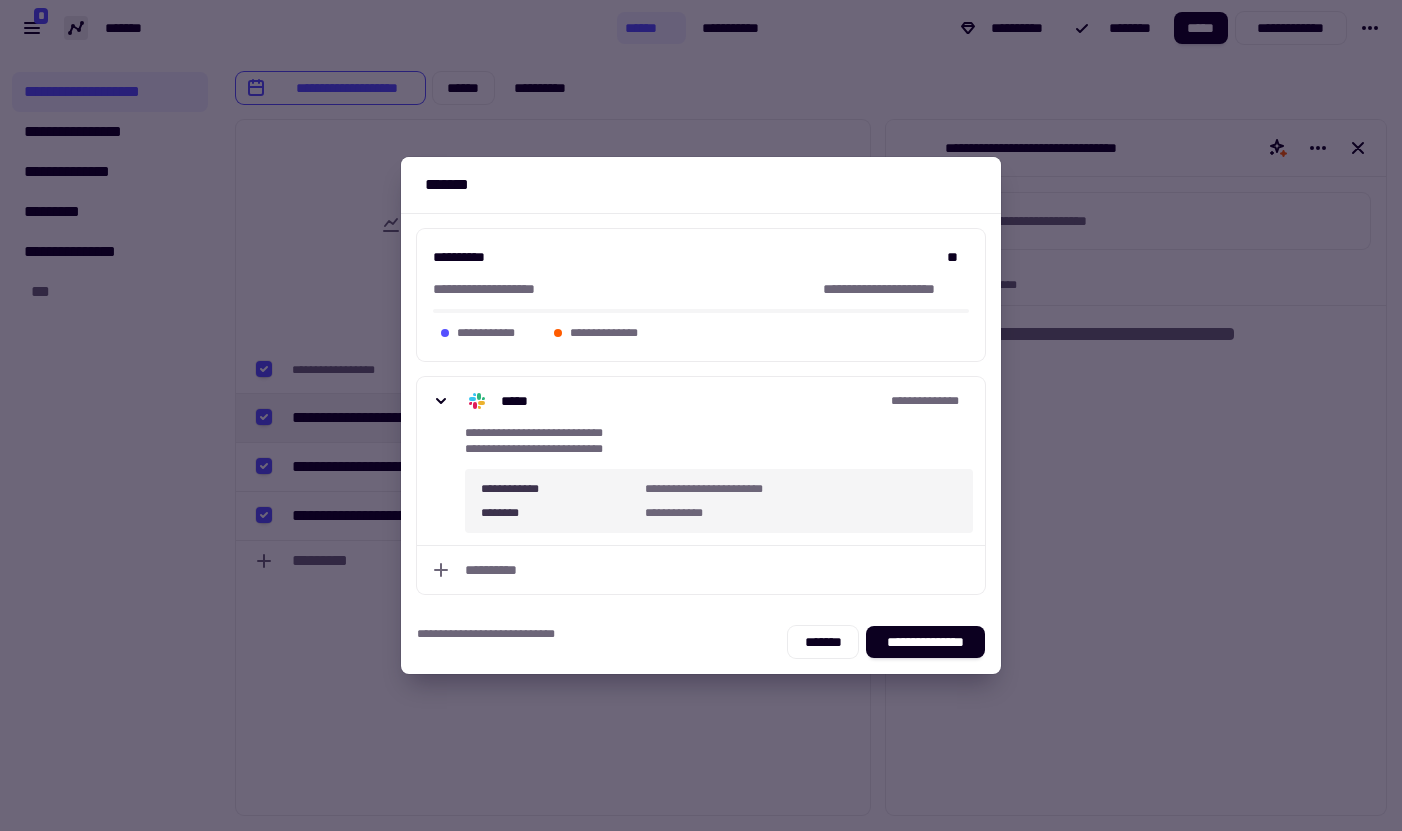 drag, startPoint x: 906, startPoint y: 648, endPoint x: 670, endPoint y: 449, distance: 308.70212 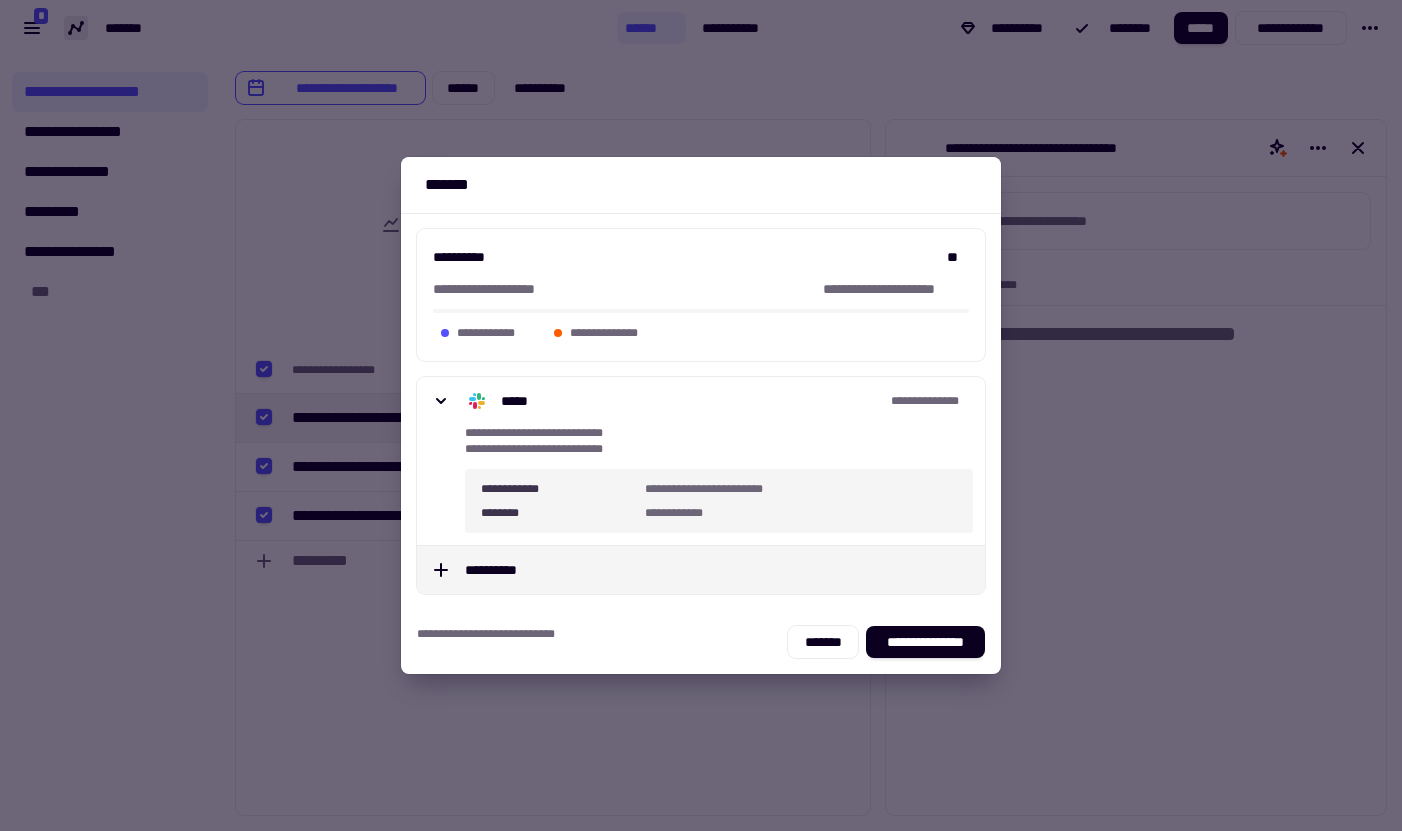 click on "**********" at bounding box center (503, 570) 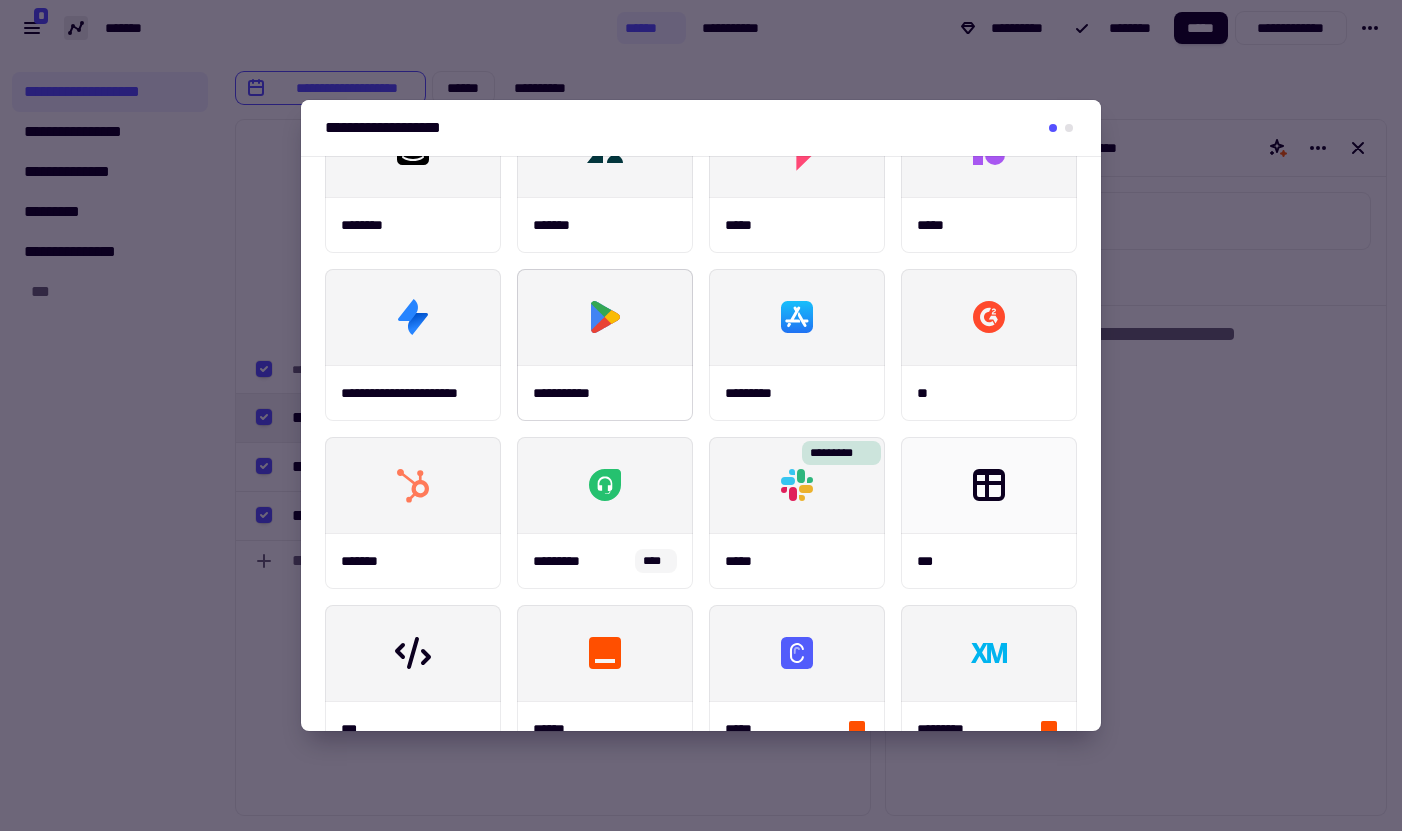 scroll, scrollTop: 185, scrollLeft: 0, axis: vertical 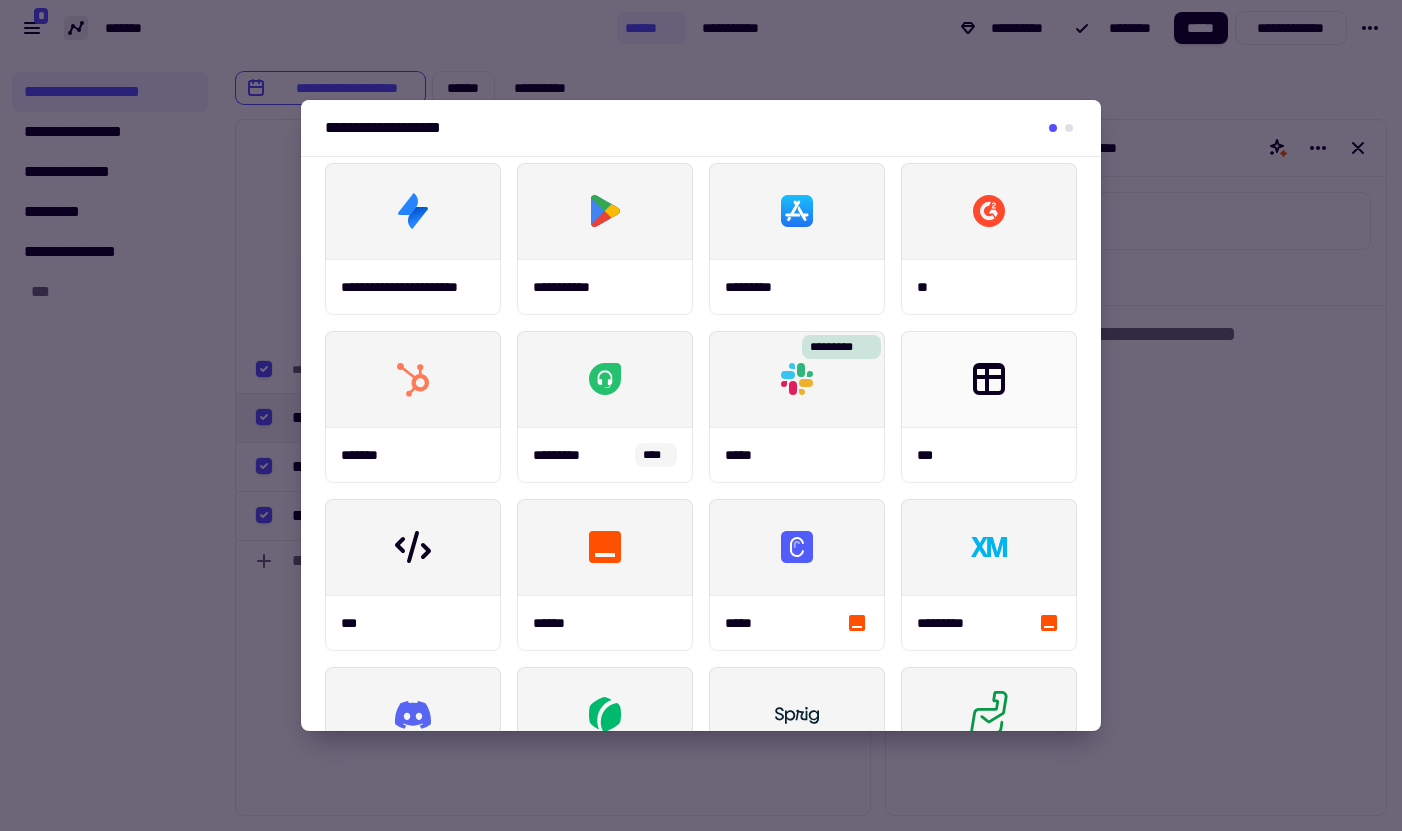 click on "*********" at bounding box center (797, 379) 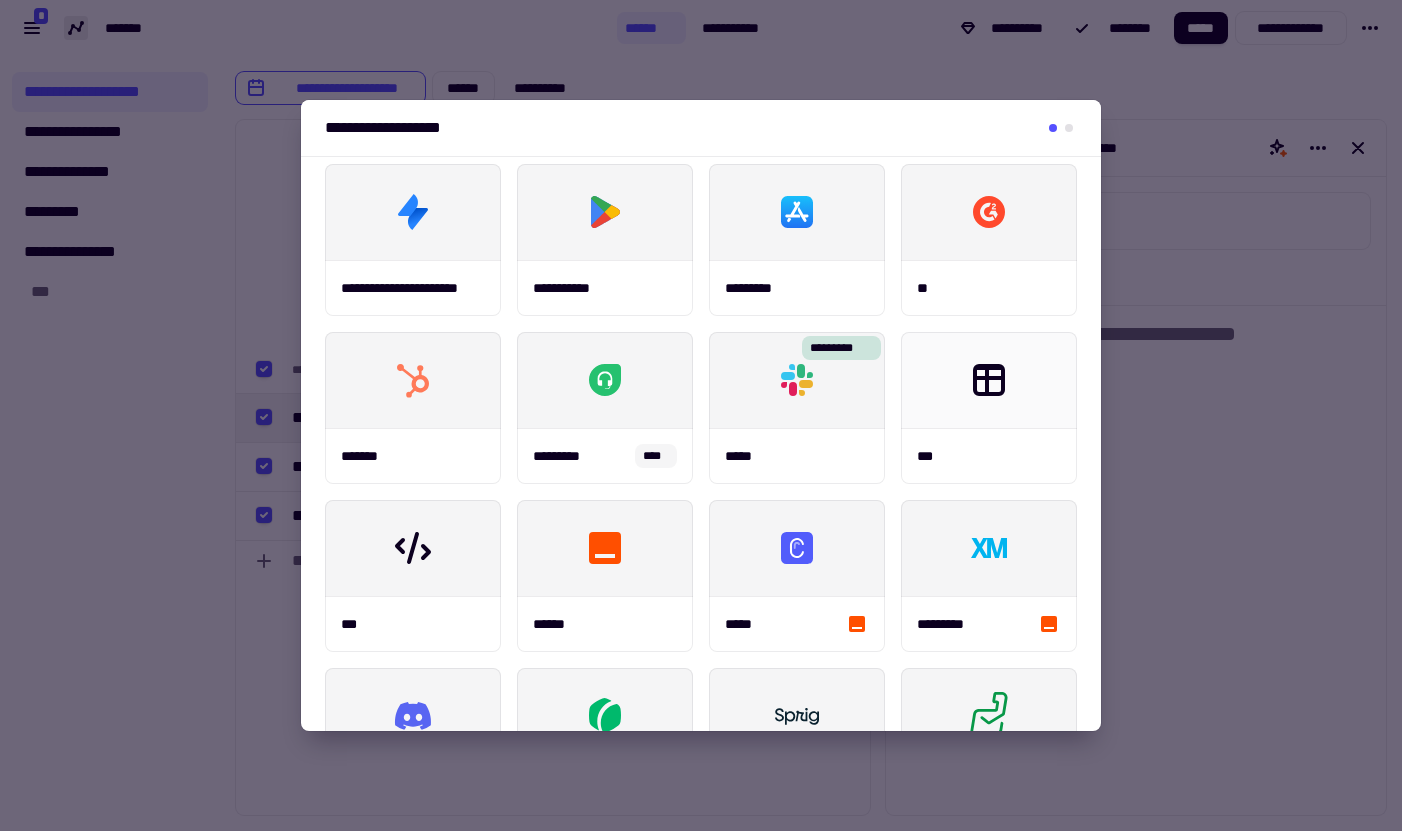 click on "**********" at bounding box center (701, 128) 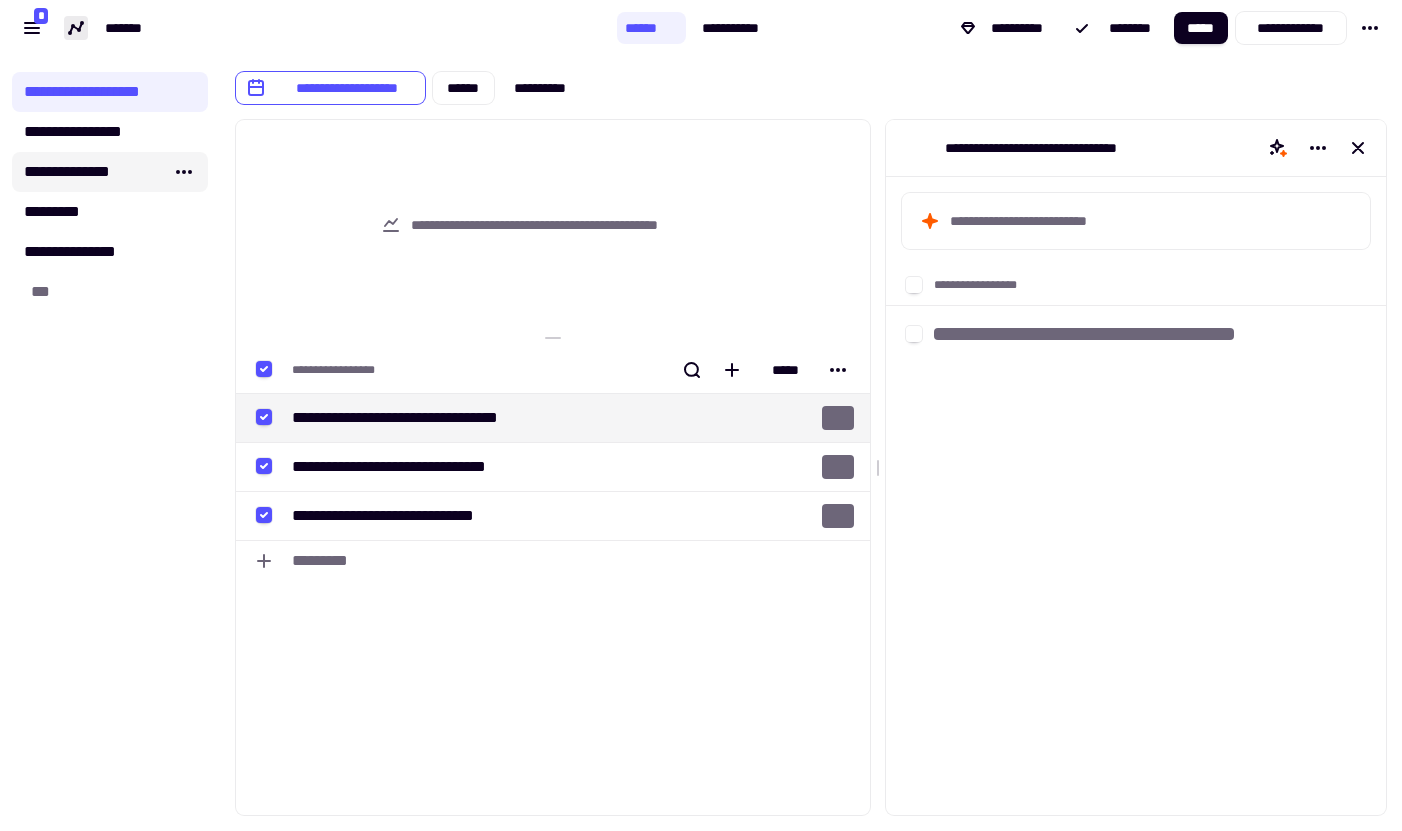 click on "**********" 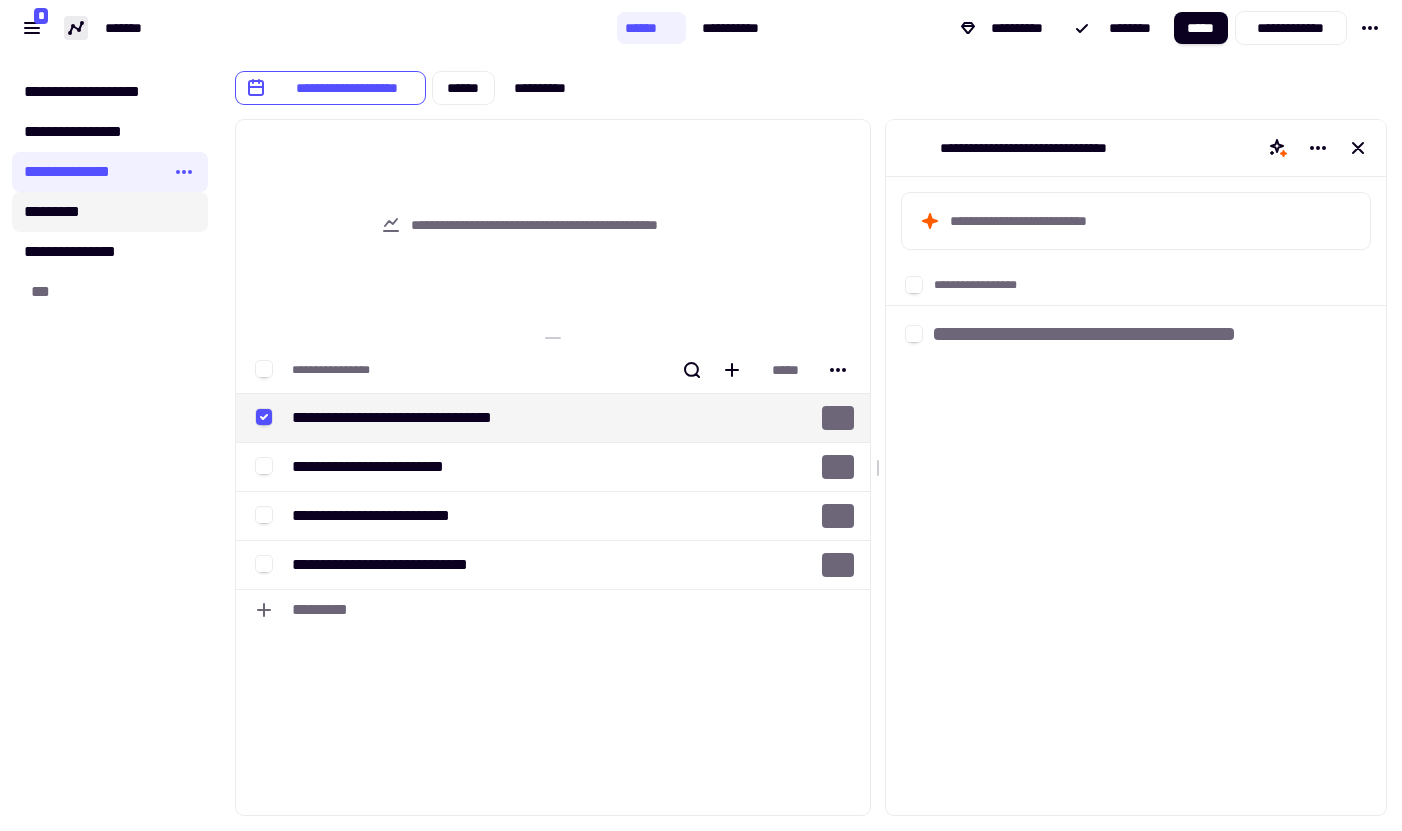 click on "*********" 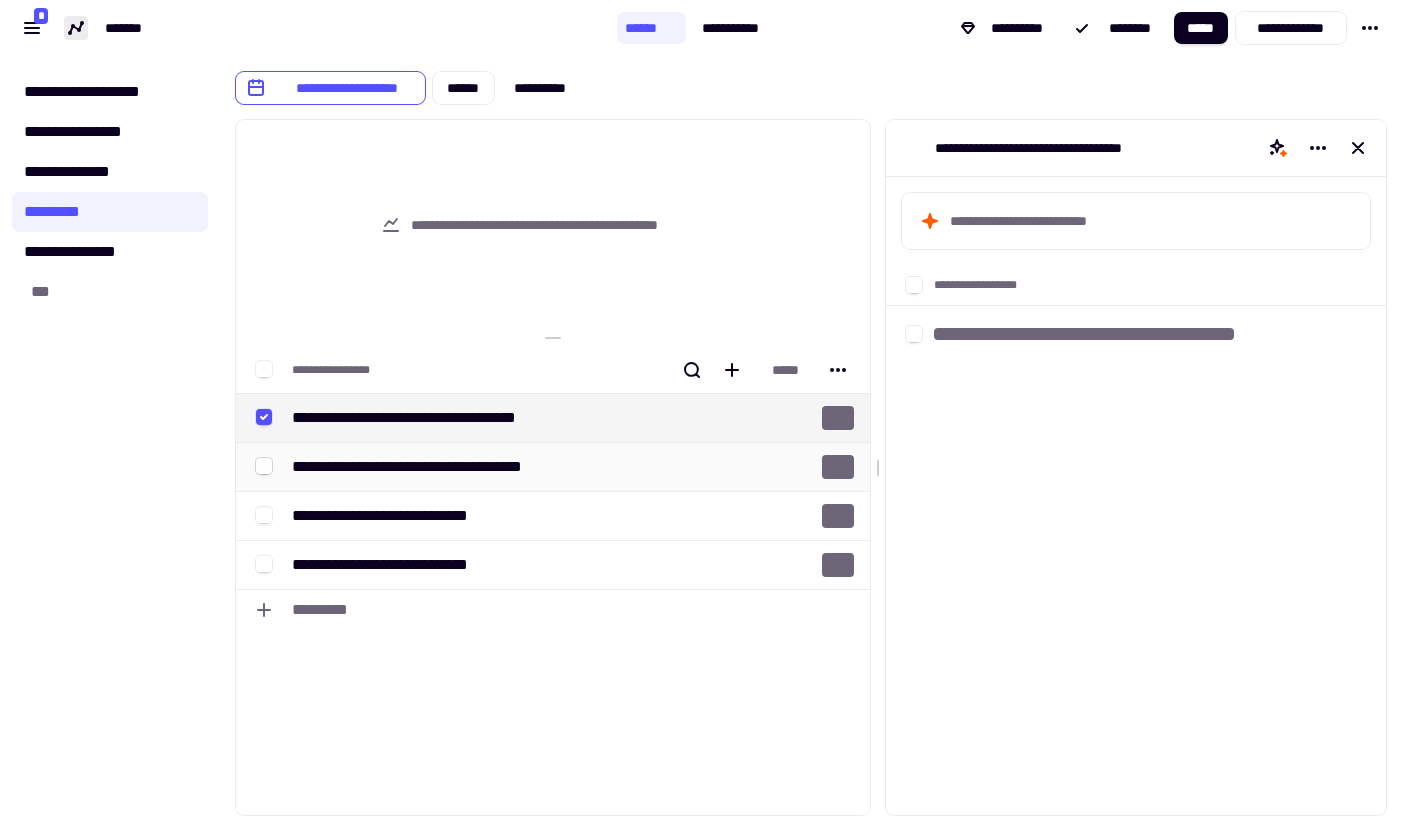 click 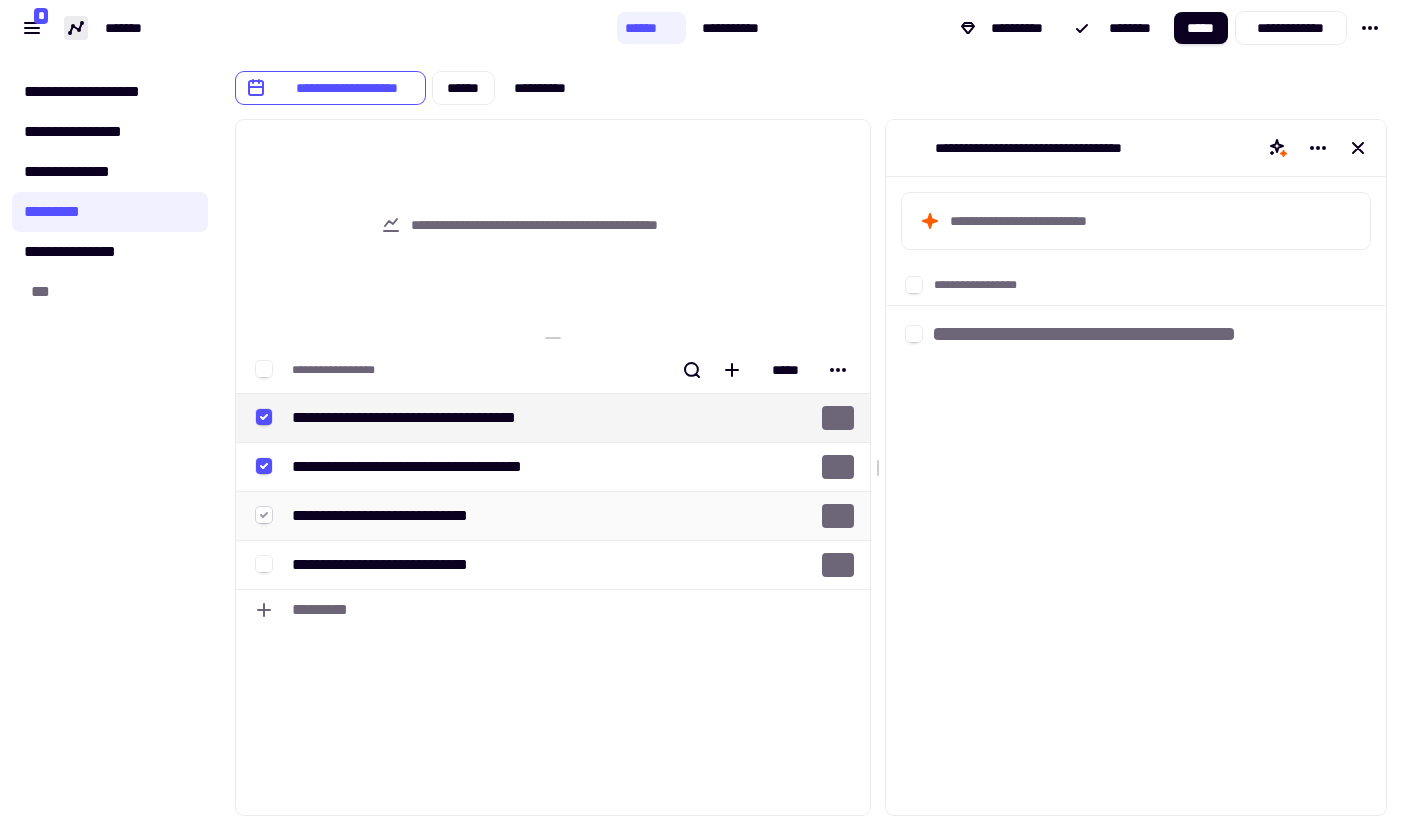 click 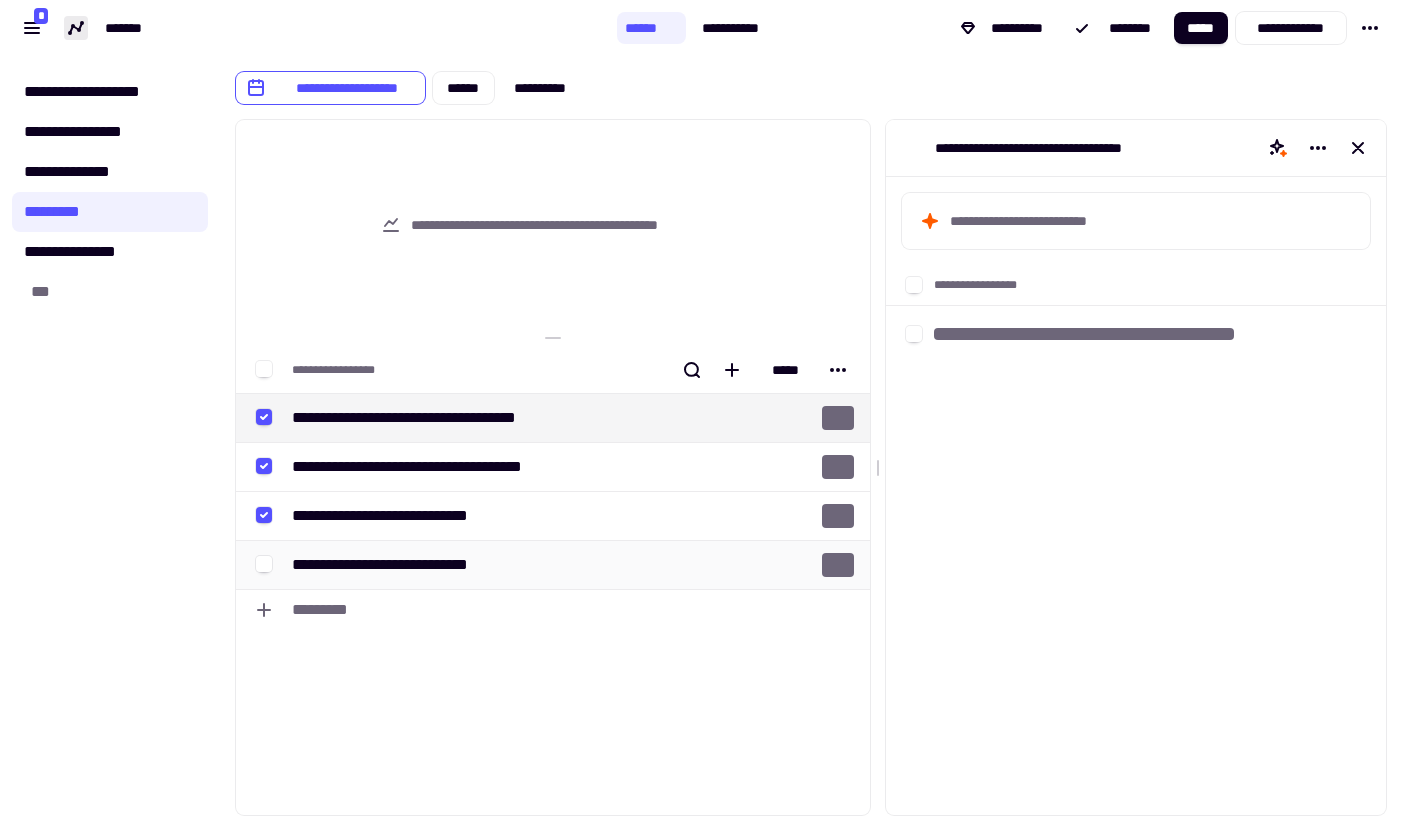 click at bounding box center [266, 565] 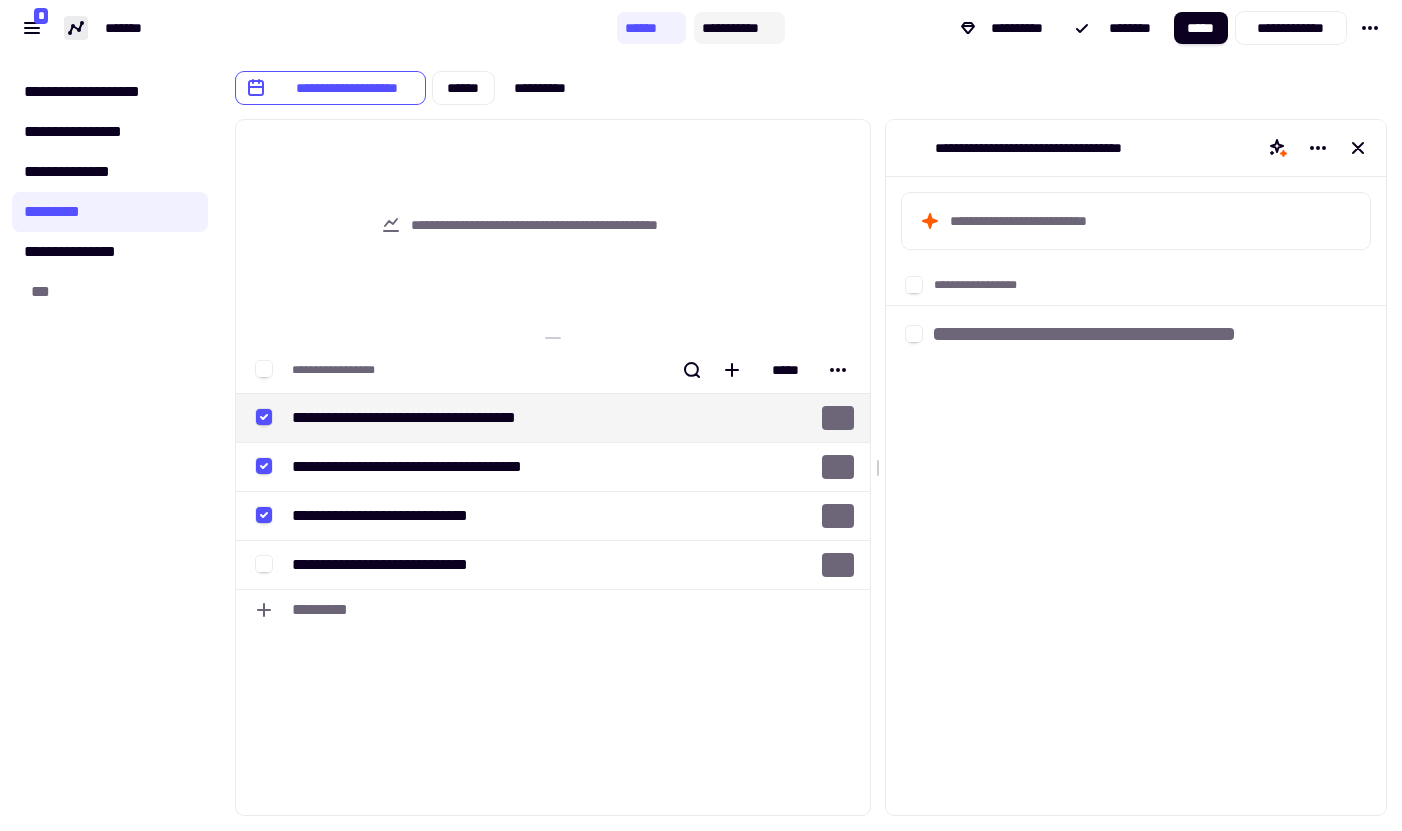 click on "**********" 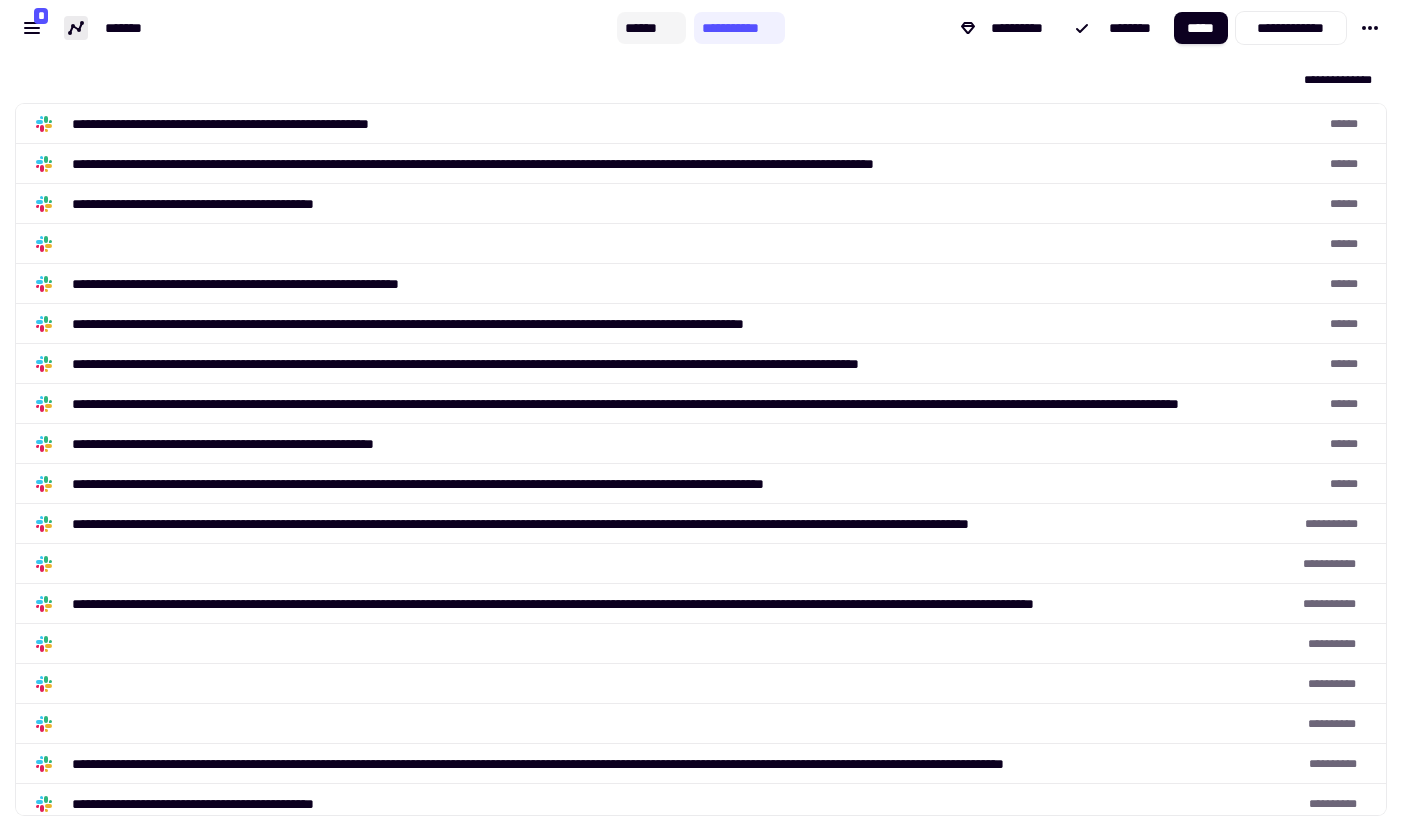 scroll, scrollTop: 1, scrollLeft: 1, axis: both 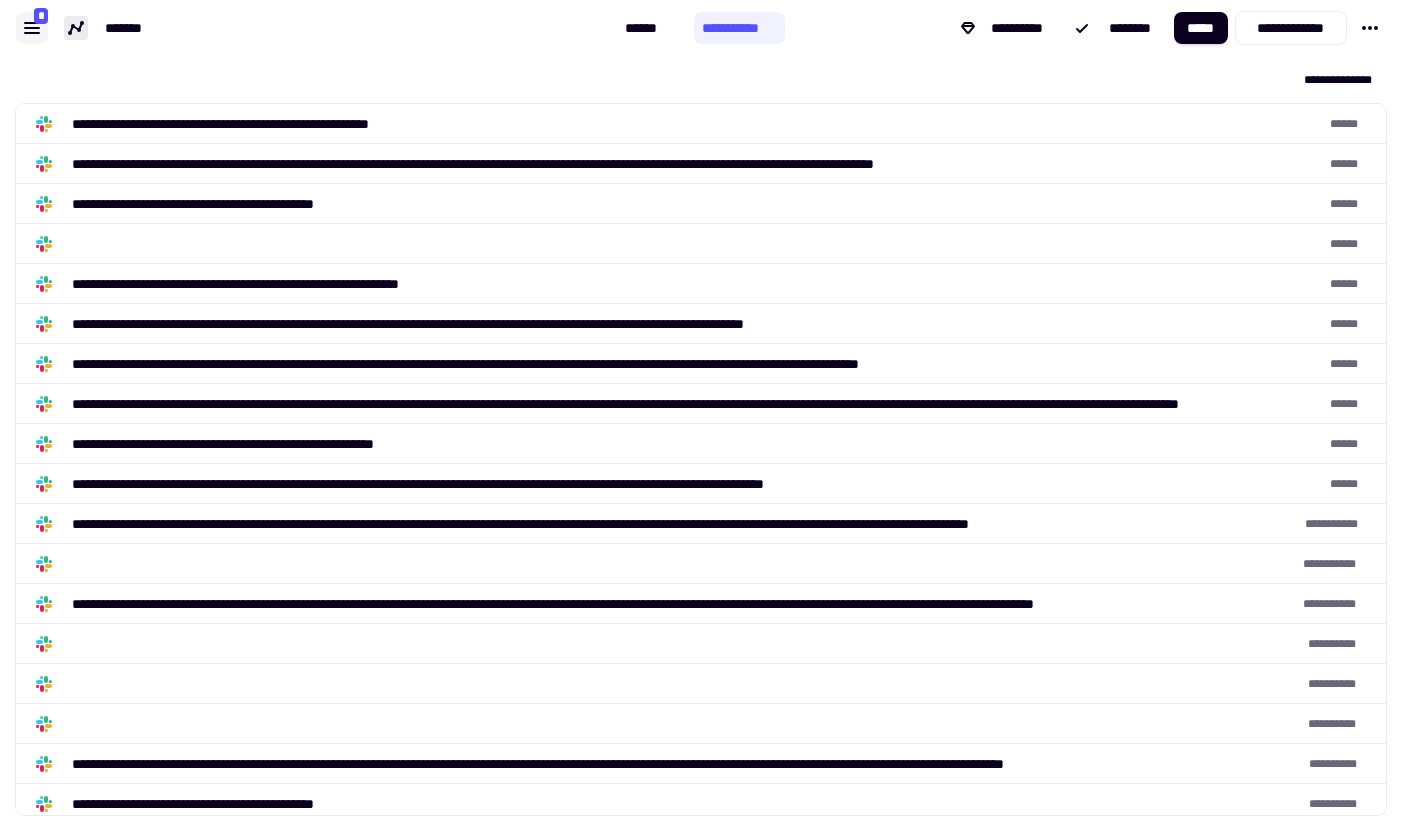 click 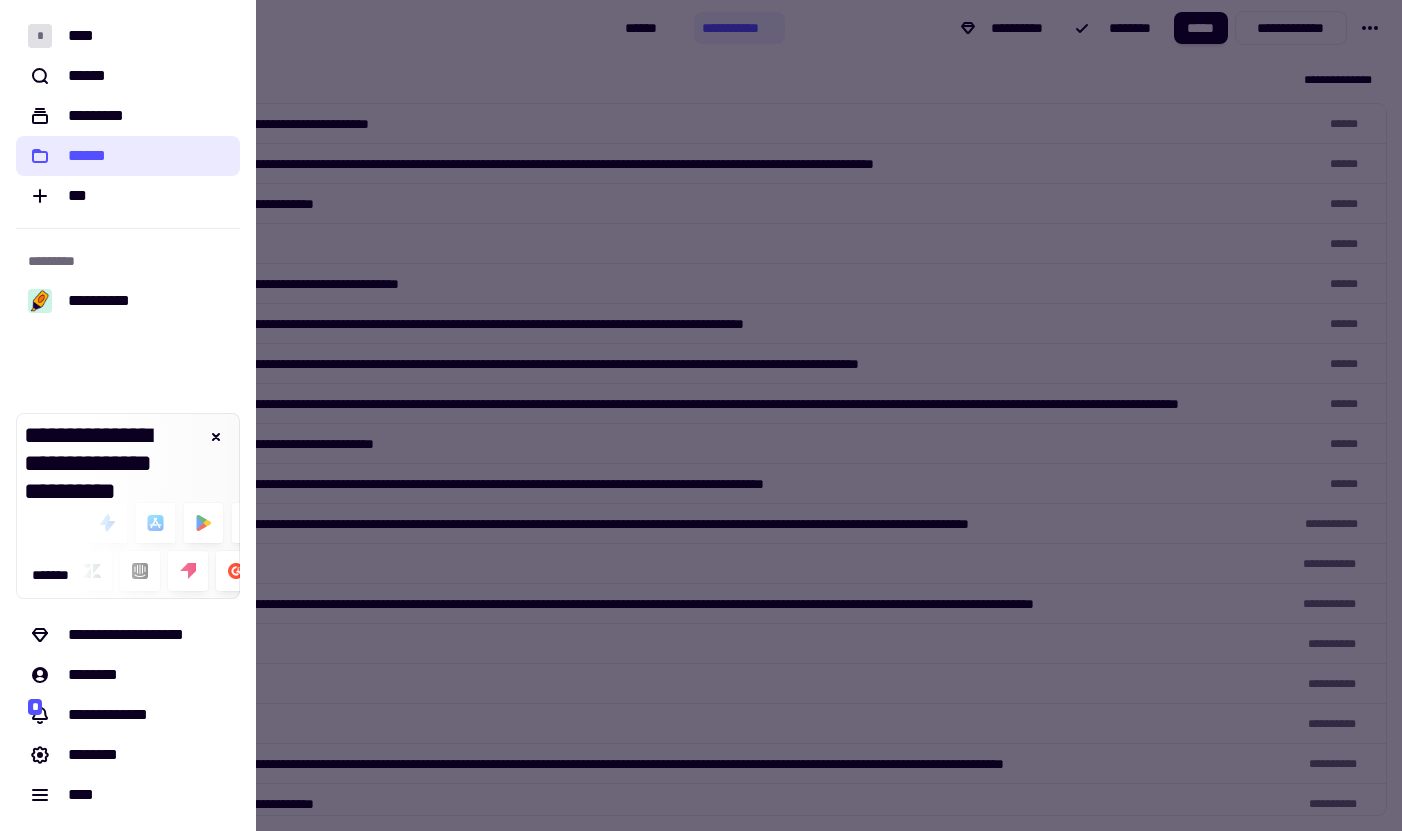 click on "******" 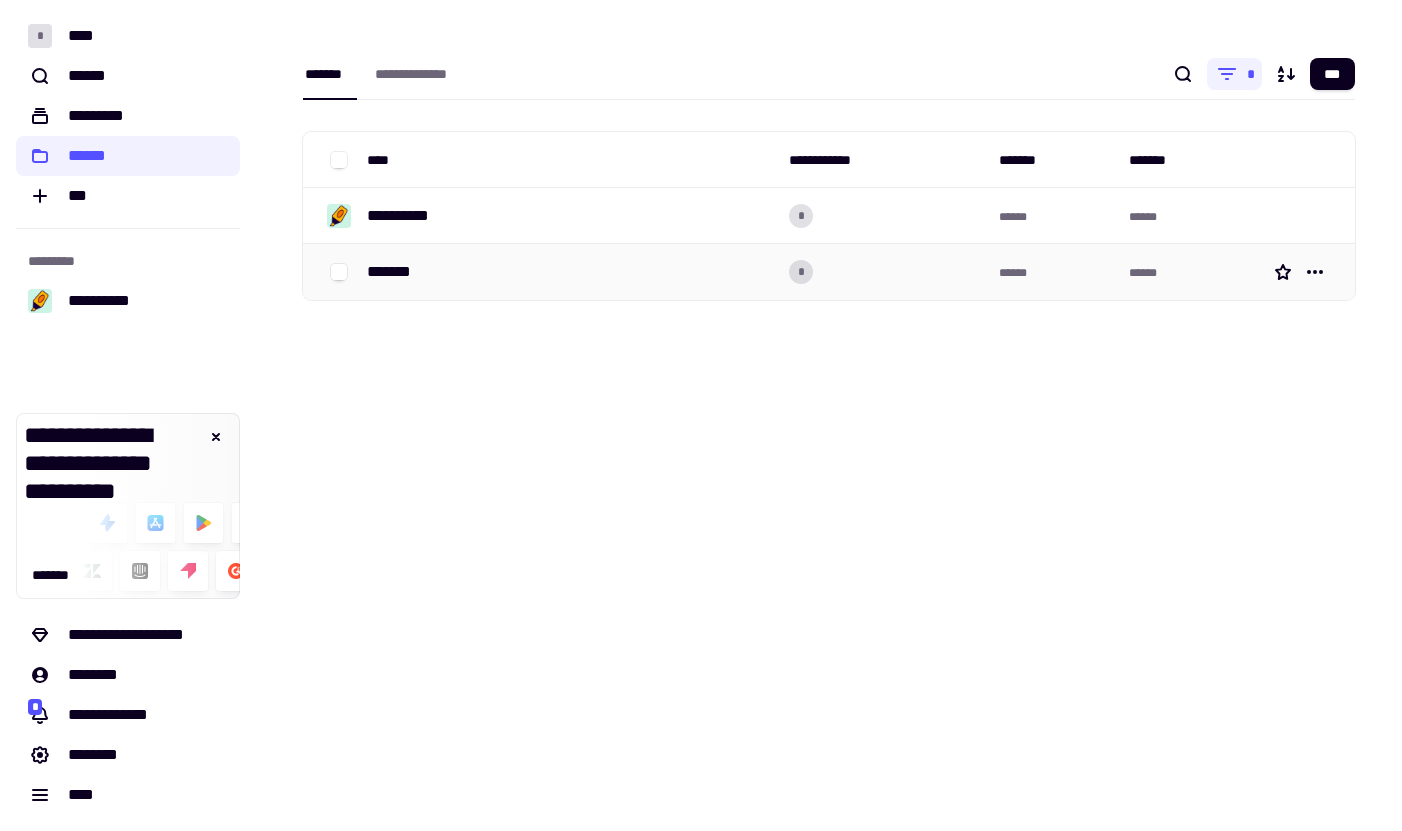click on "*******" at bounding box center (397, 272) 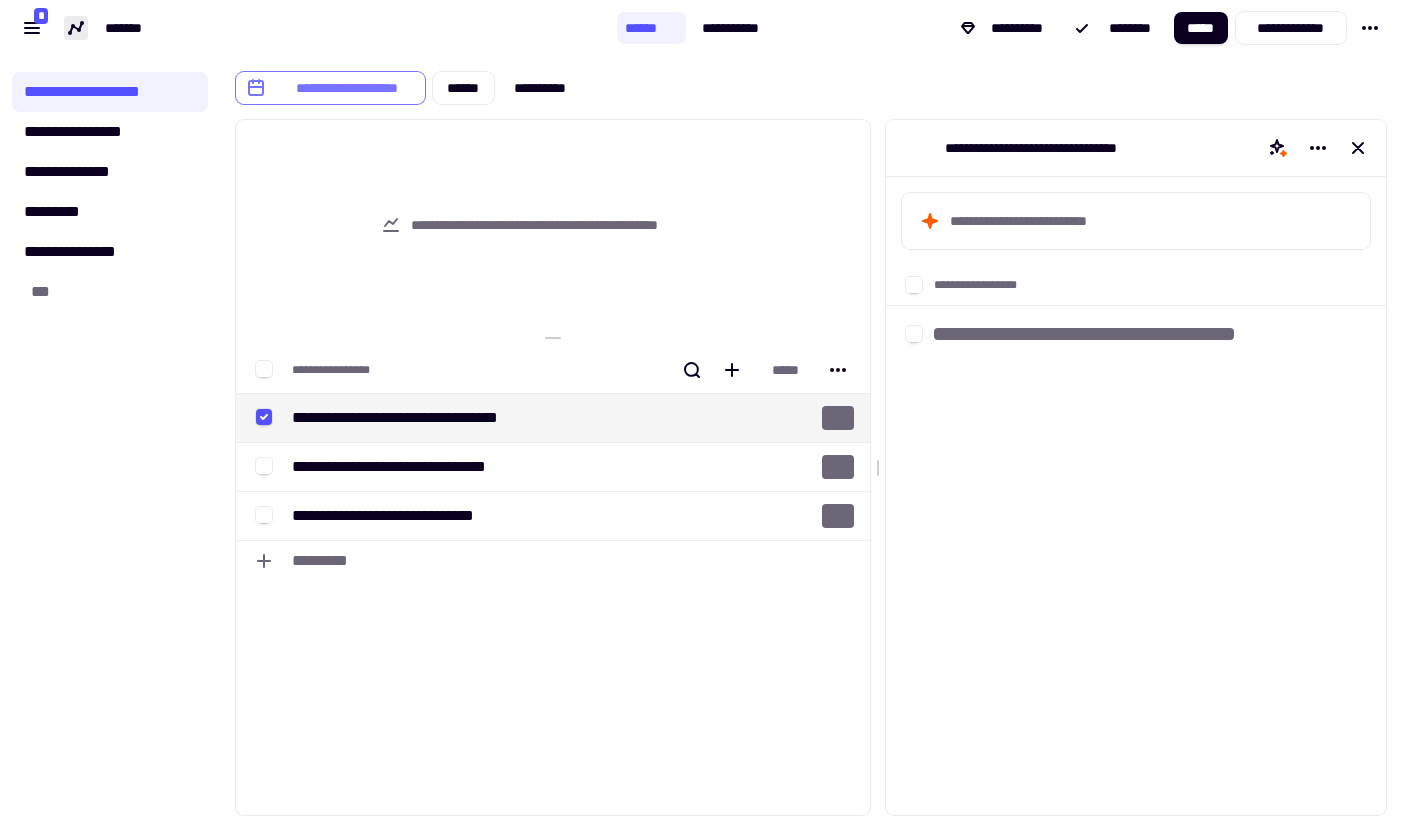 click on "**********" 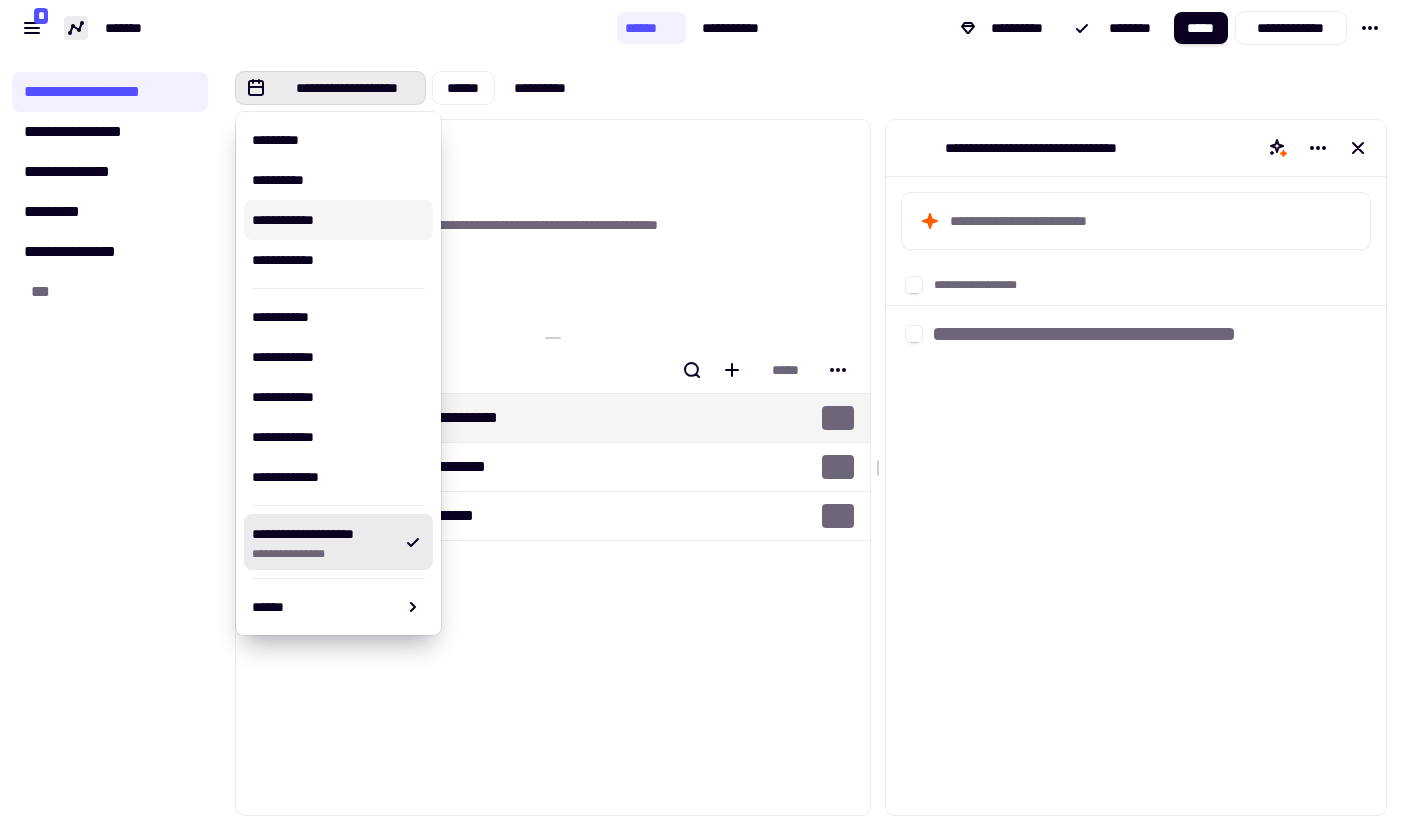 click on "**********" at bounding box center (338, 220) 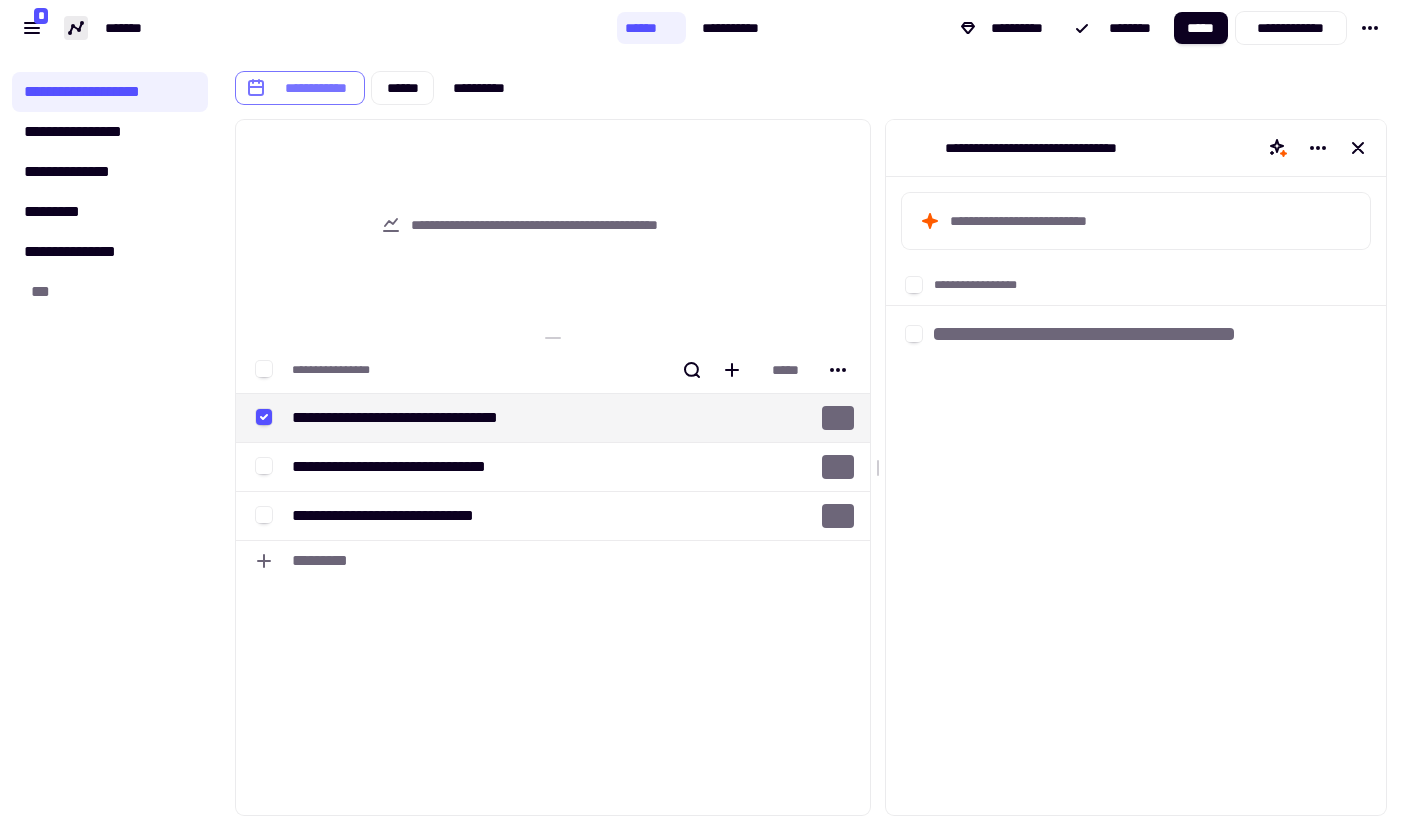 click on "**********" 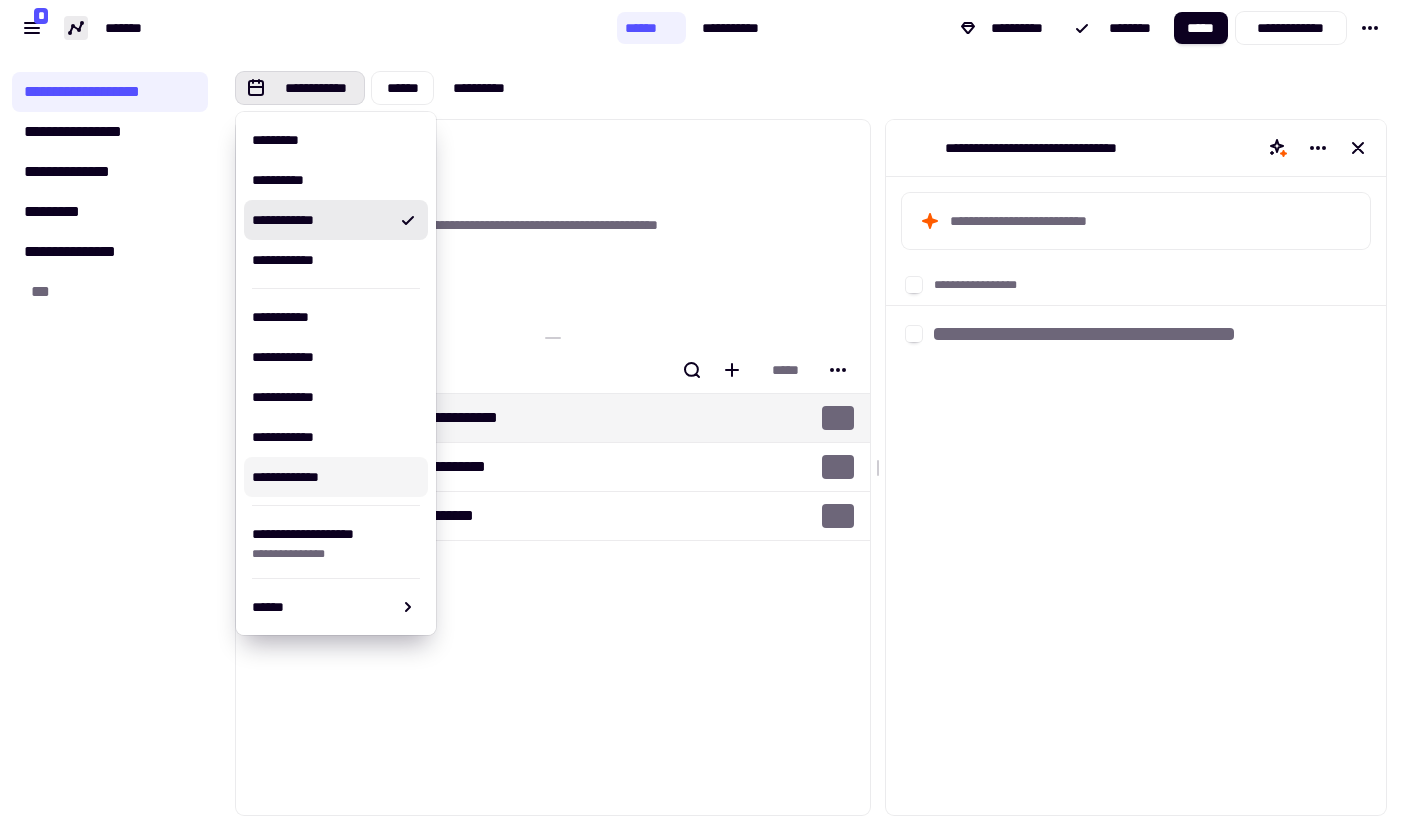 click on "**********" at bounding box center [336, 477] 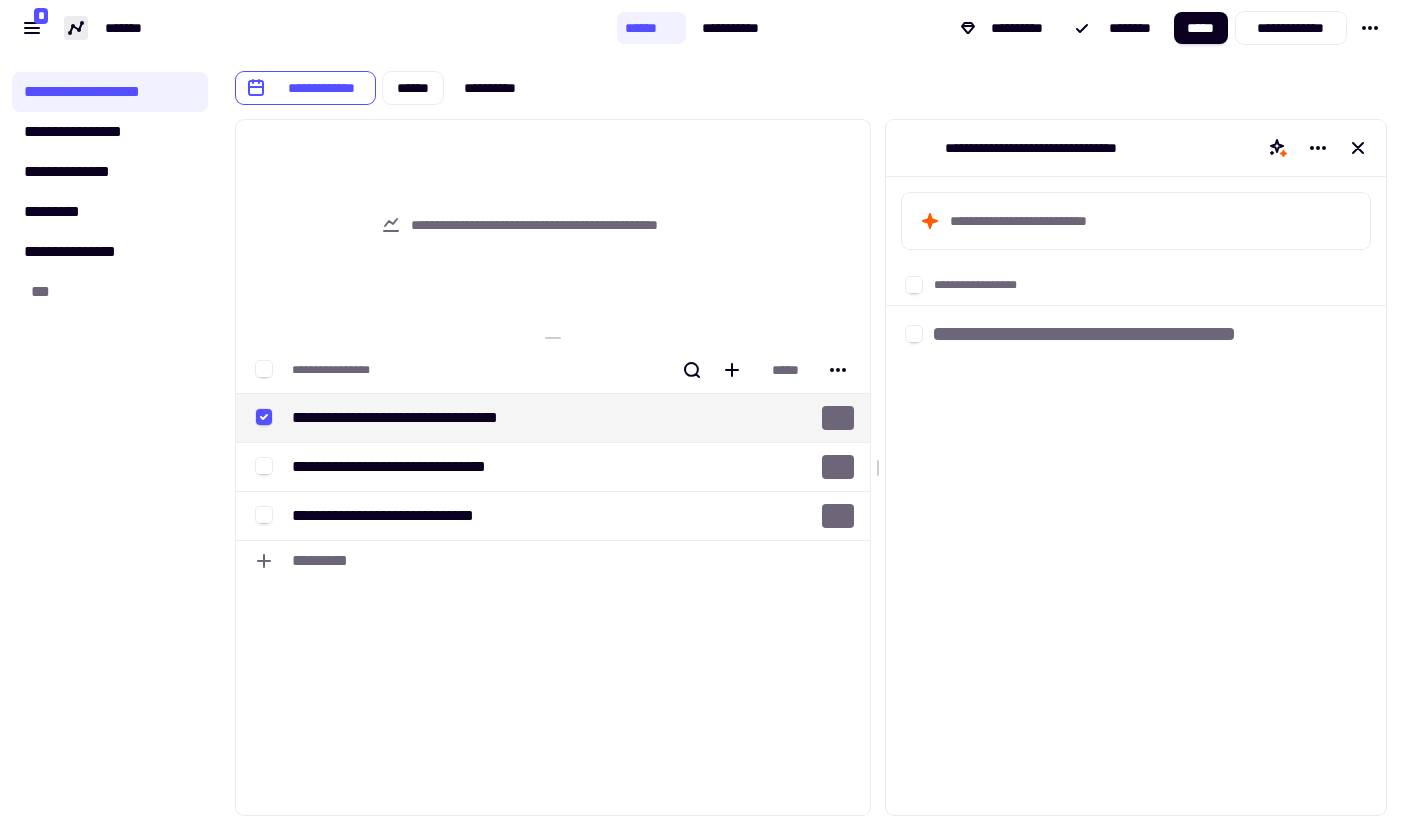click on "**********" at bounding box center [811, 467] 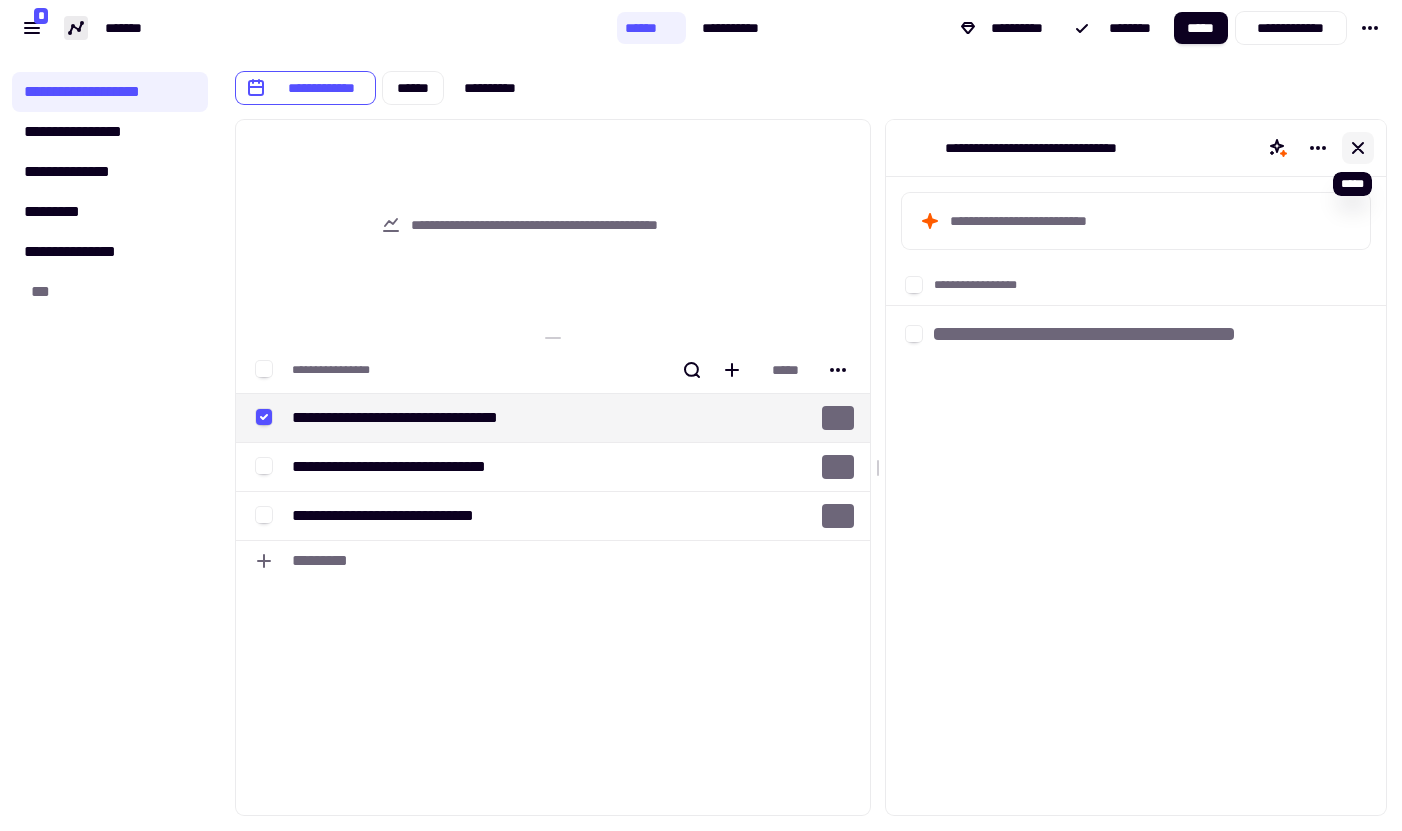 click 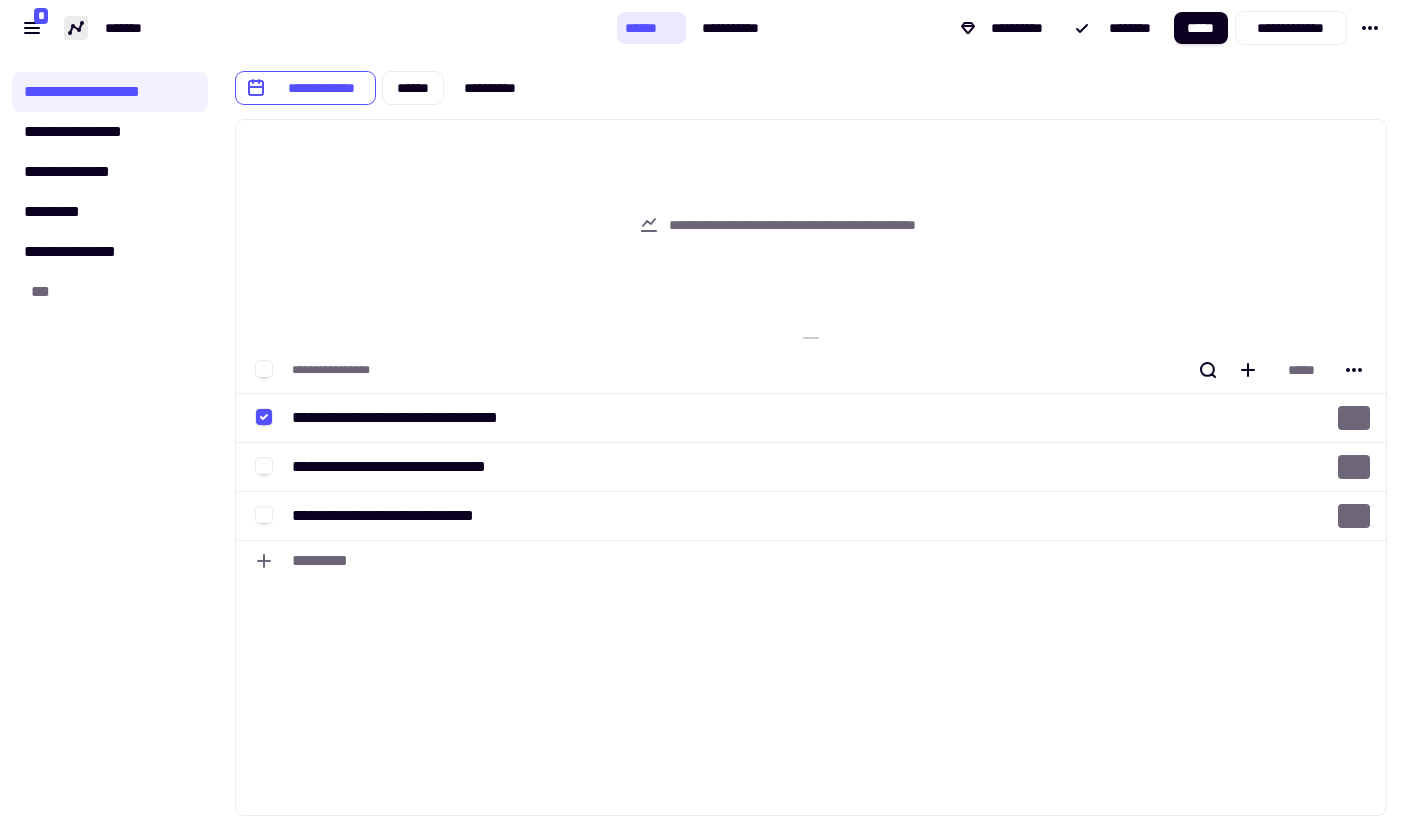 drag, startPoint x: 466, startPoint y: 90, endPoint x: 626, endPoint y: 28, distance: 171.59254 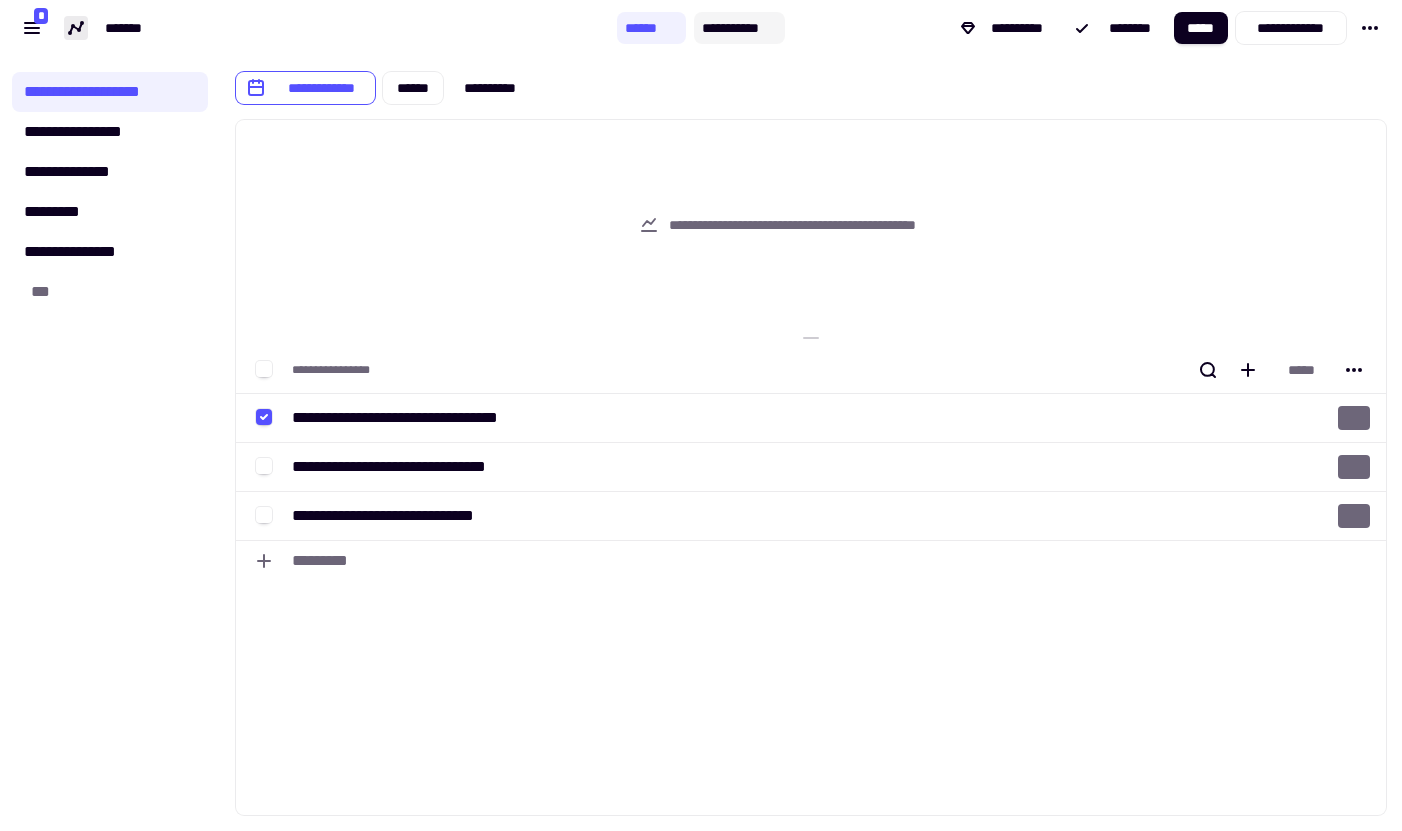 click on "**********" 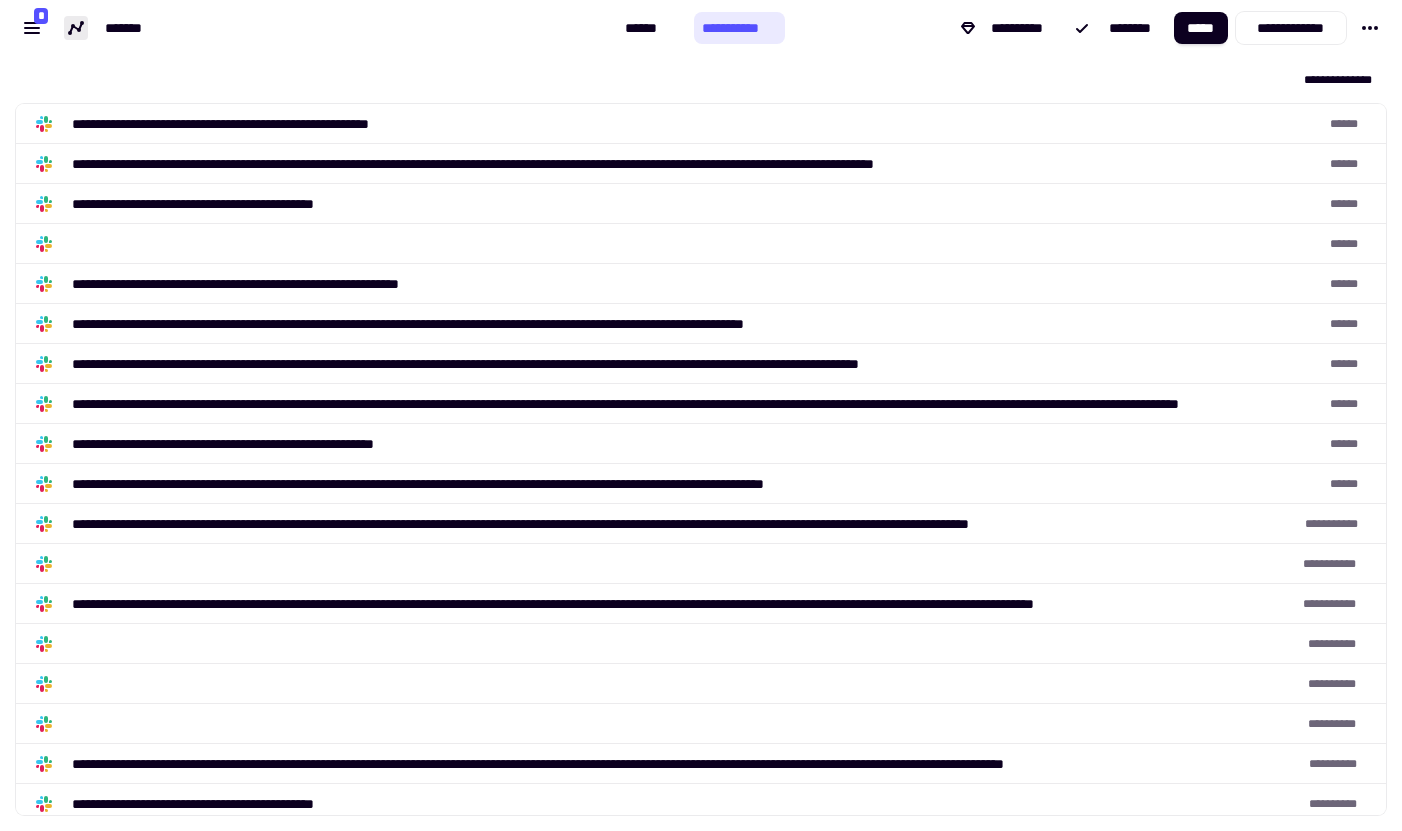 scroll, scrollTop: 1, scrollLeft: 1, axis: both 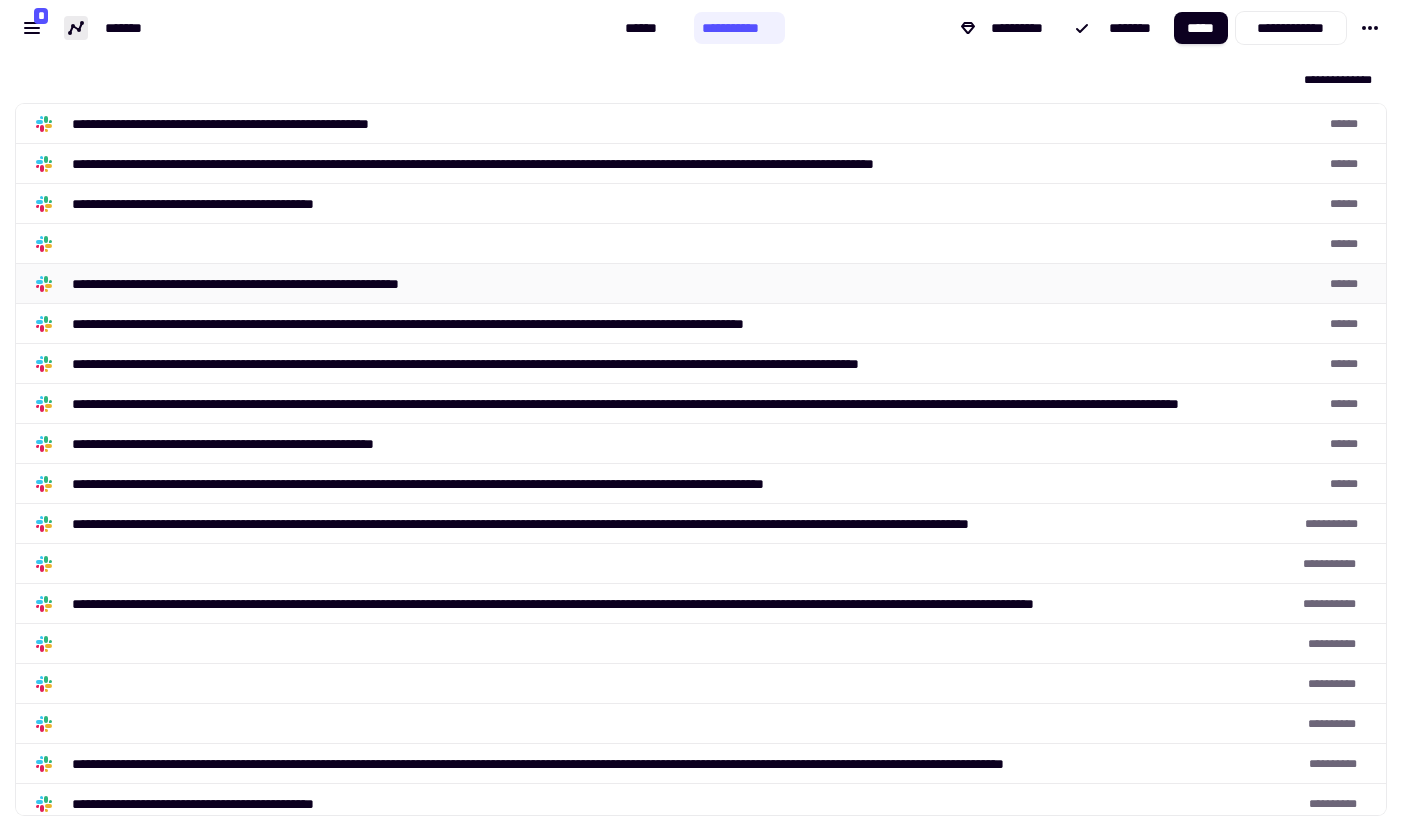 click on "**********" 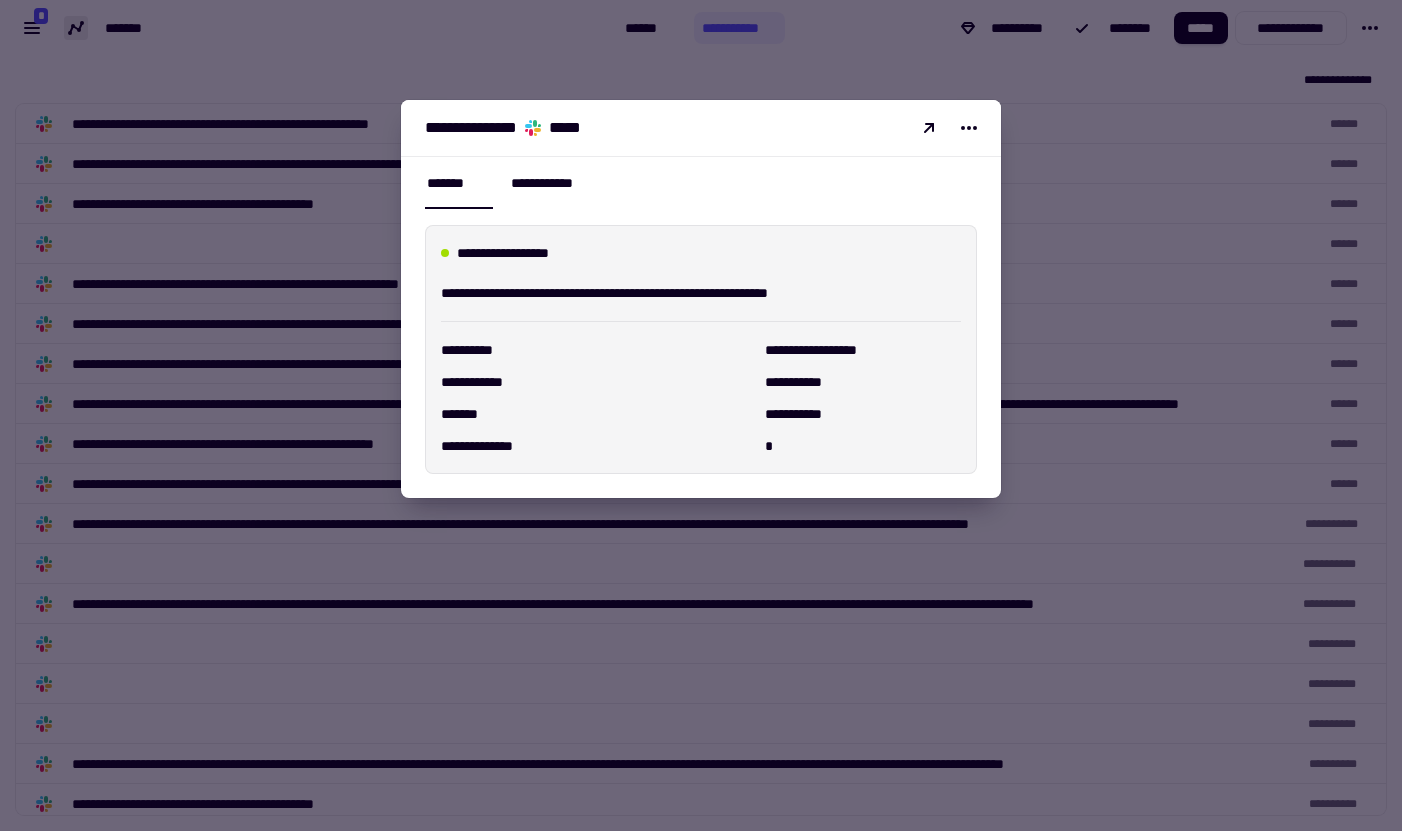 click on "**********" at bounding box center (555, 183) 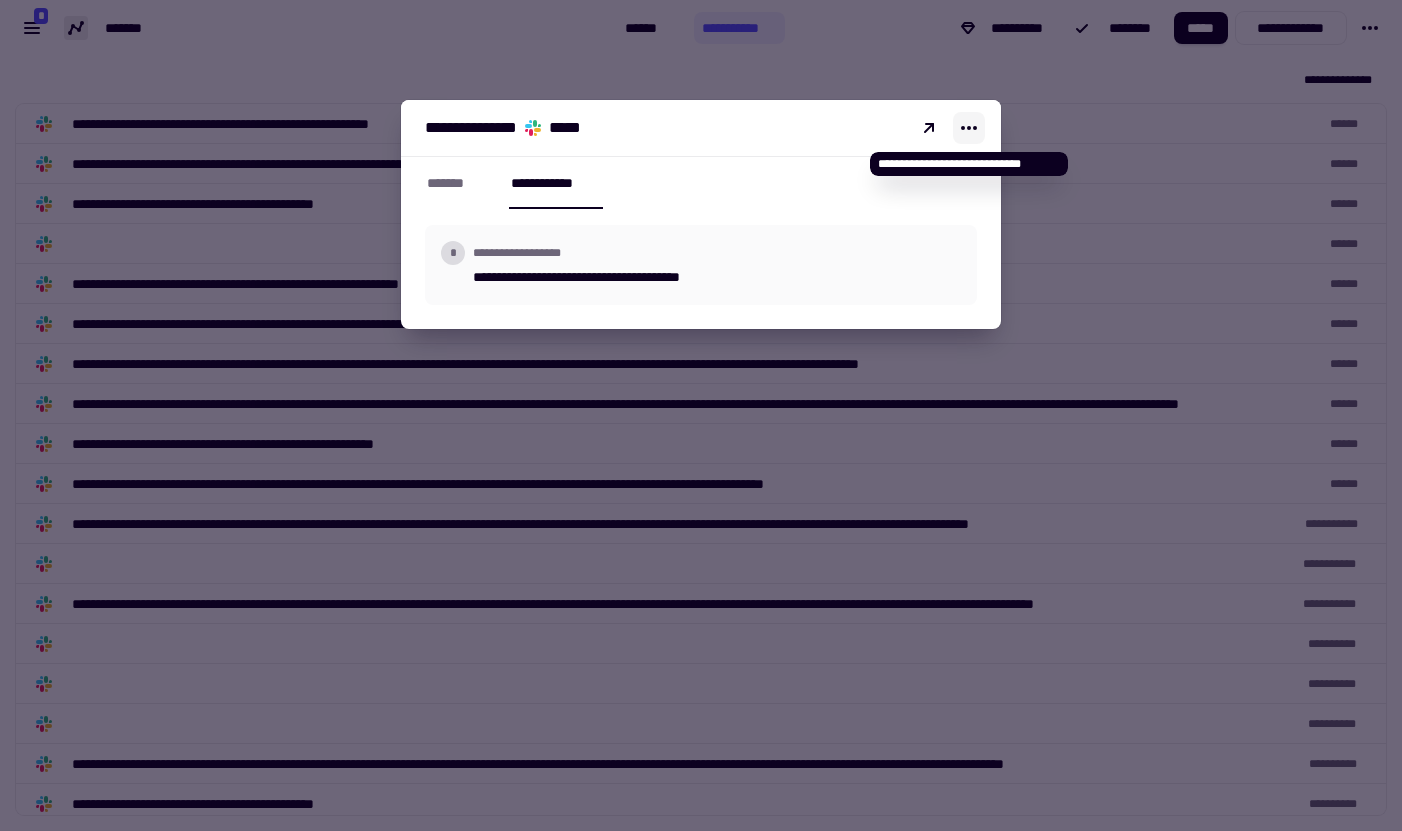 click 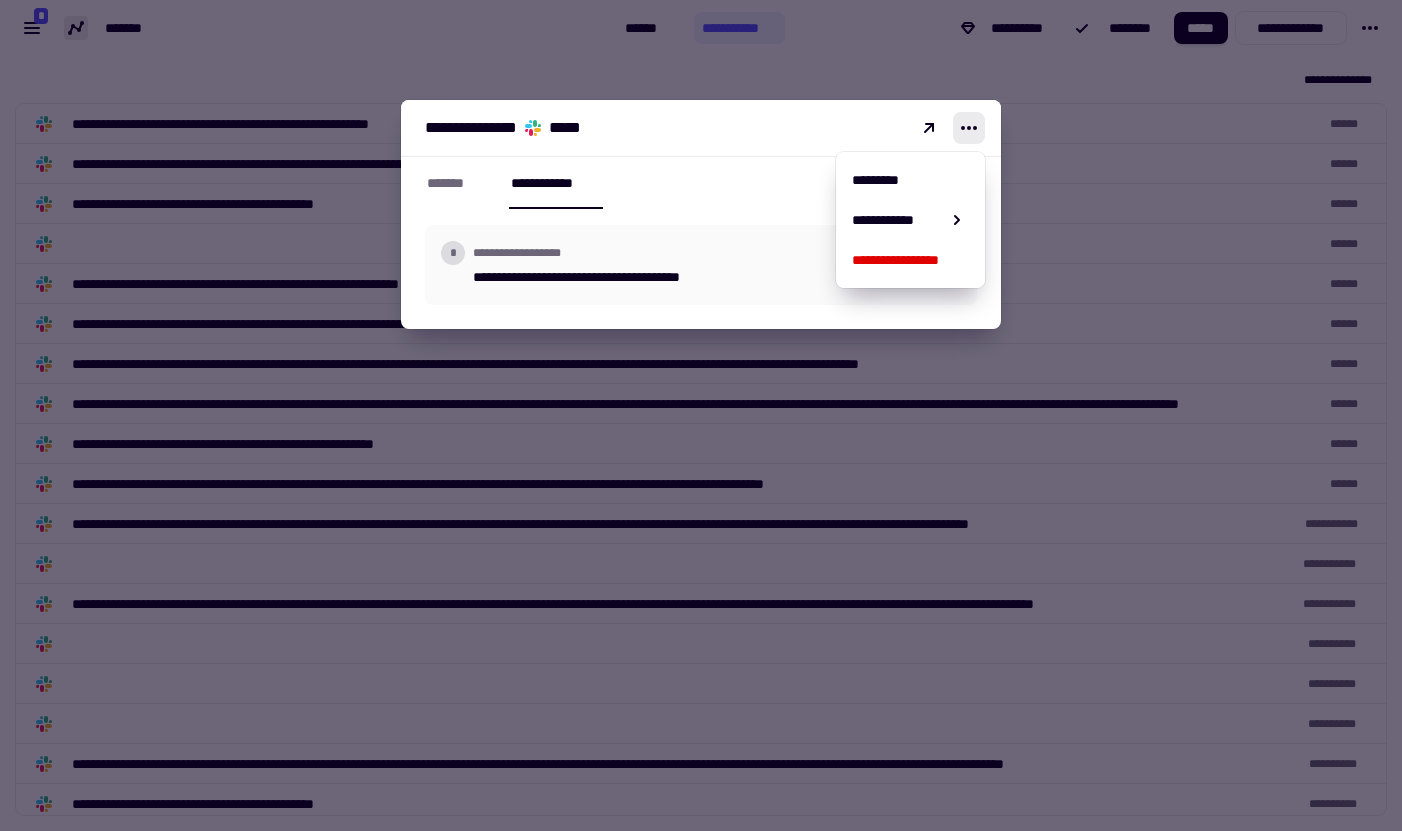 click at bounding box center [701, 415] 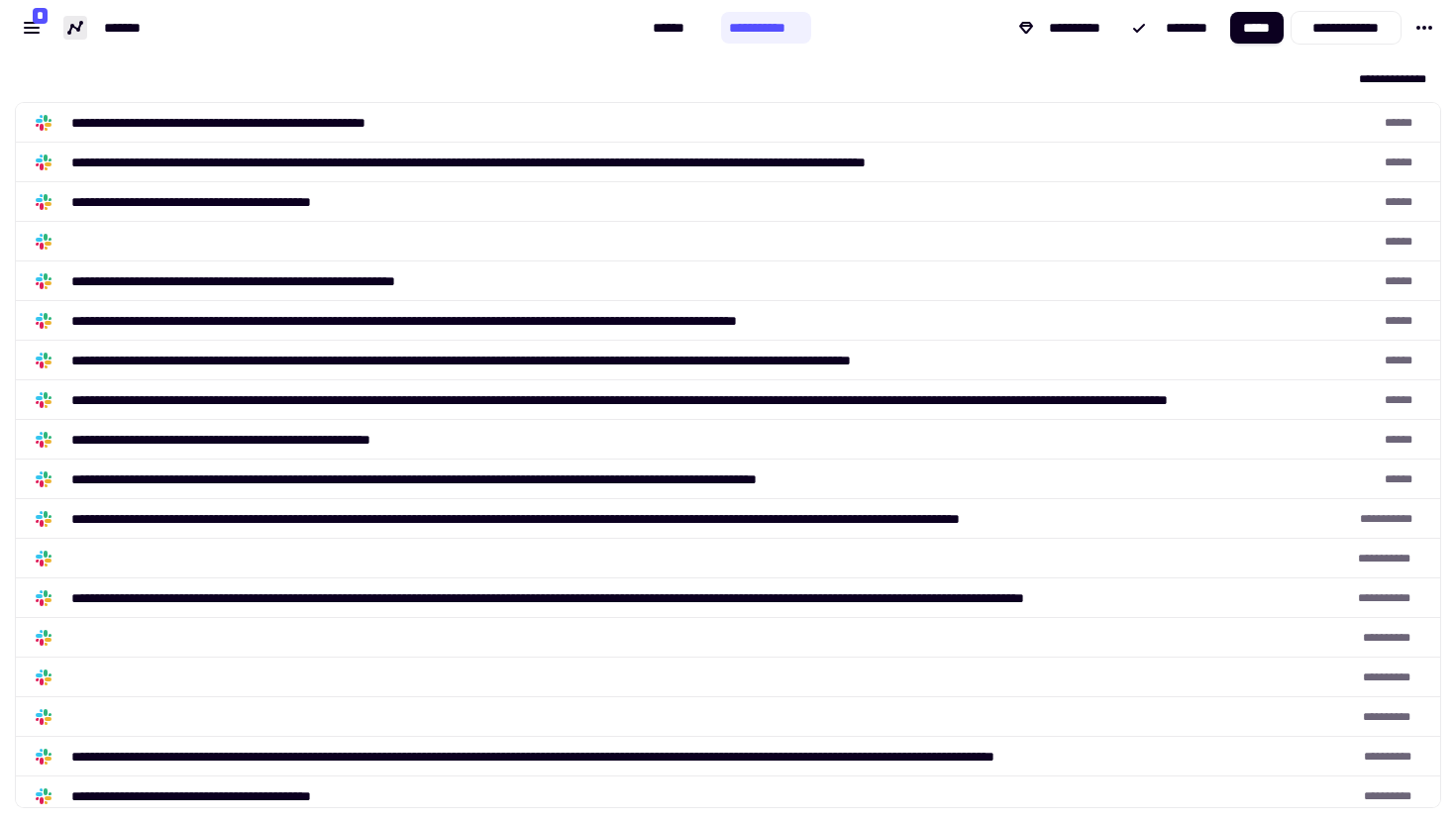 scroll, scrollTop: 1, scrollLeft: 1, axis: both 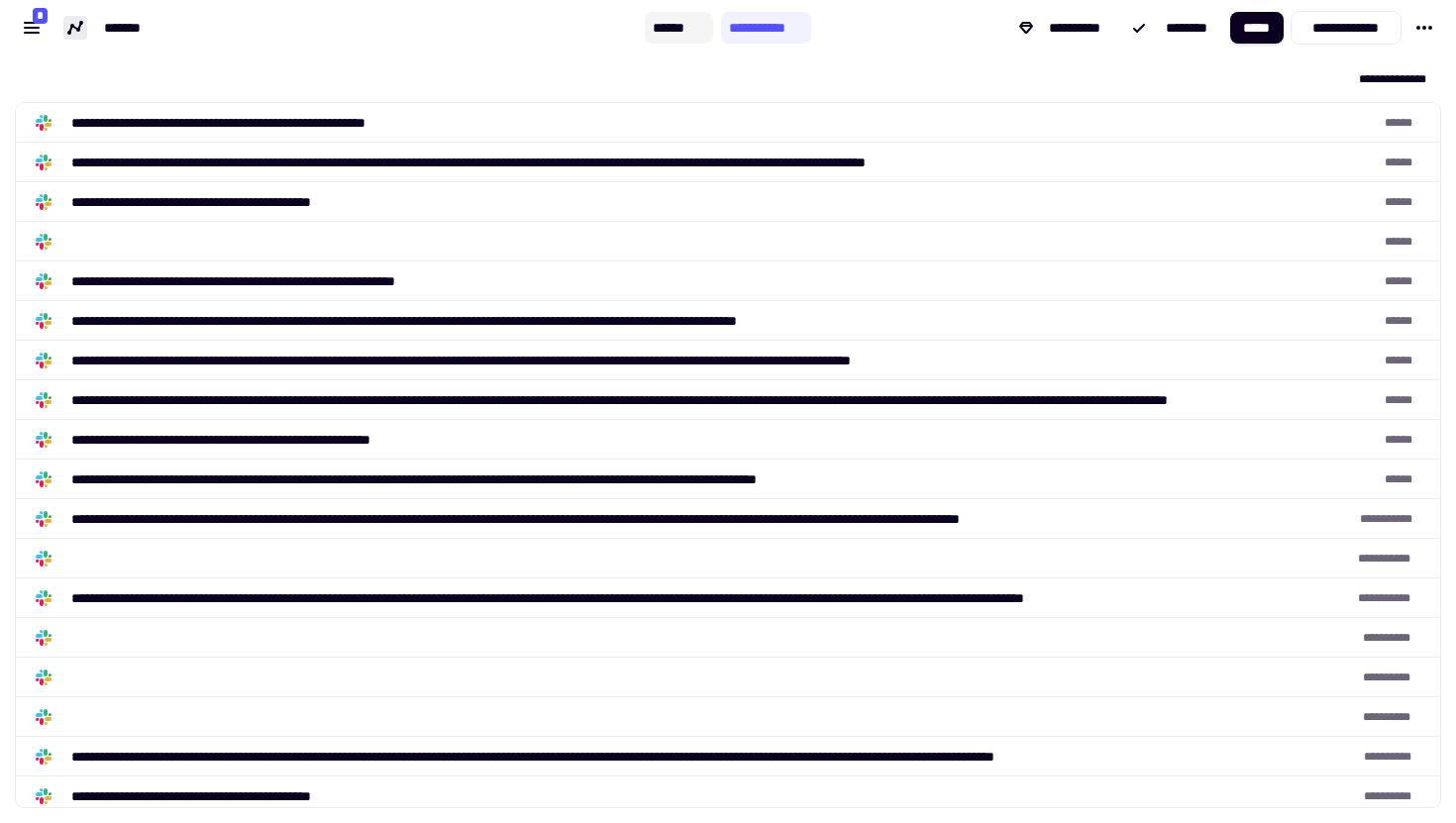 click on "******" 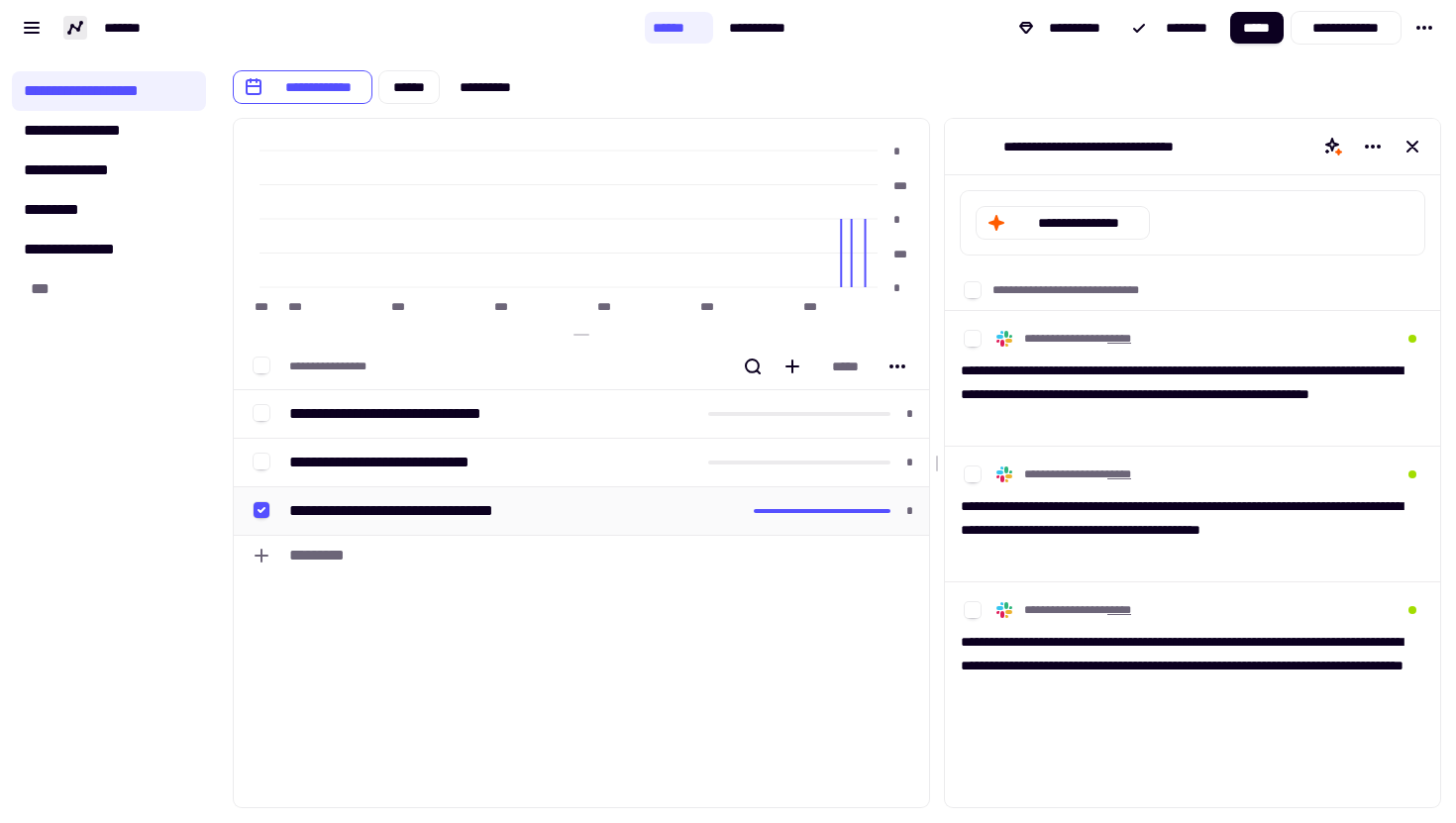 click 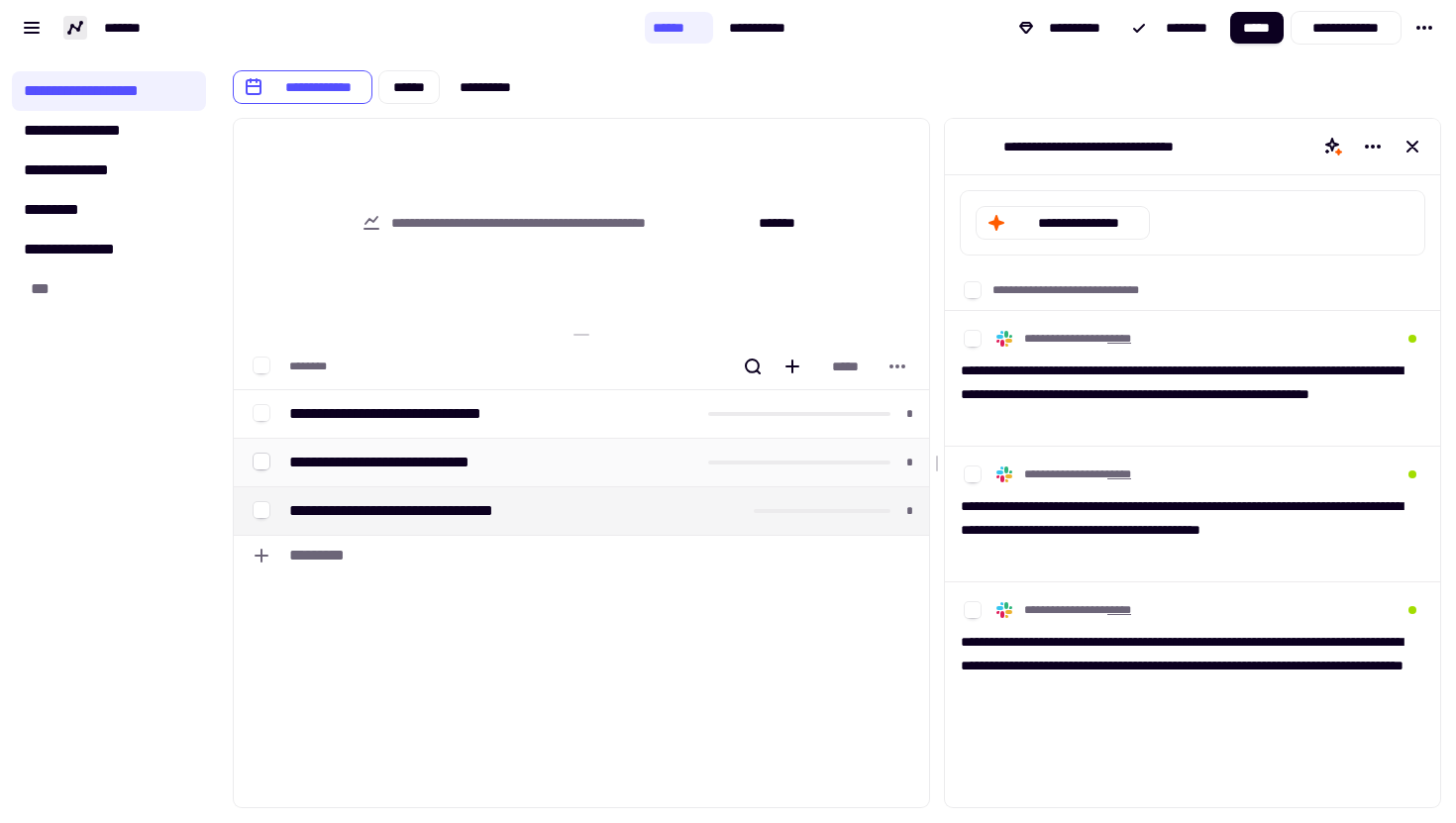 click 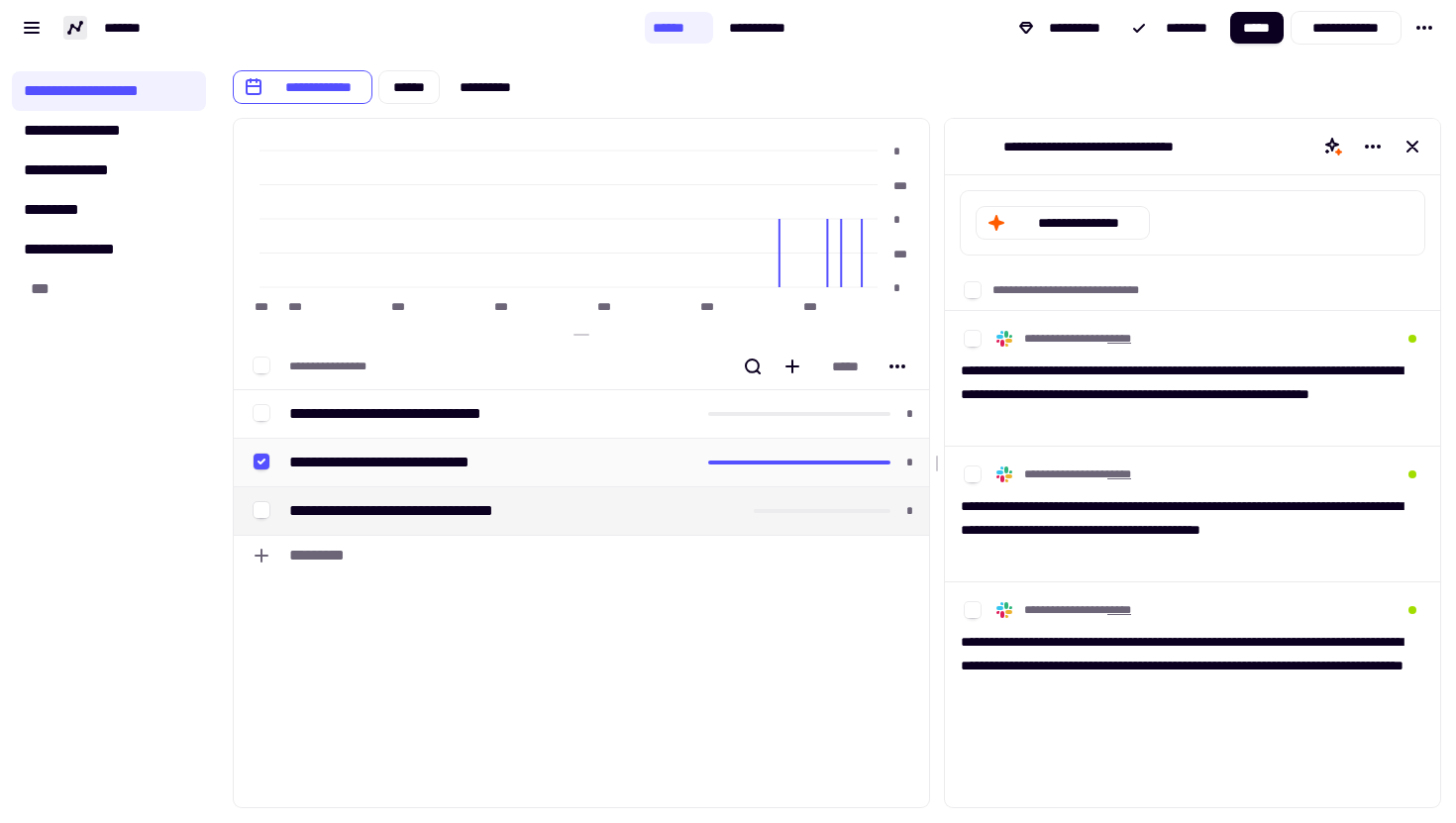 click 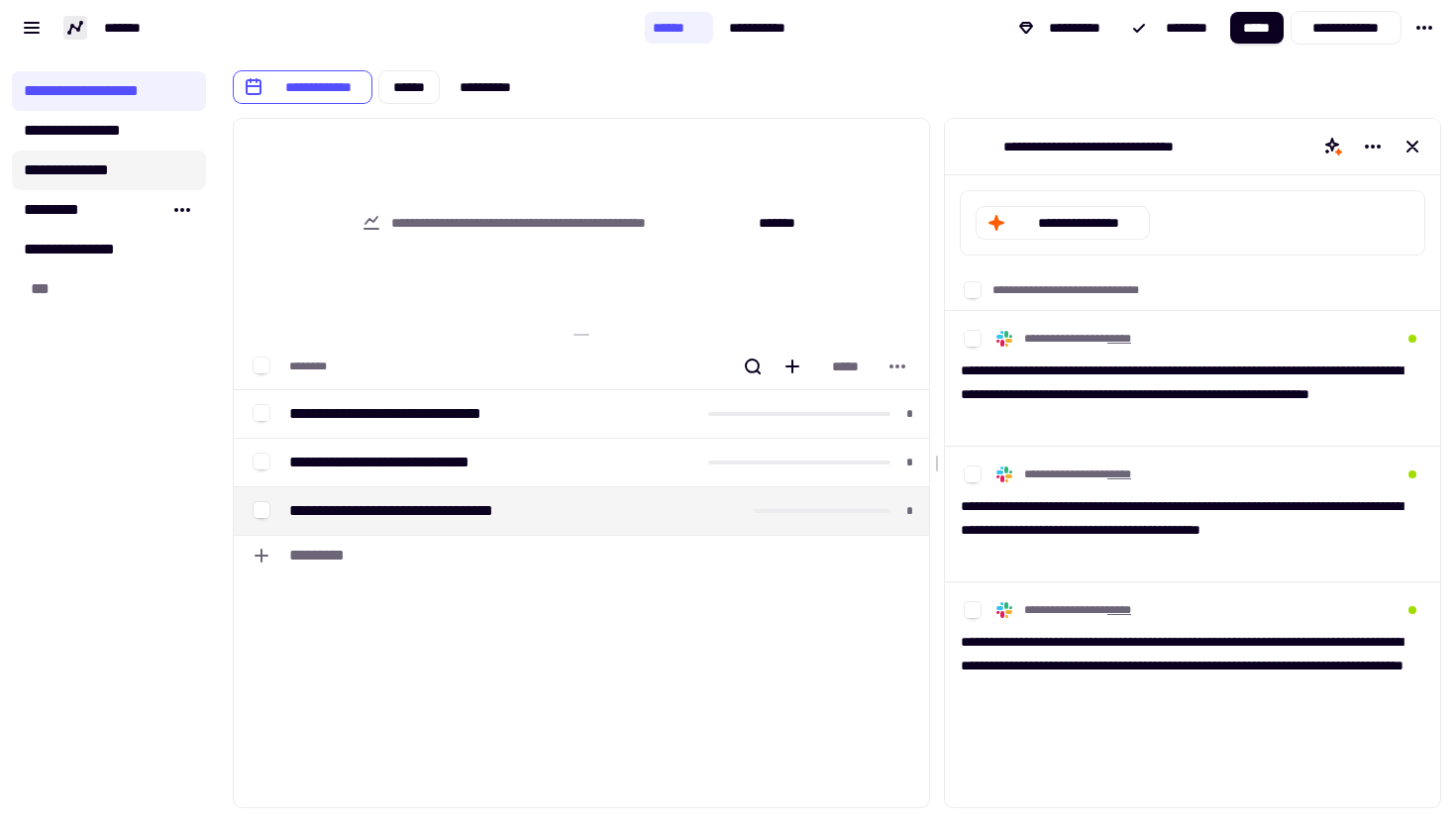 click on "**********" 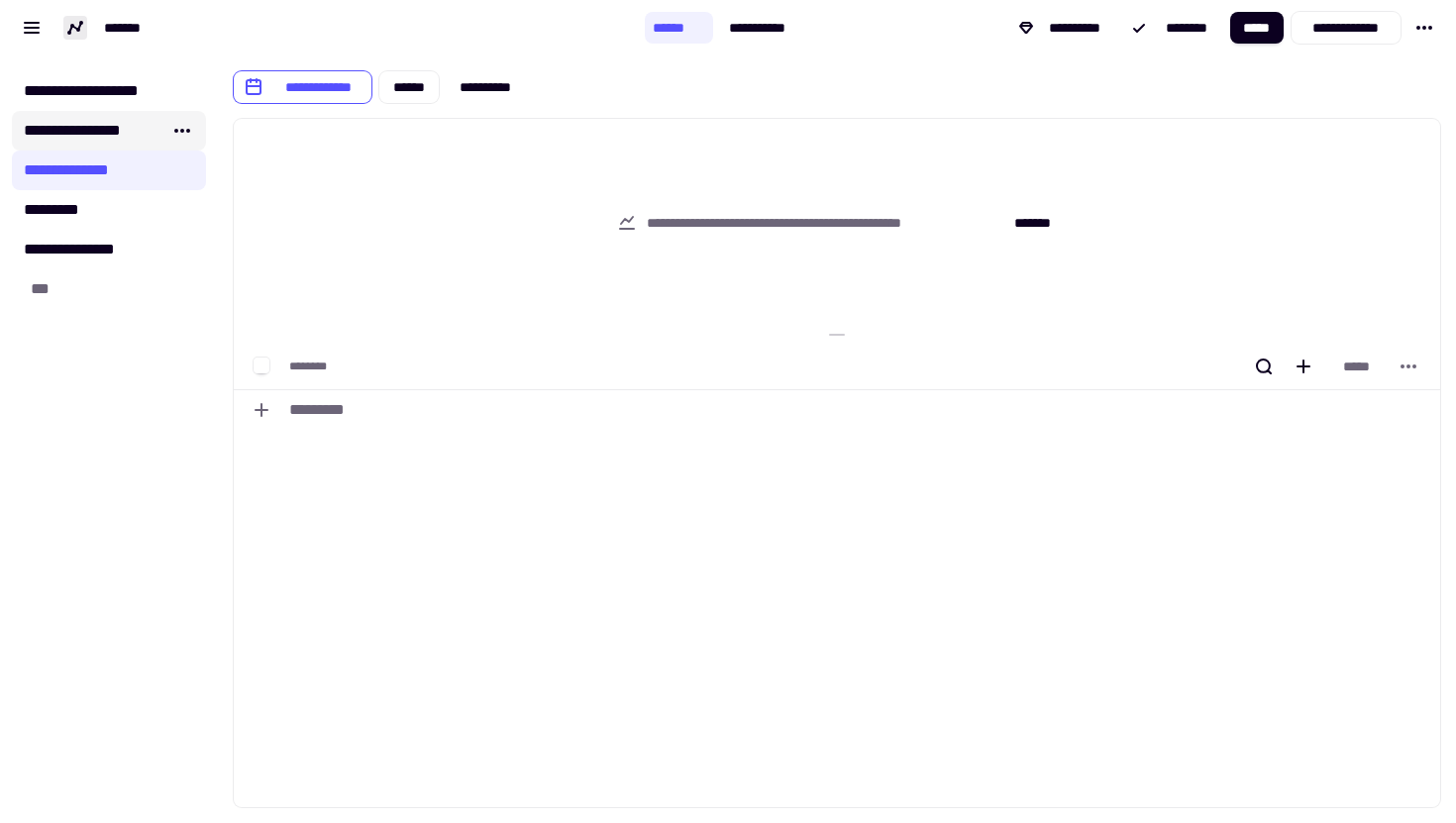 click on "**********" 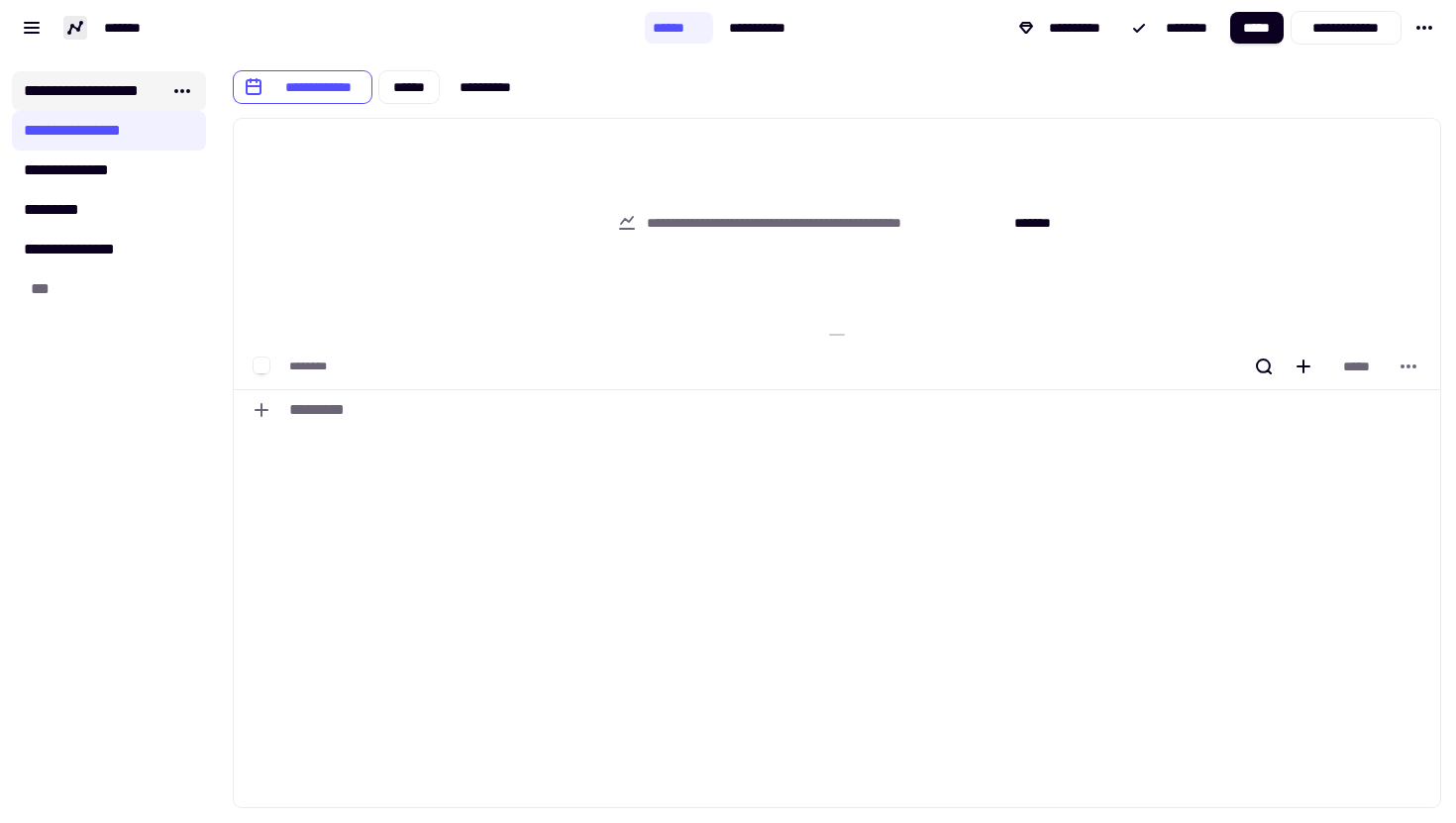 click on "**********" 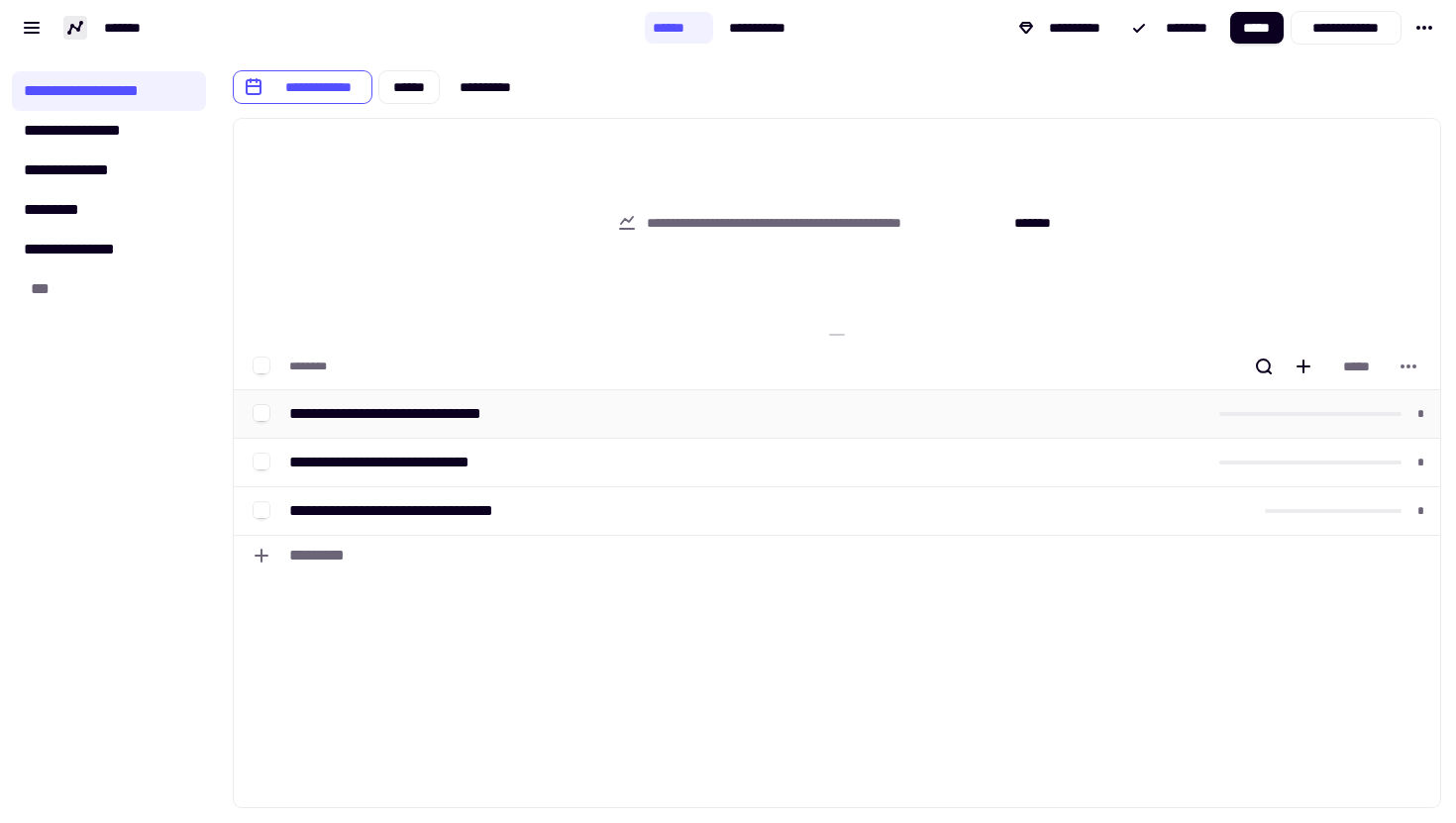 click on "**********" at bounding box center (746, 414) 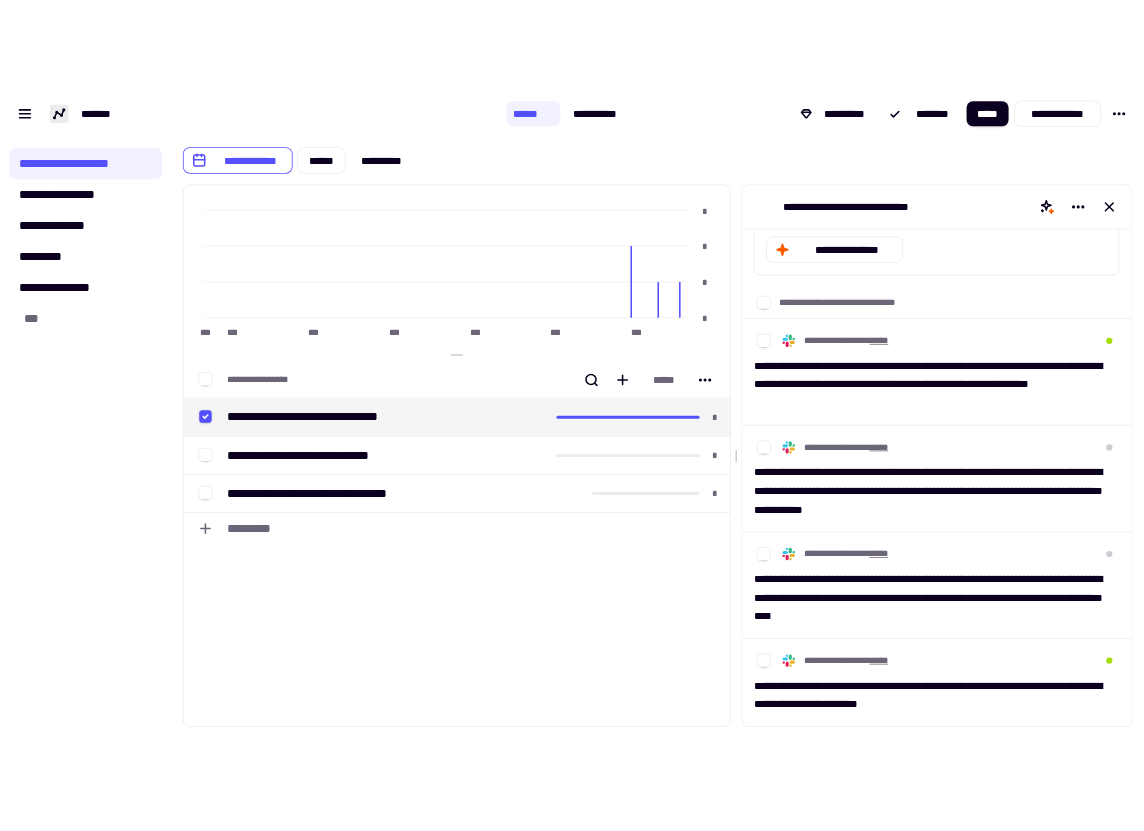 scroll, scrollTop: 0, scrollLeft: 0, axis: both 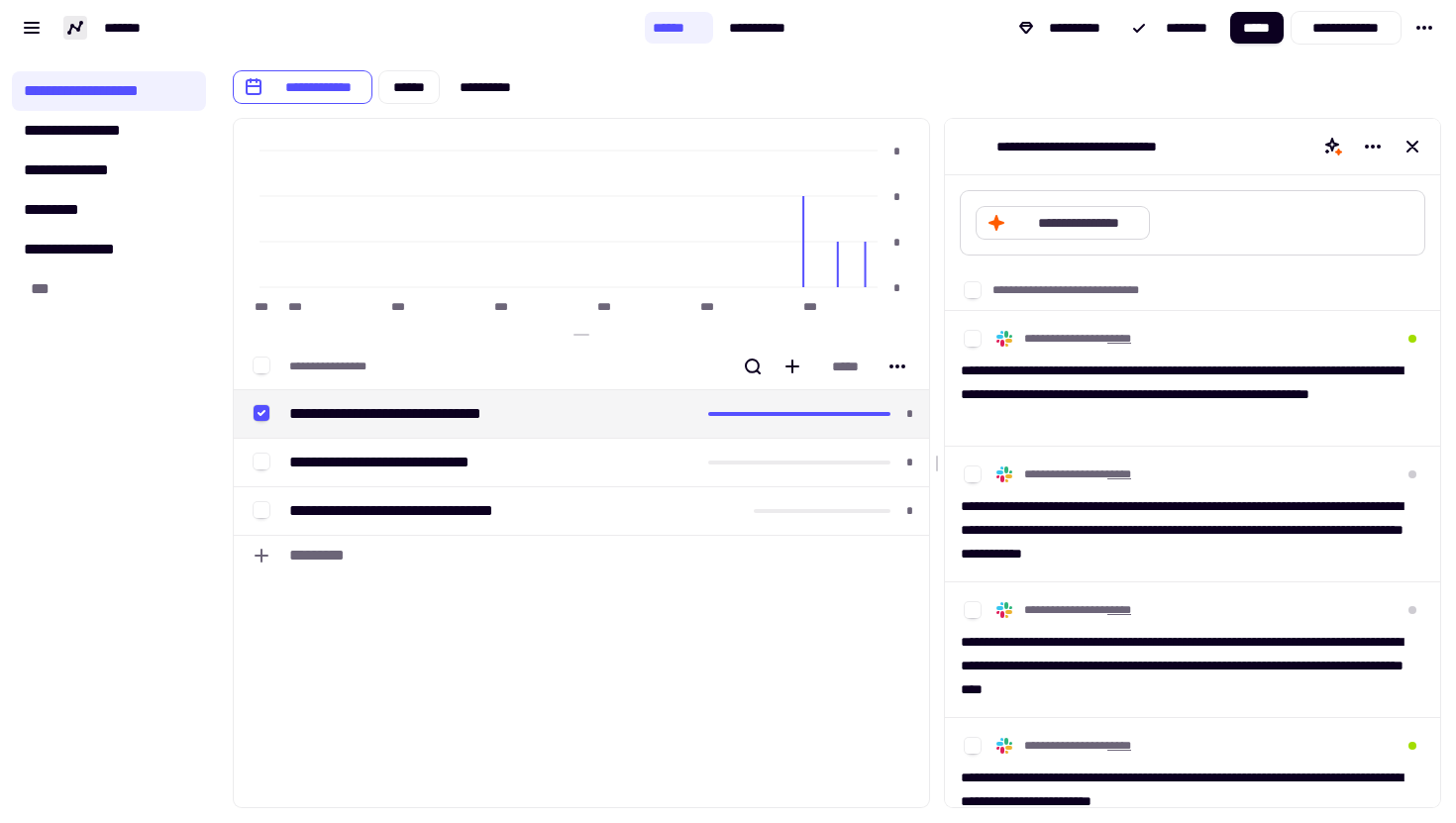 click on "**********" 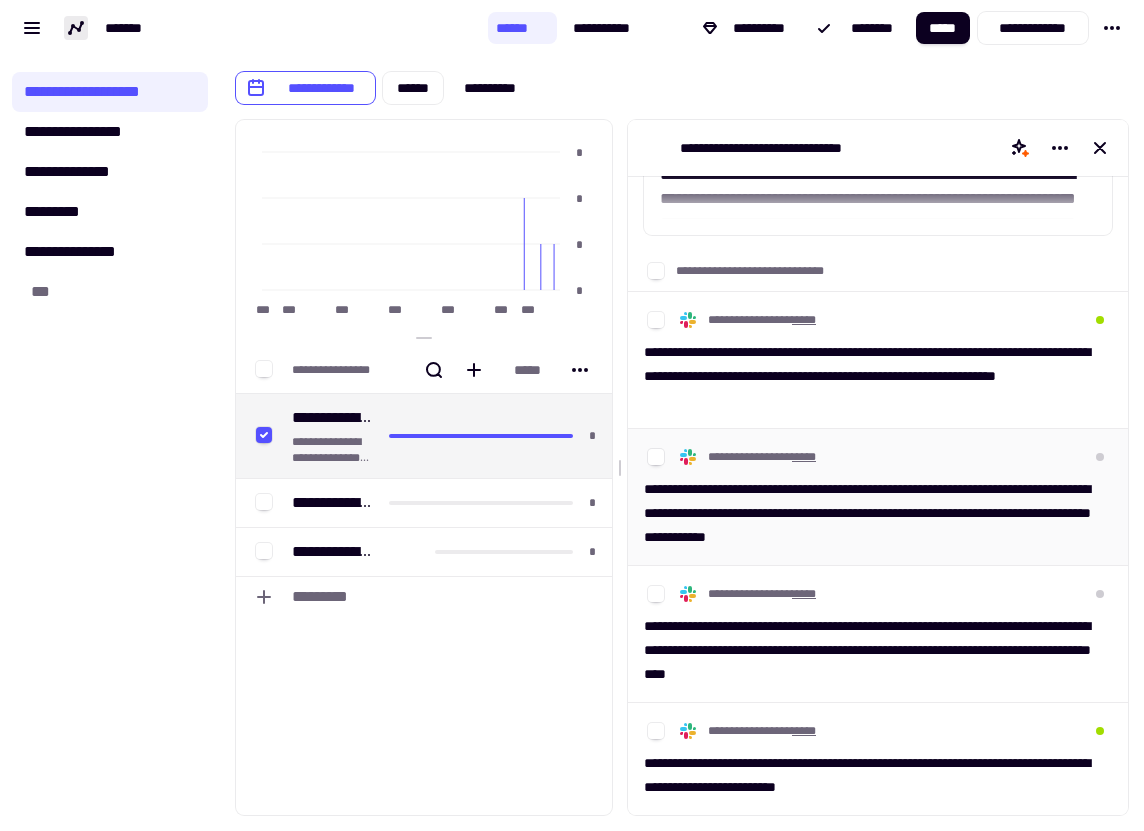 scroll, scrollTop: 0, scrollLeft: 0, axis: both 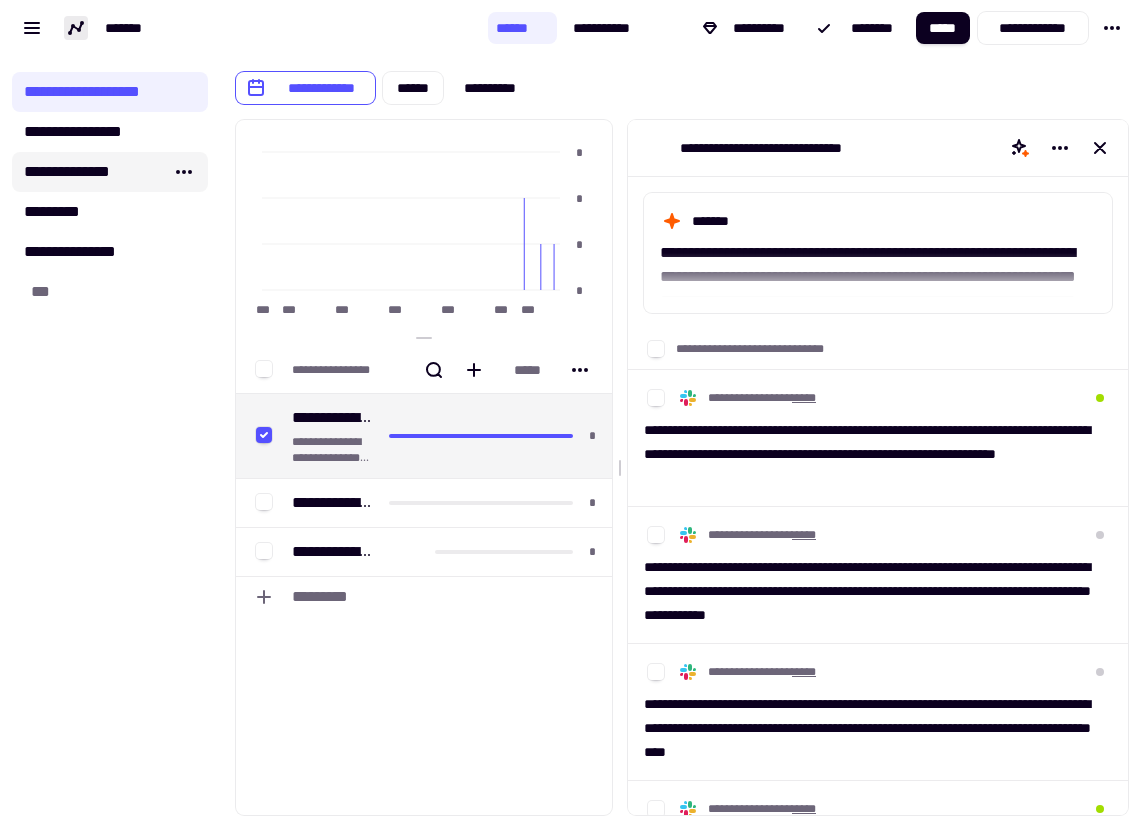 click on "**********" 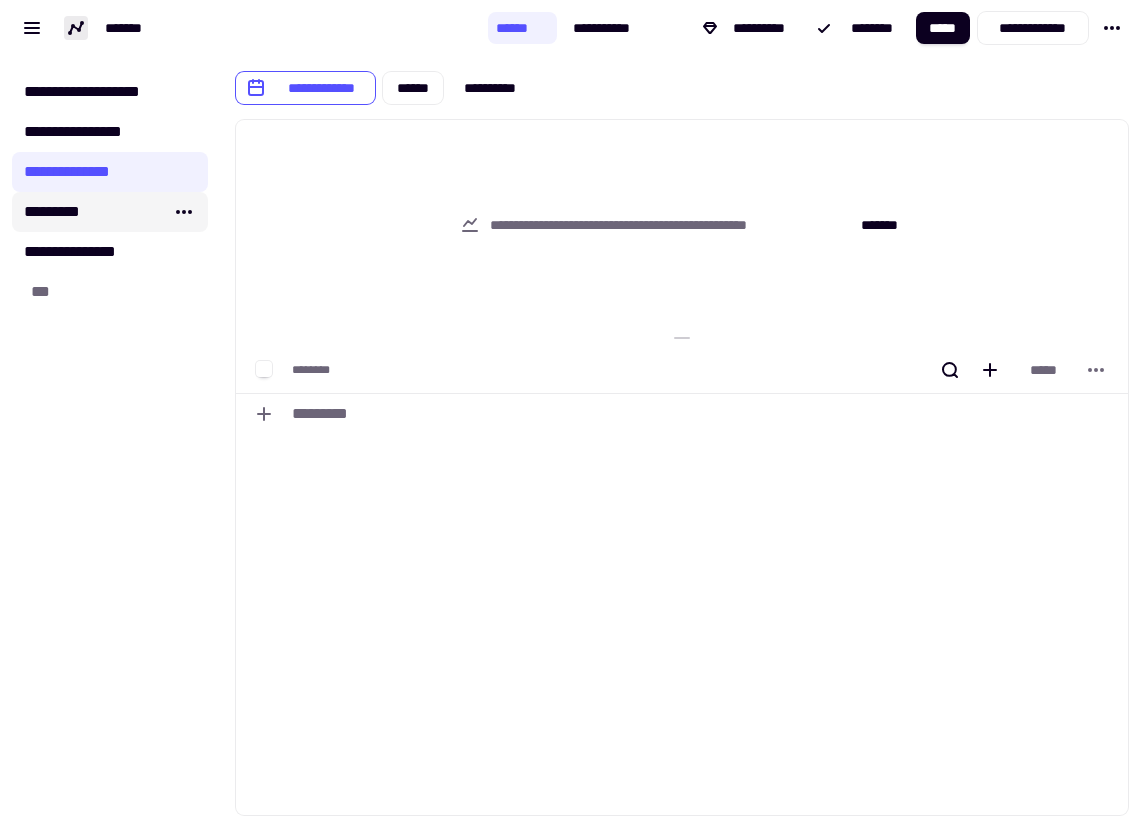 click on "*********" 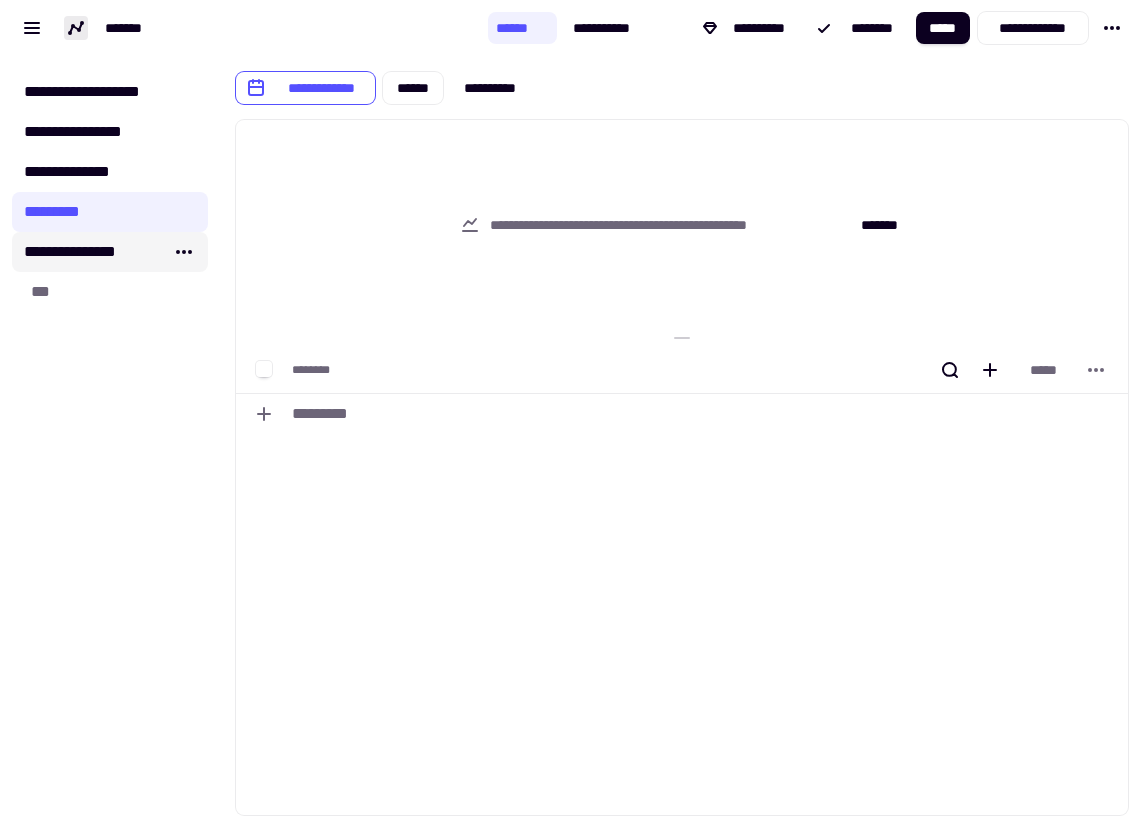 click on "**********" 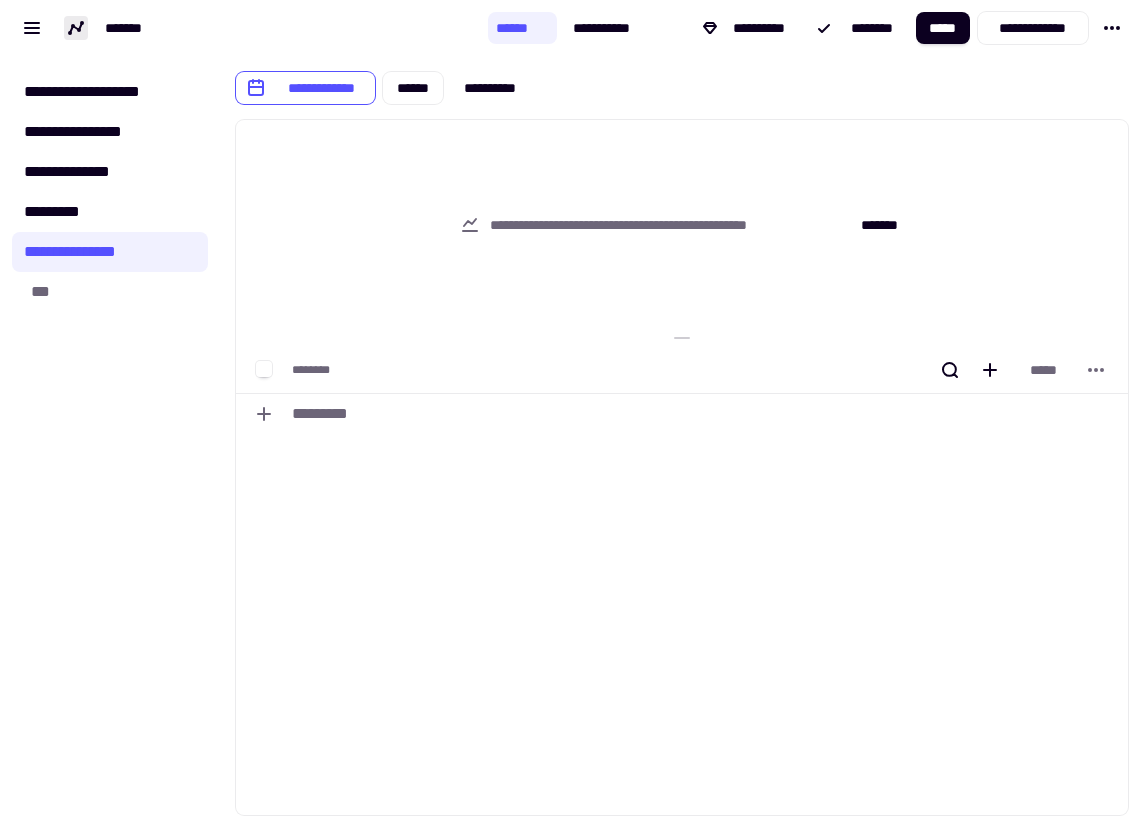 click on "******** *****" at bounding box center (702, 370) 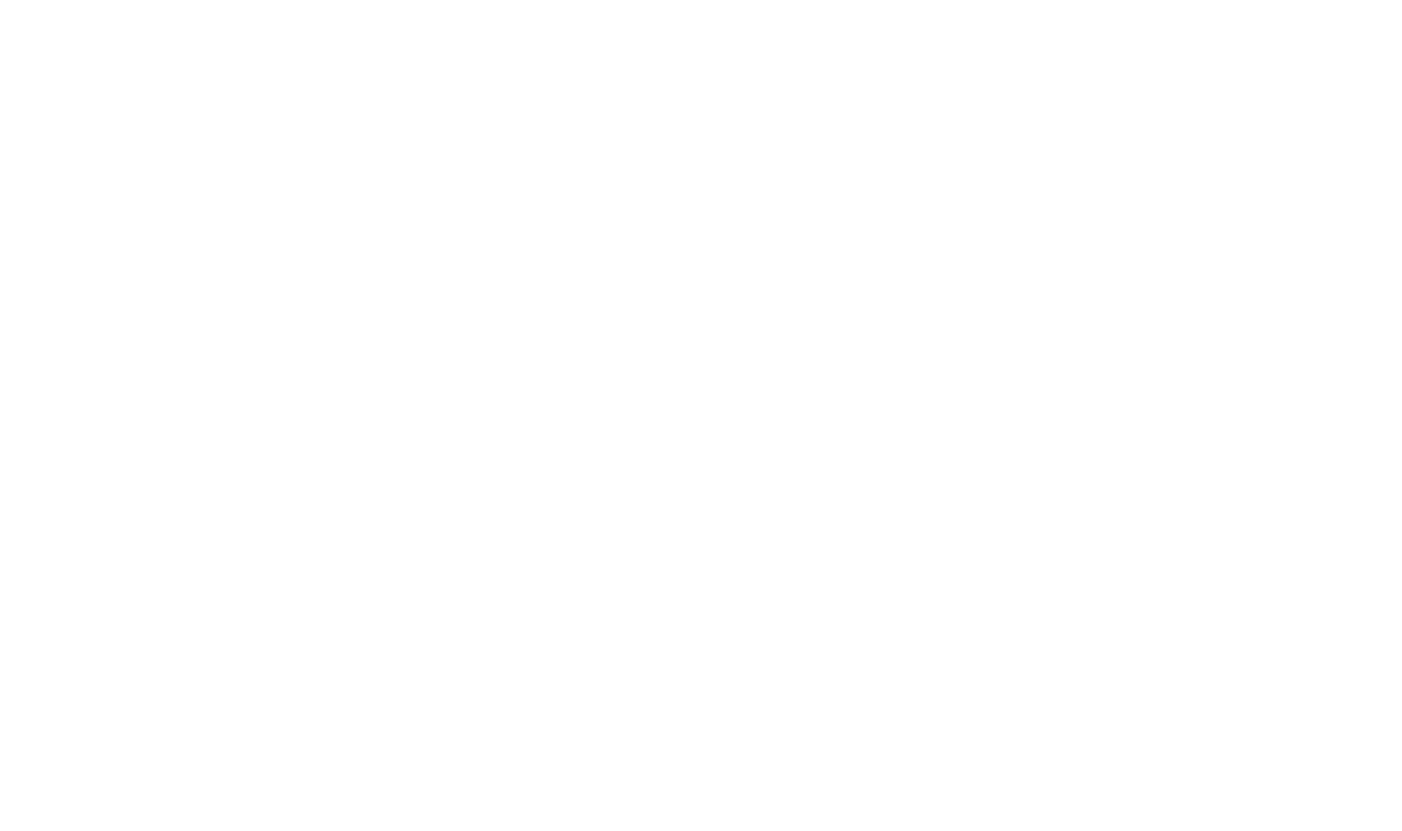 scroll, scrollTop: 0, scrollLeft: 0, axis: both 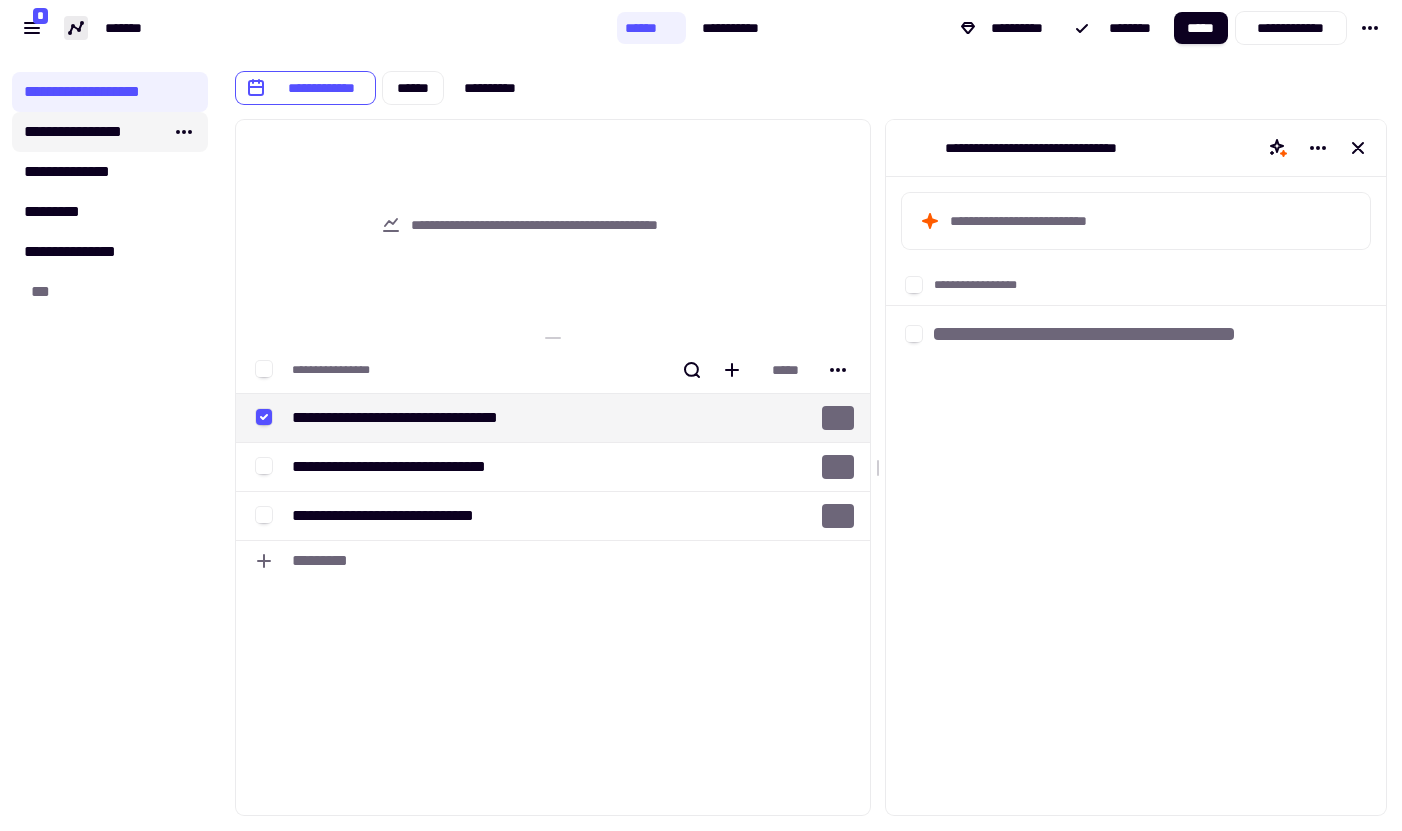 click on "**********" 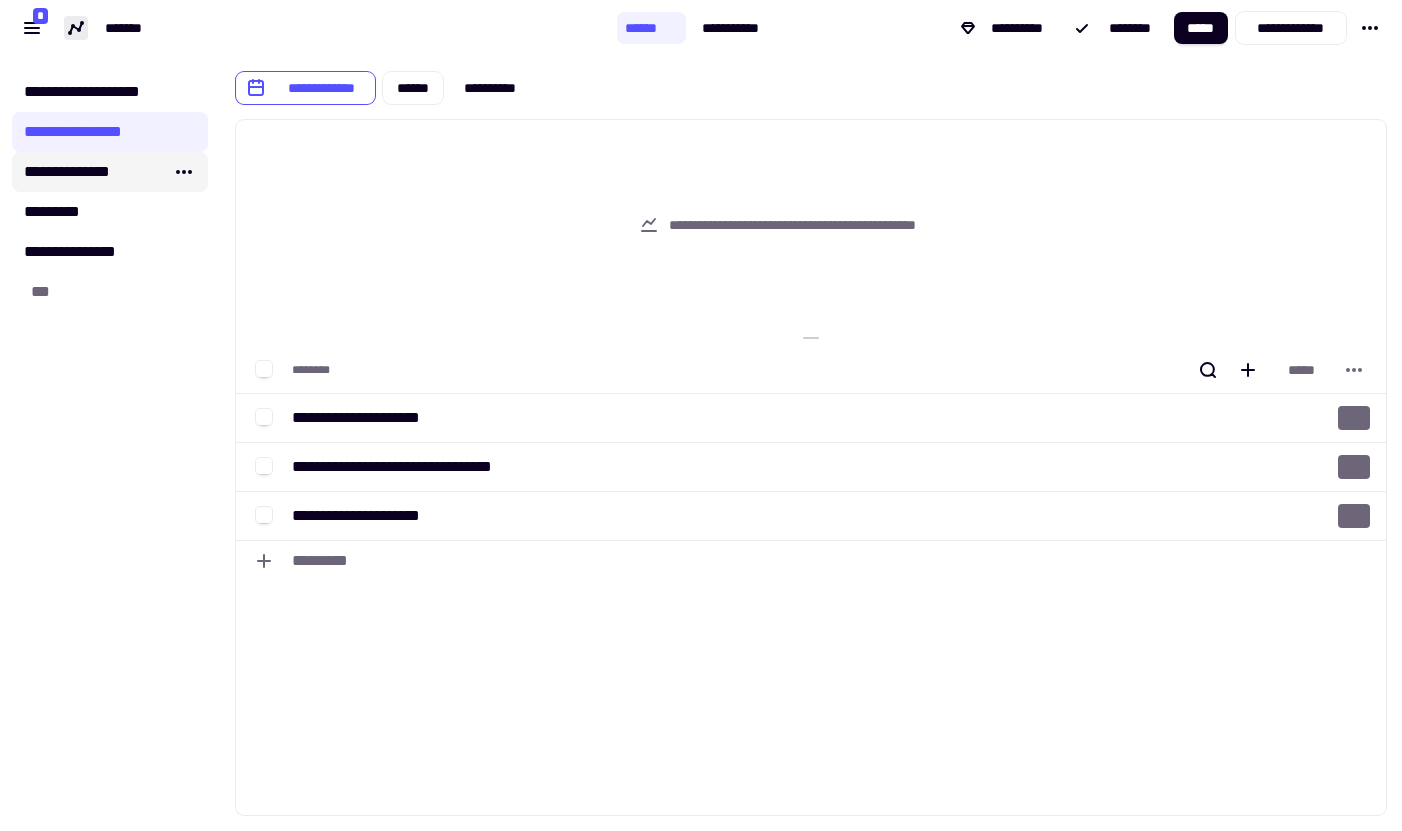 click on "**********" 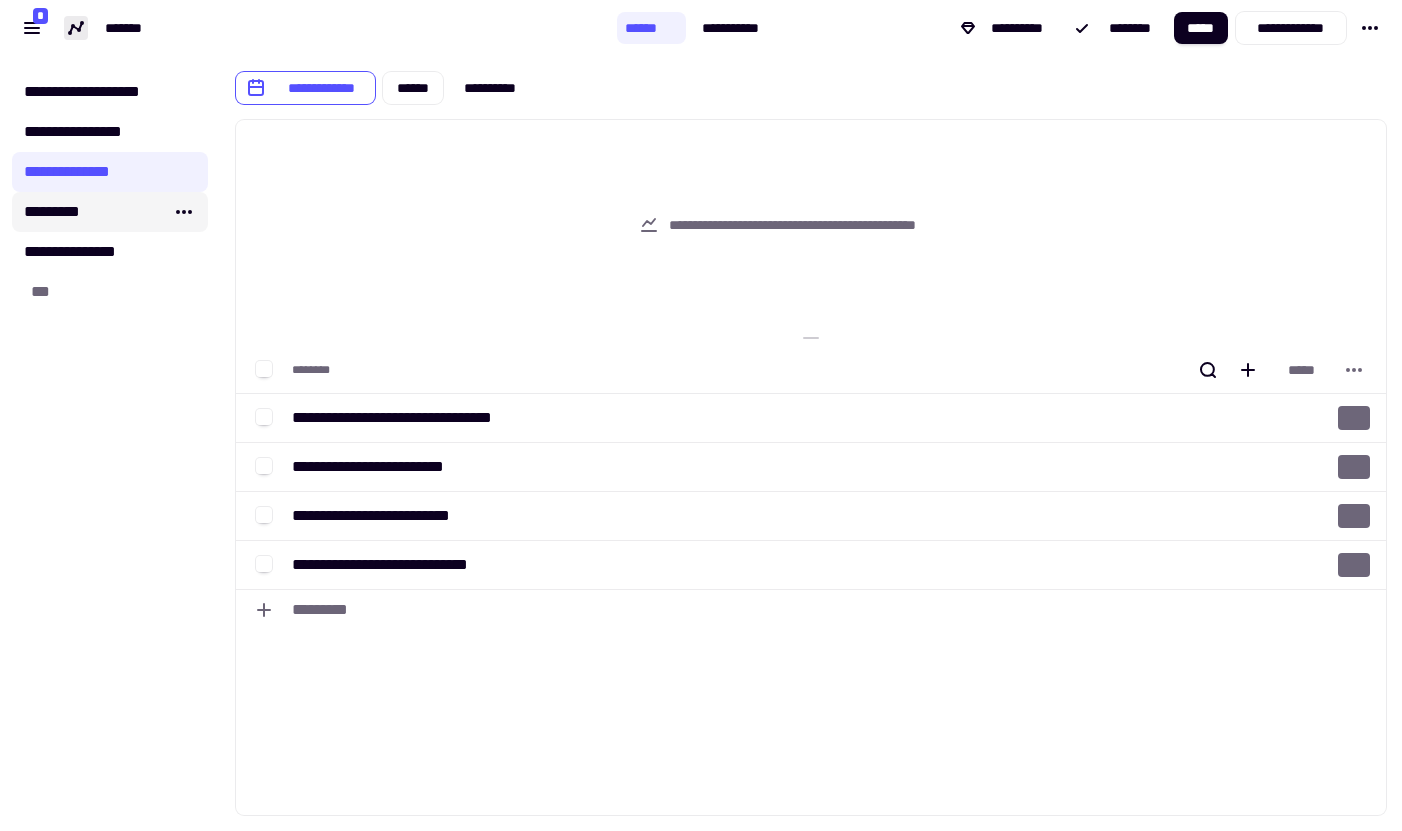 click on "*********" 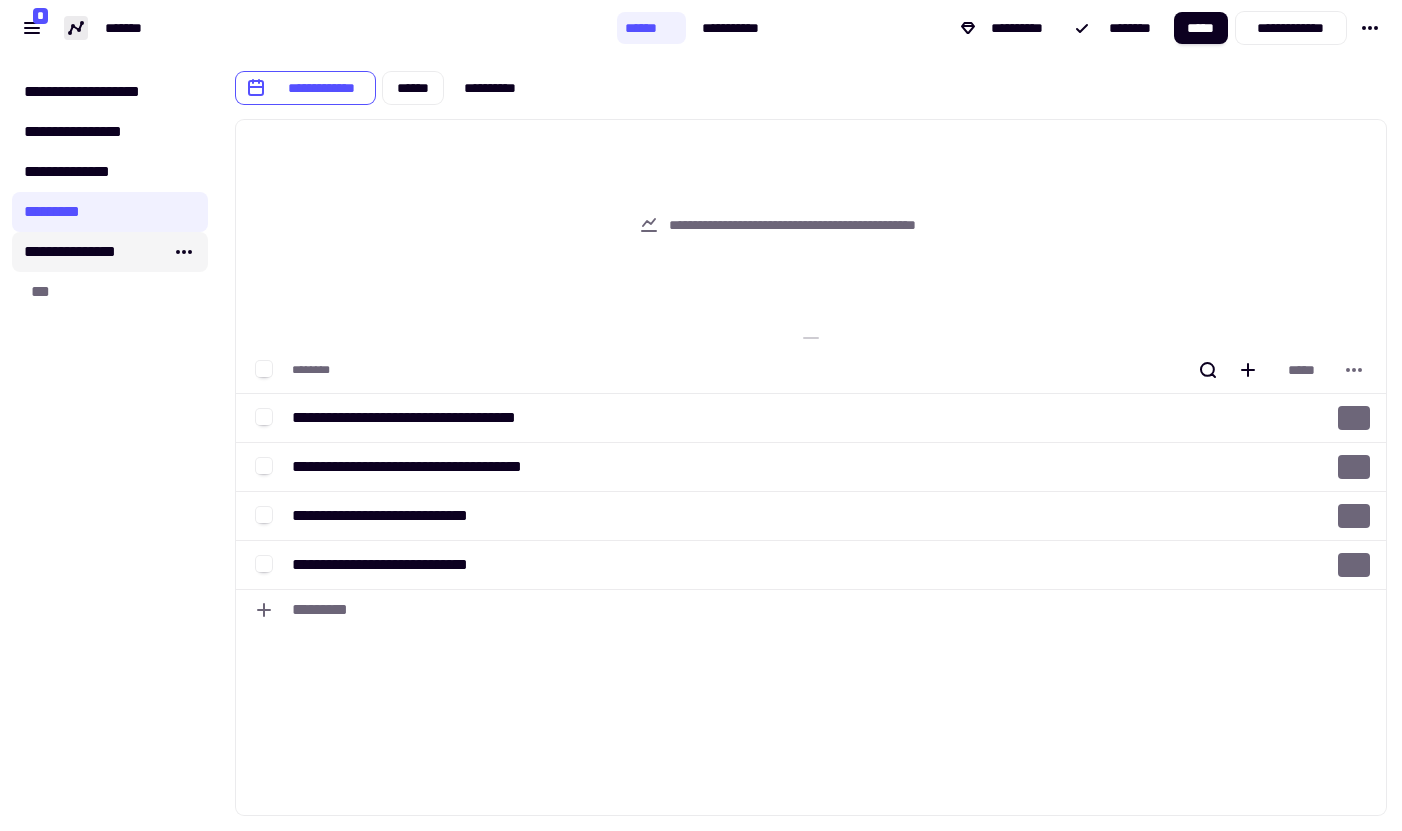 click on "**********" 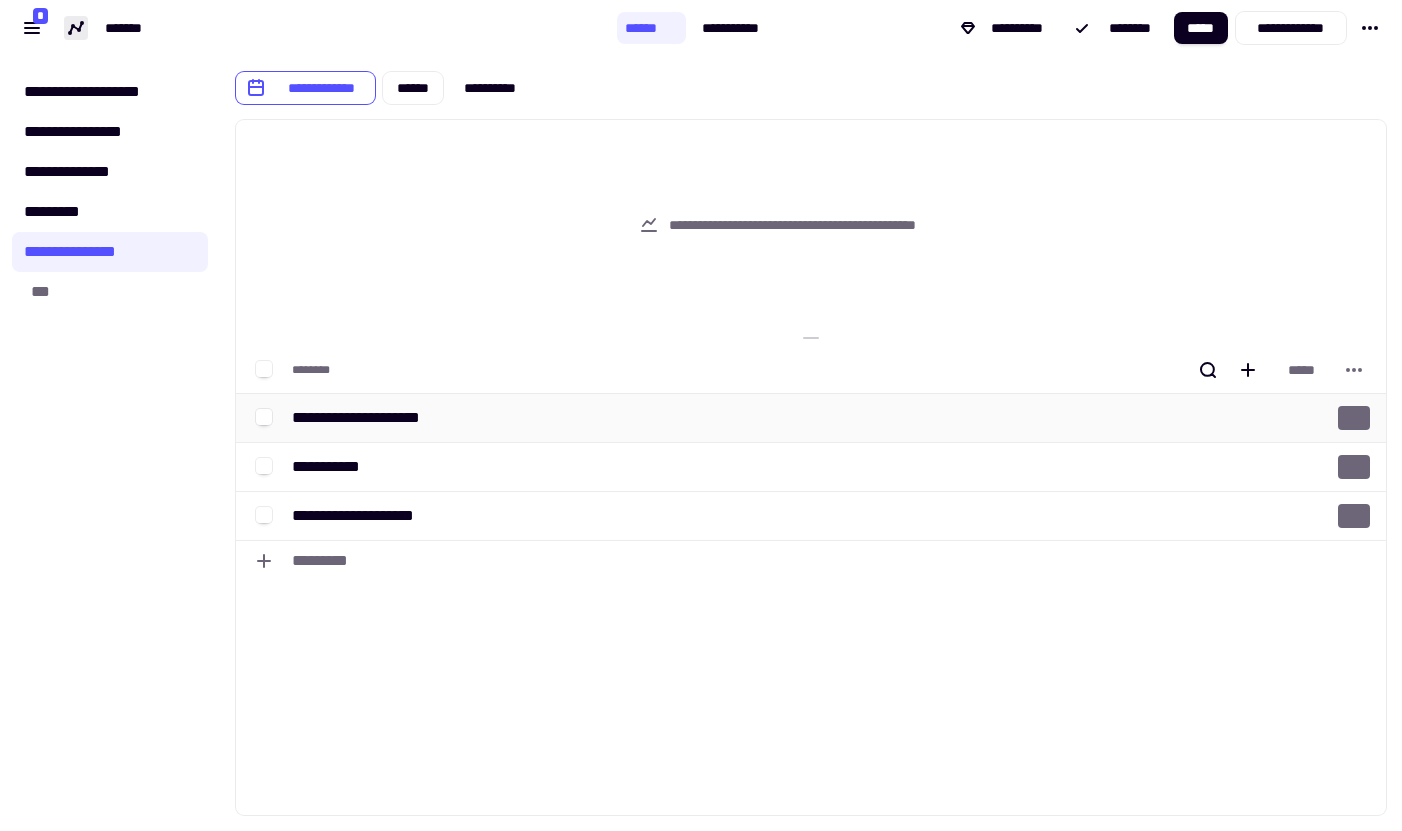click at bounding box center [260, 418] 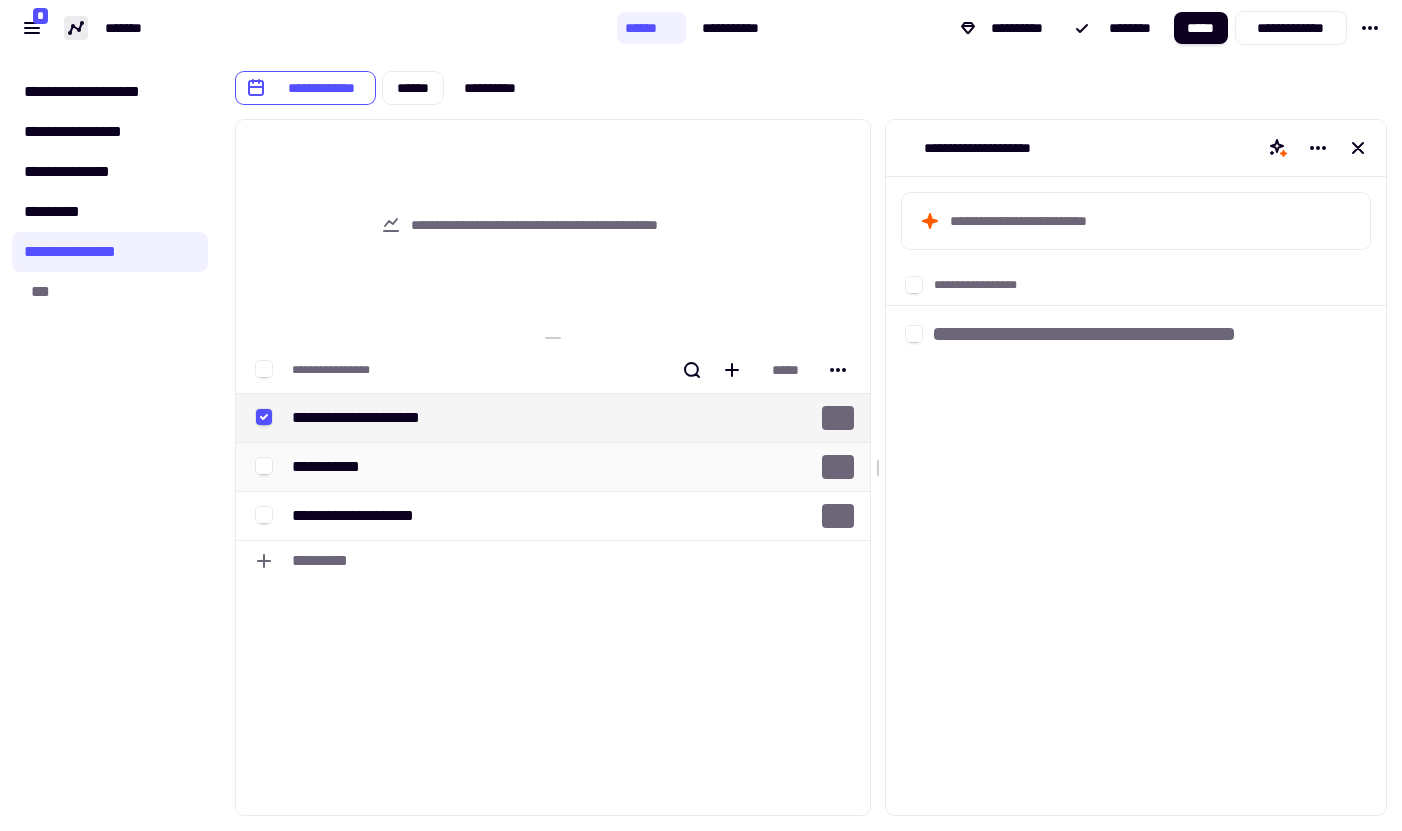 click on "**********" at bounding box center (449, 467) 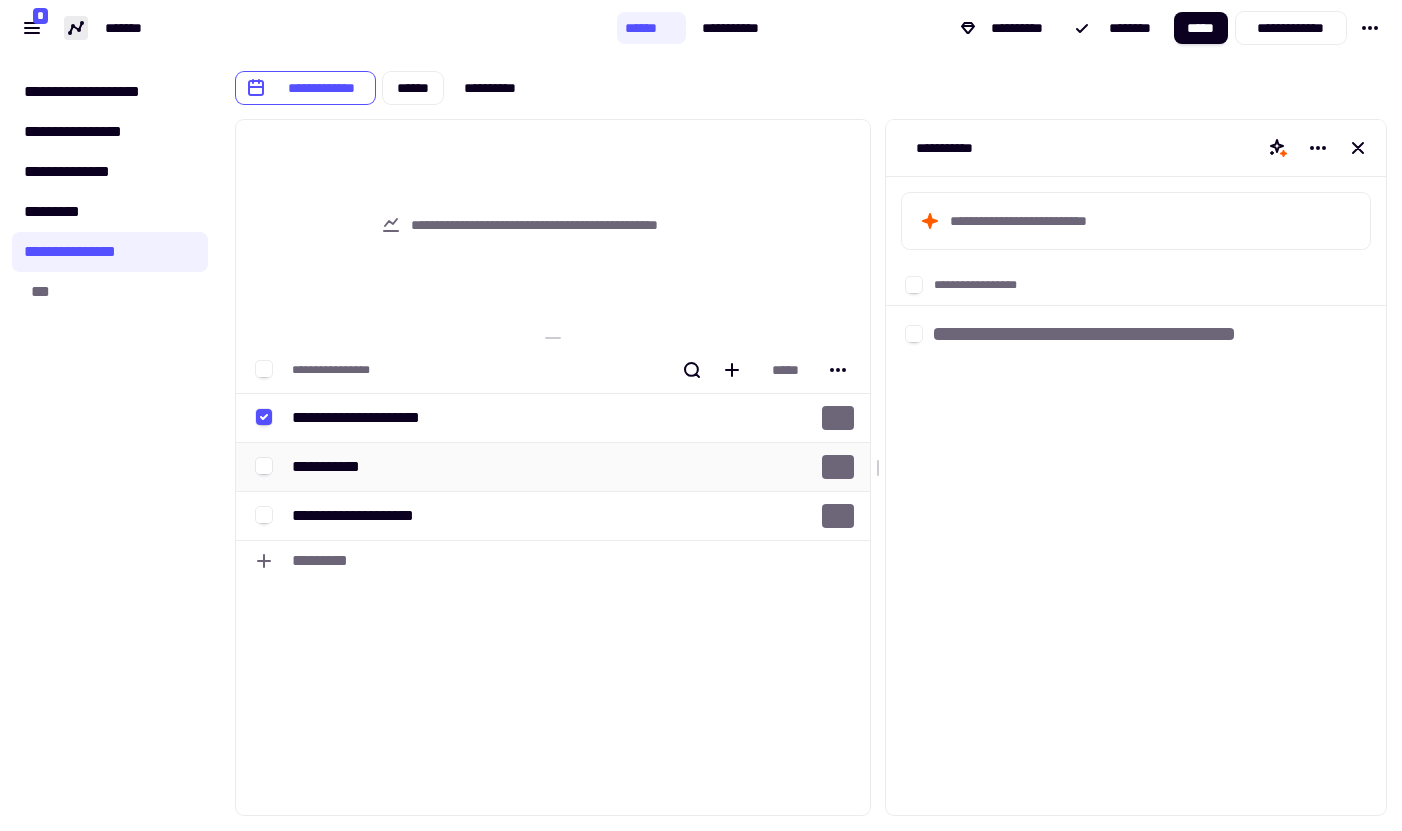 click on "**********" at bounding box center [449, 467] 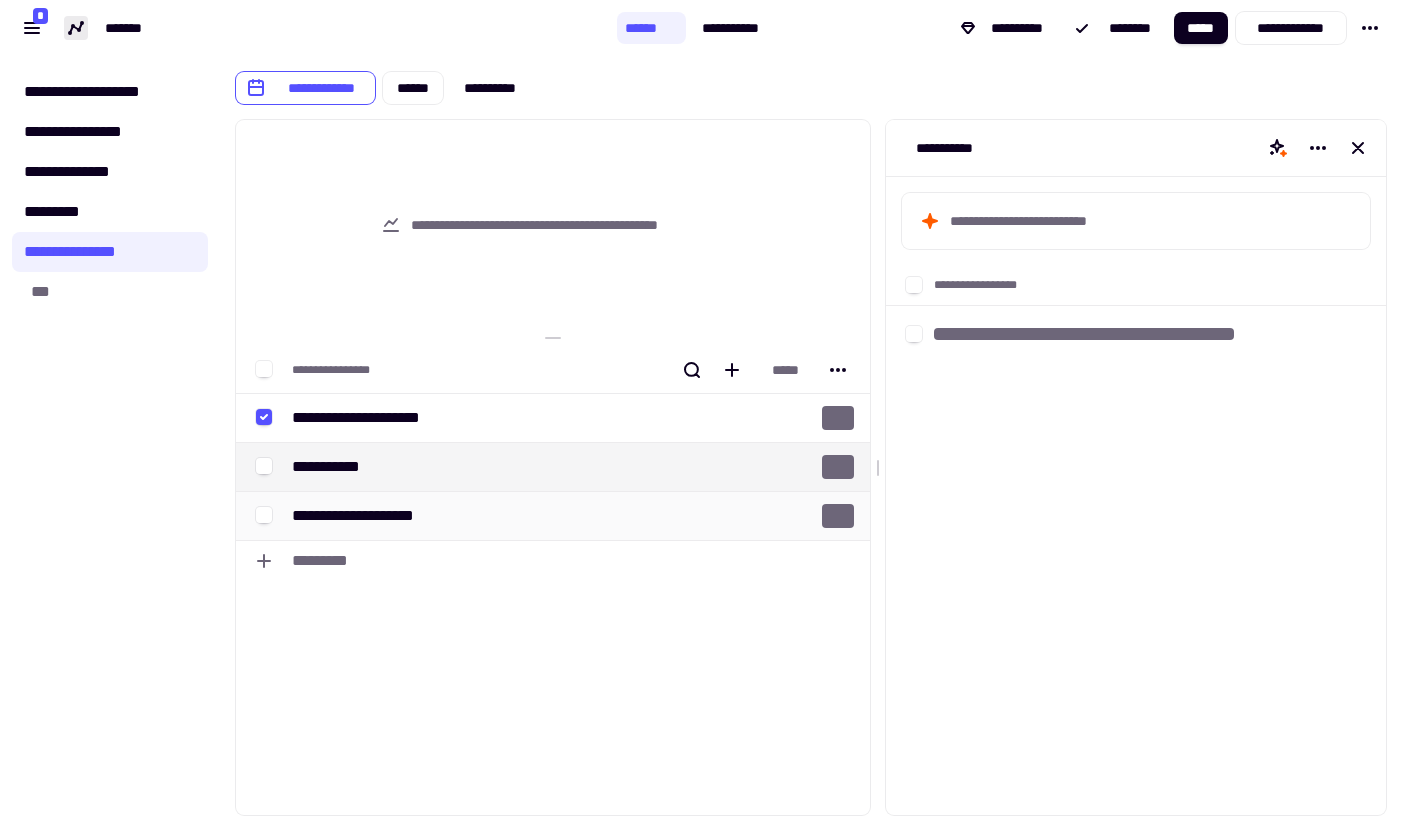 click on "**********" at bounding box center (371, 516) 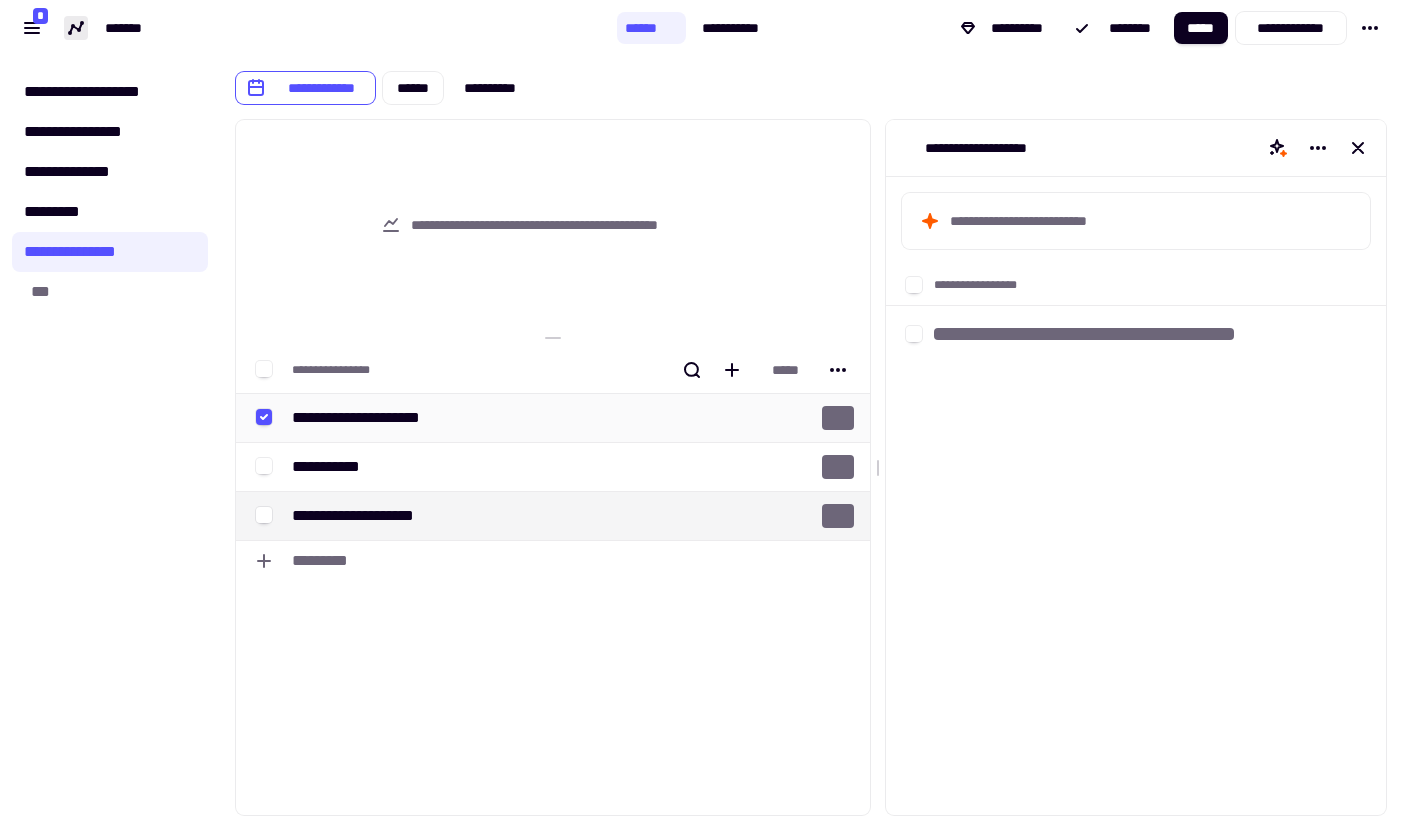 click 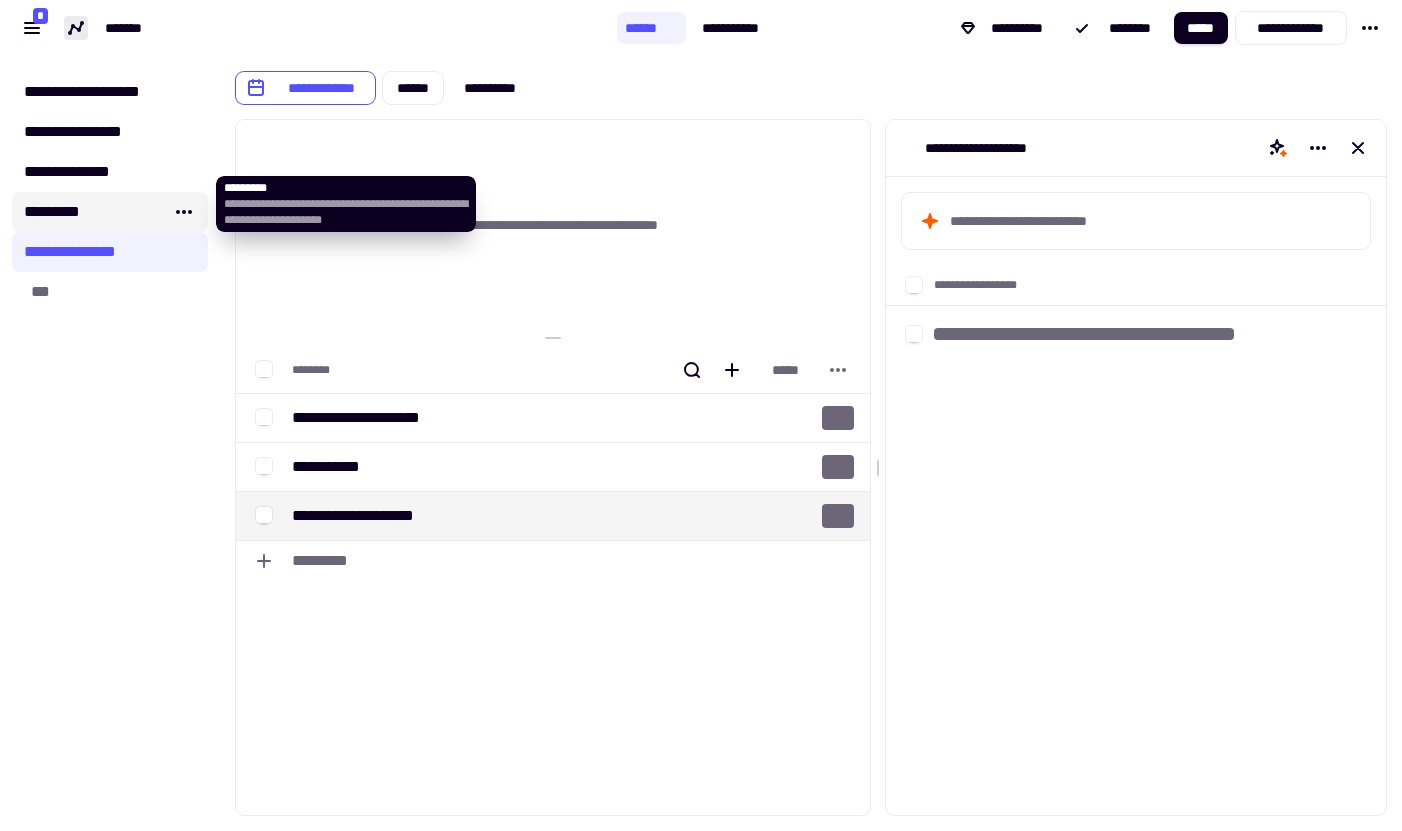 click on "*********" 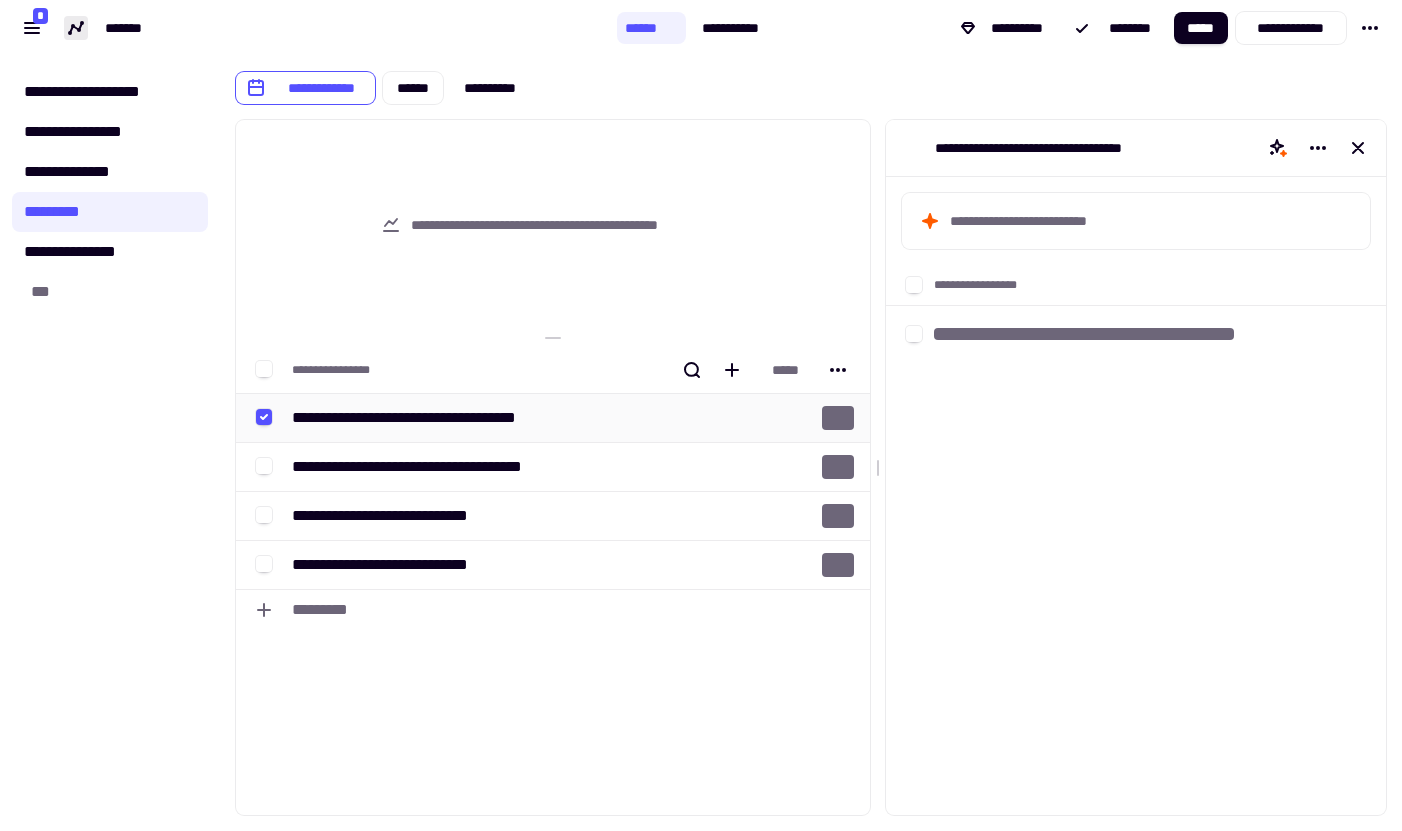 click 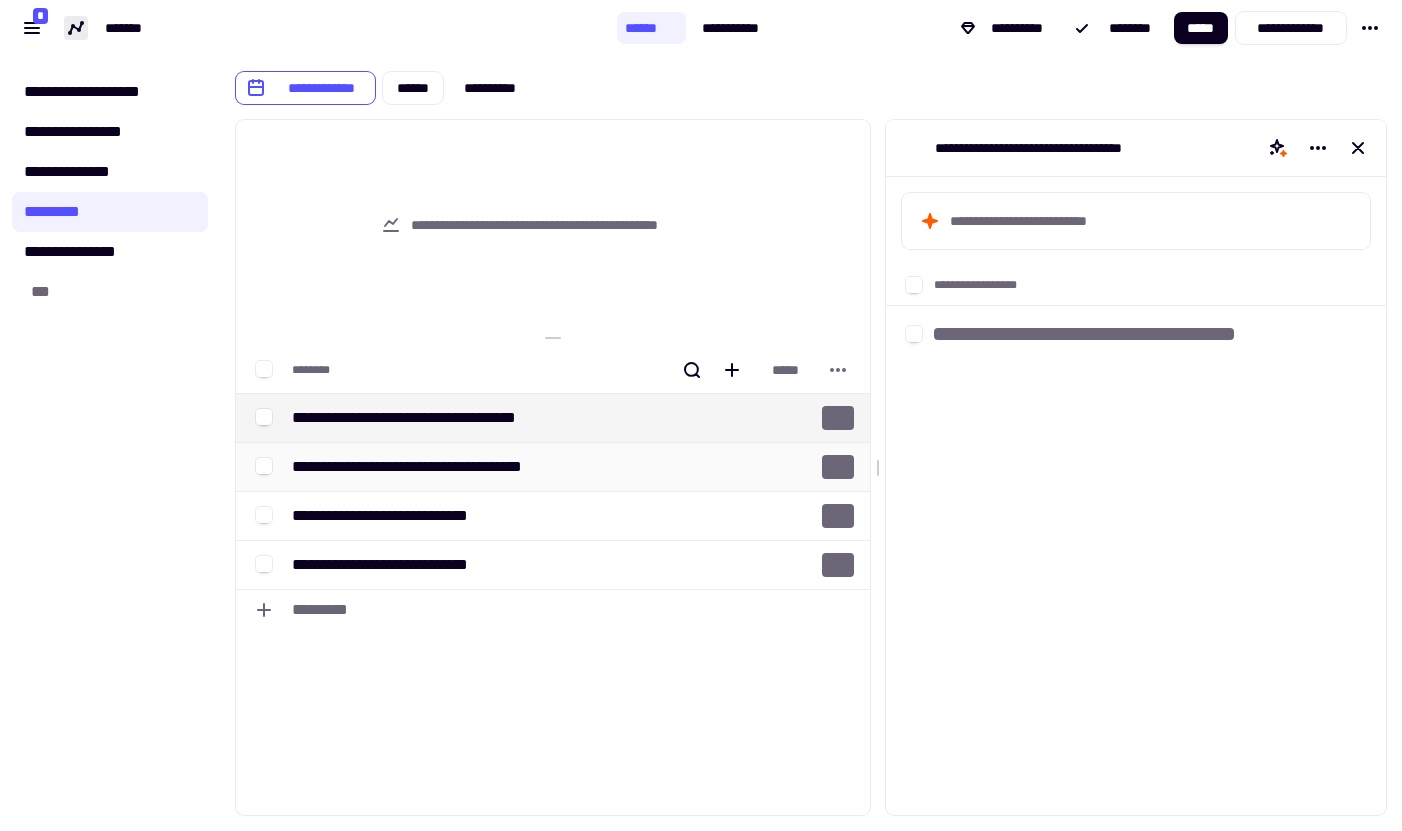 click on "**********" at bounding box center [443, 467] 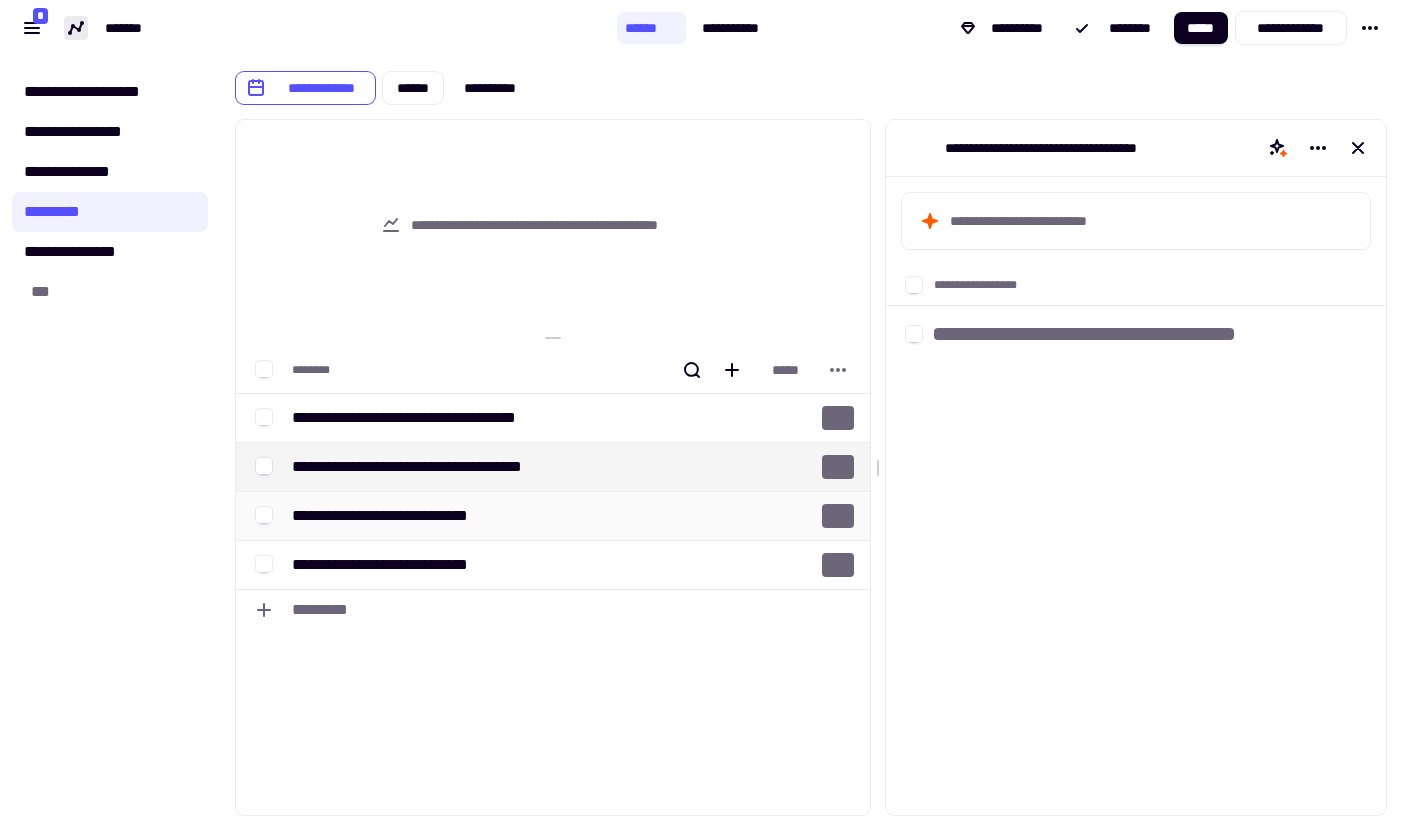 click on "**********" at bounding box center [449, 516] 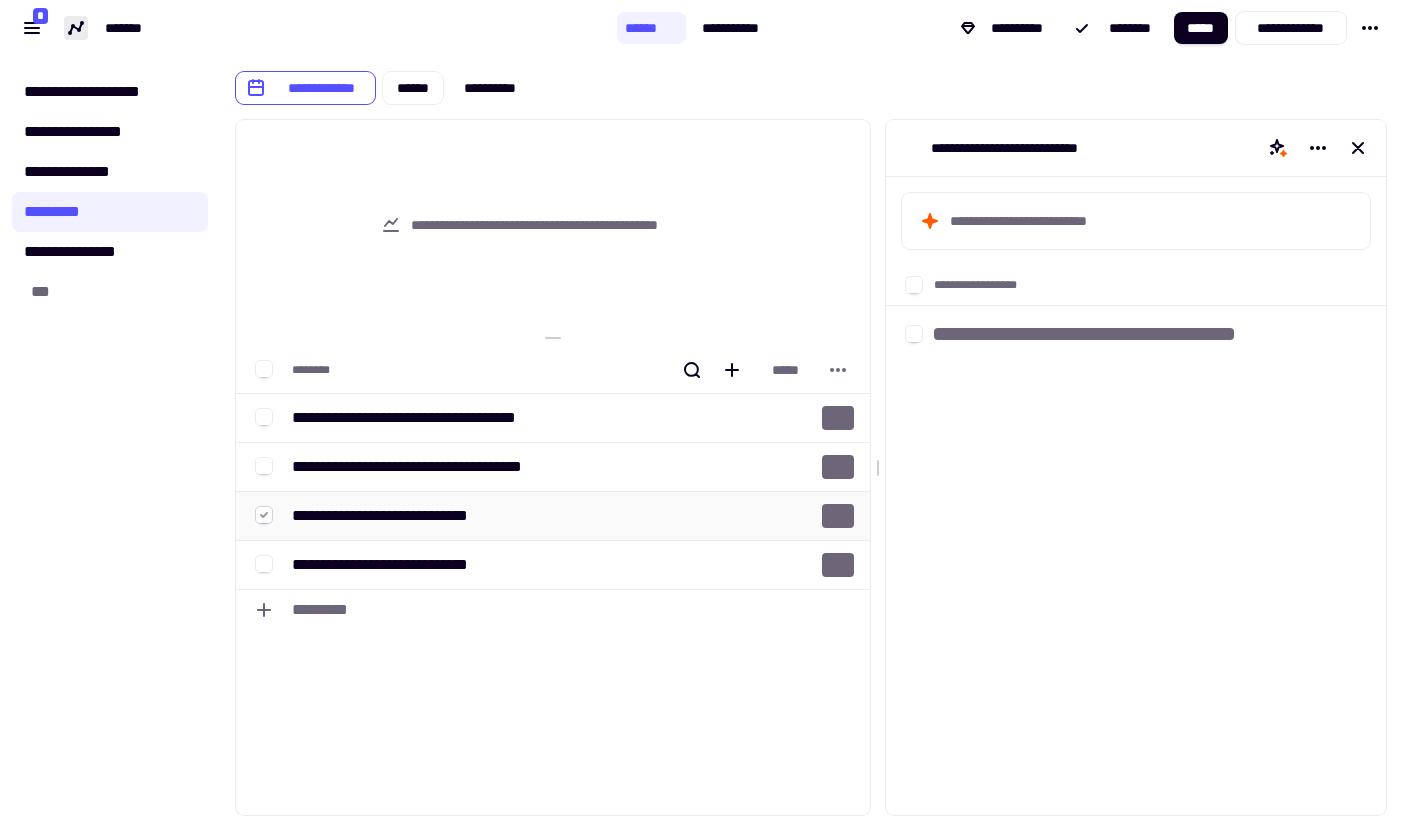 click 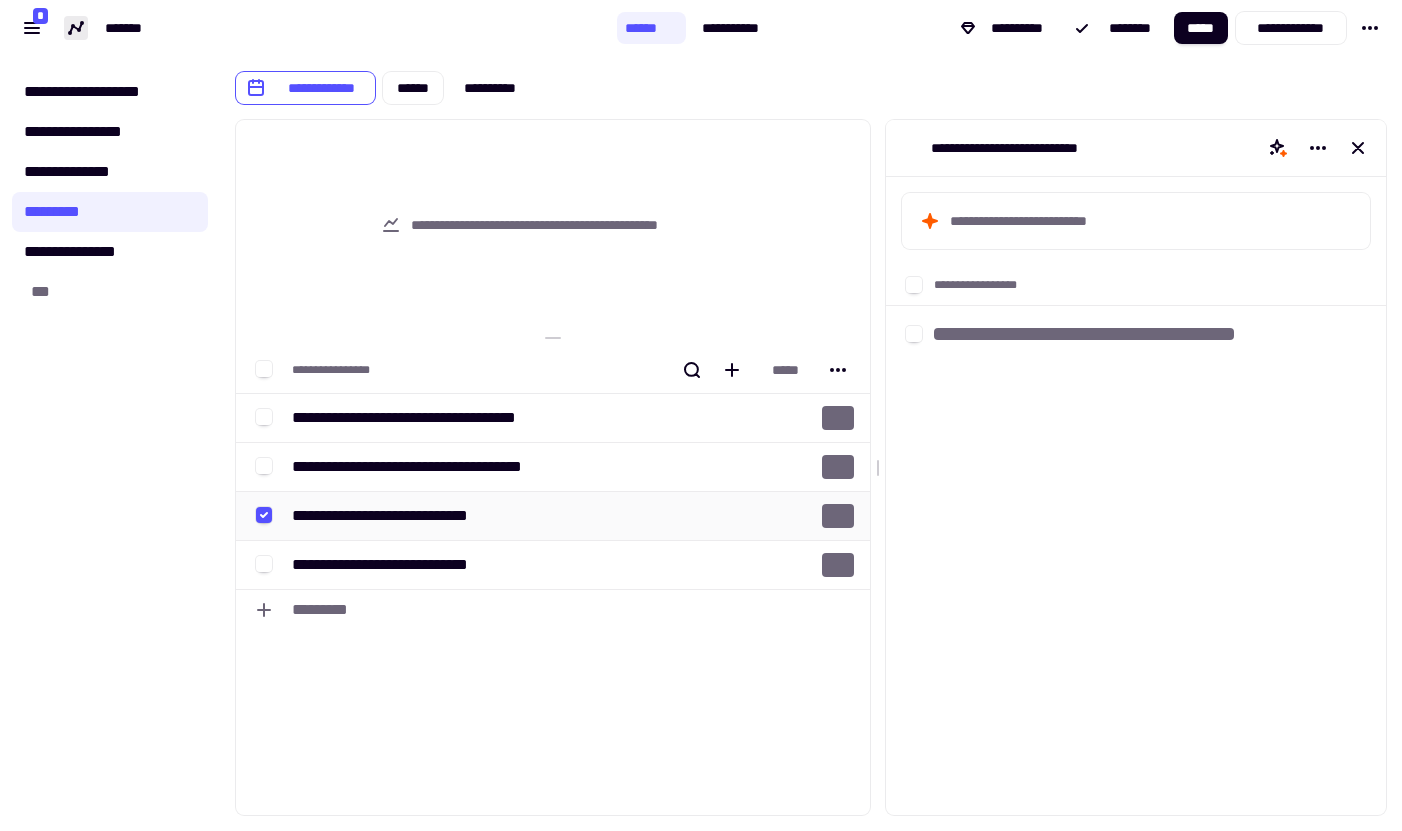 click 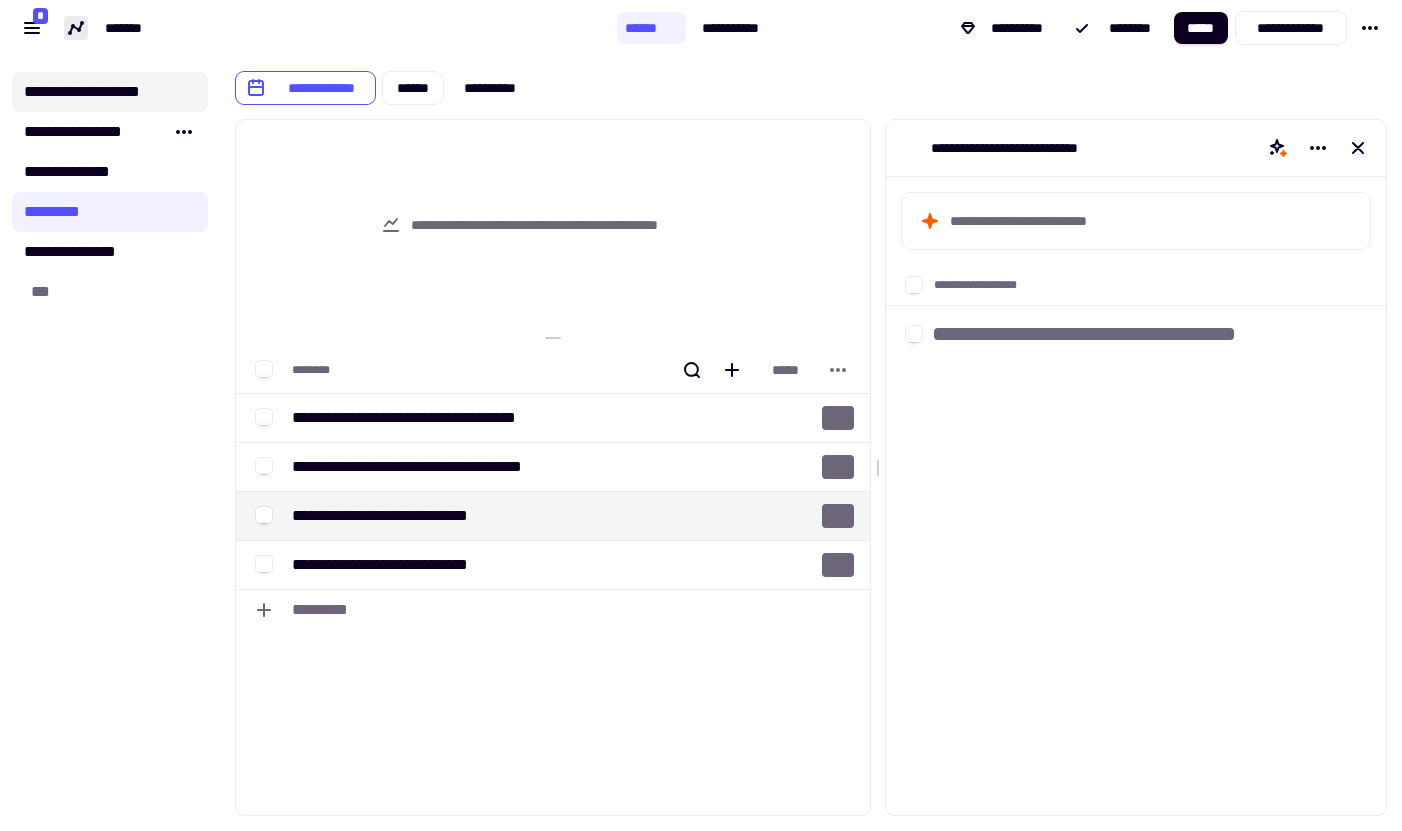 click on "**********" 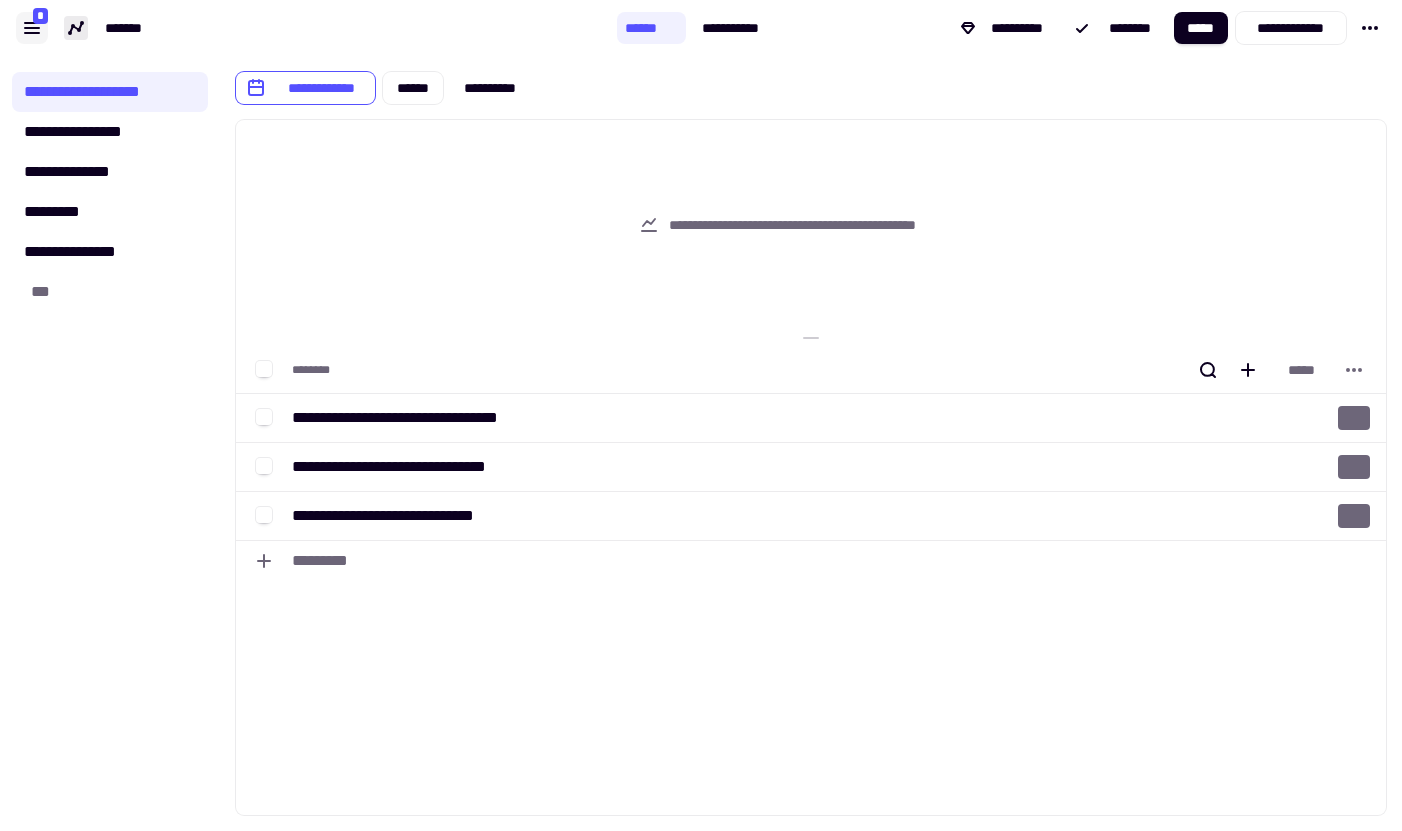 click 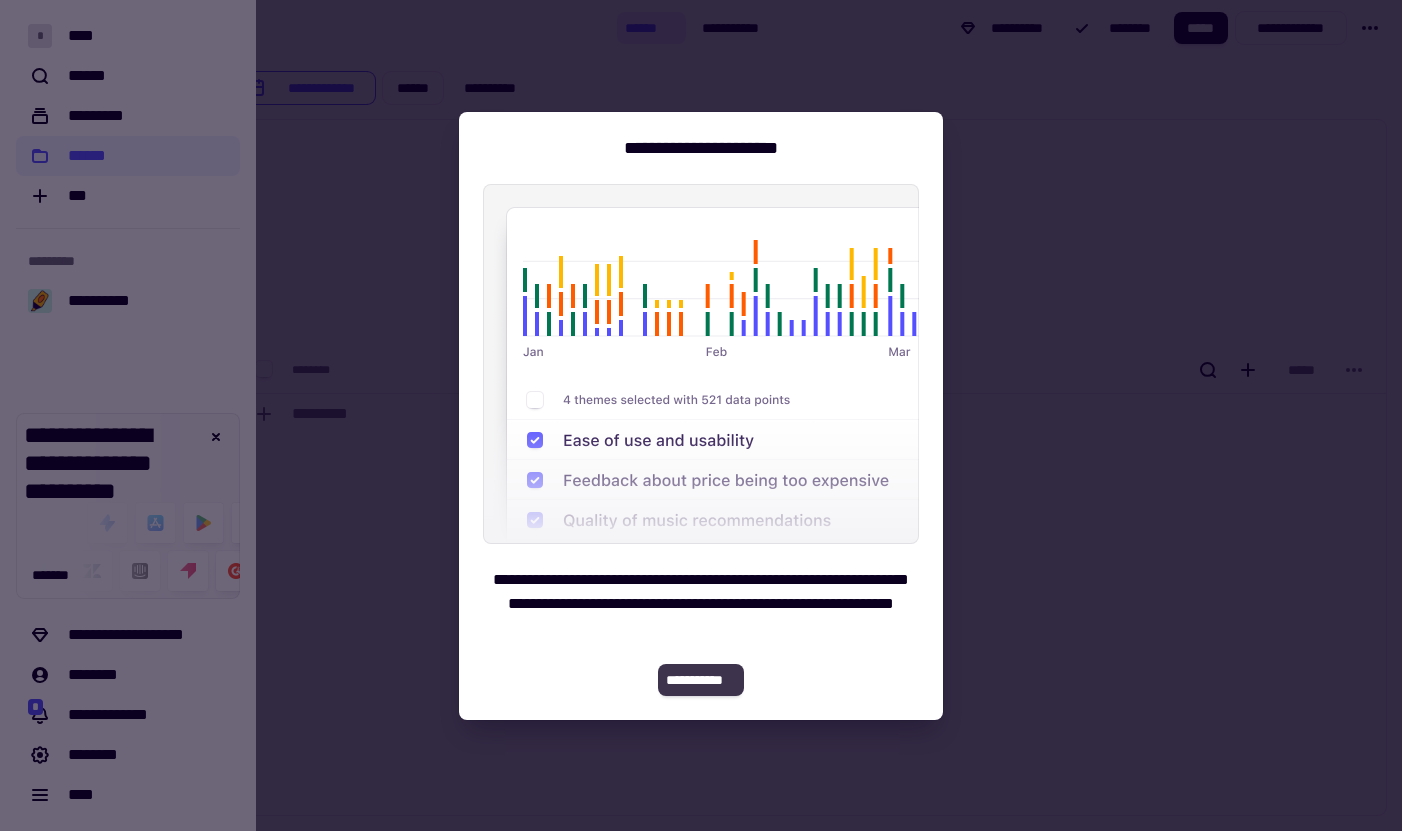 click on "**********" 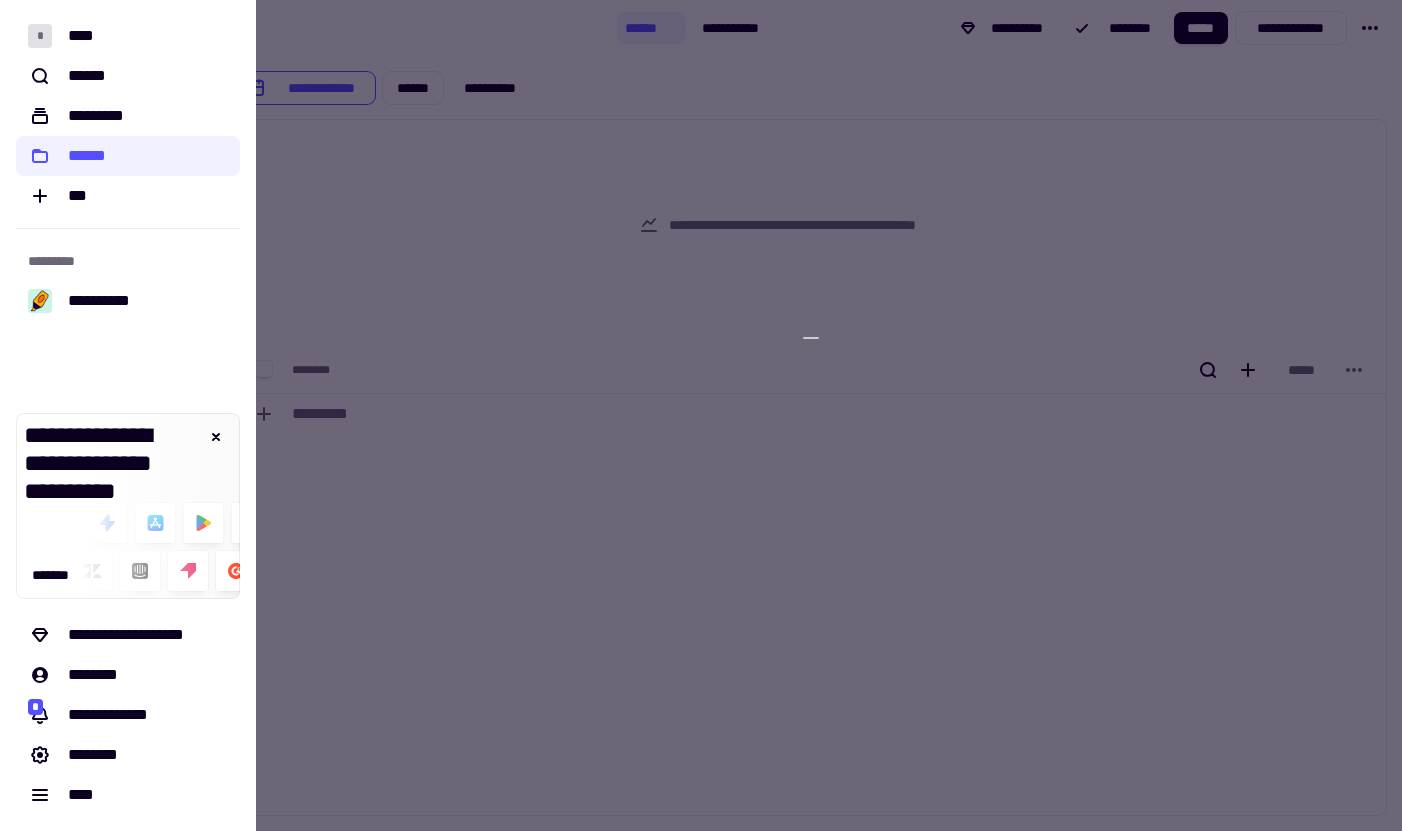 click at bounding box center (701, 415) 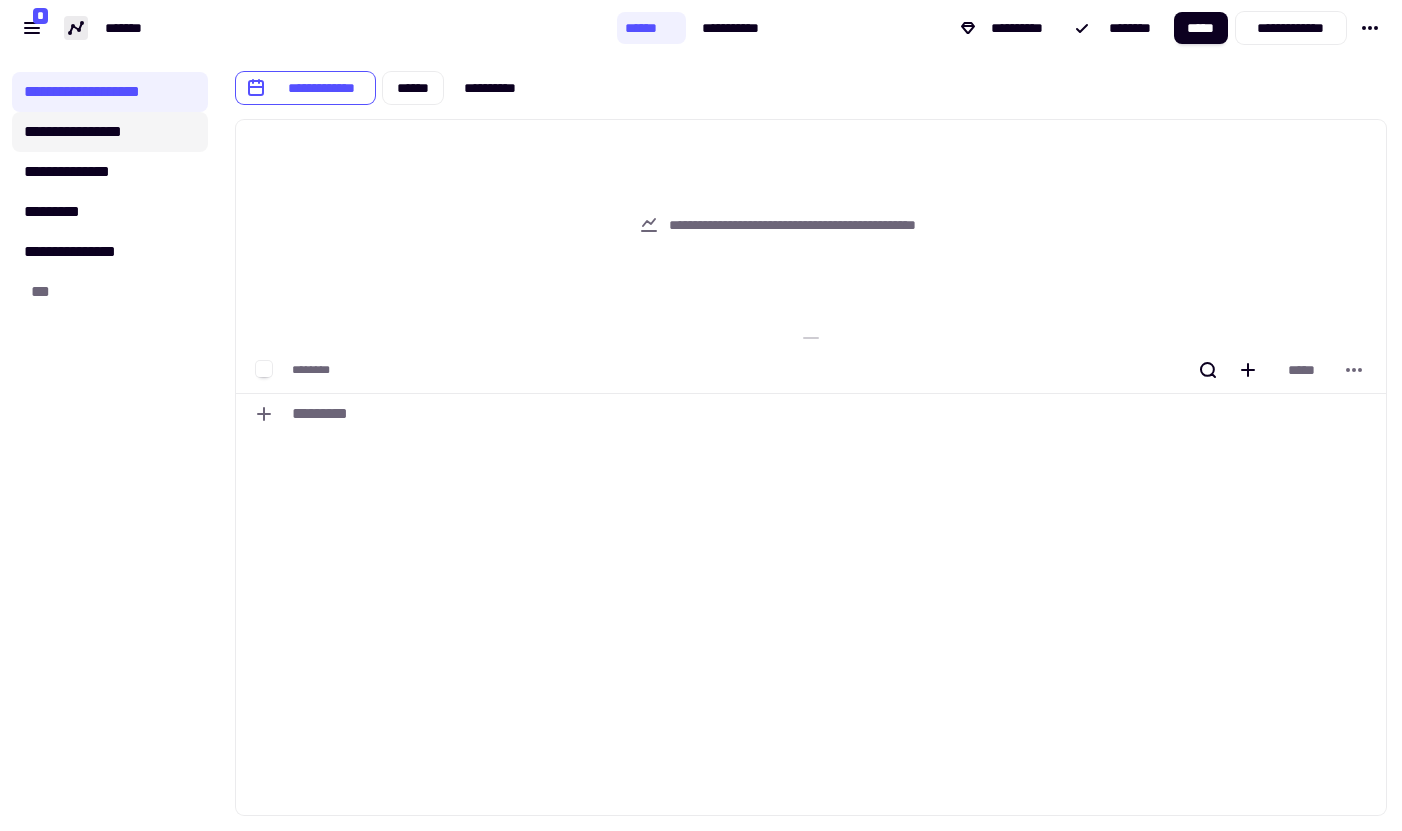 click on "**********" 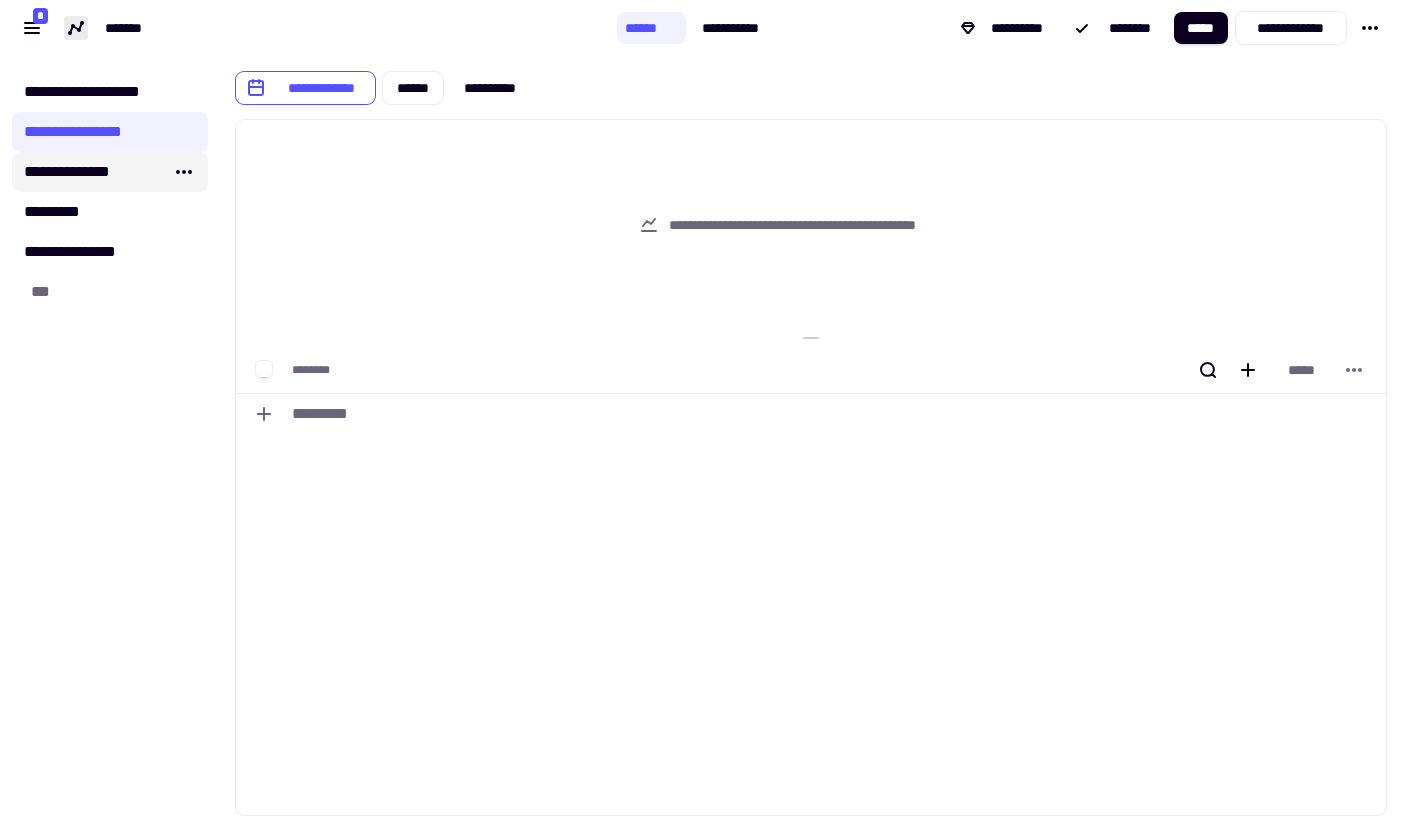 click on "**********" 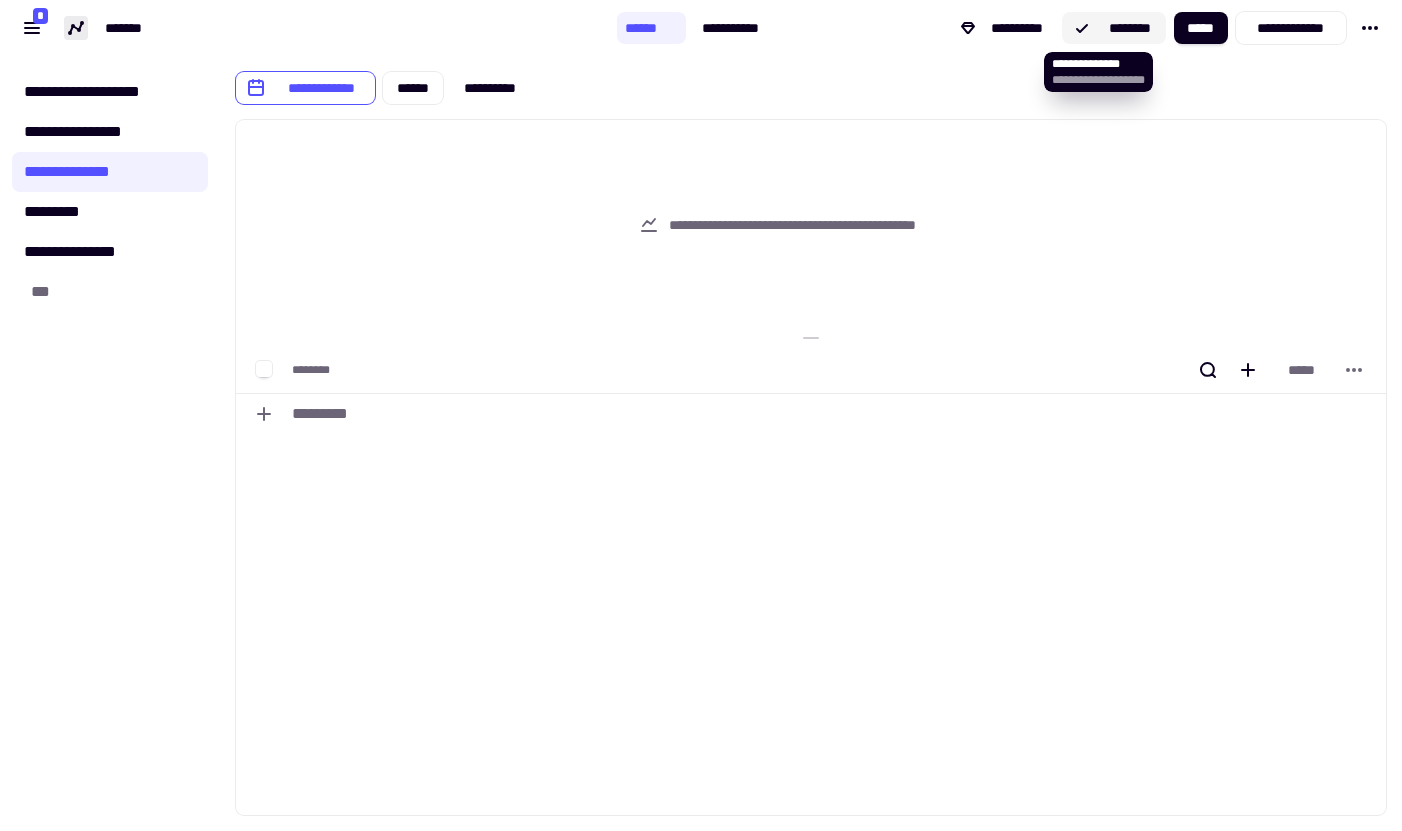 click on "********" 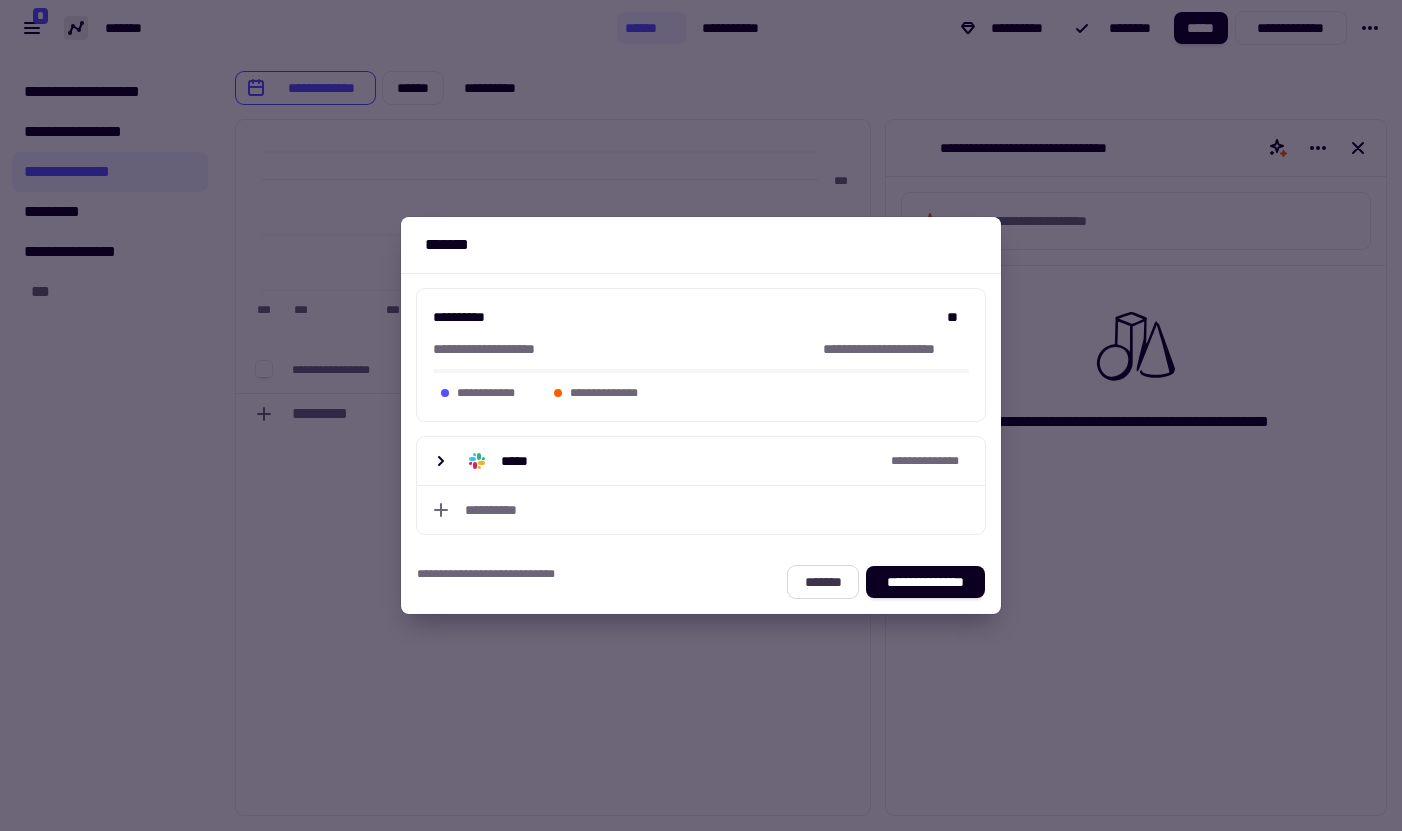 click on "*******" 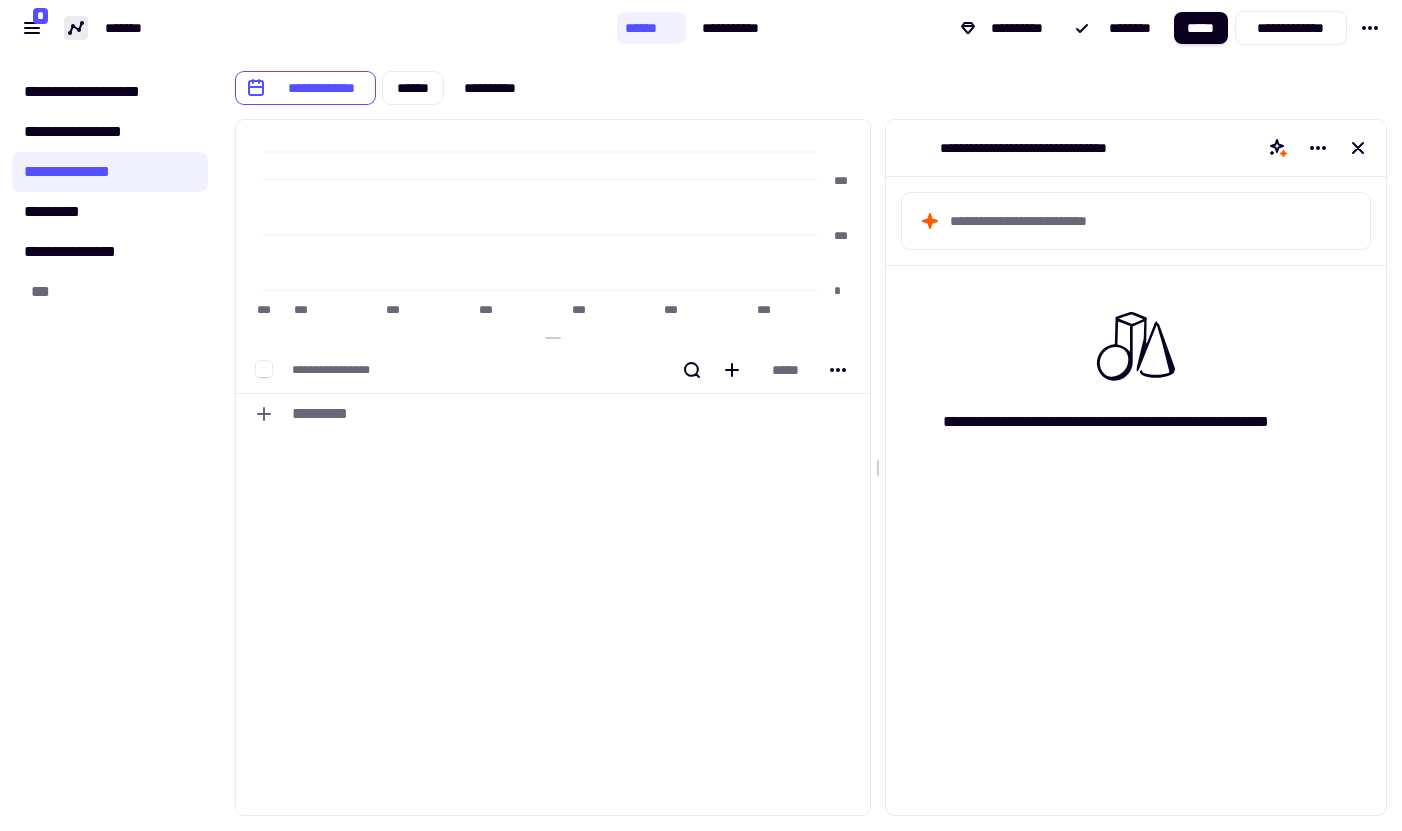 click on "**********" at bounding box center [811, 80] 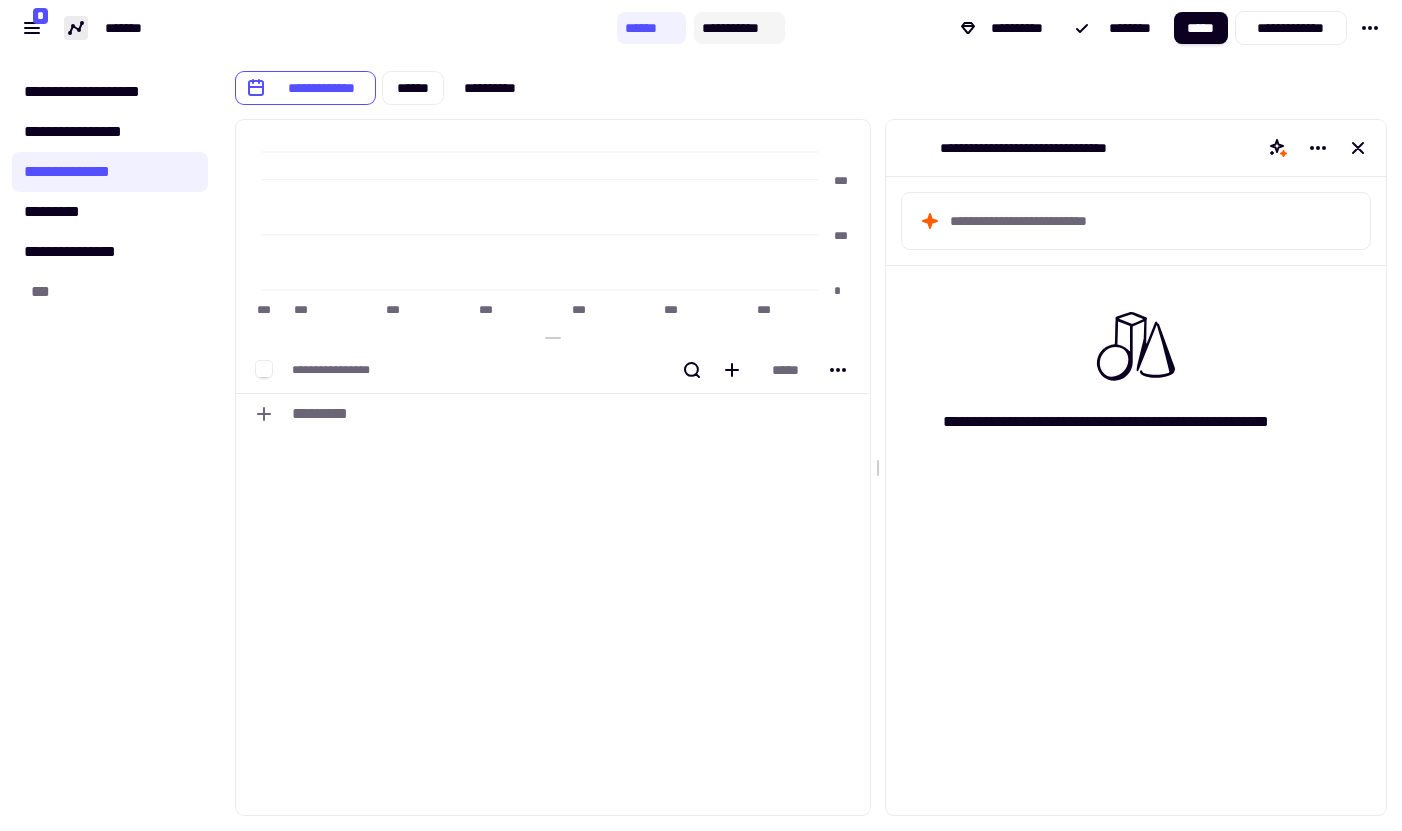 click on "**********" 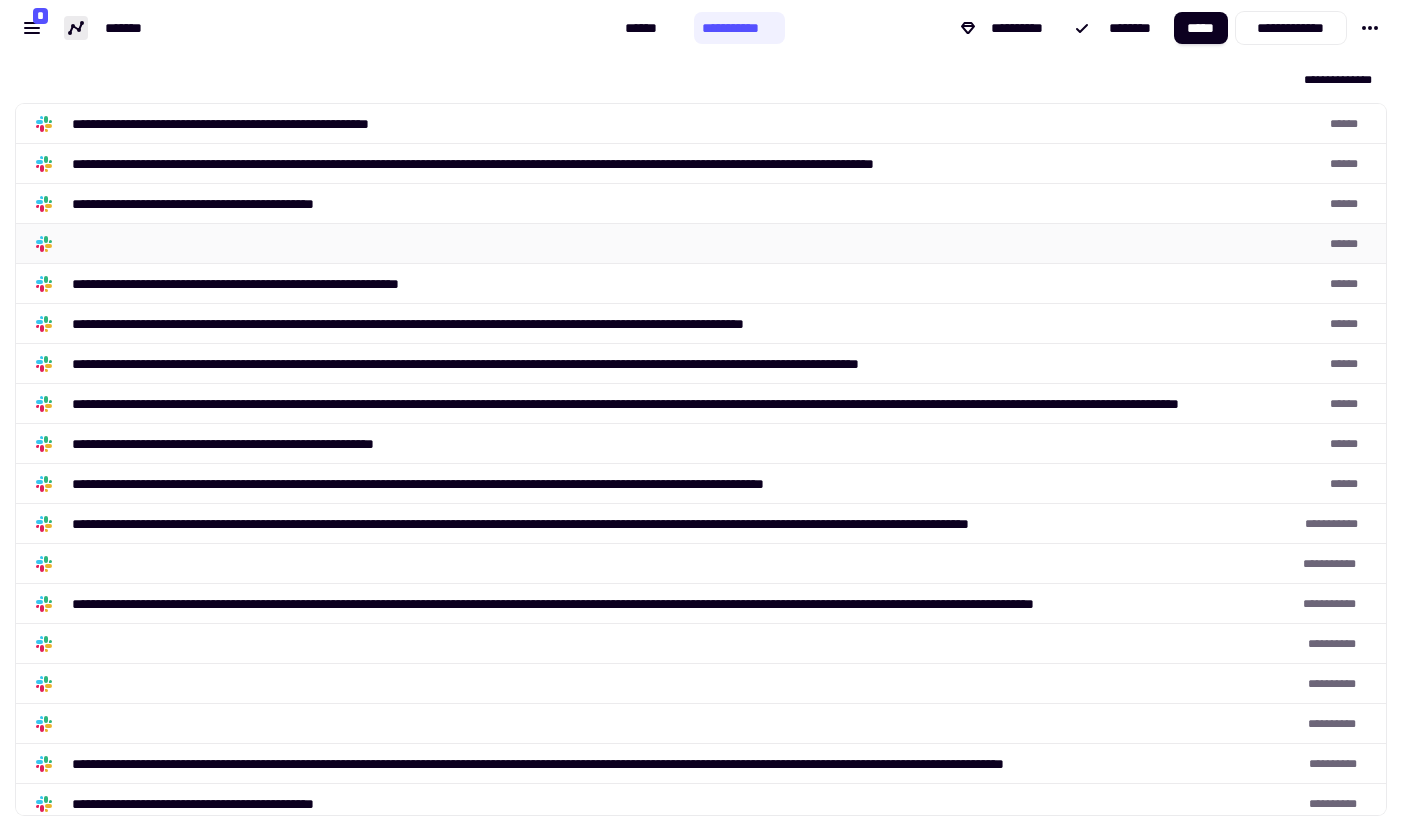 scroll, scrollTop: 1, scrollLeft: 1, axis: both 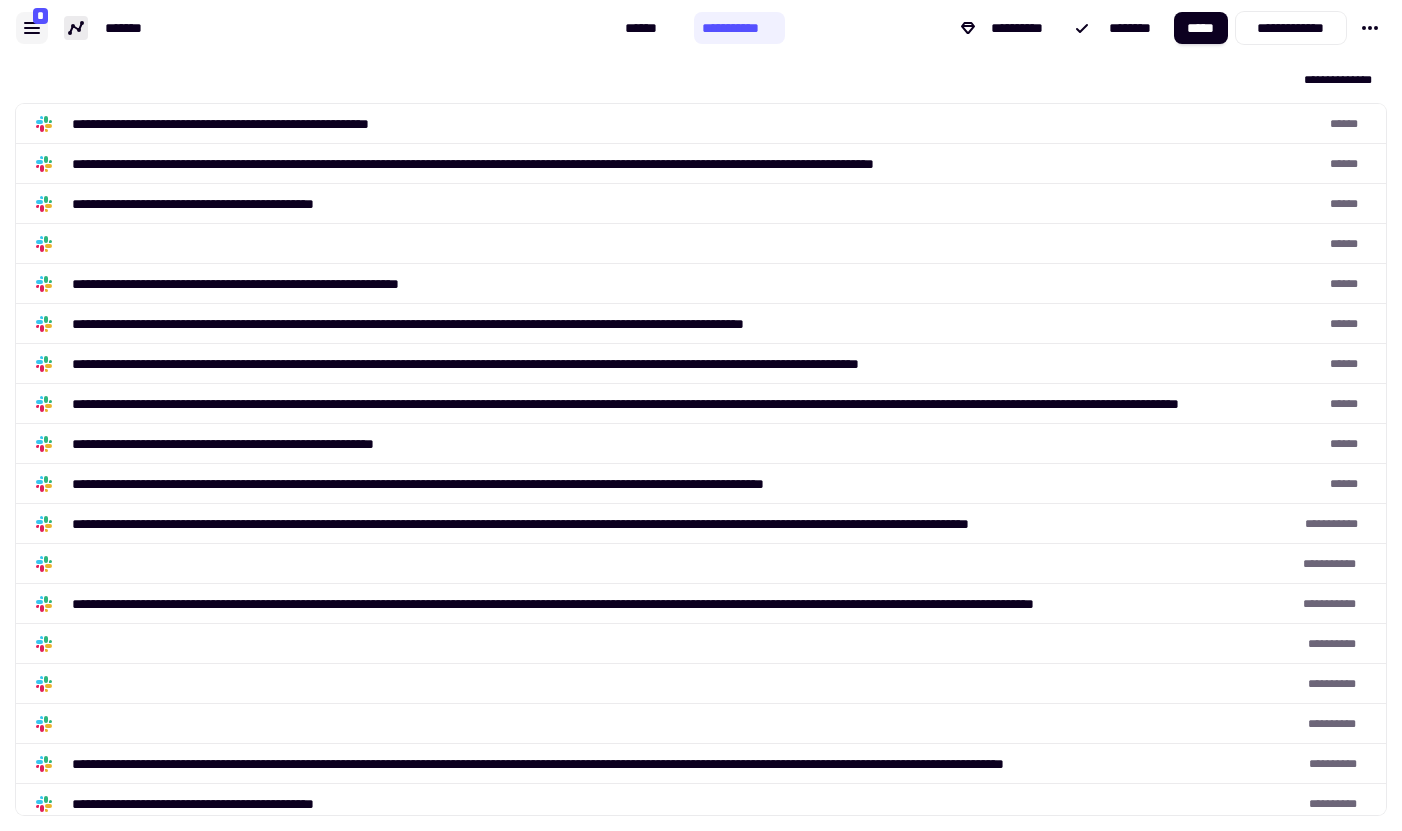 click 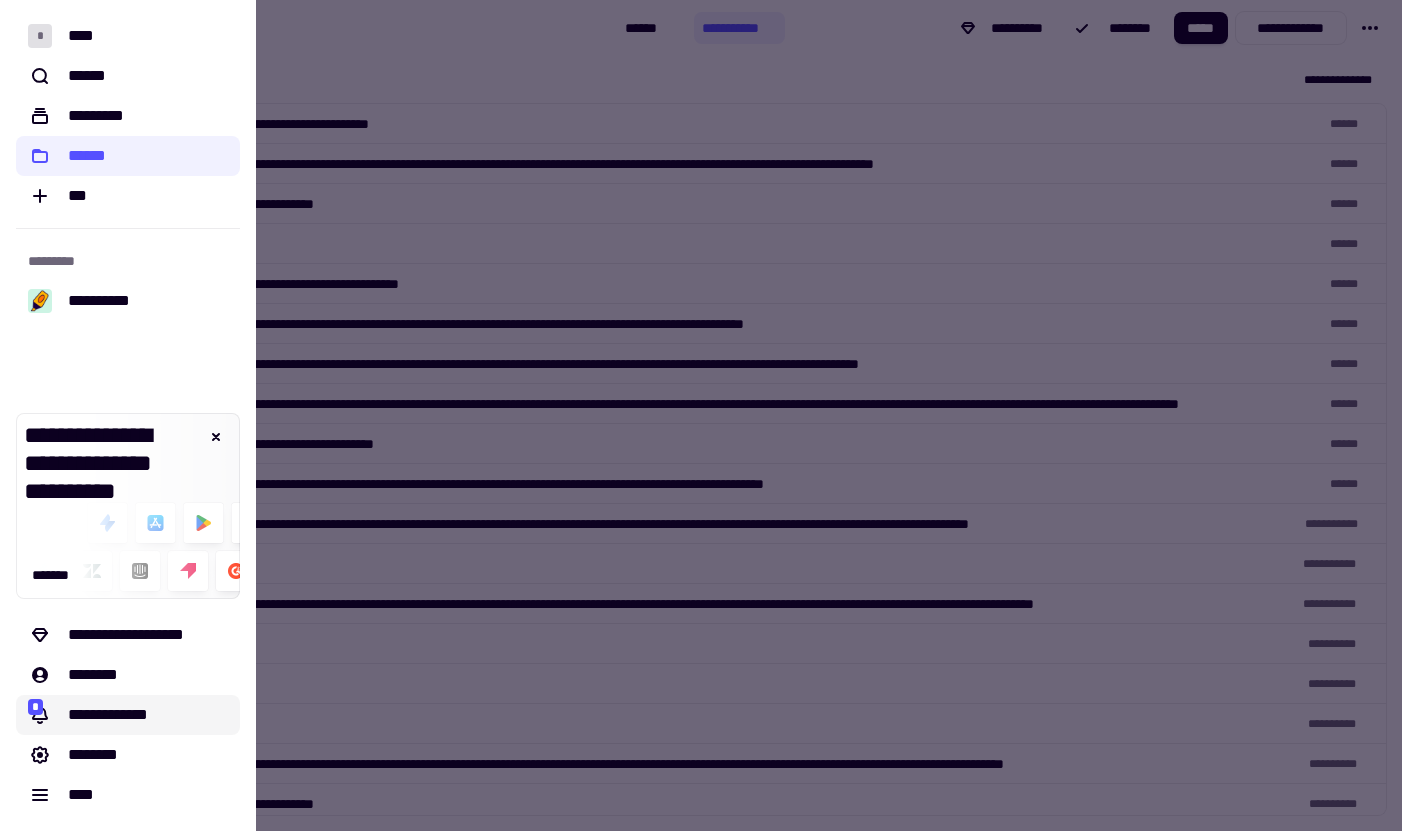 click on "**********" 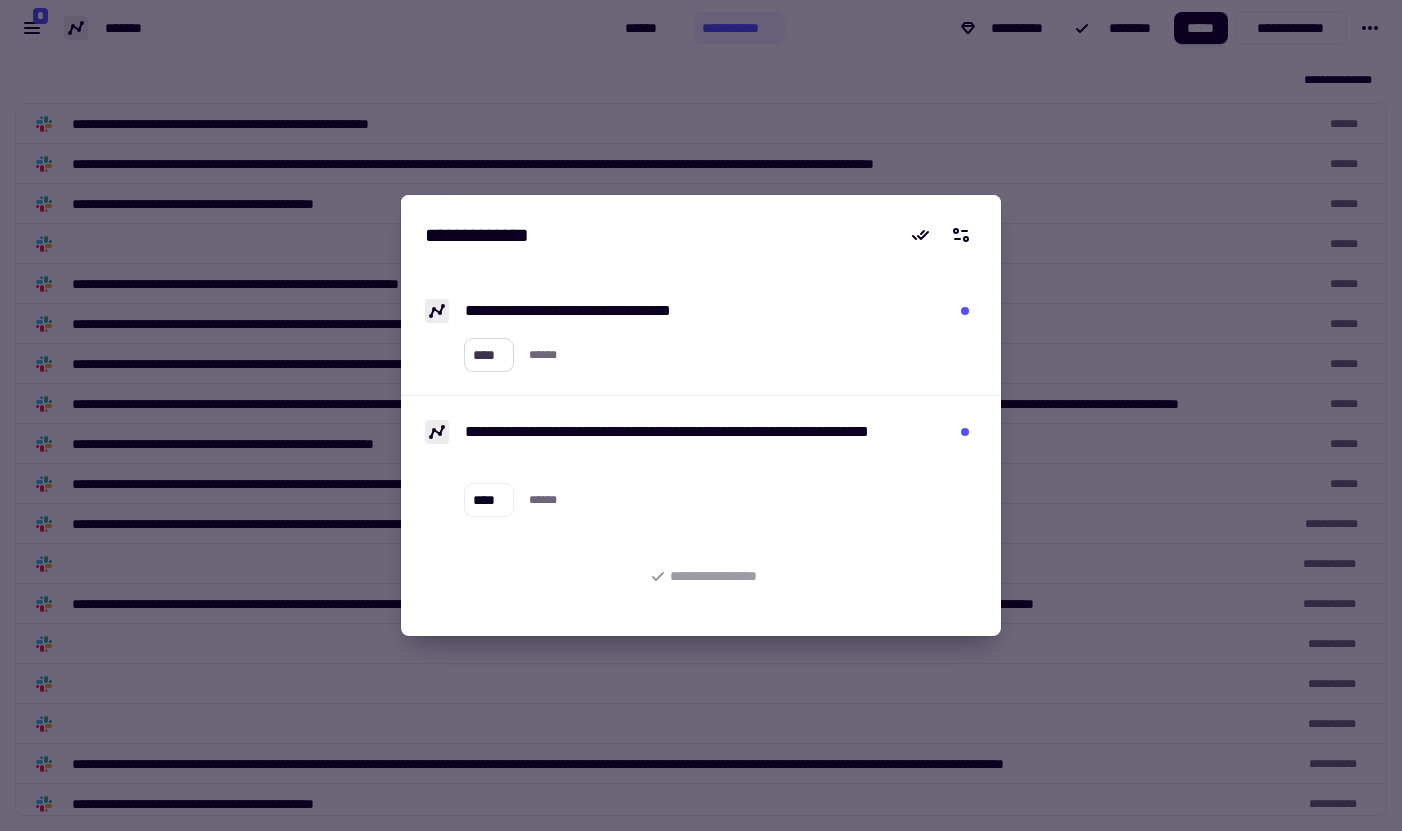click on "****" at bounding box center (489, 355) 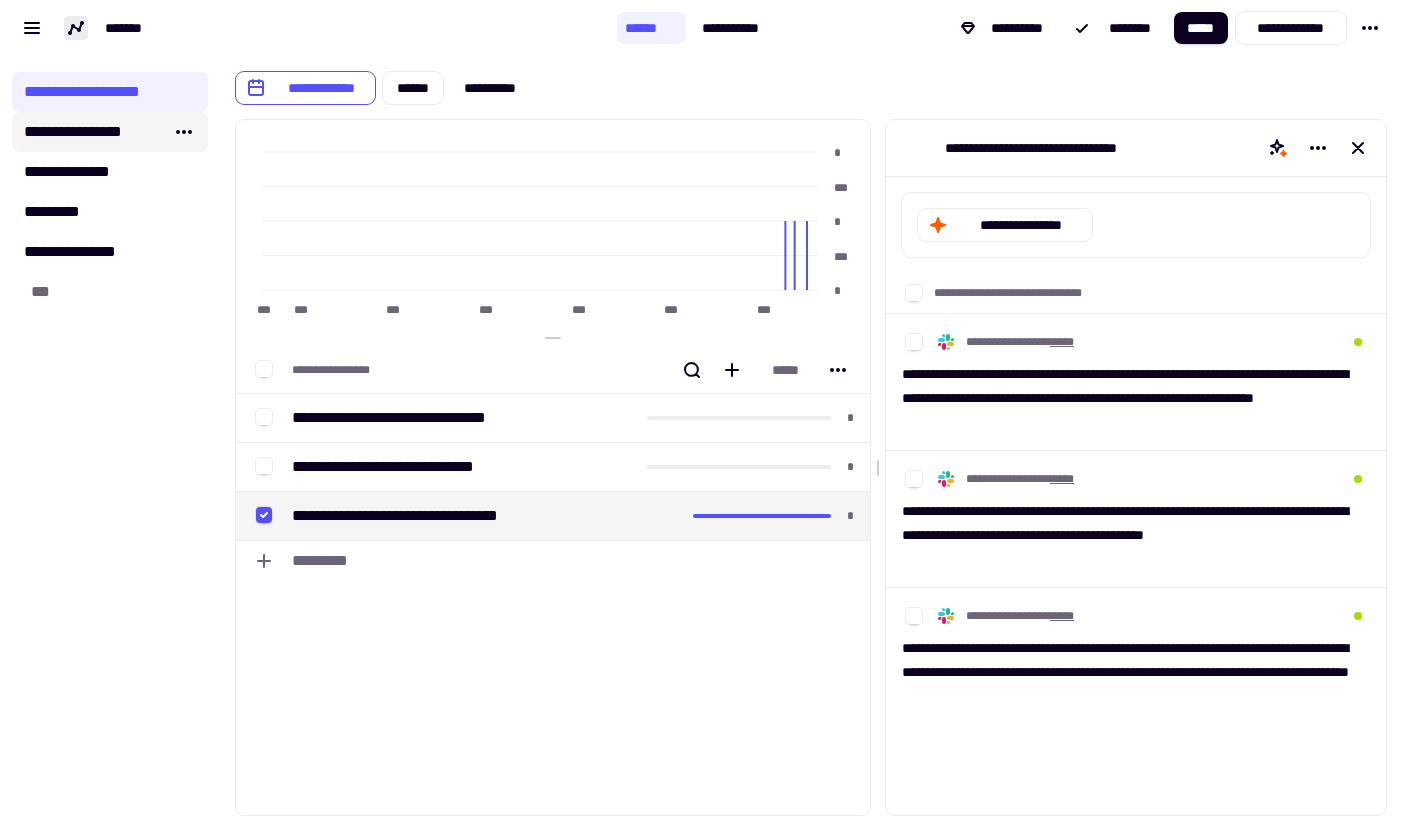 click on "**********" 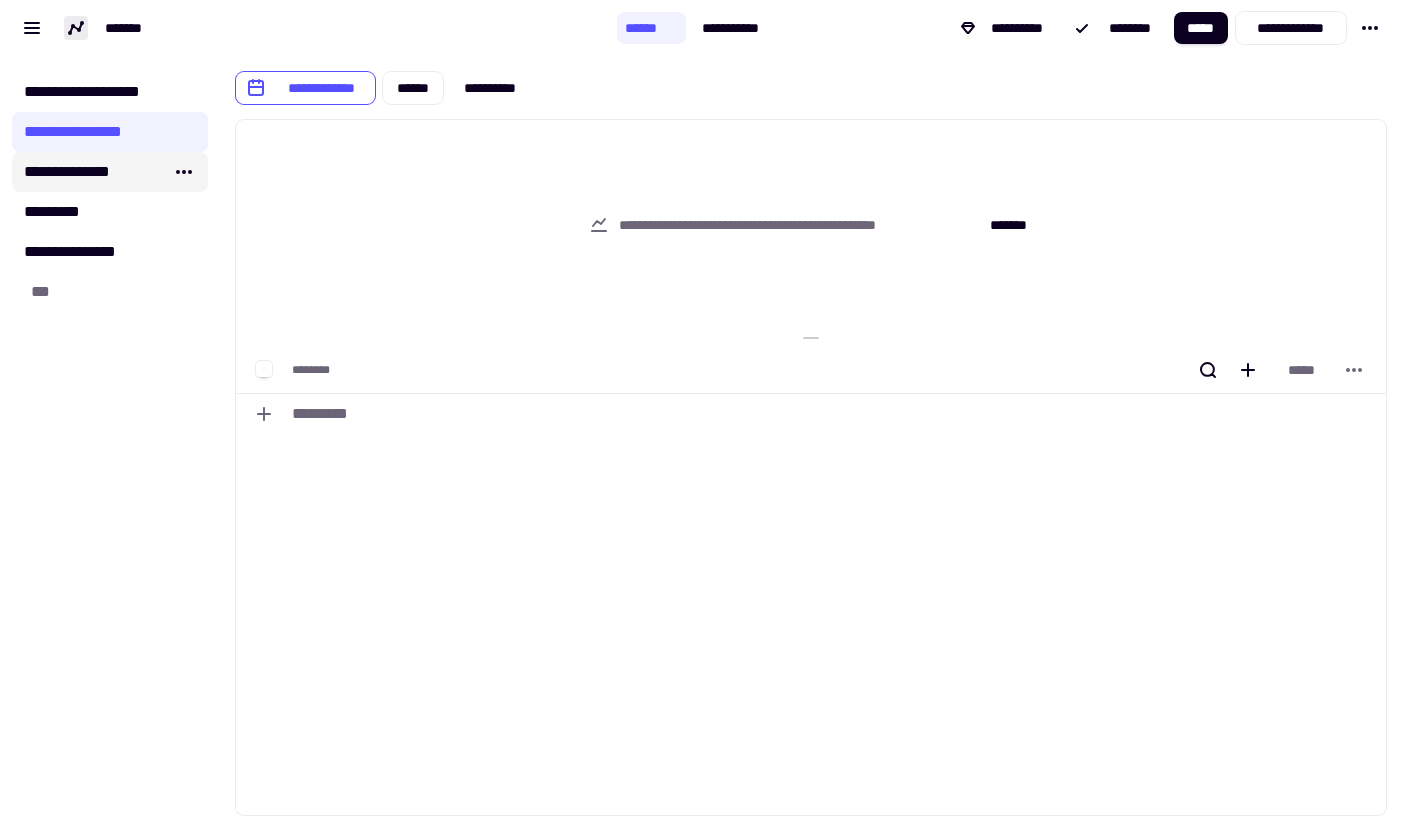 click on "**********" 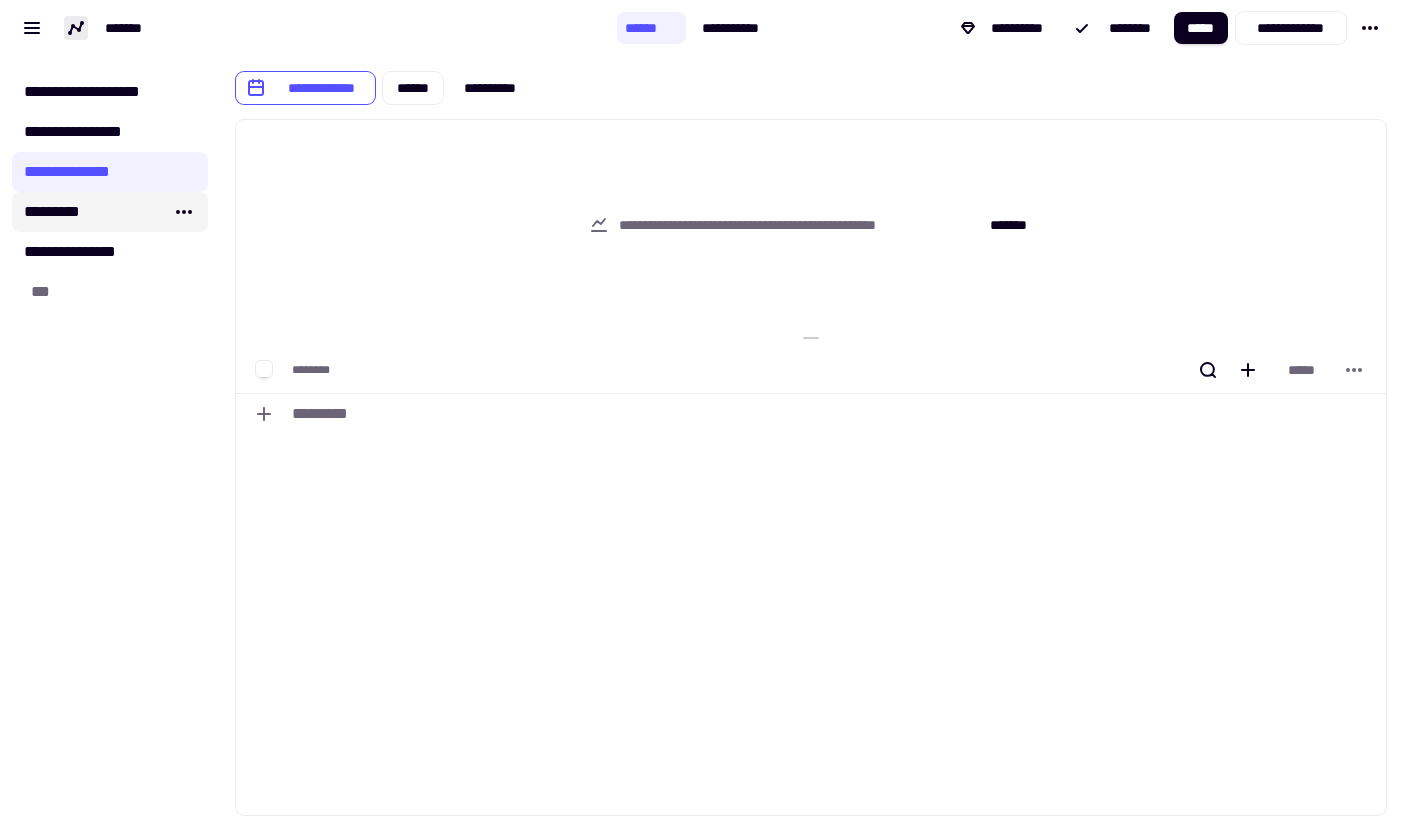 click on "*********" 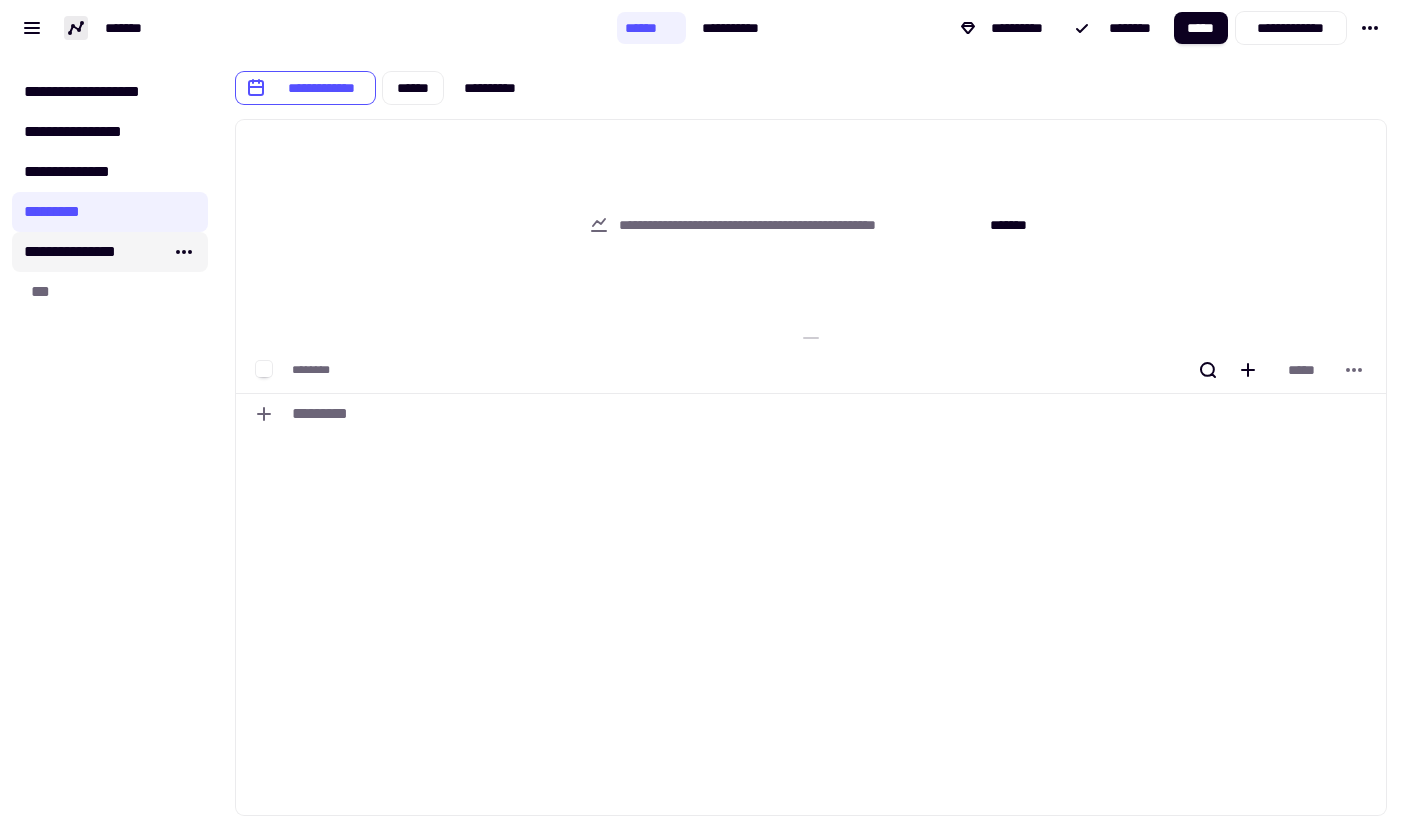 click on "**********" 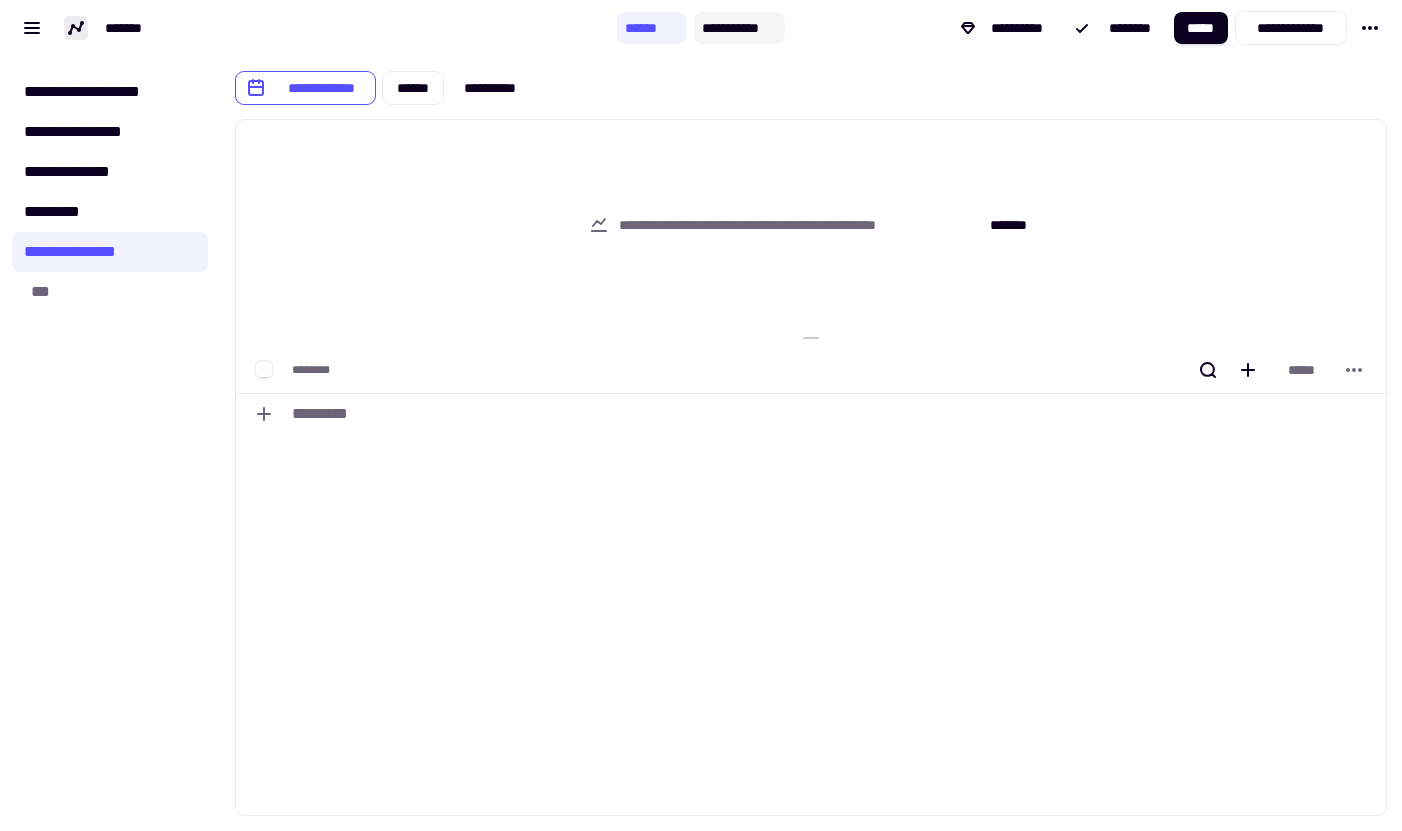 click on "**********" 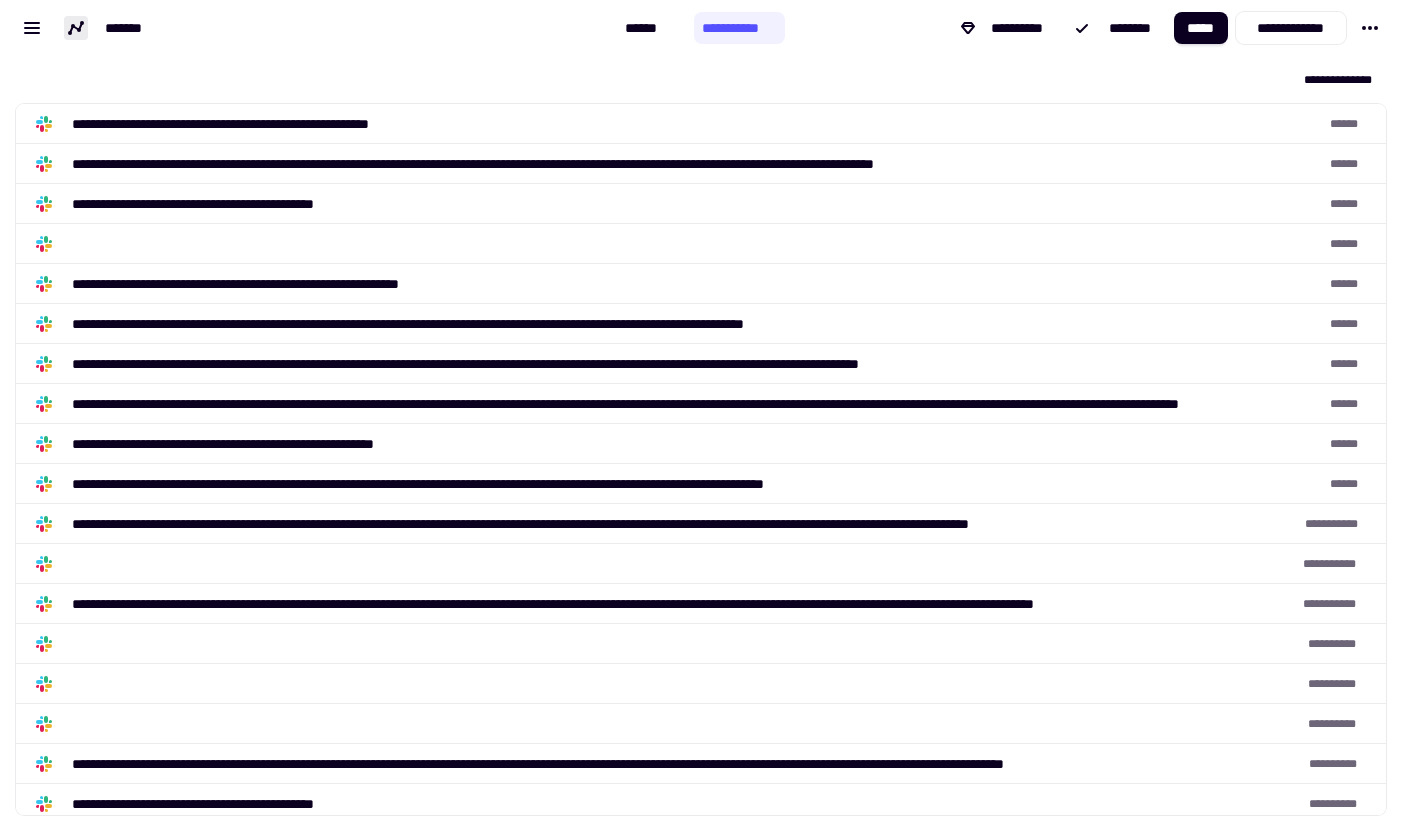scroll, scrollTop: 1, scrollLeft: 1, axis: both 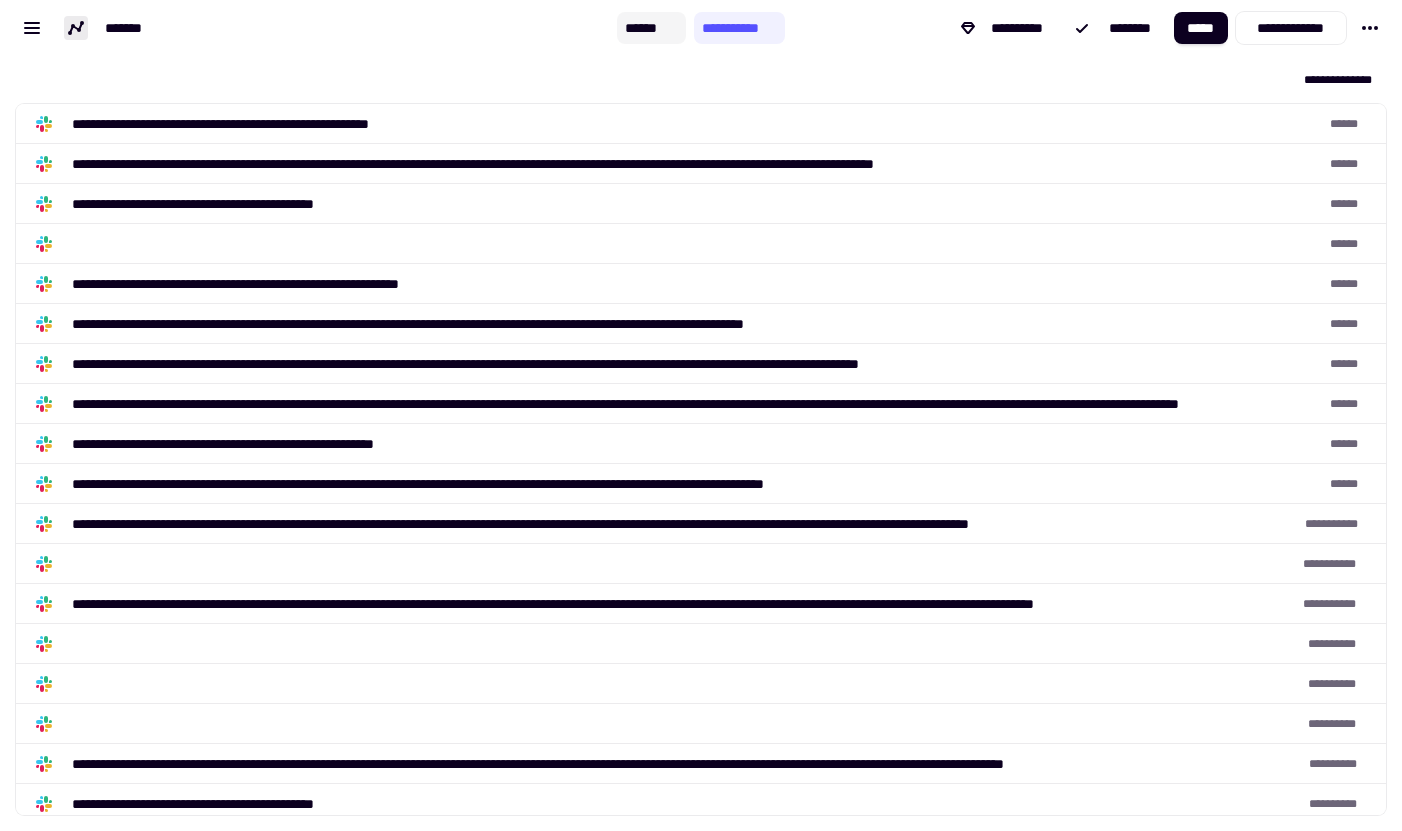 click on "******" 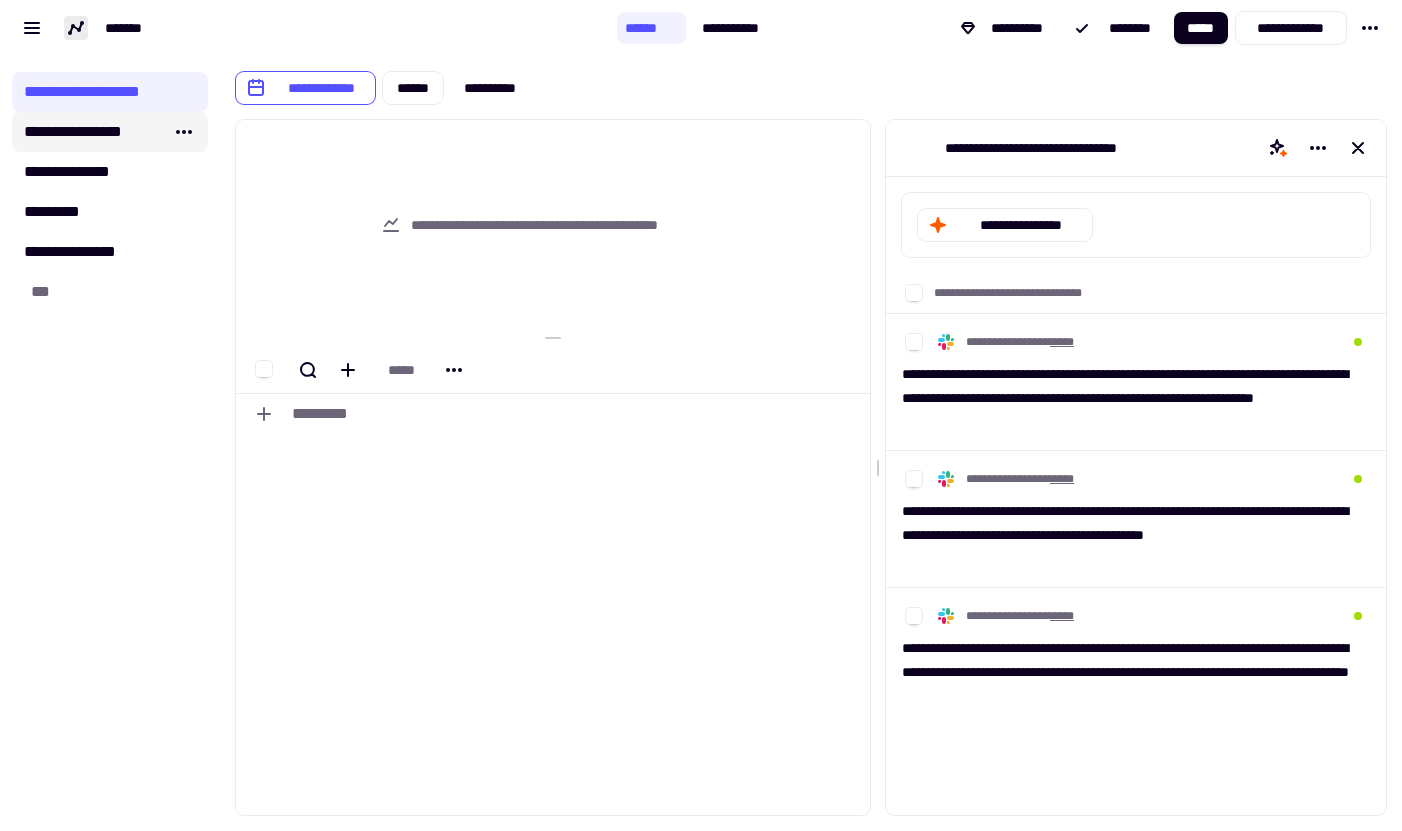 click on "**********" 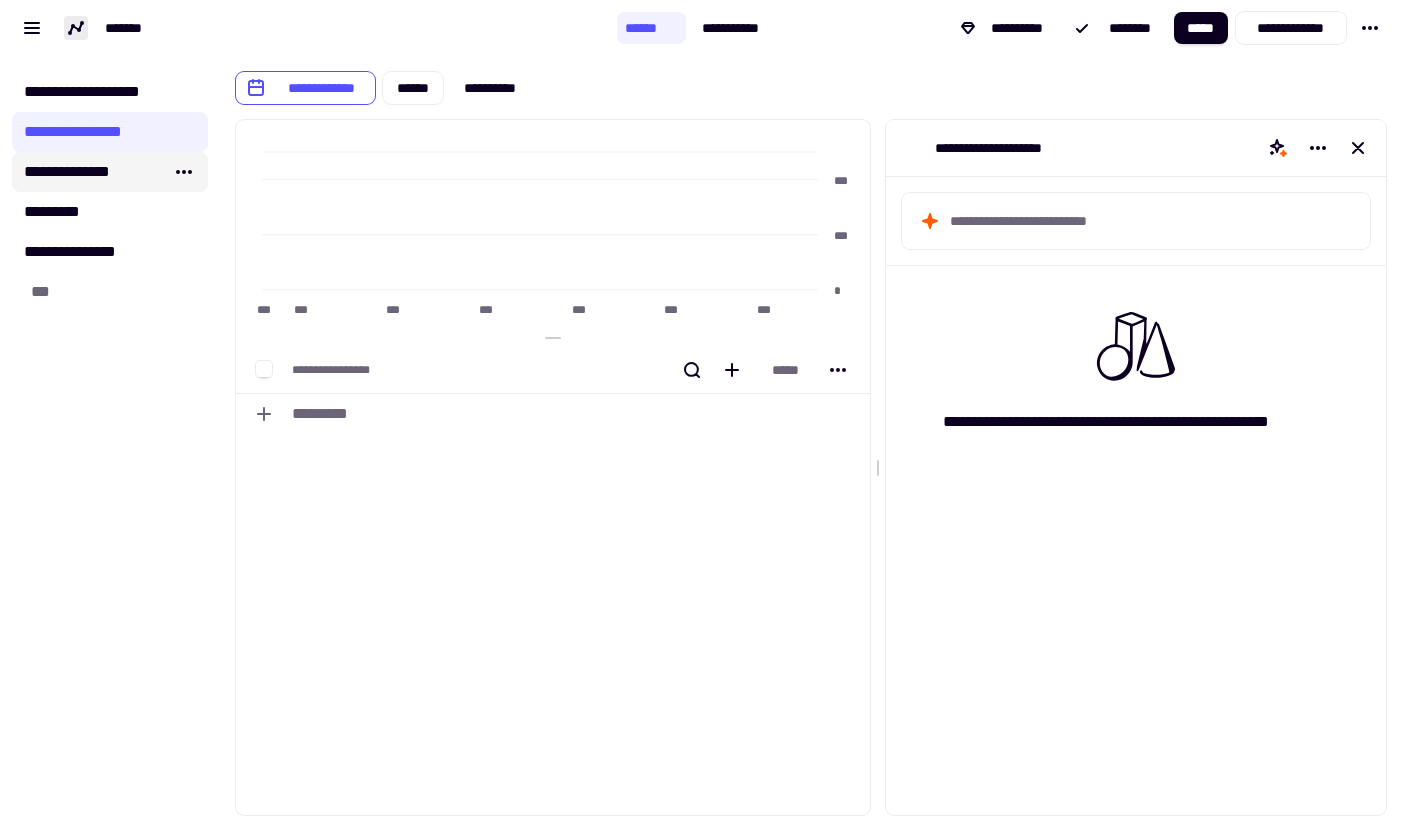 click on "**********" 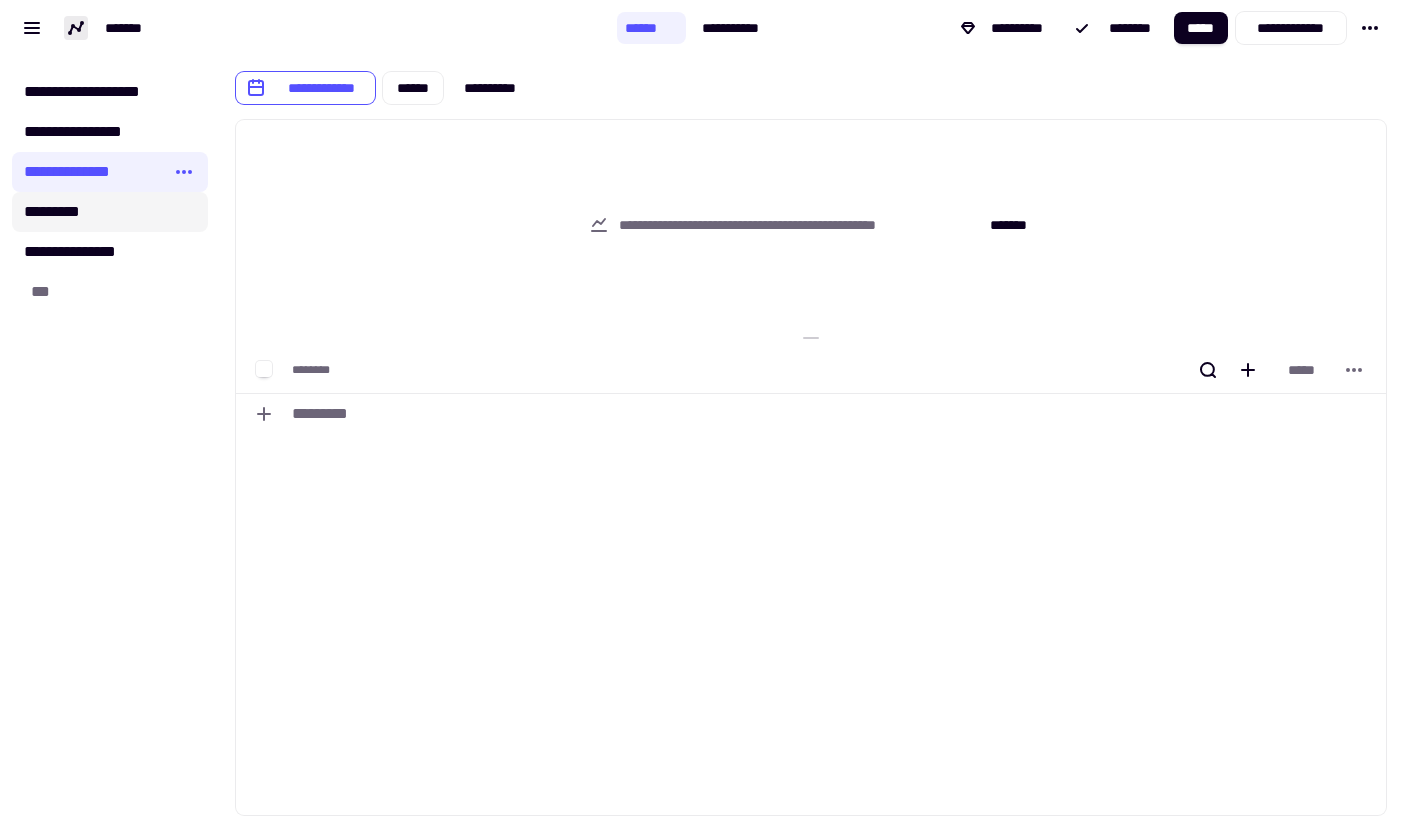 click on "*********" 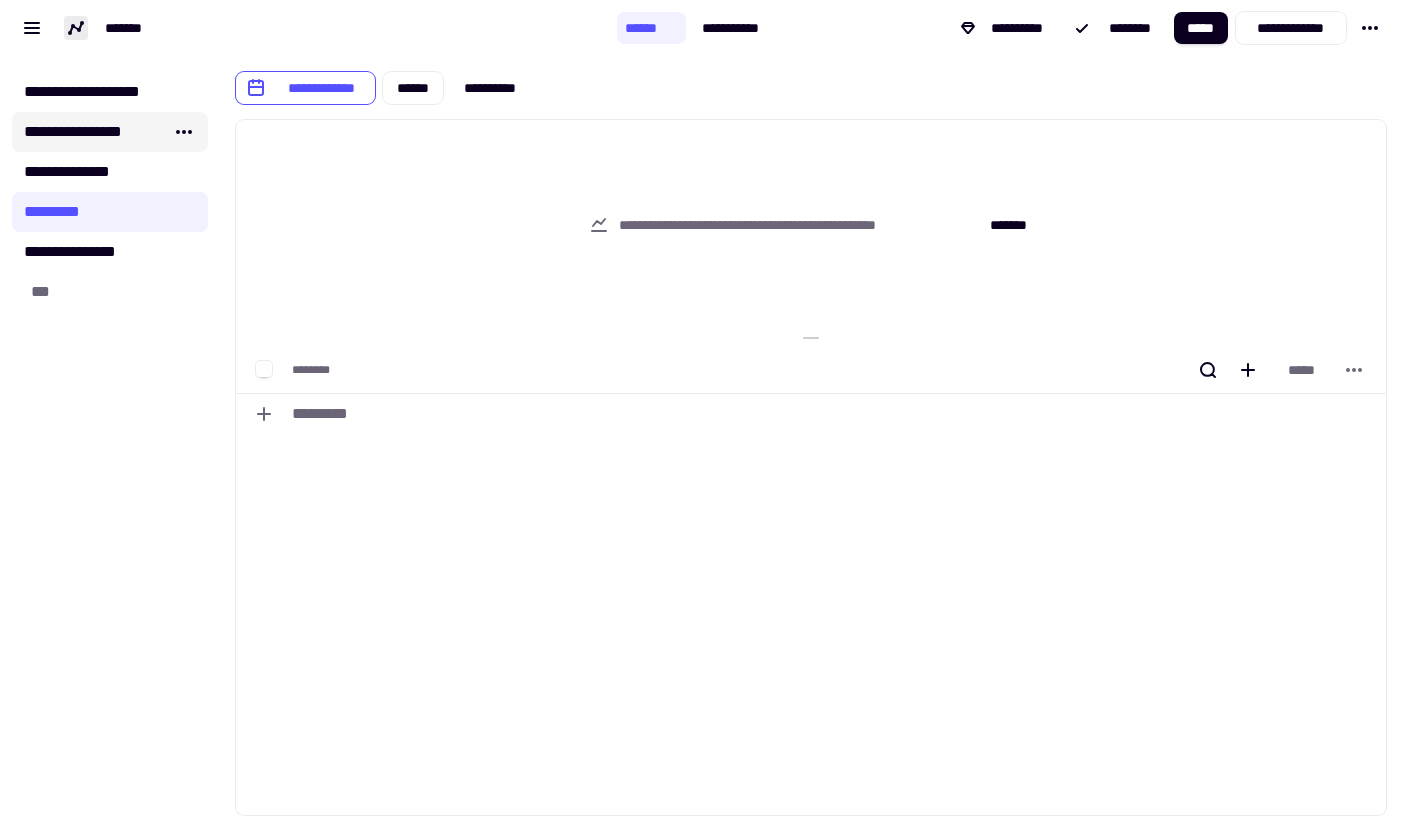 click on "**********" 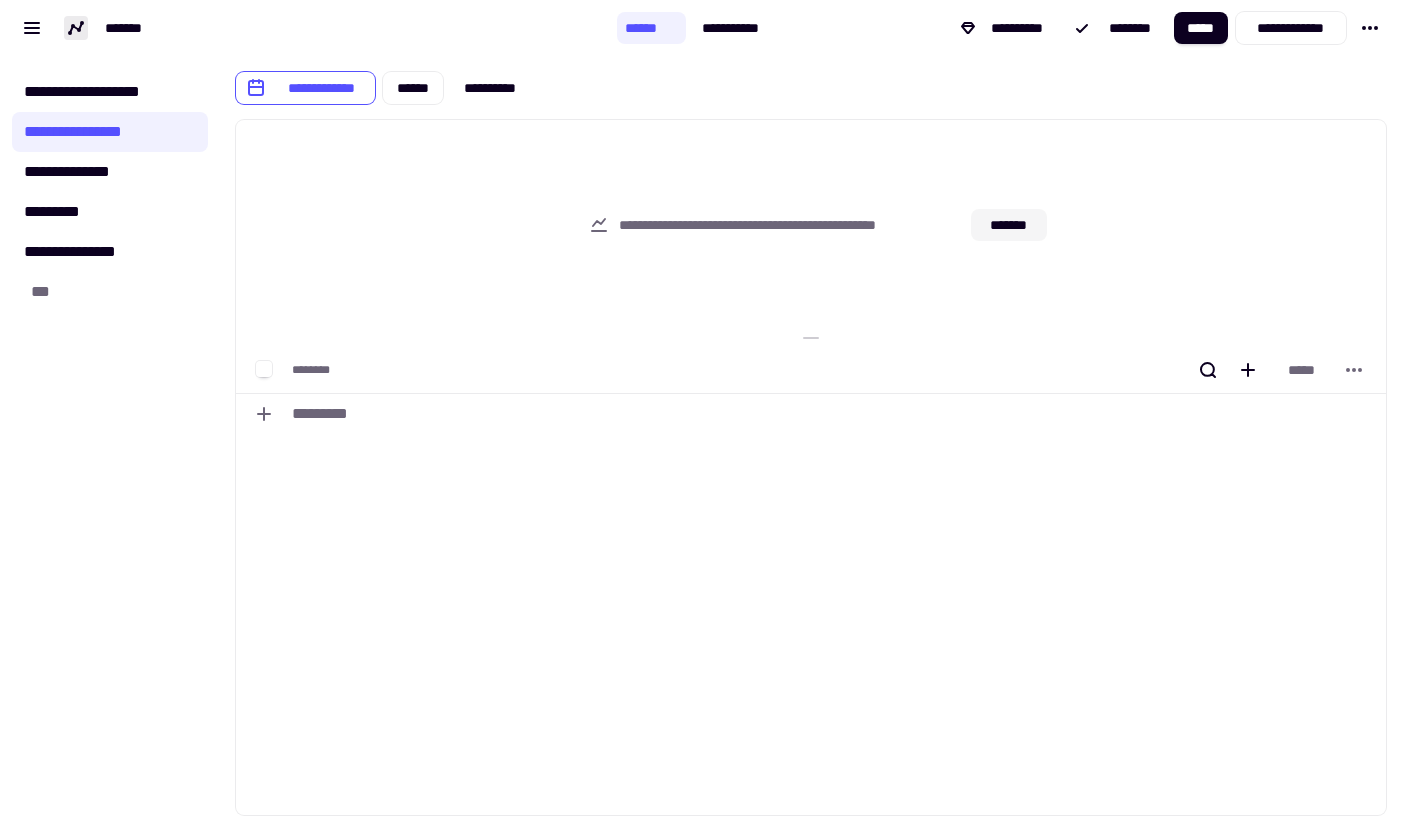 click on "*******" 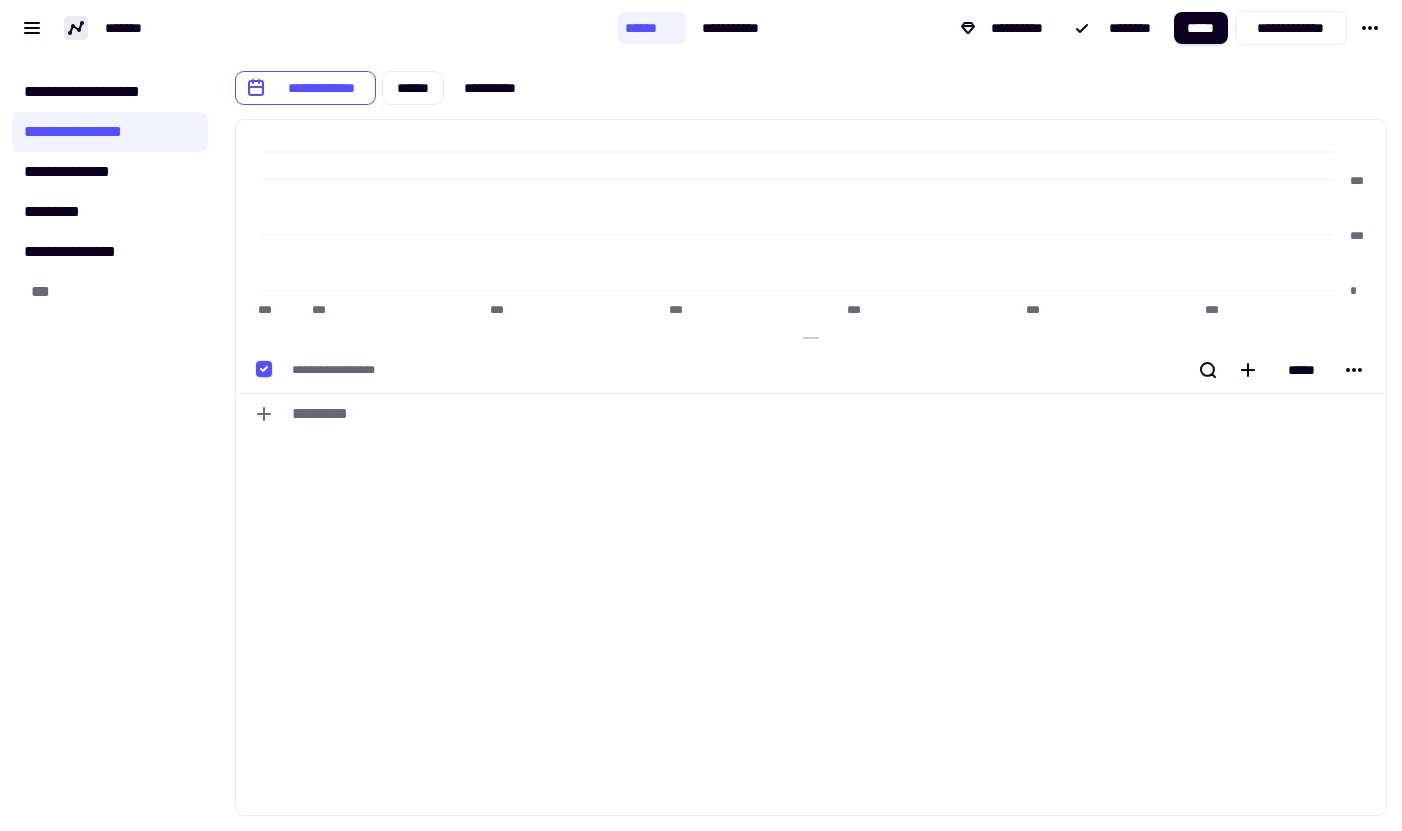 click 